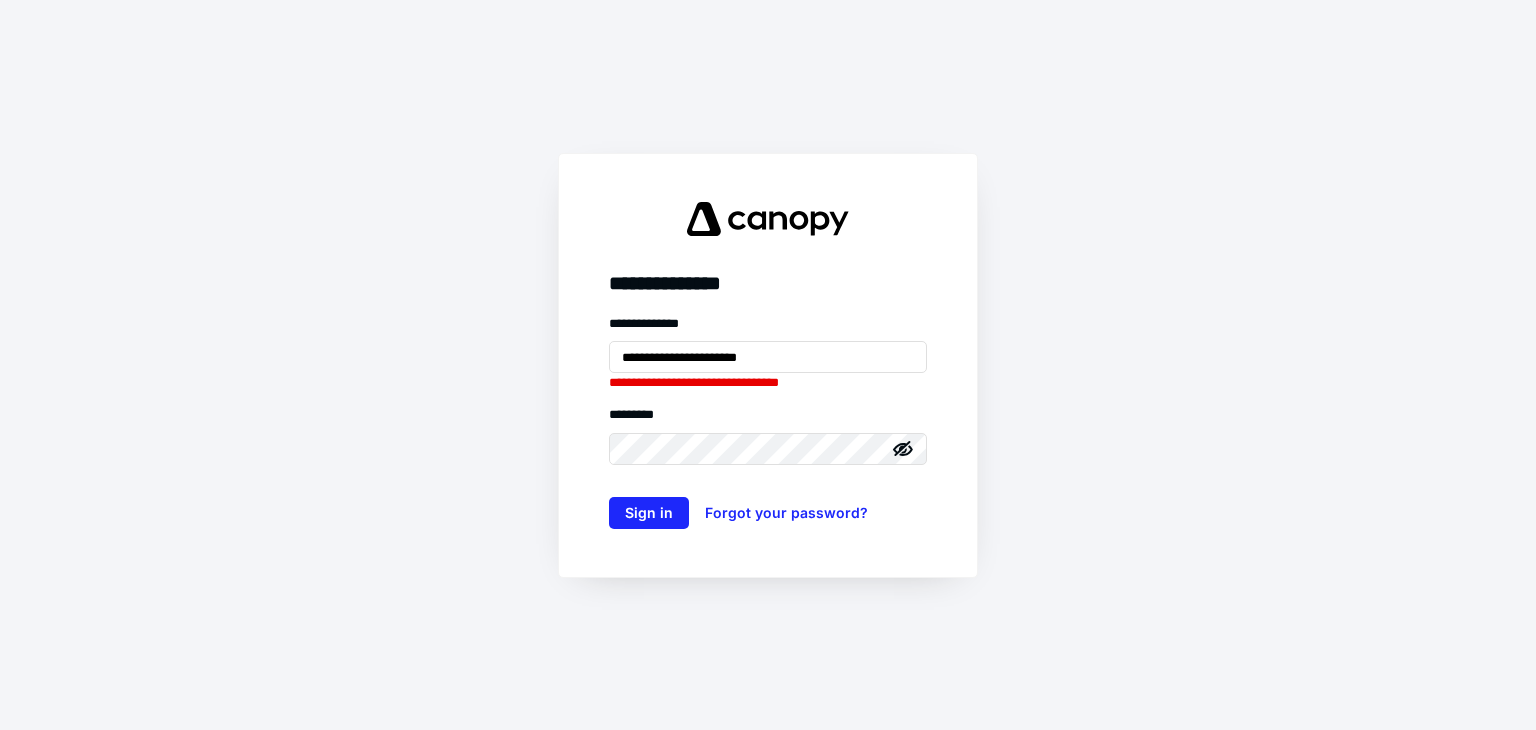 scroll, scrollTop: 0, scrollLeft: 0, axis: both 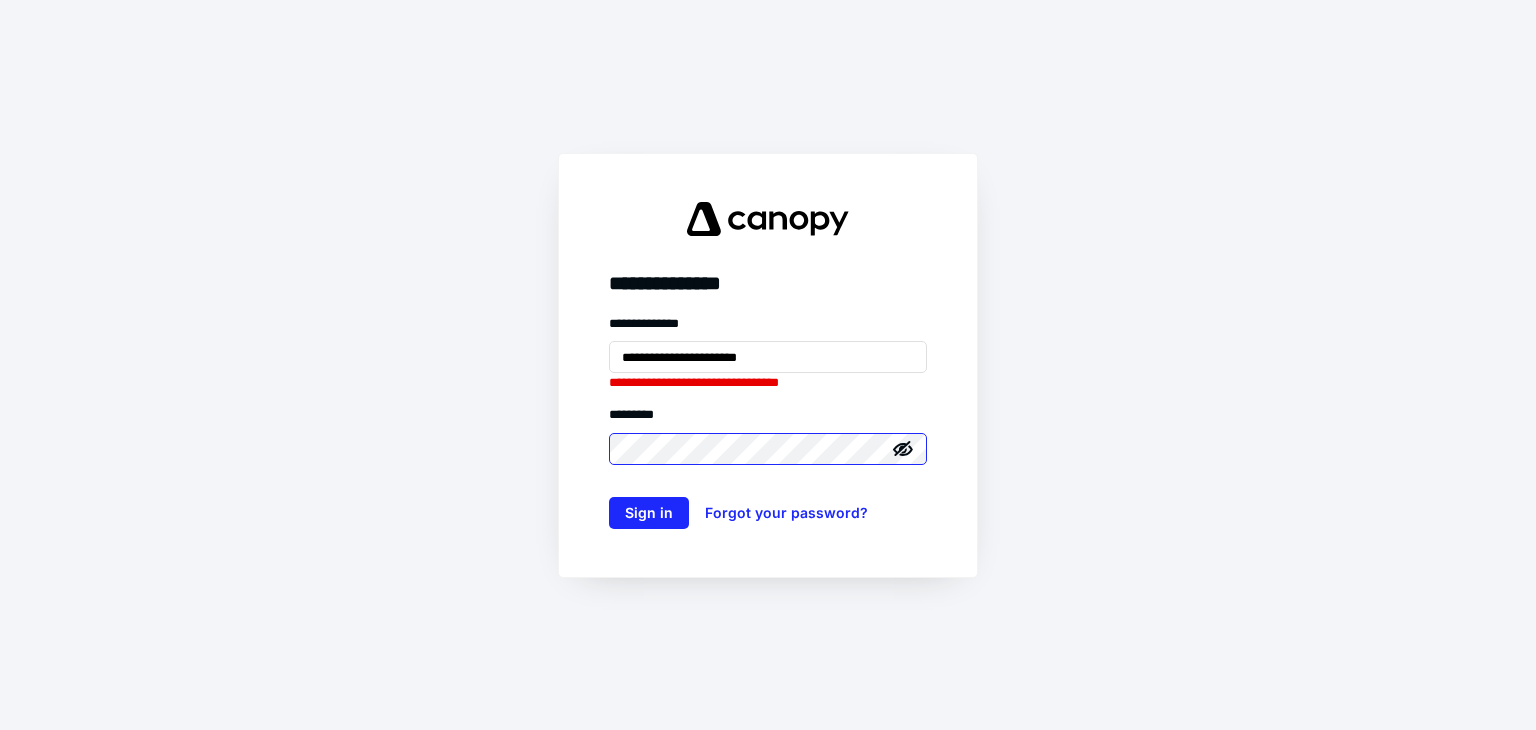 click on "Sign in" at bounding box center [649, 513] 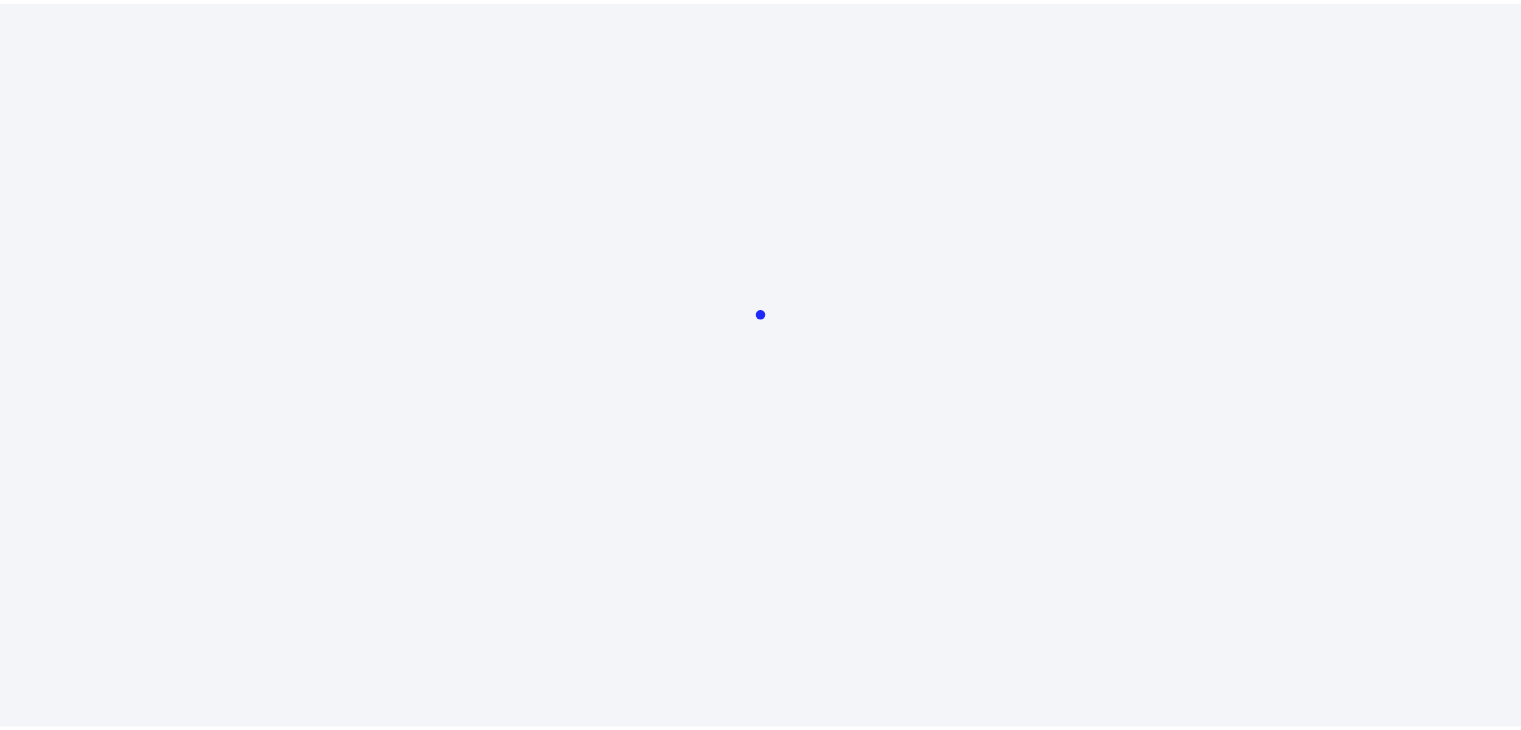 scroll, scrollTop: 0, scrollLeft: 0, axis: both 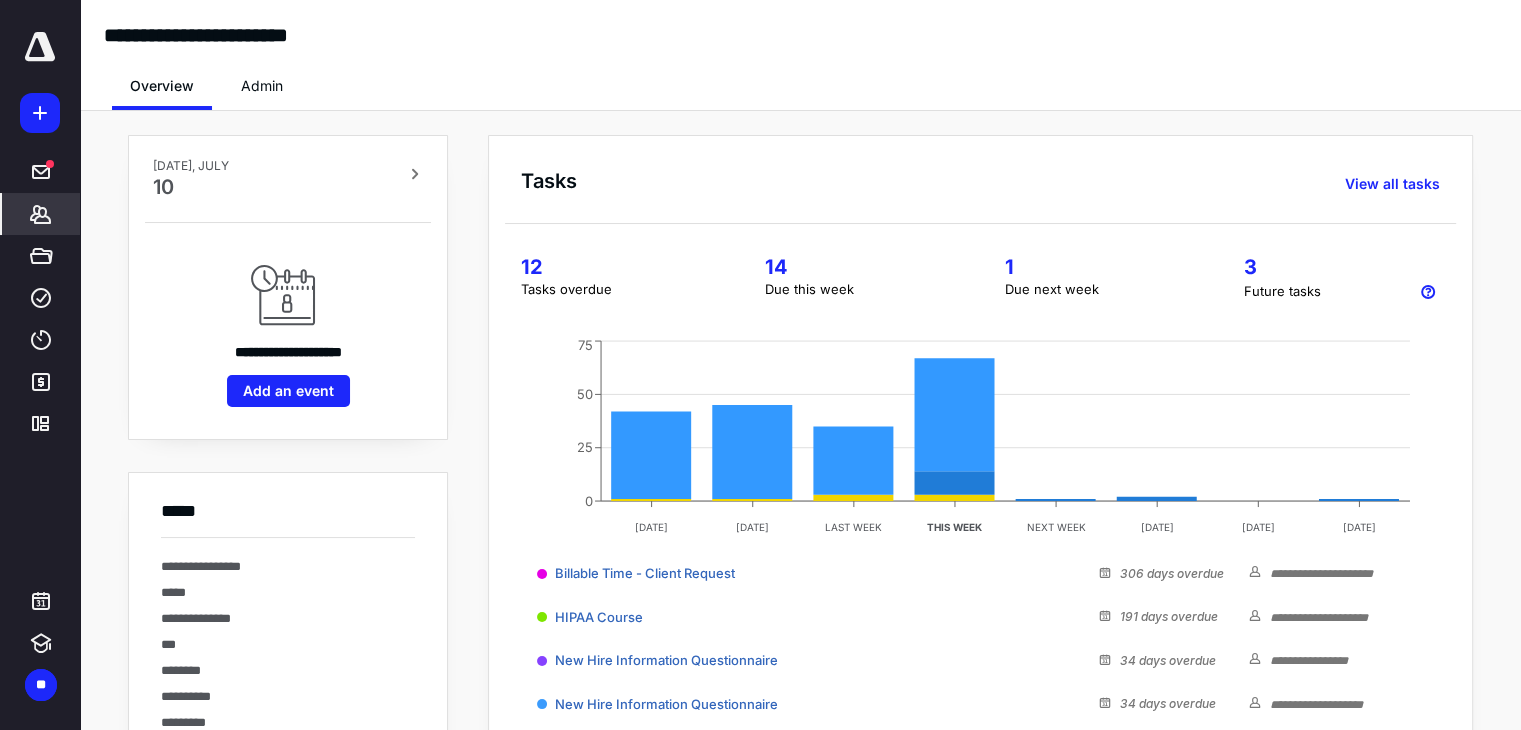 click 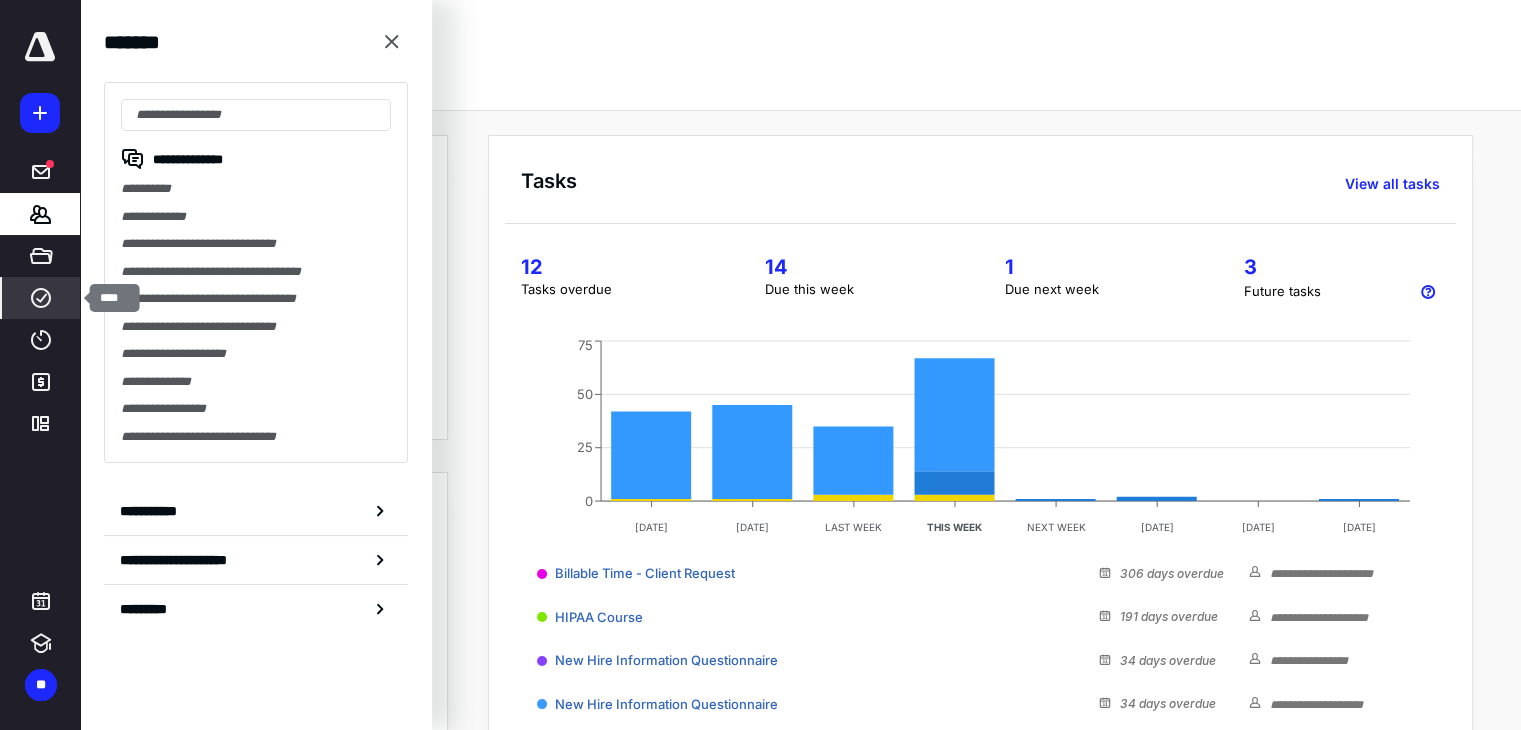 click on "****" at bounding box center [41, 298] 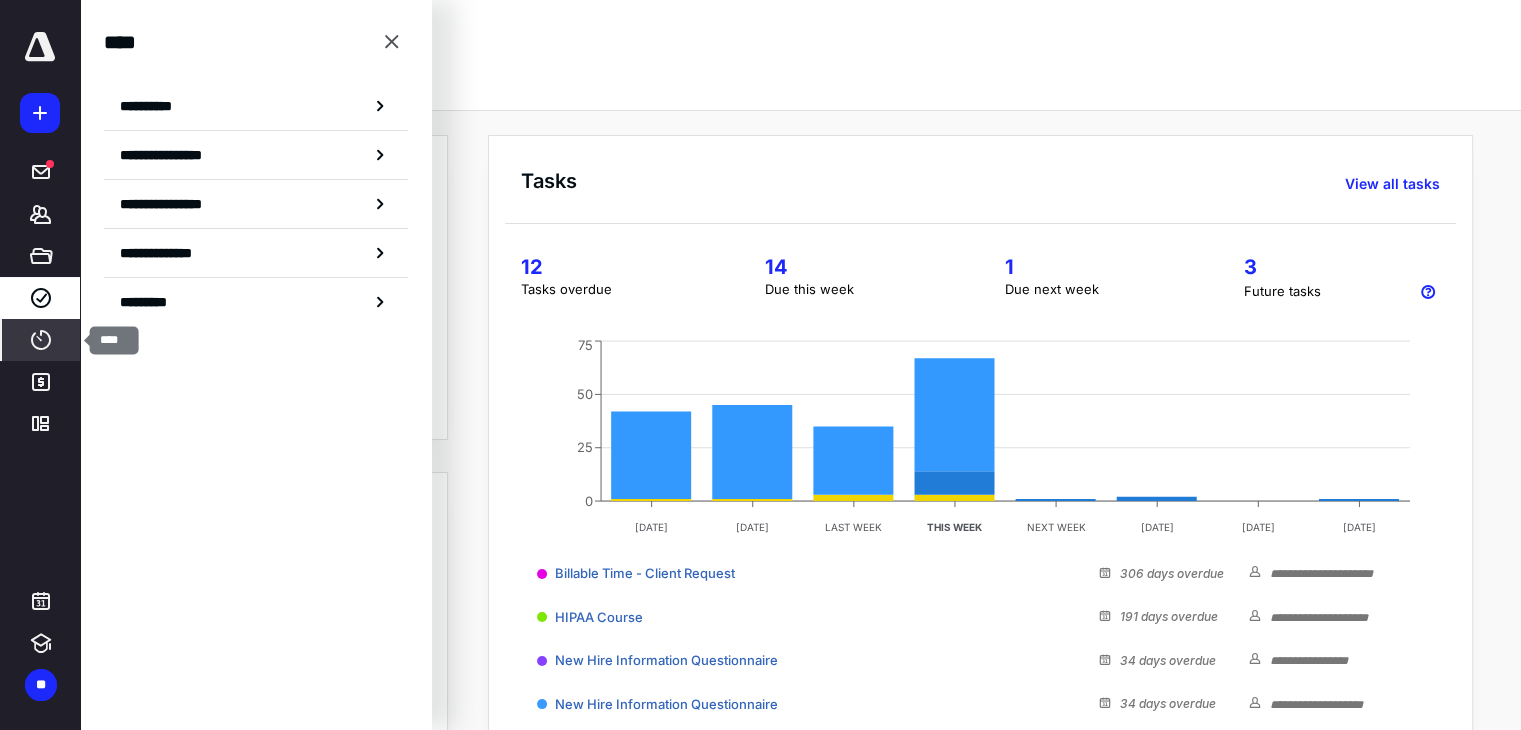 click 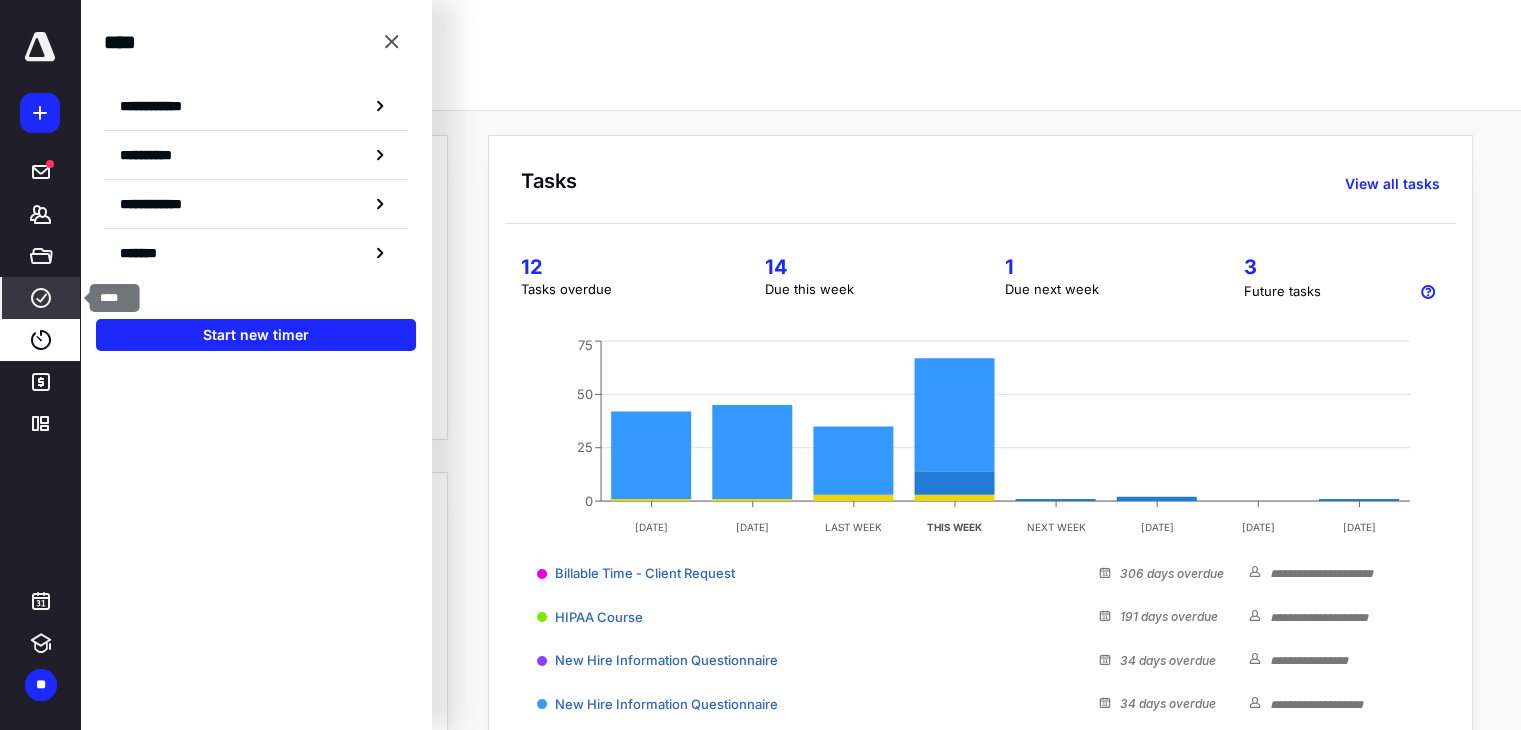 click 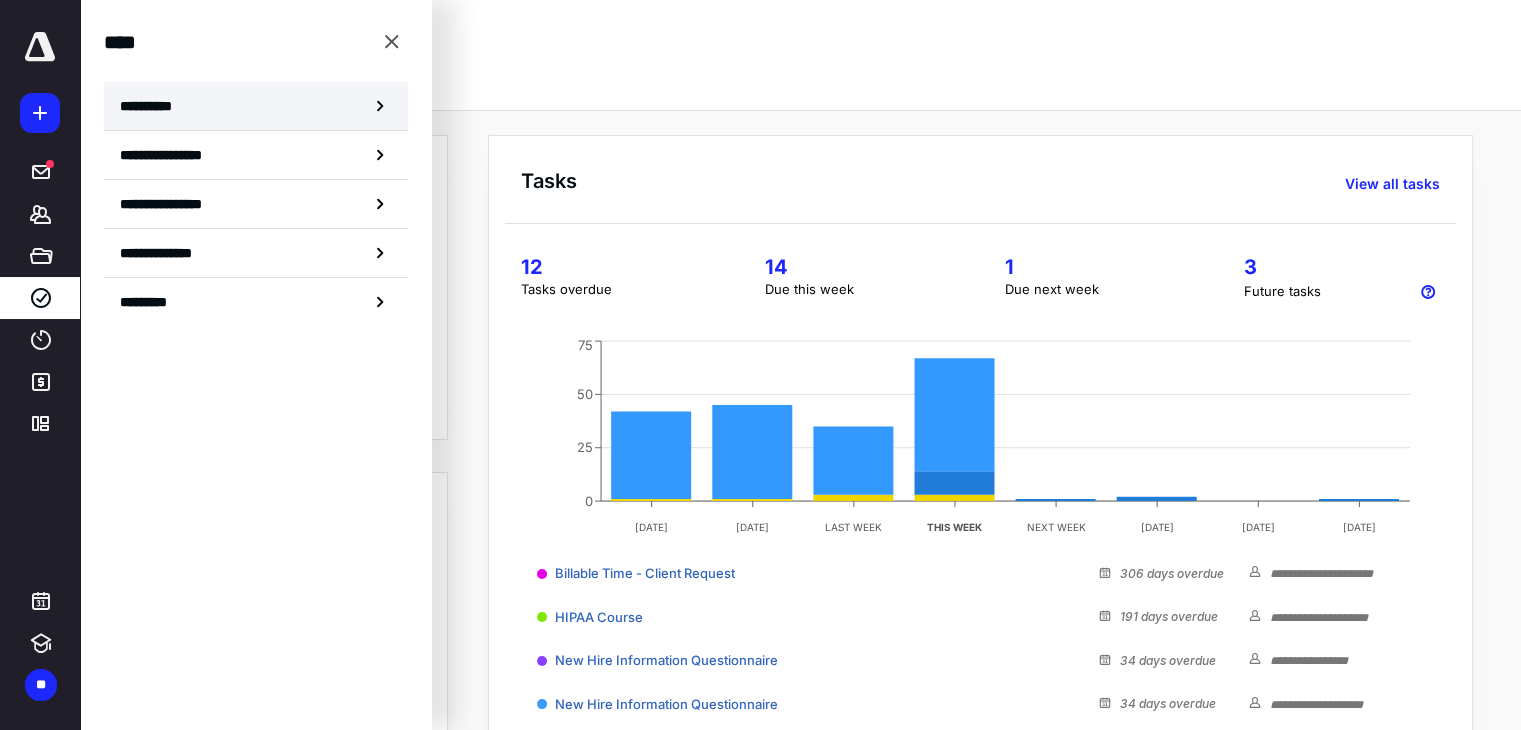 click on "**********" at bounding box center (153, 106) 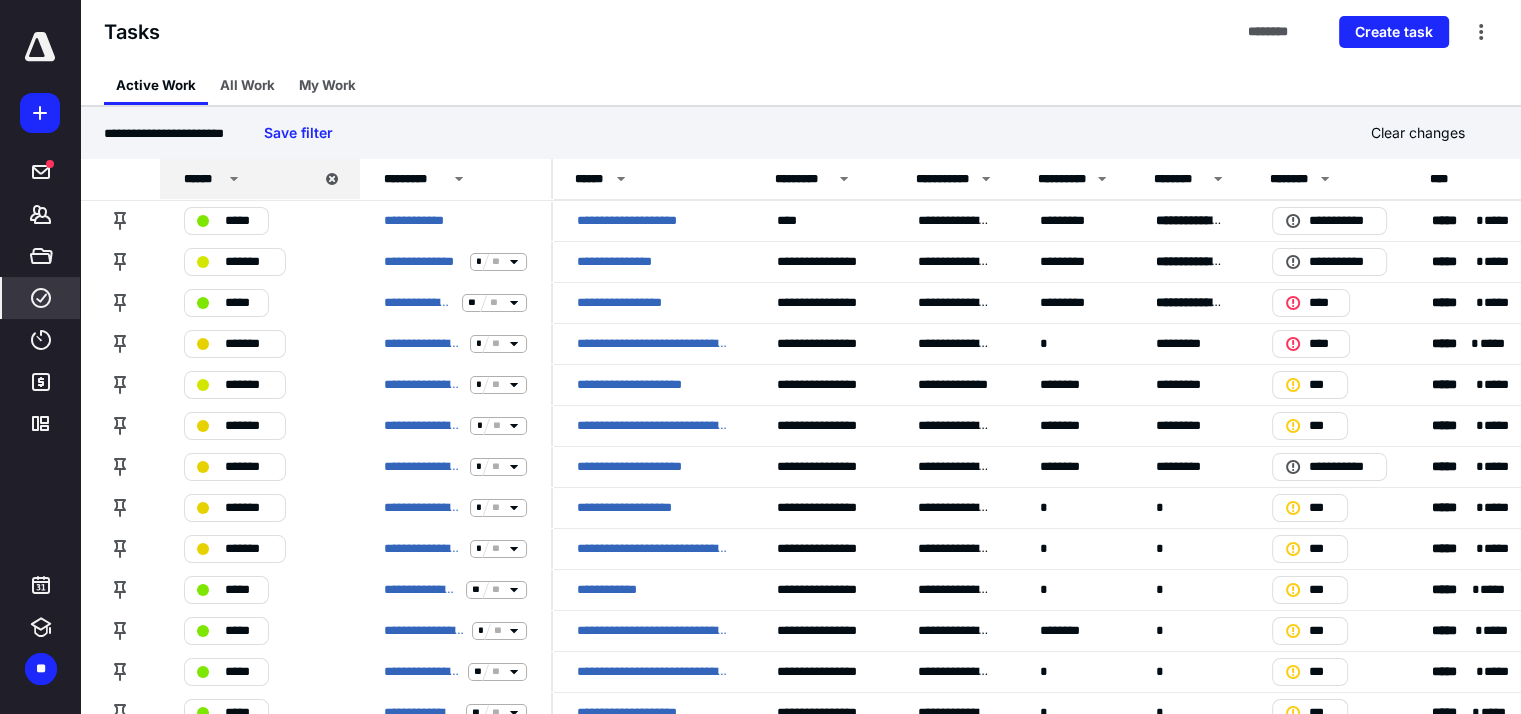 click on "******" at bounding box center (248, 179) 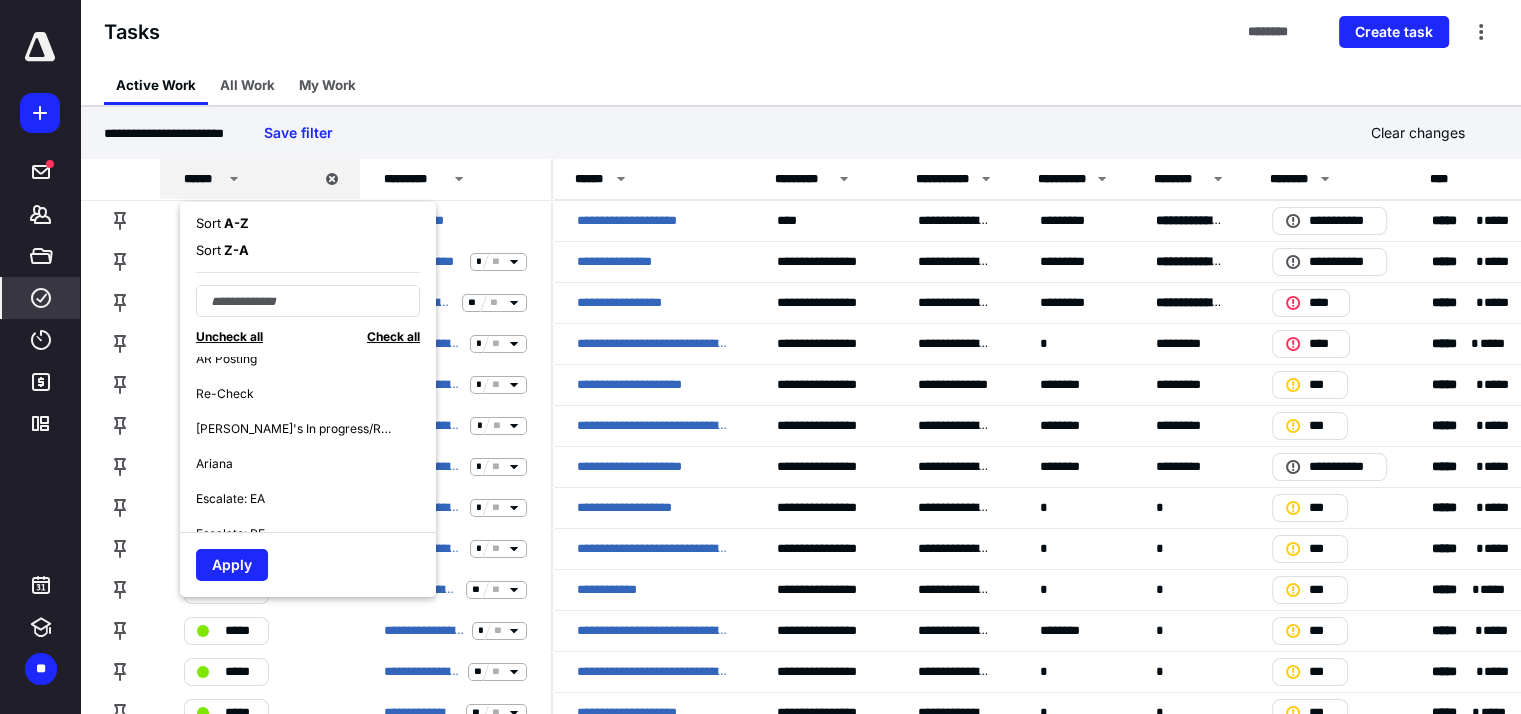 scroll, scrollTop: 360, scrollLeft: 0, axis: vertical 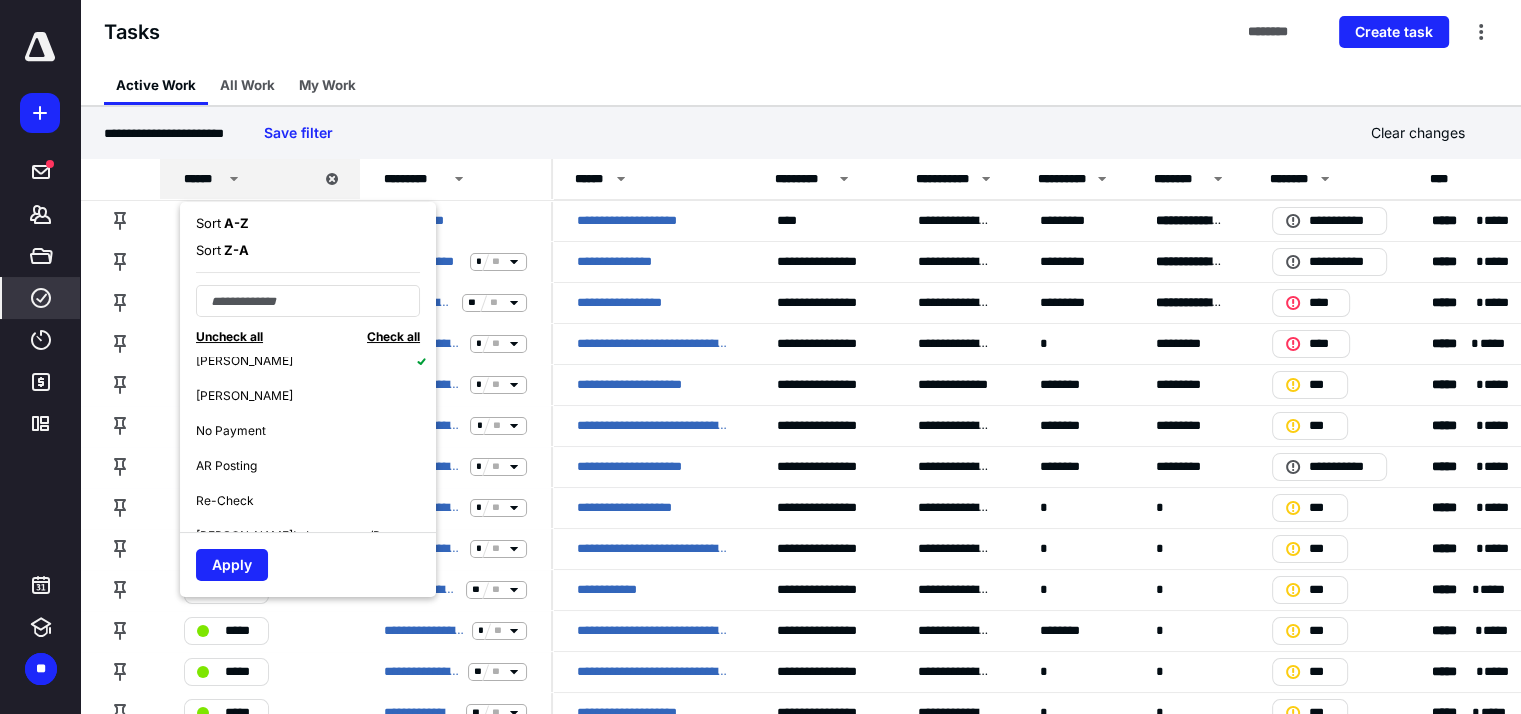 click on "[PERSON_NAME]" at bounding box center [244, 361] 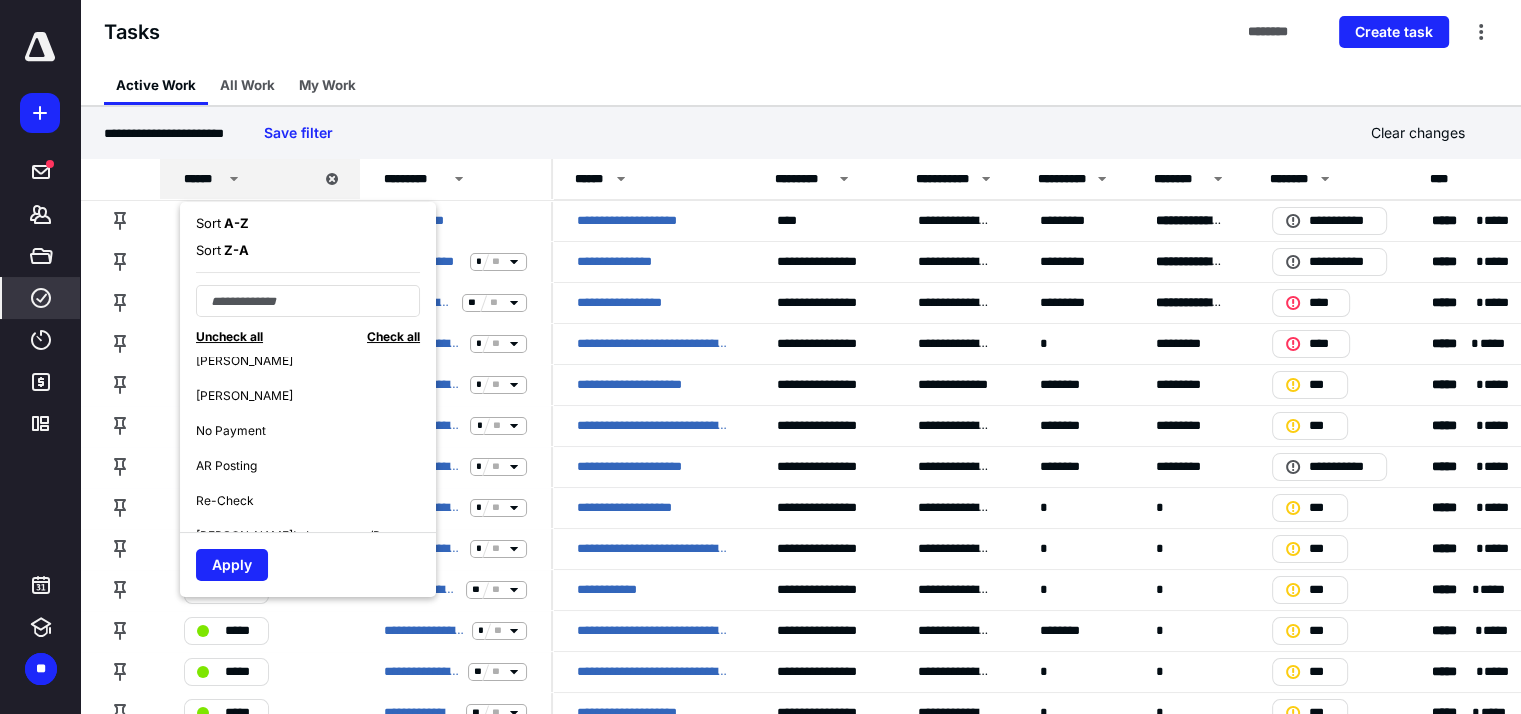 click on "[PERSON_NAME]" at bounding box center [316, 360] 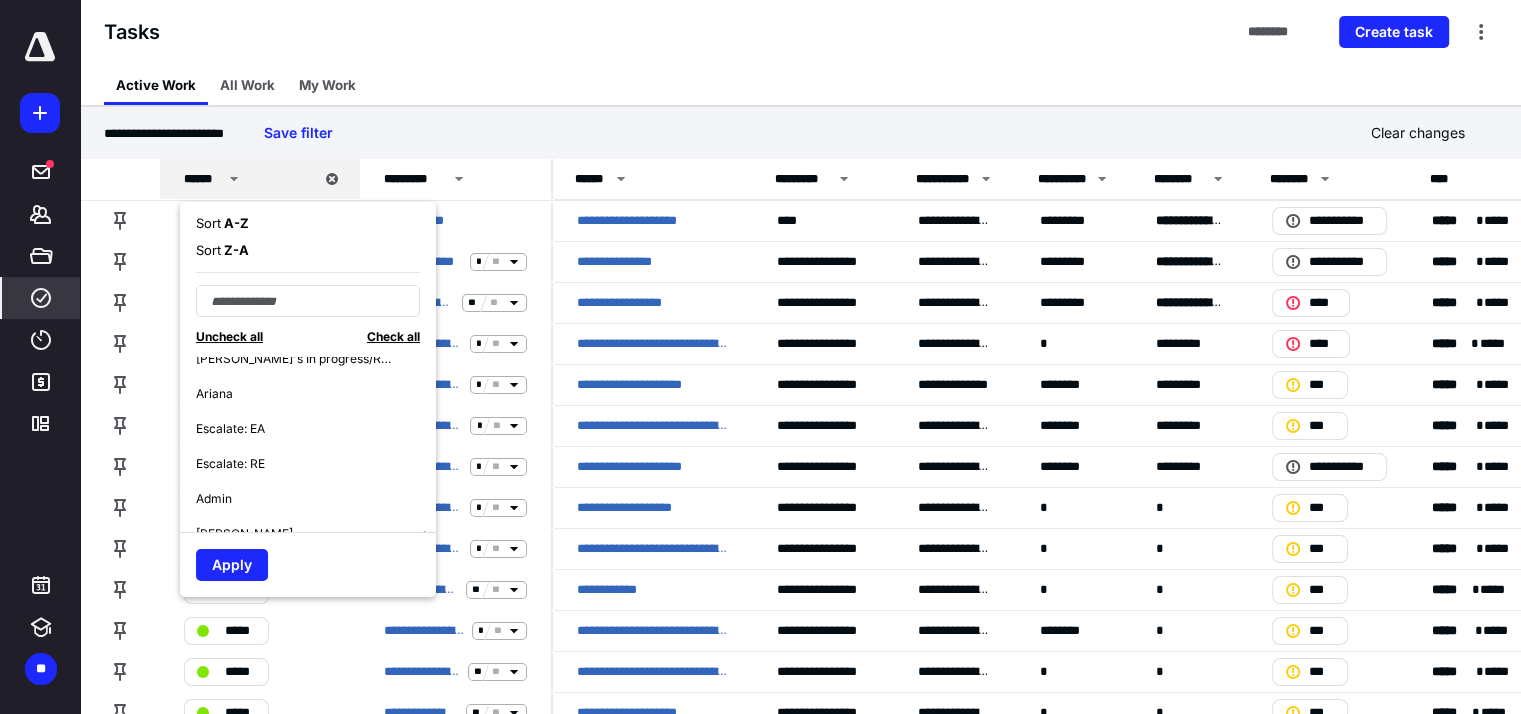scroll, scrollTop: 560, scrollLeft: 0, axis: vertical 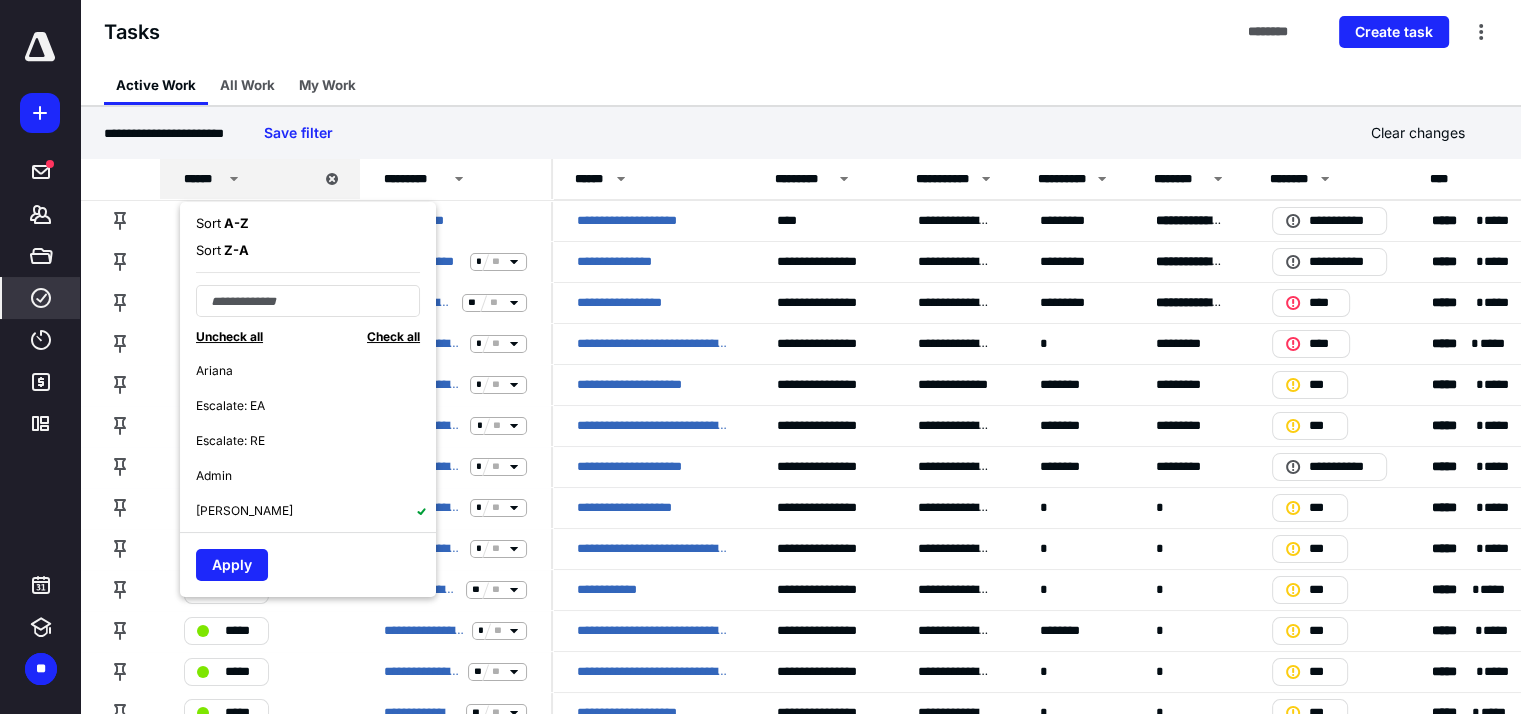 click on "[PERSON_NAME]" at bounding box center [316, 510] 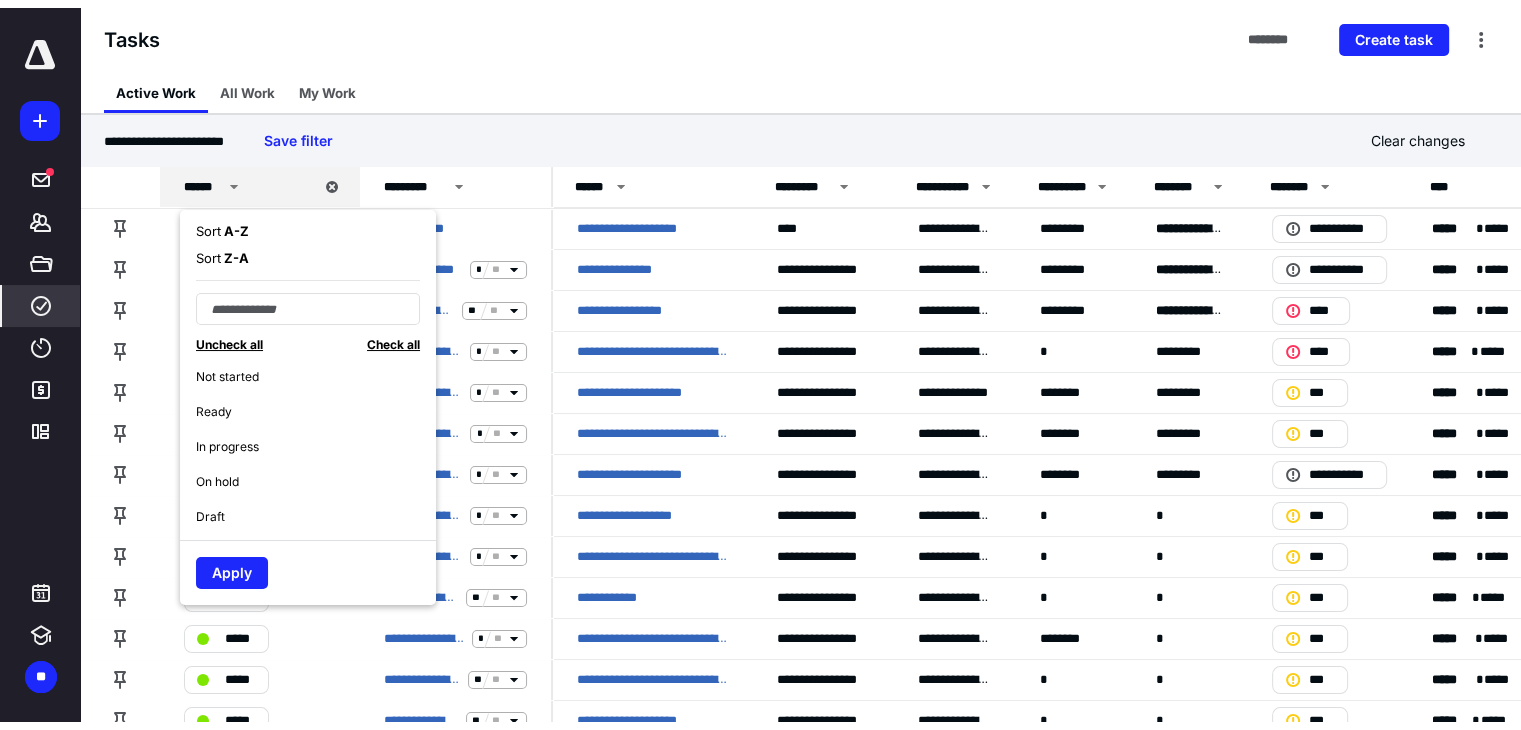 scroll, scrollTop: 0, scrollLeft: 0, axis: both 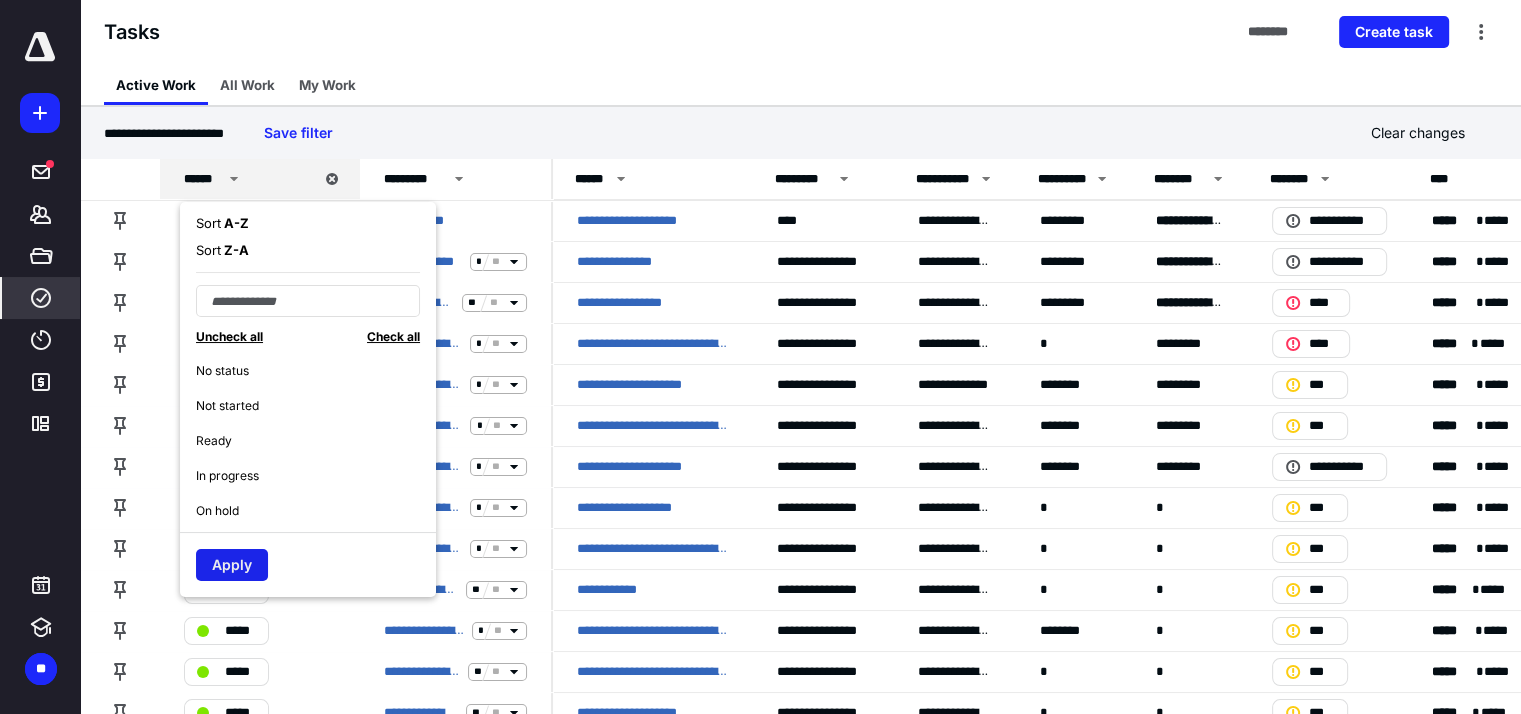 click on "Apply" at bounding box center [232, 565] 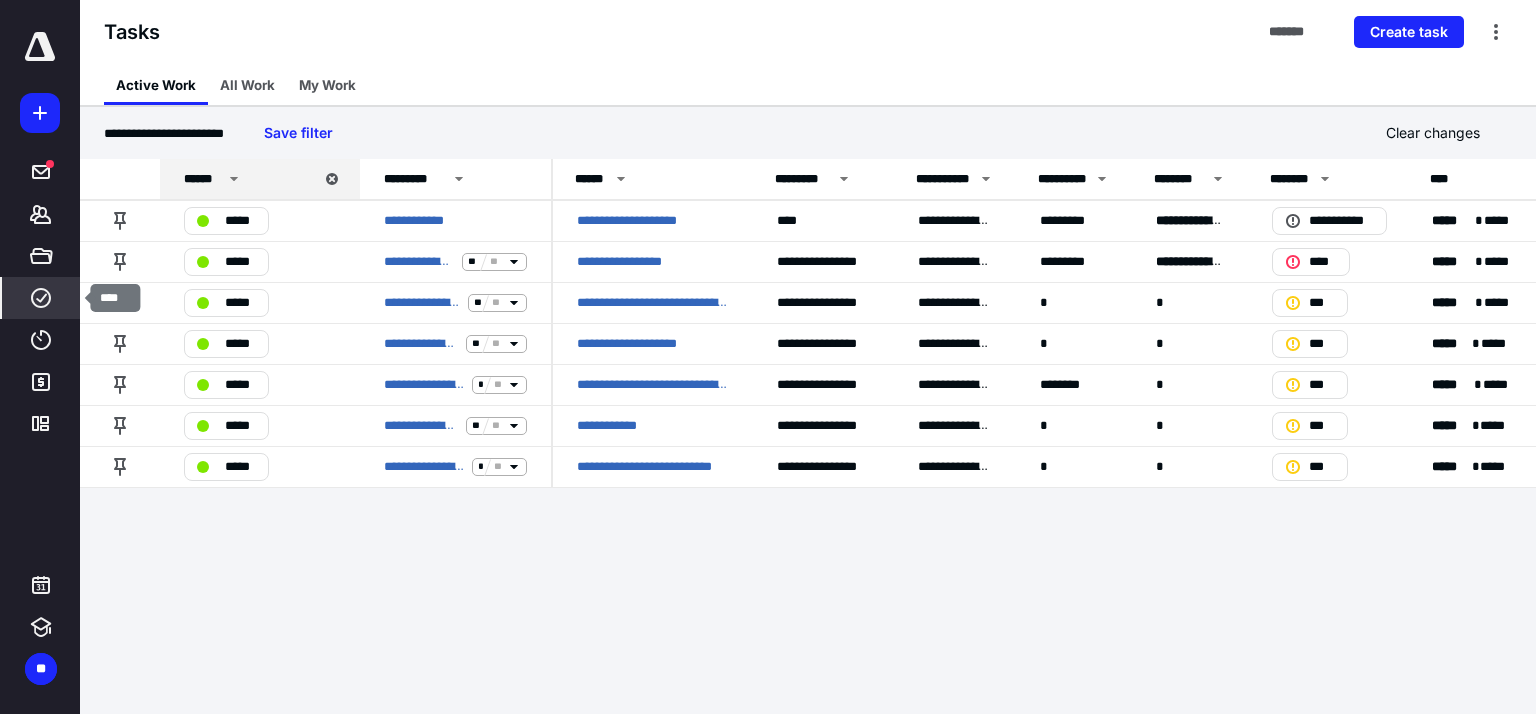 click 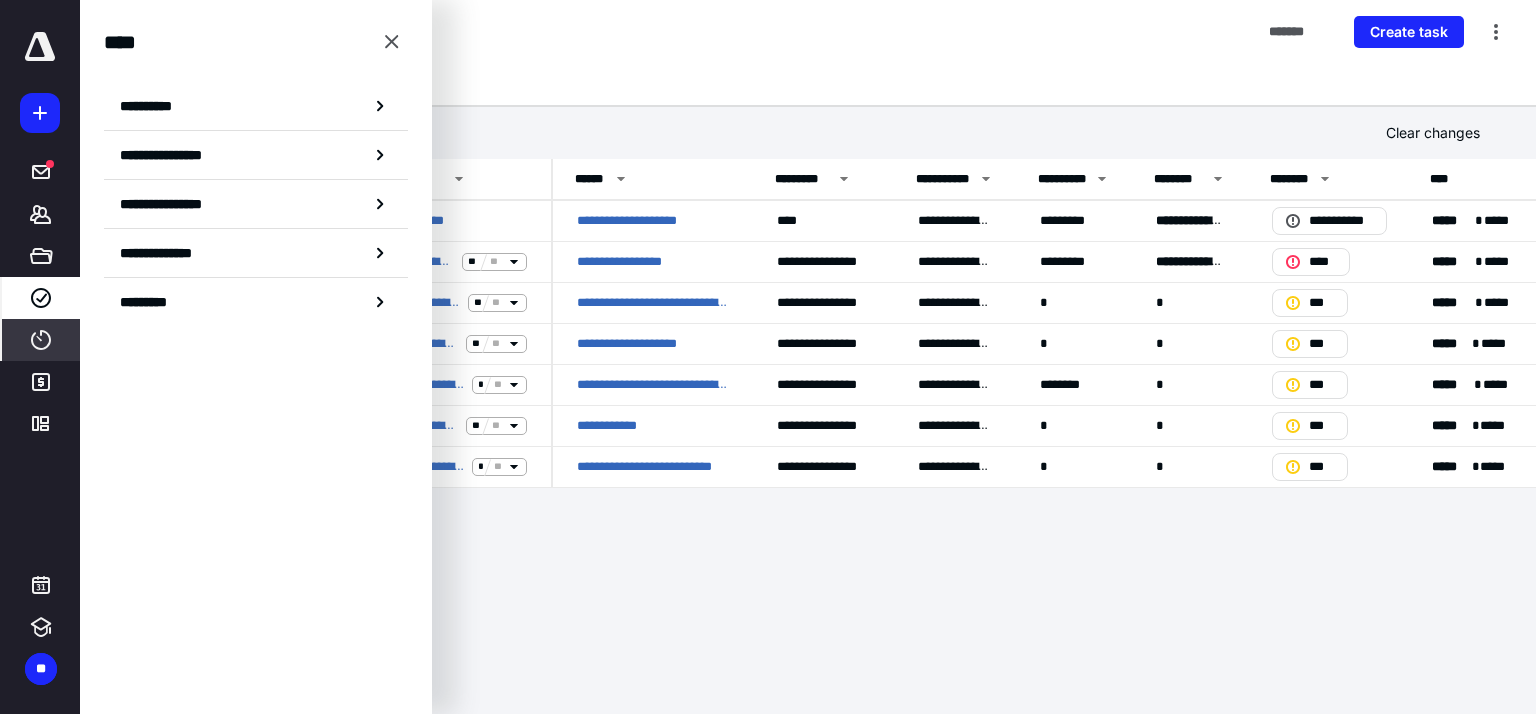 click 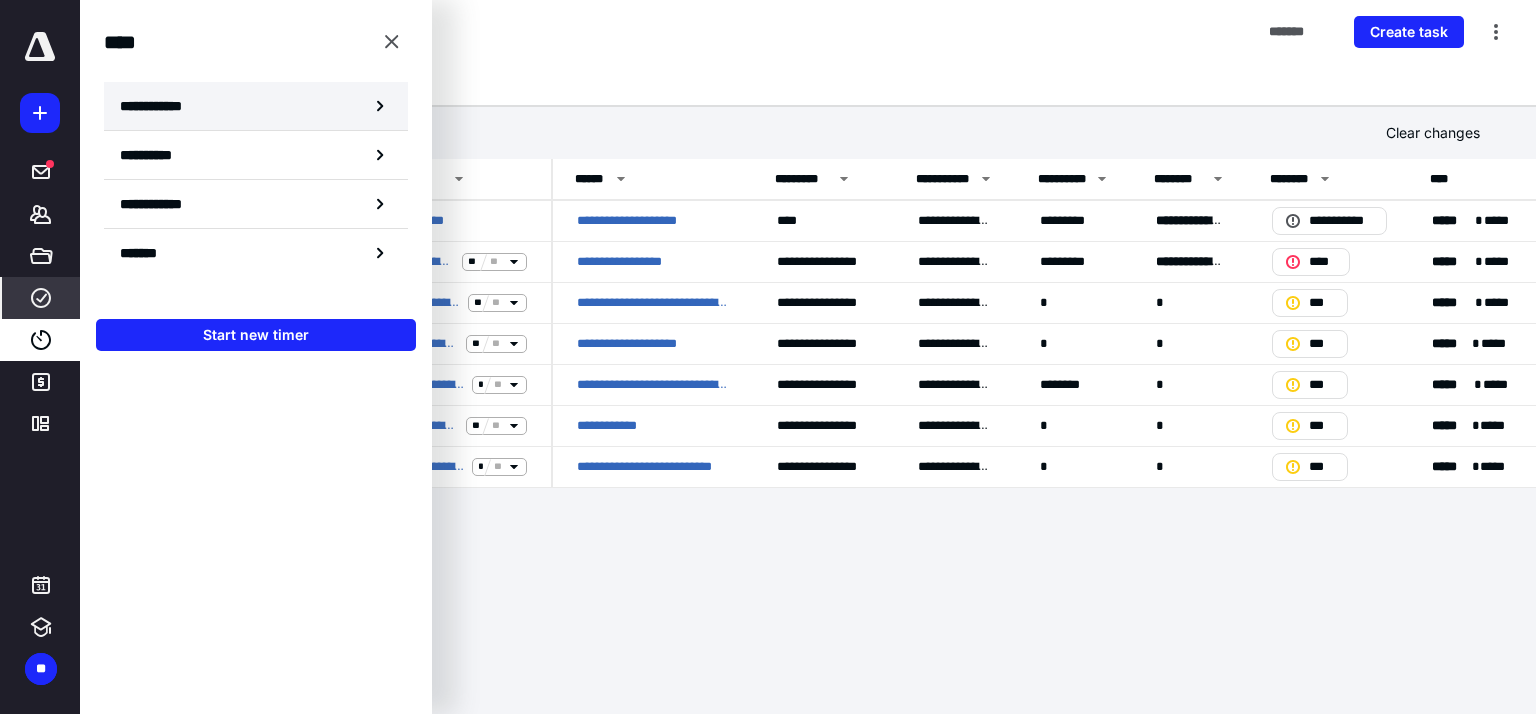 click on "**********" at bounding box center [256, 106] 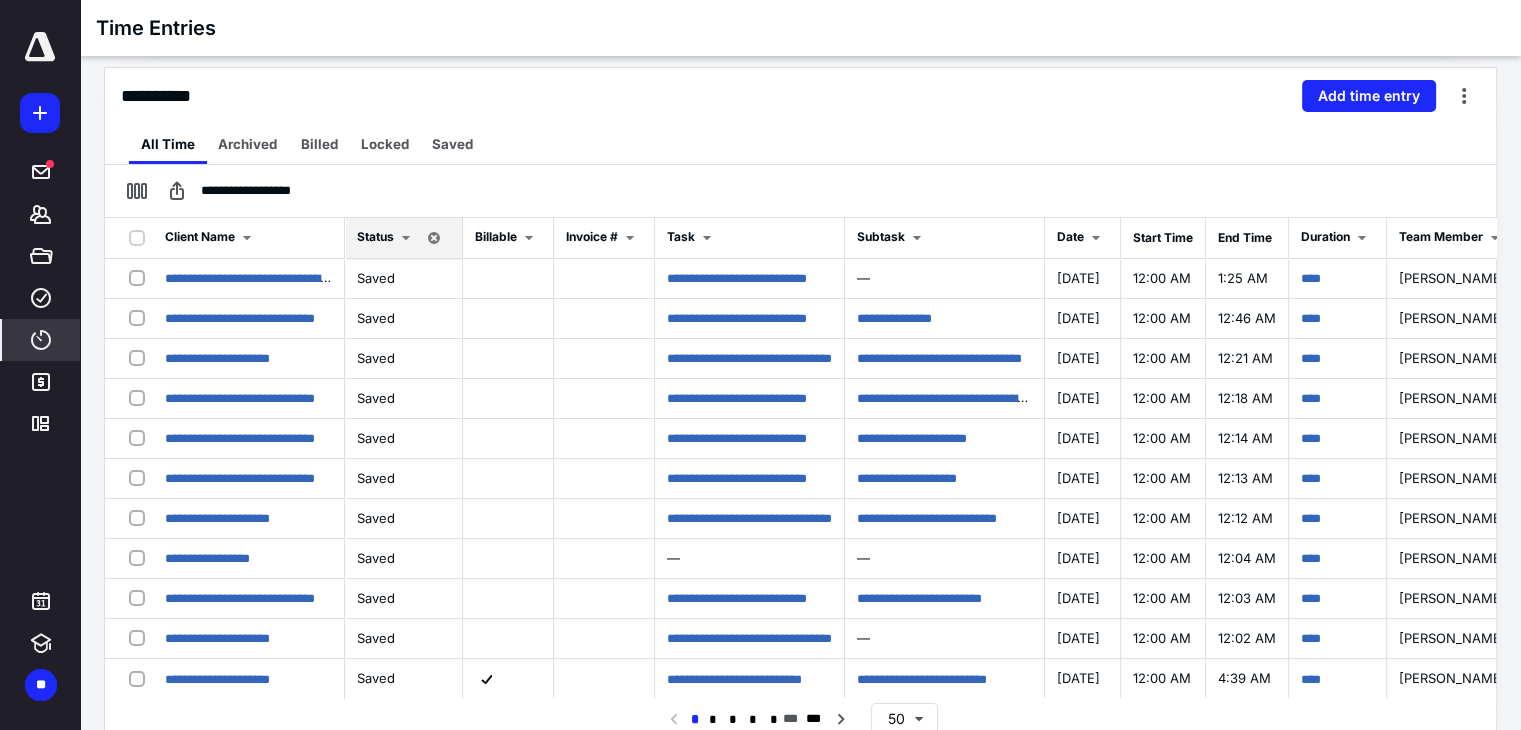 scroll, scrollTop: 229, scrollLeft: 0, axis: vertical 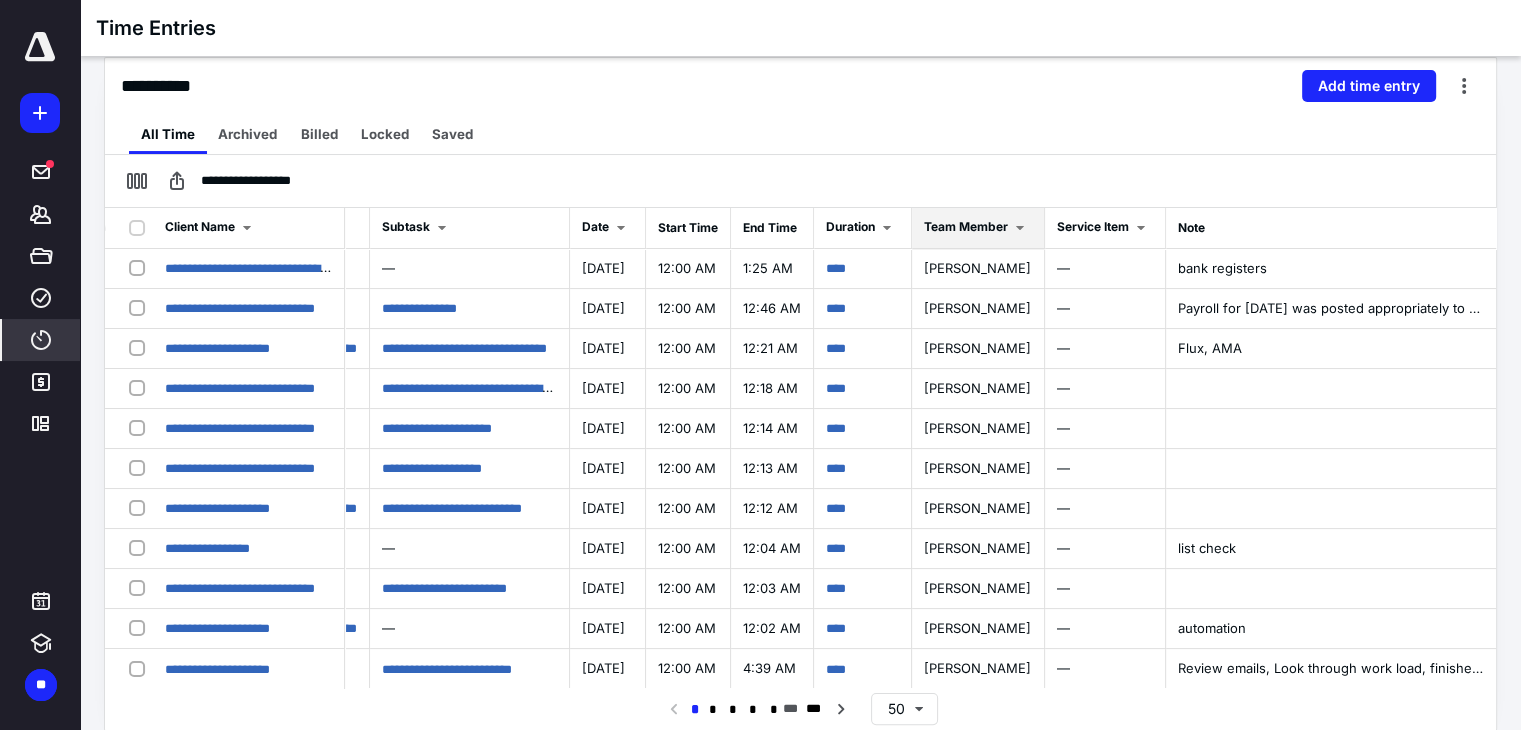click at bounding box center [1020, 228] 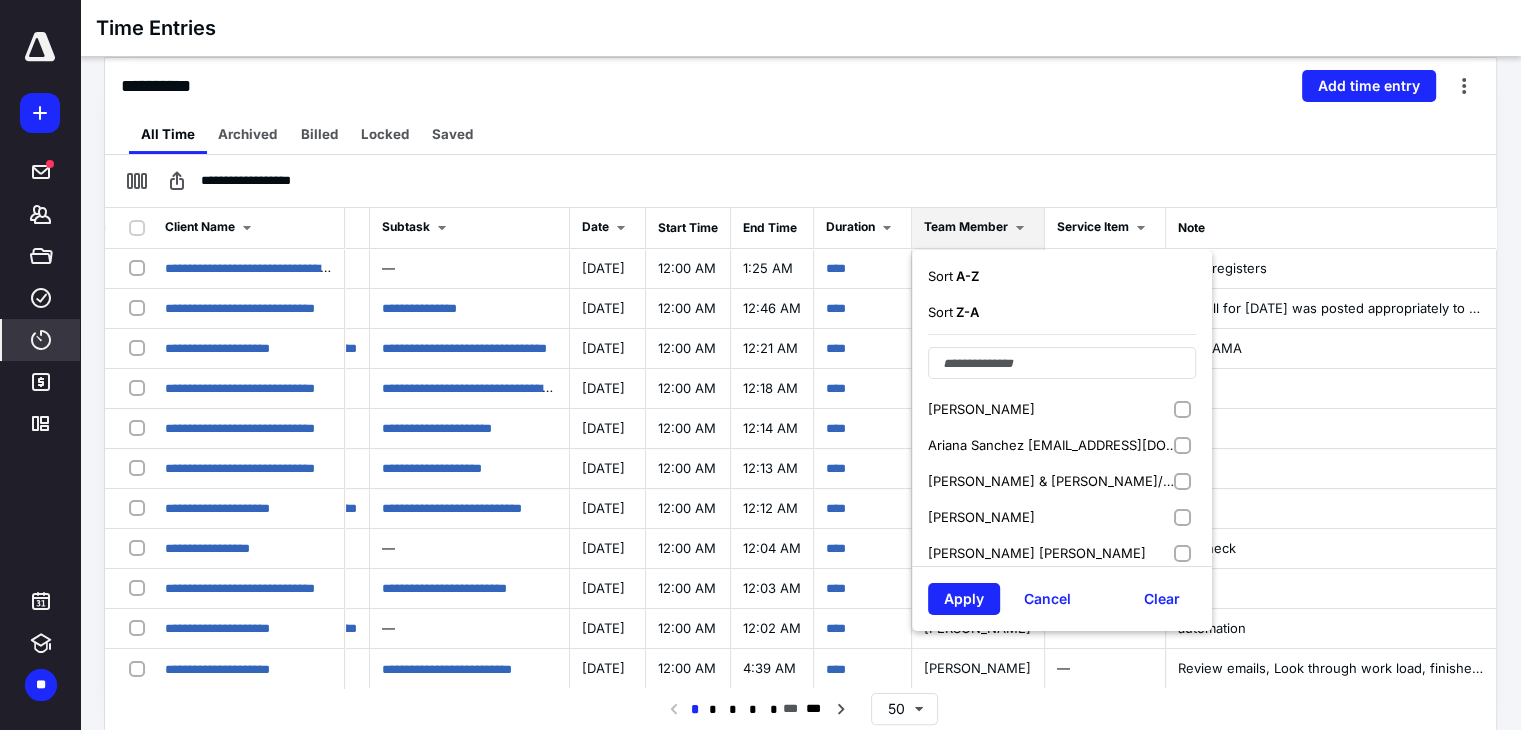 click on "[PERSON_NAME] & [PERSON_NAME]/[PERSON_NAME] (me)" at bounding box center [1062, 481] 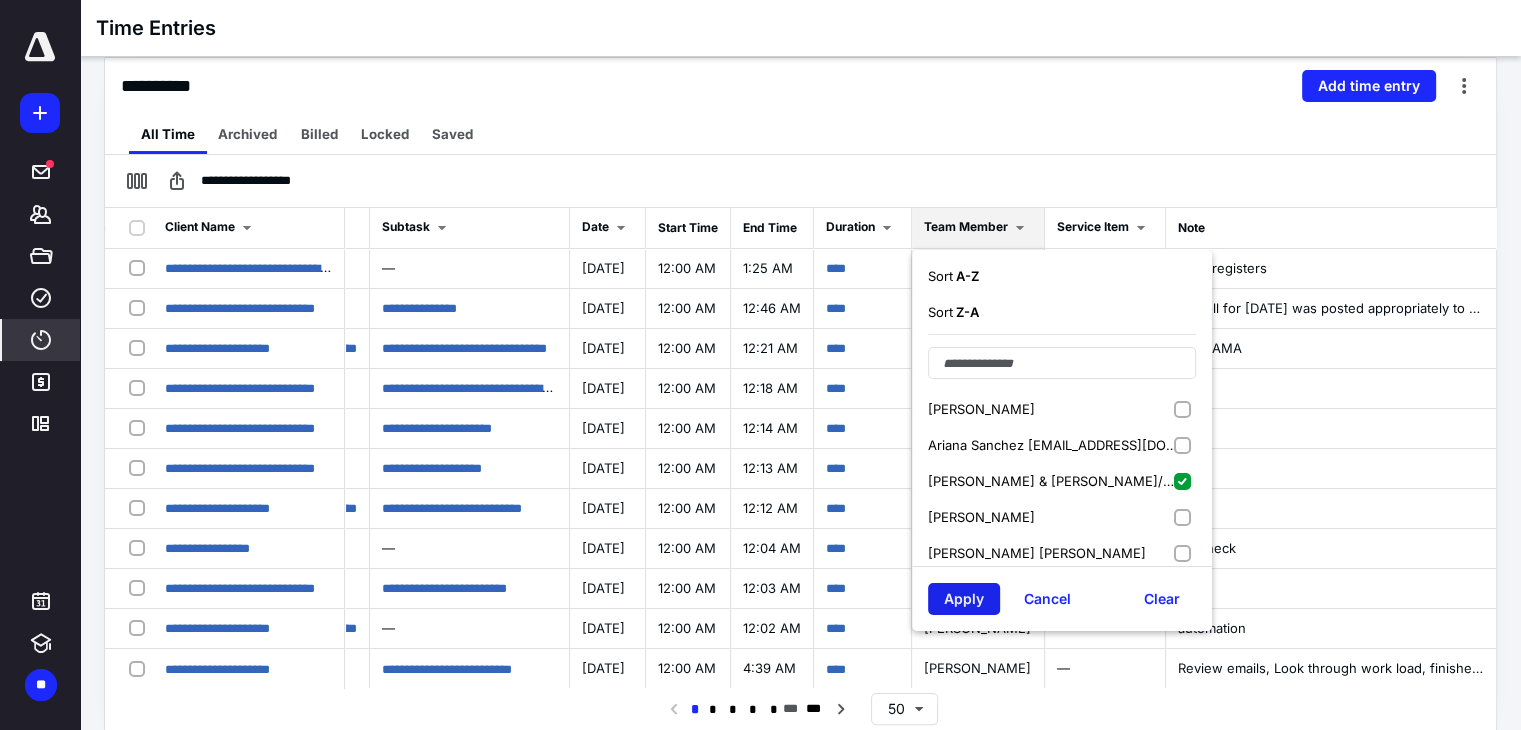 click on "Apply" at bounding box center [964, 599] 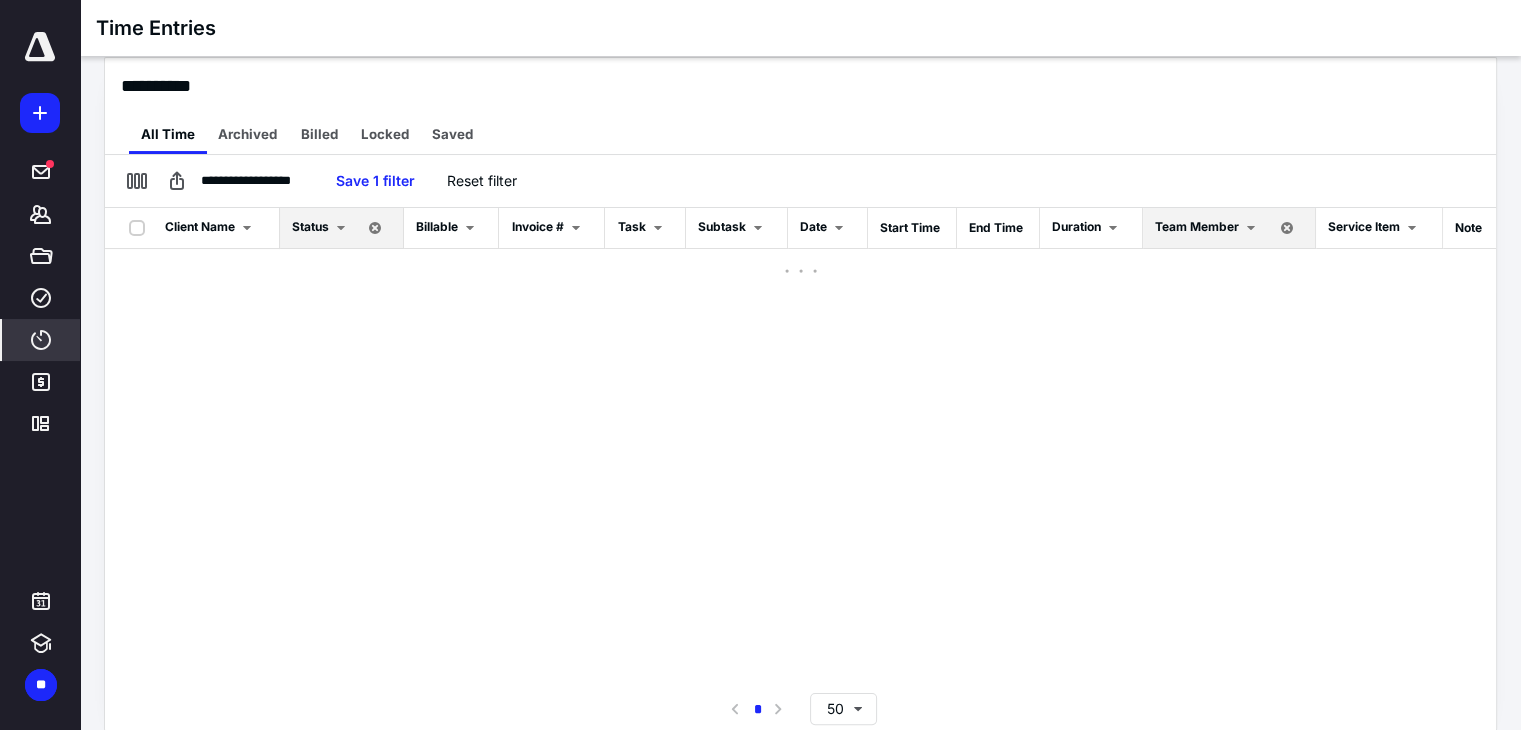 scroll, scrollTop: 0, scrollLeft: 0, axis: both 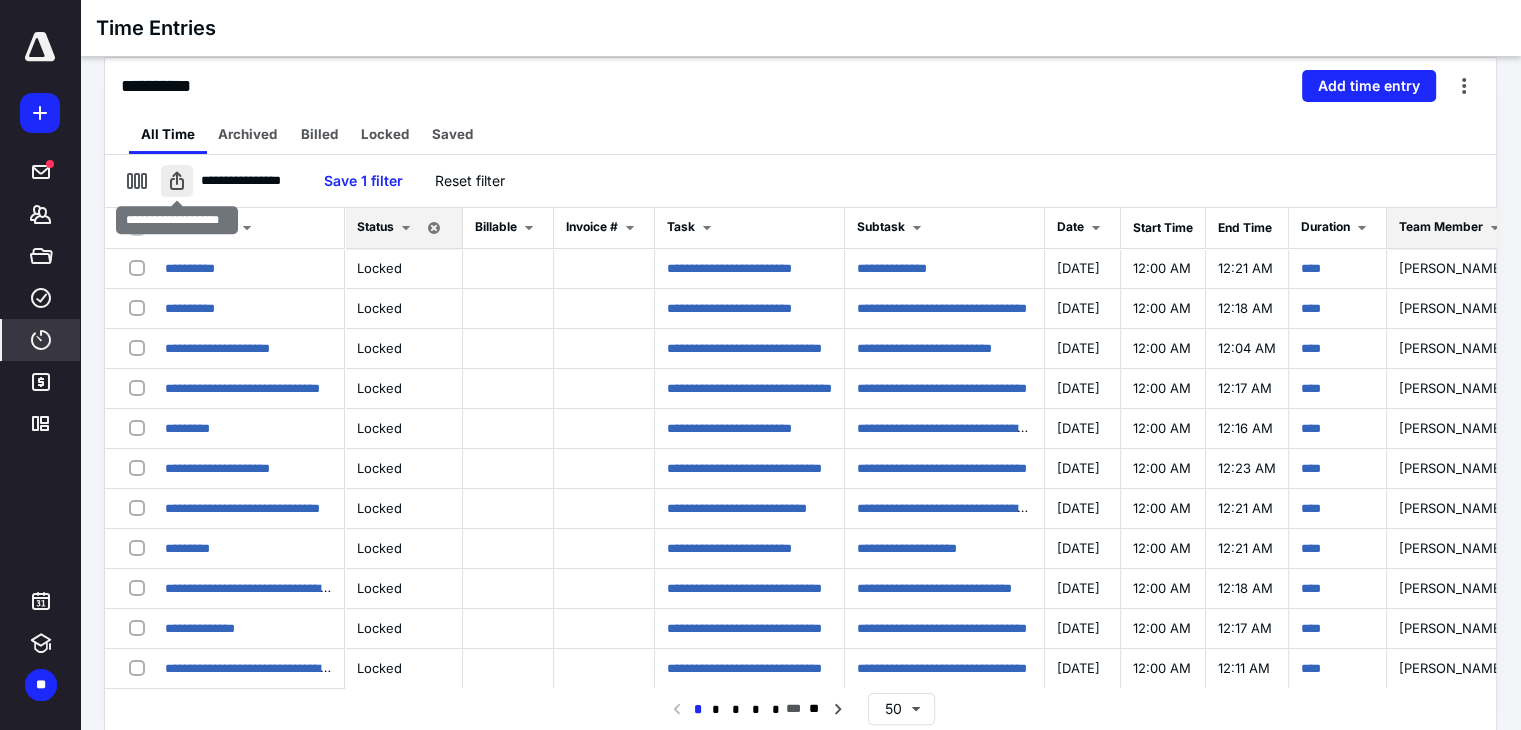 click at bounding box center [177, 181] 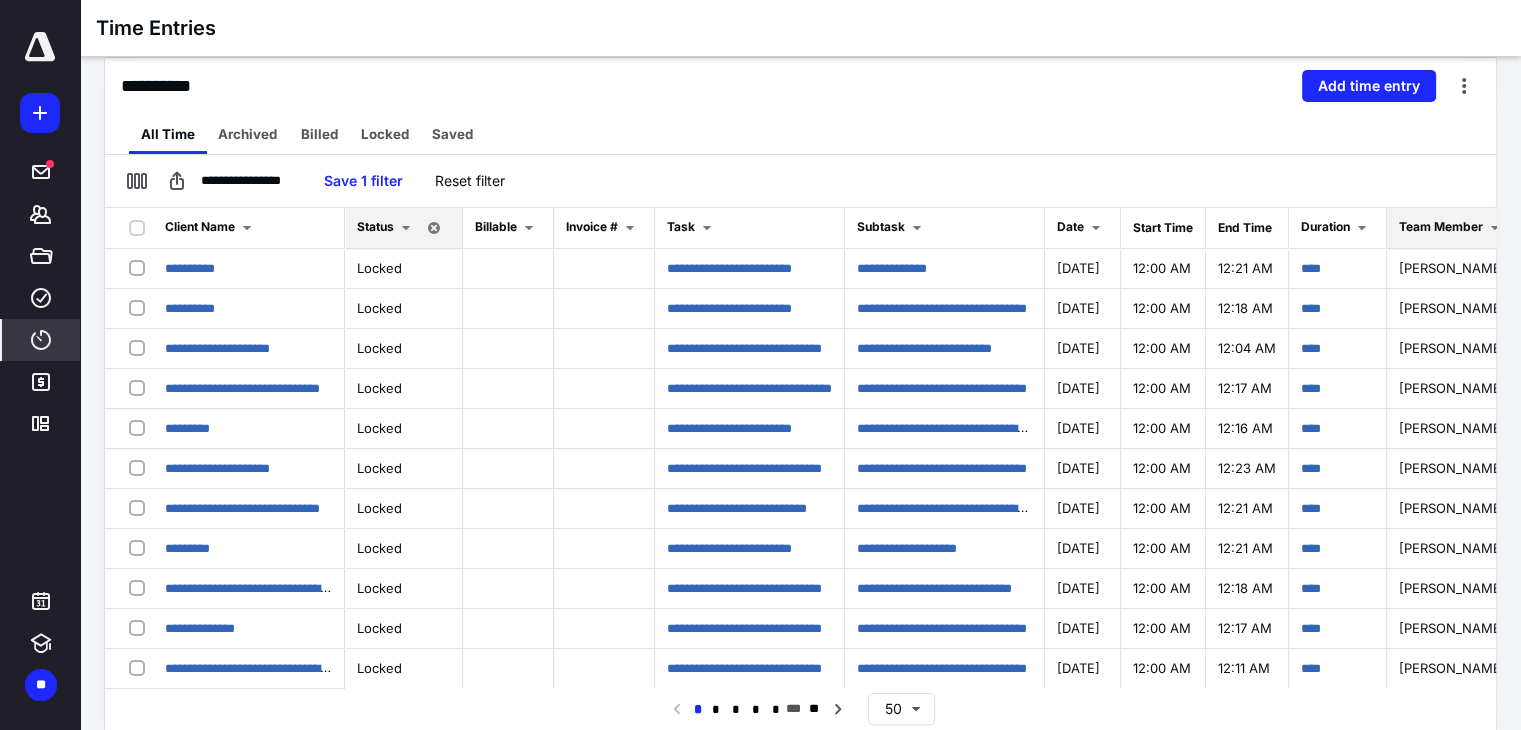 click on "****" at bounding box center (41, 340) 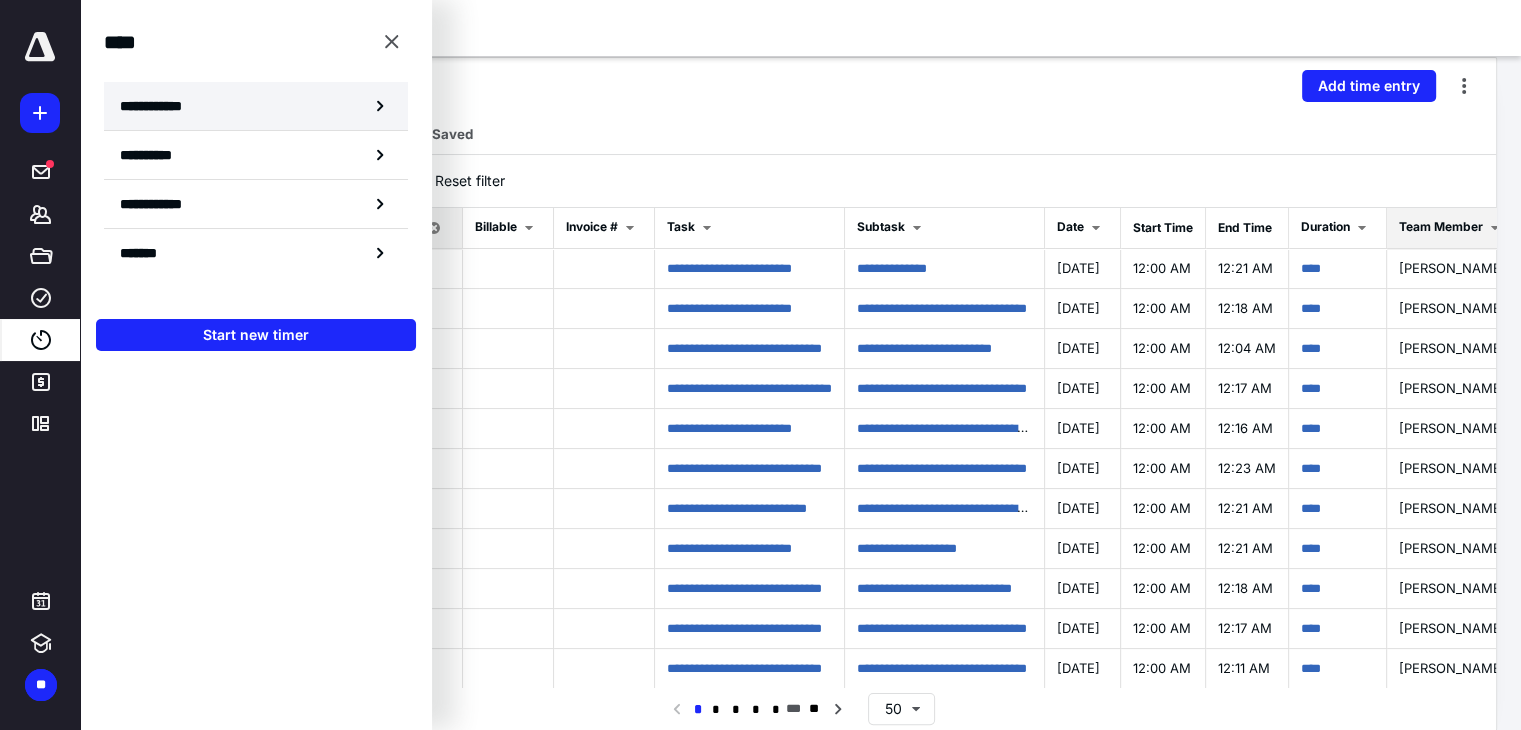 click on "**********" at bounding box center [162, 106] 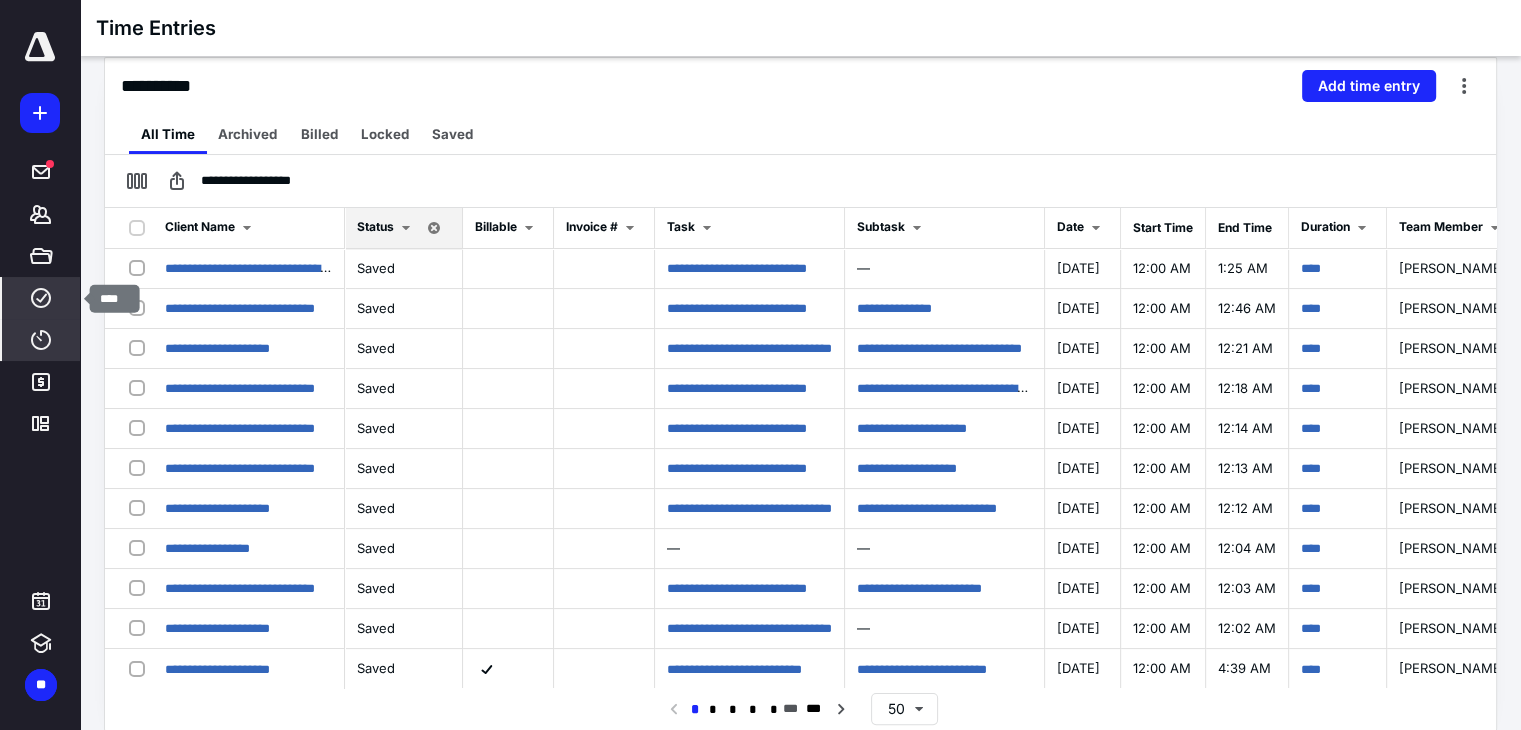 click on "****" at bounding box center [41, 298] 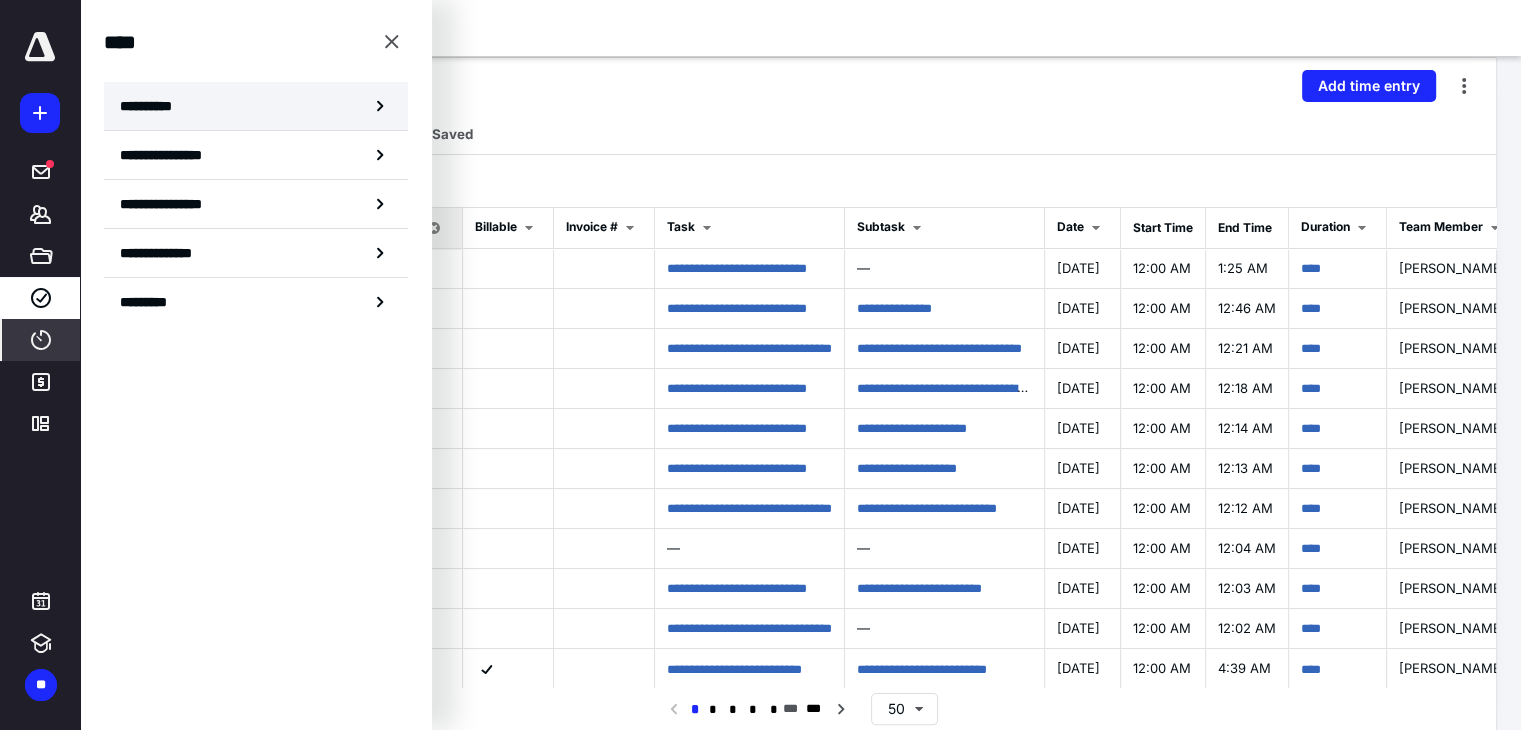 click on "**********" at bounding box center (153, 106) 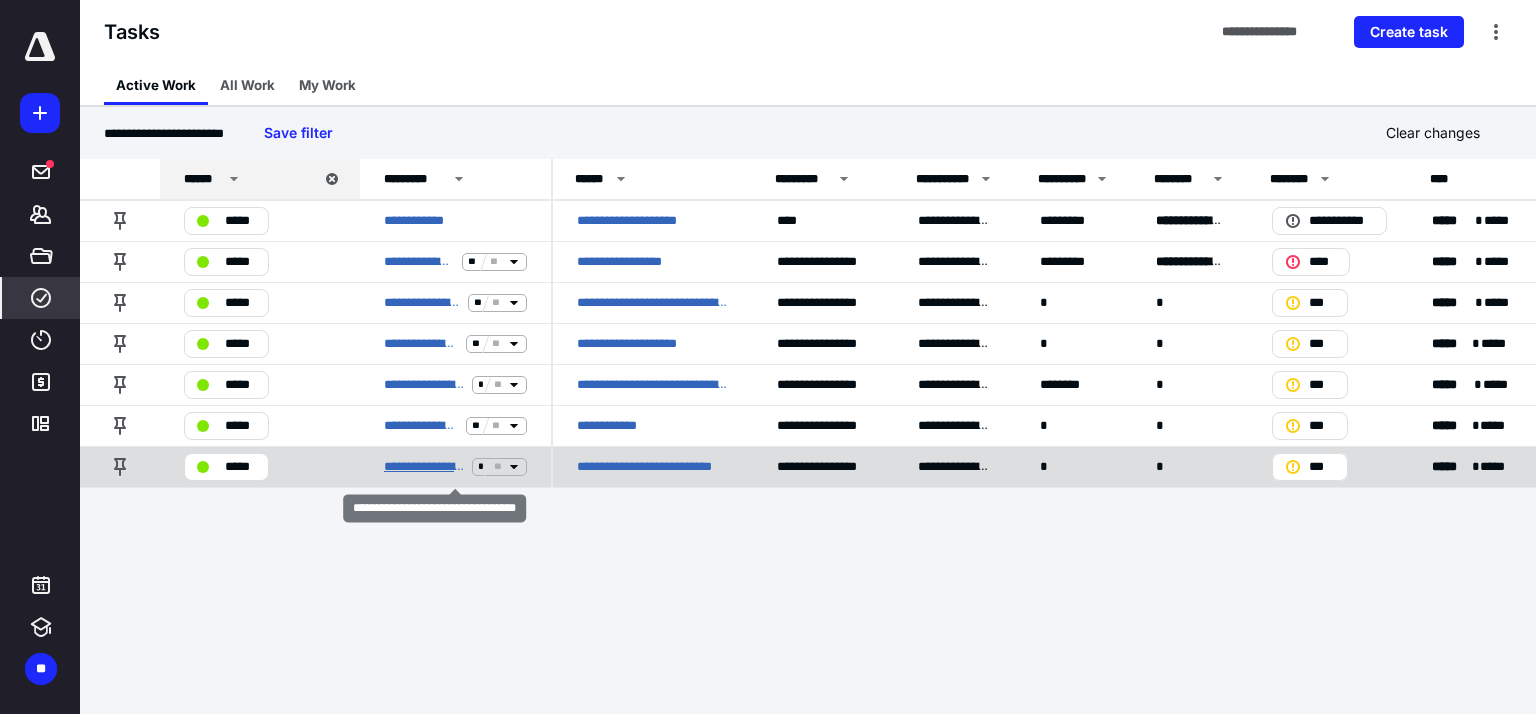 click on "**********" at bounding box center (424, 467) 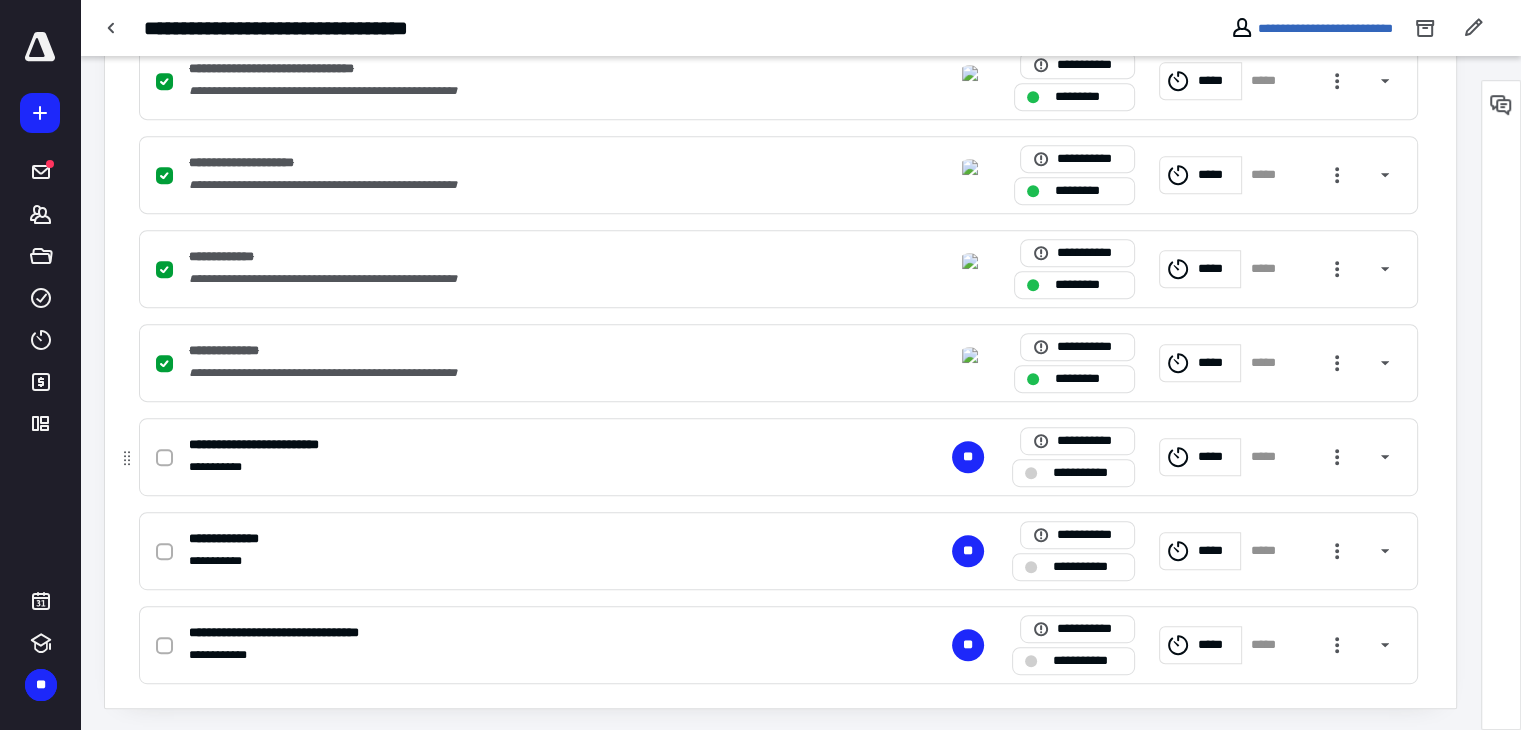 scroll, scrollTop: 915, scrollLeft: 0, axis: vertical 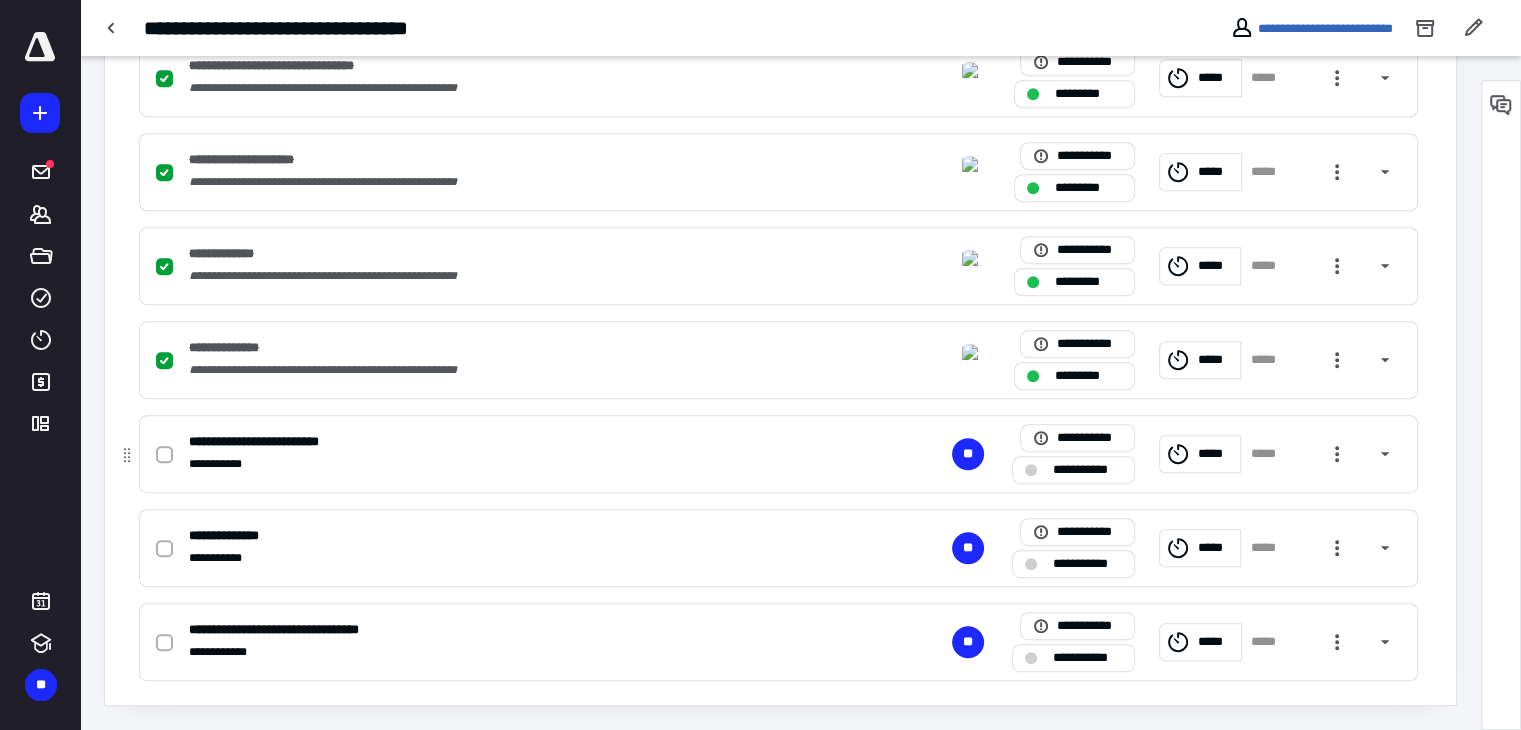 click on "**********" at bounding box center (516, 464) 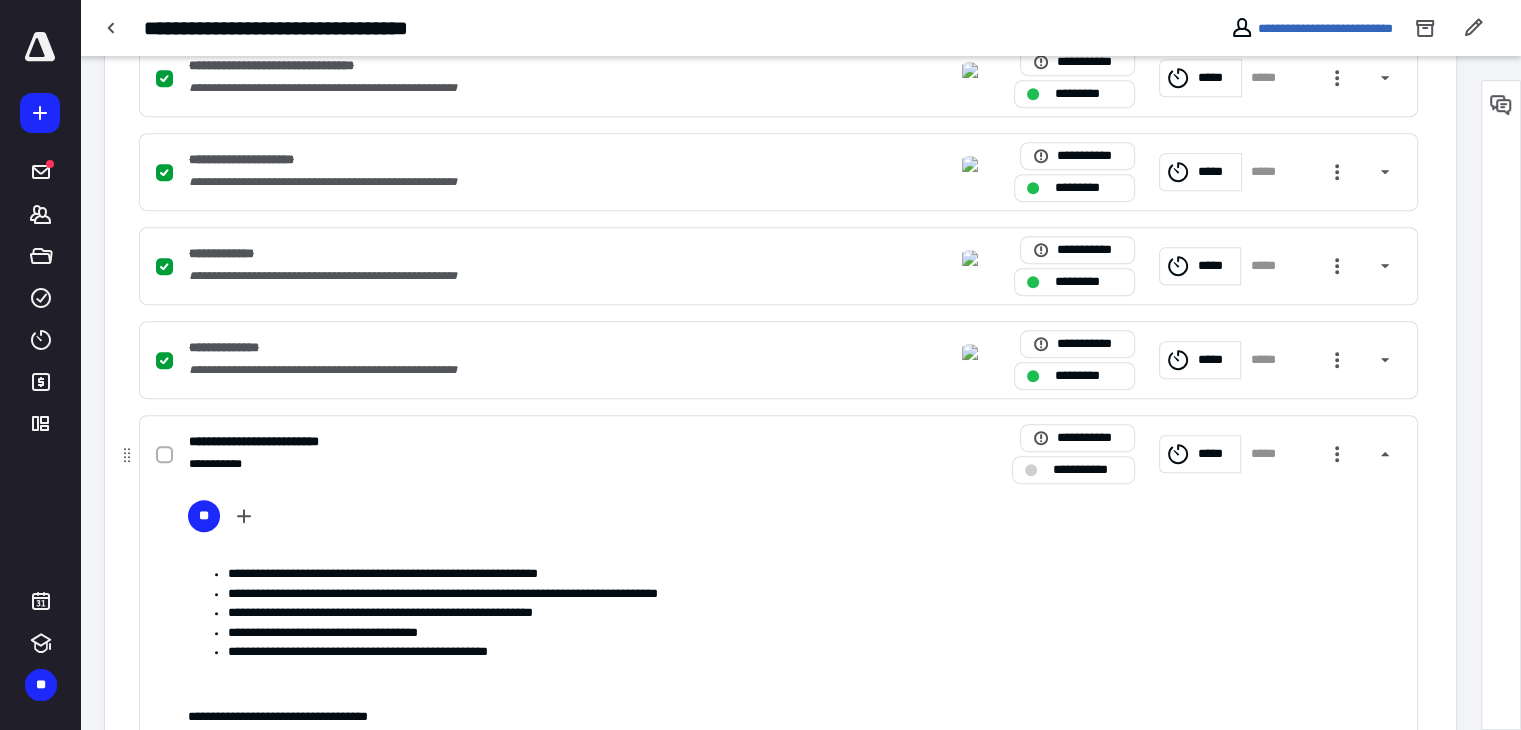 click on "**********" at bounding box center (516, 464) 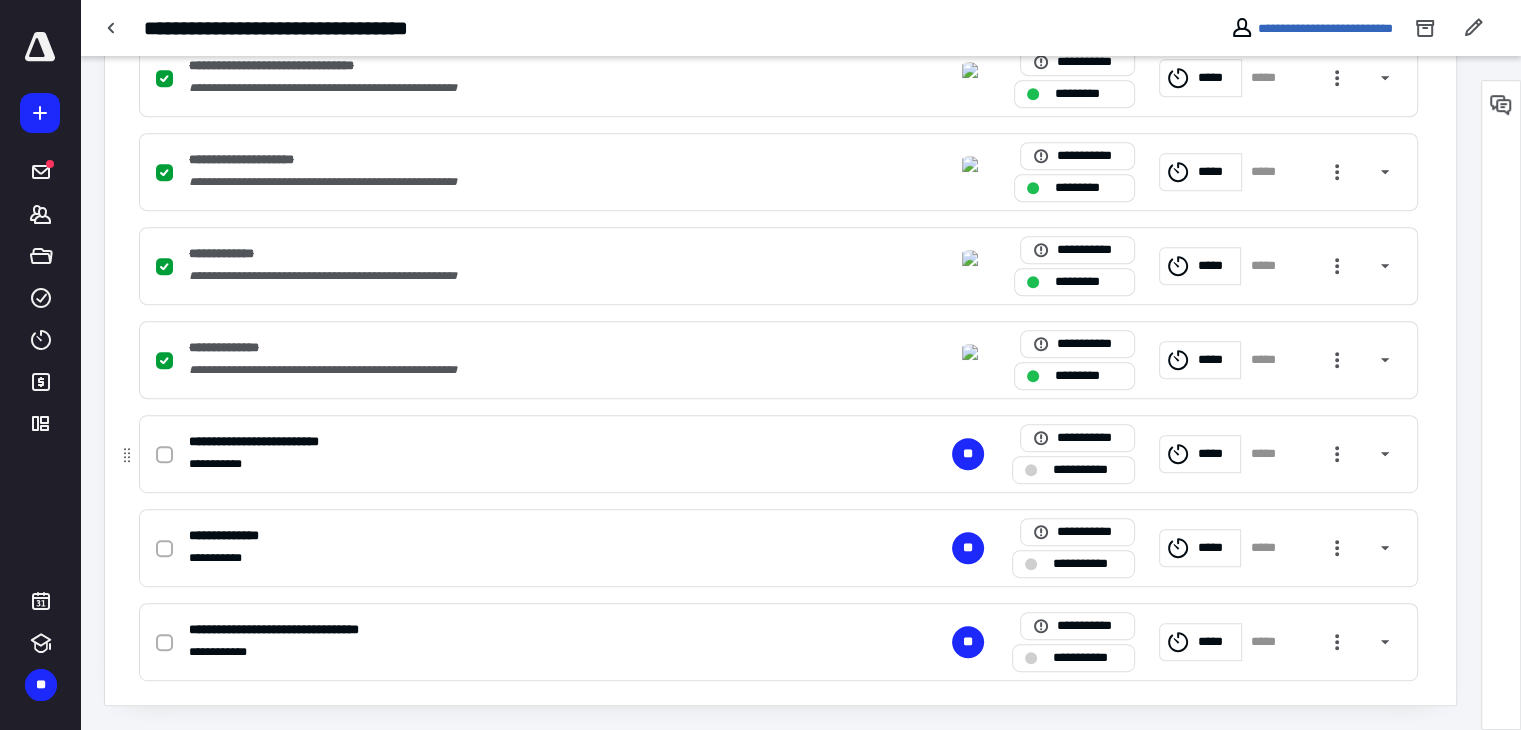 click on "*****" at bounding box center [1216, 454] 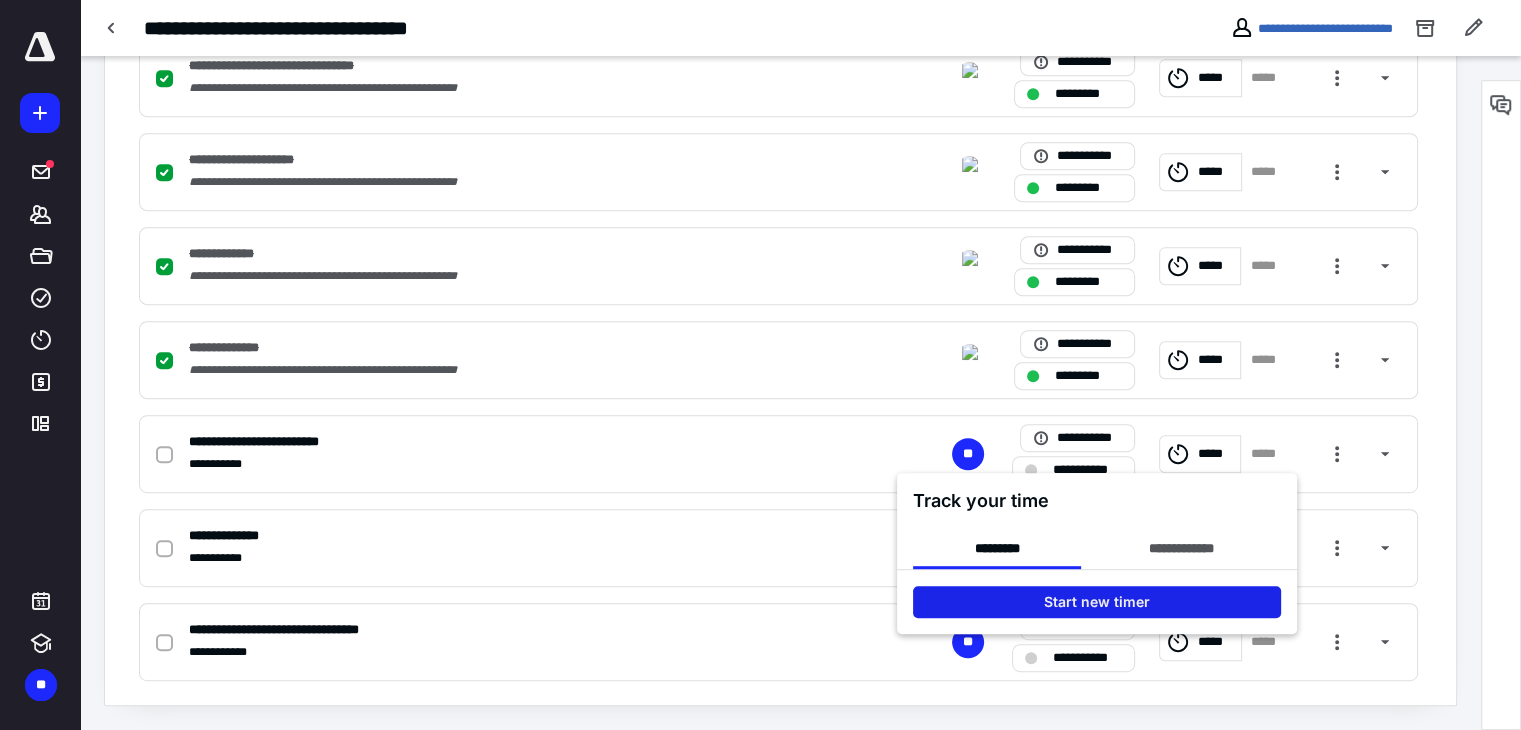 click on "Start new timer" at bounding box center (1097, 602) 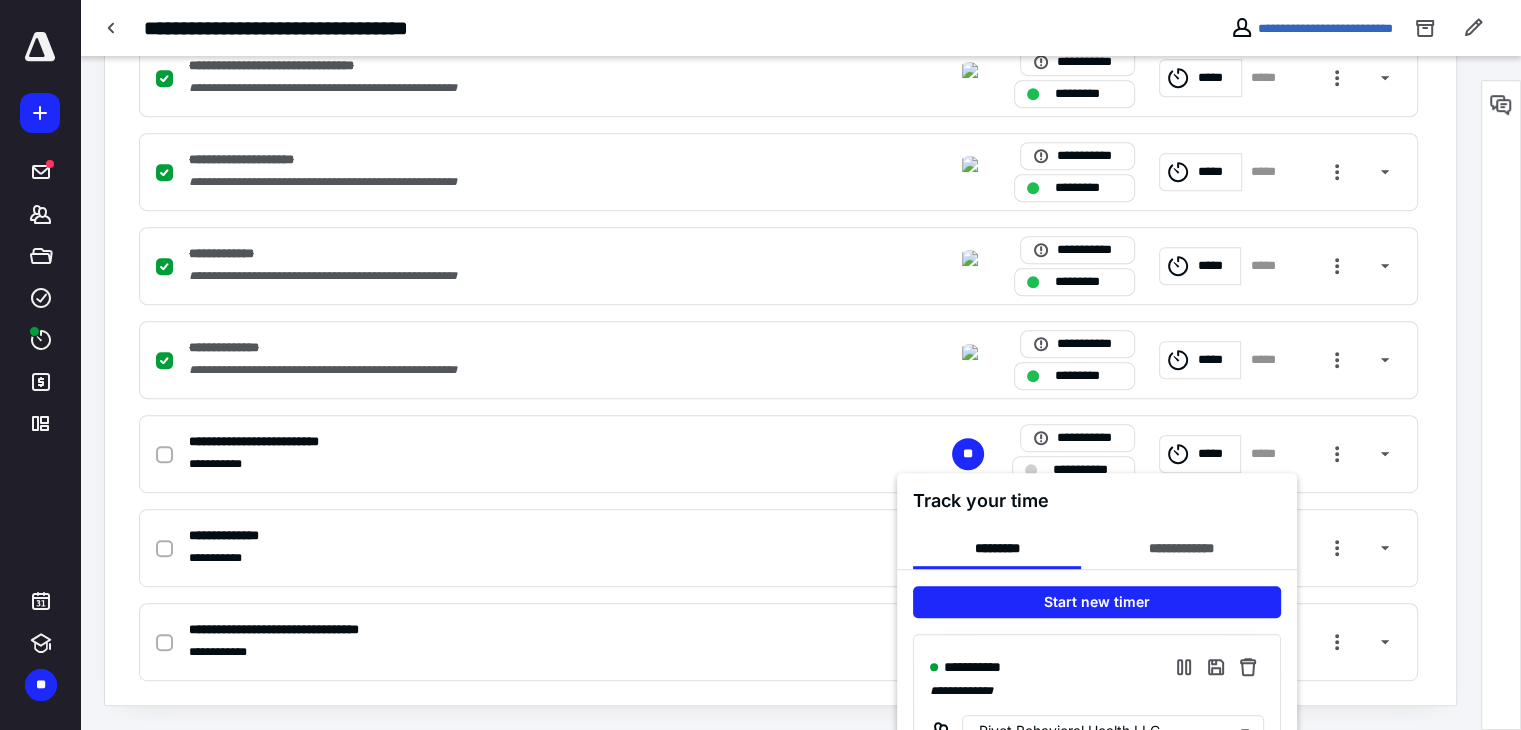 click at bounding box center (760, 365) 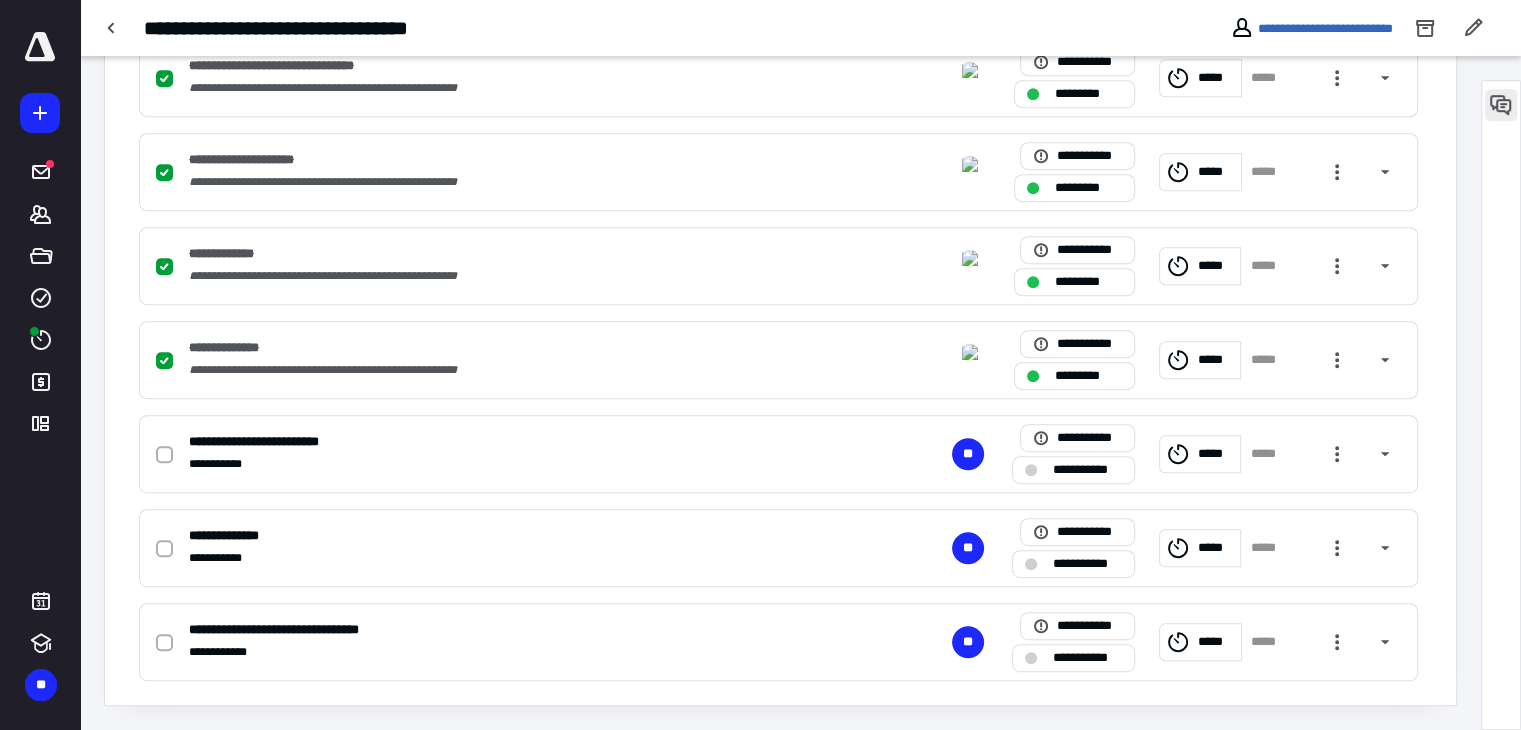 click at bounding box center (1501, 105) 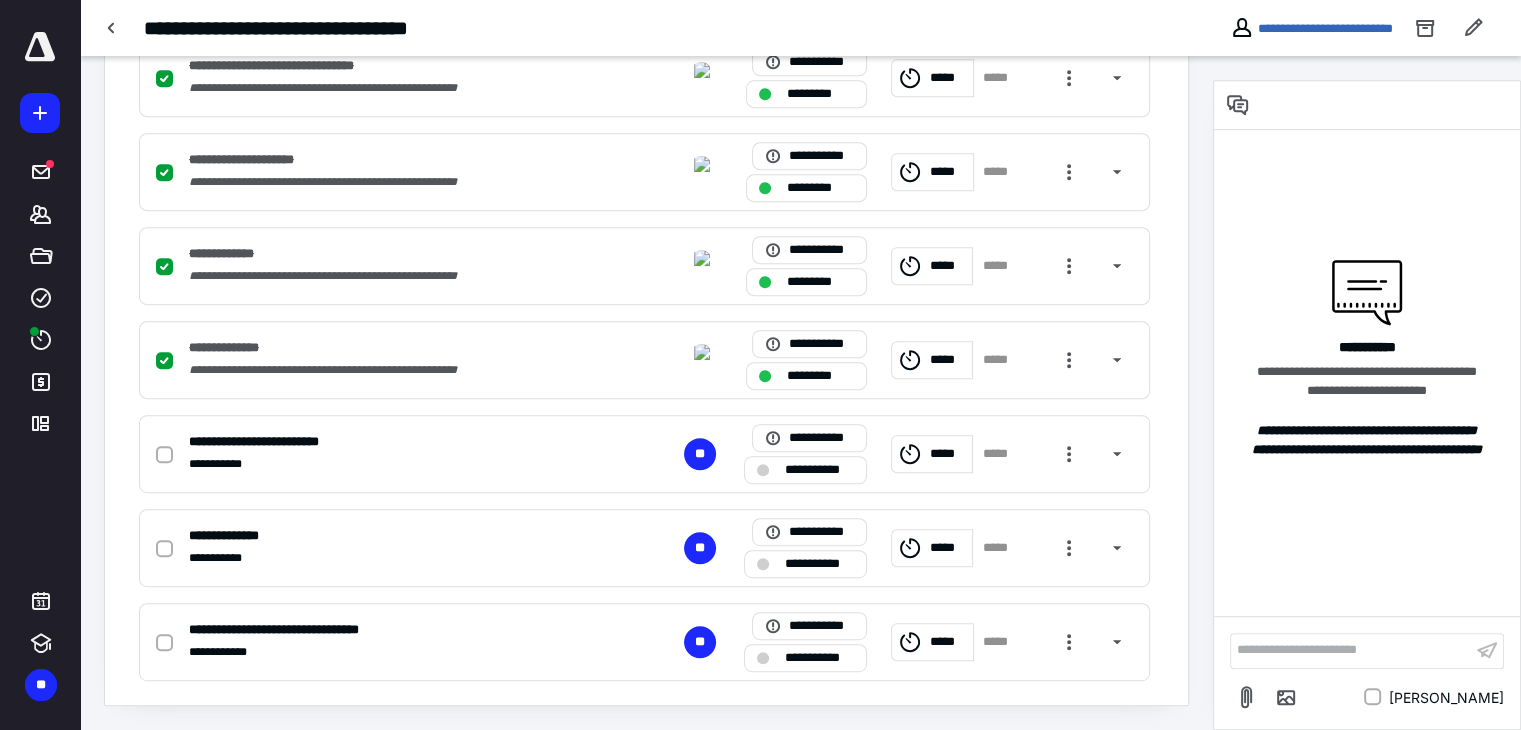 click at bounding box center [1367, 105] 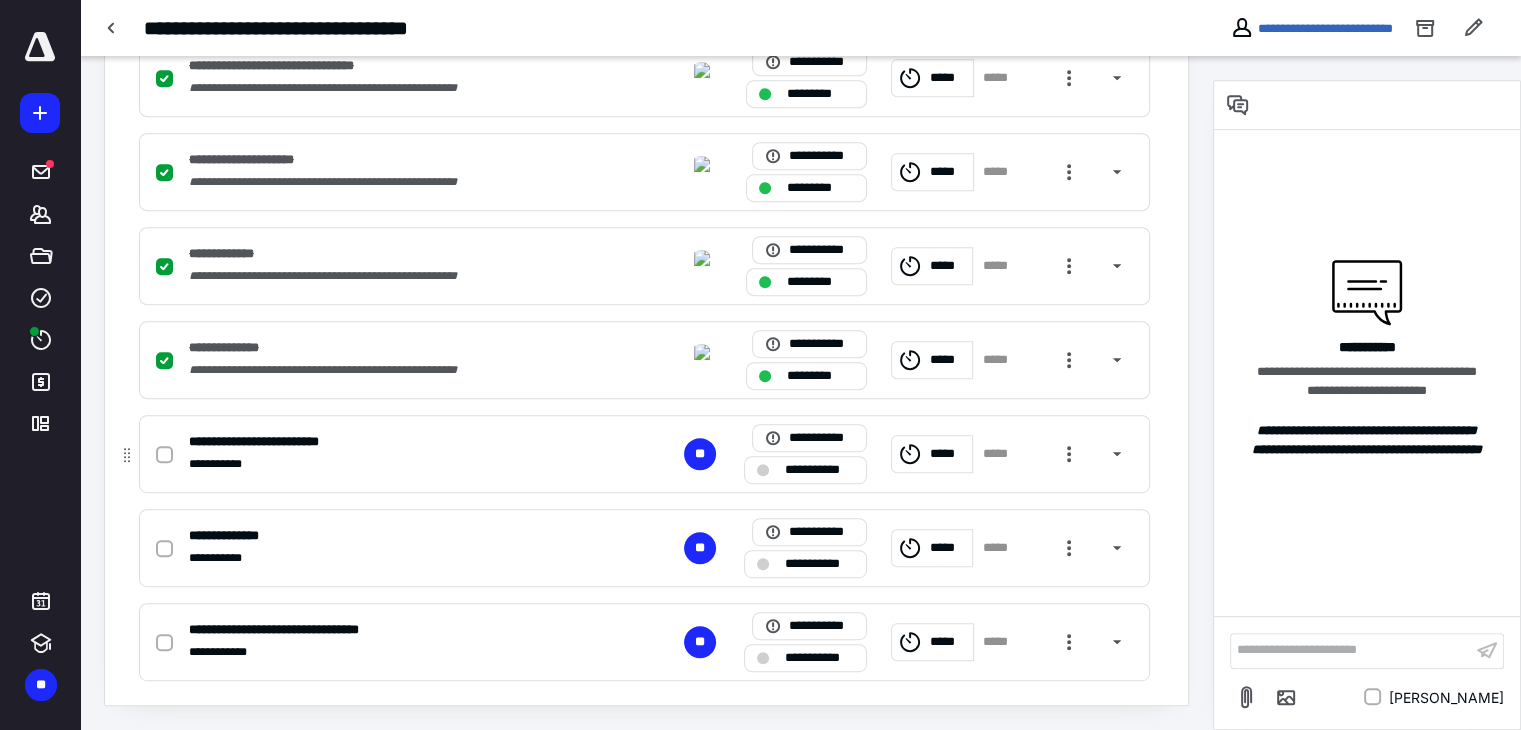 click on "*****" at bounding box center [948, 454] 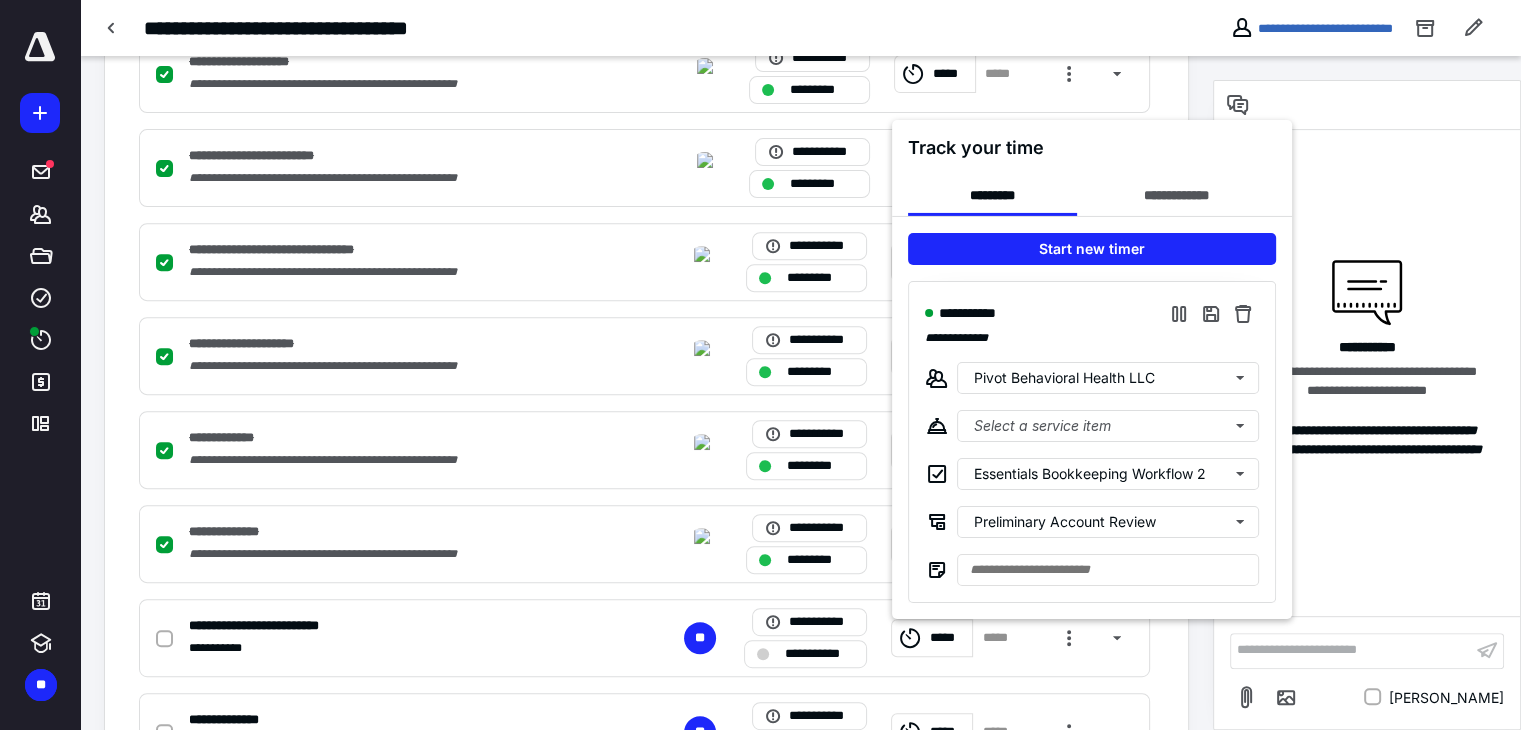 scroll, scrollTop: 709, scrollLeft: 0, axis: vertical 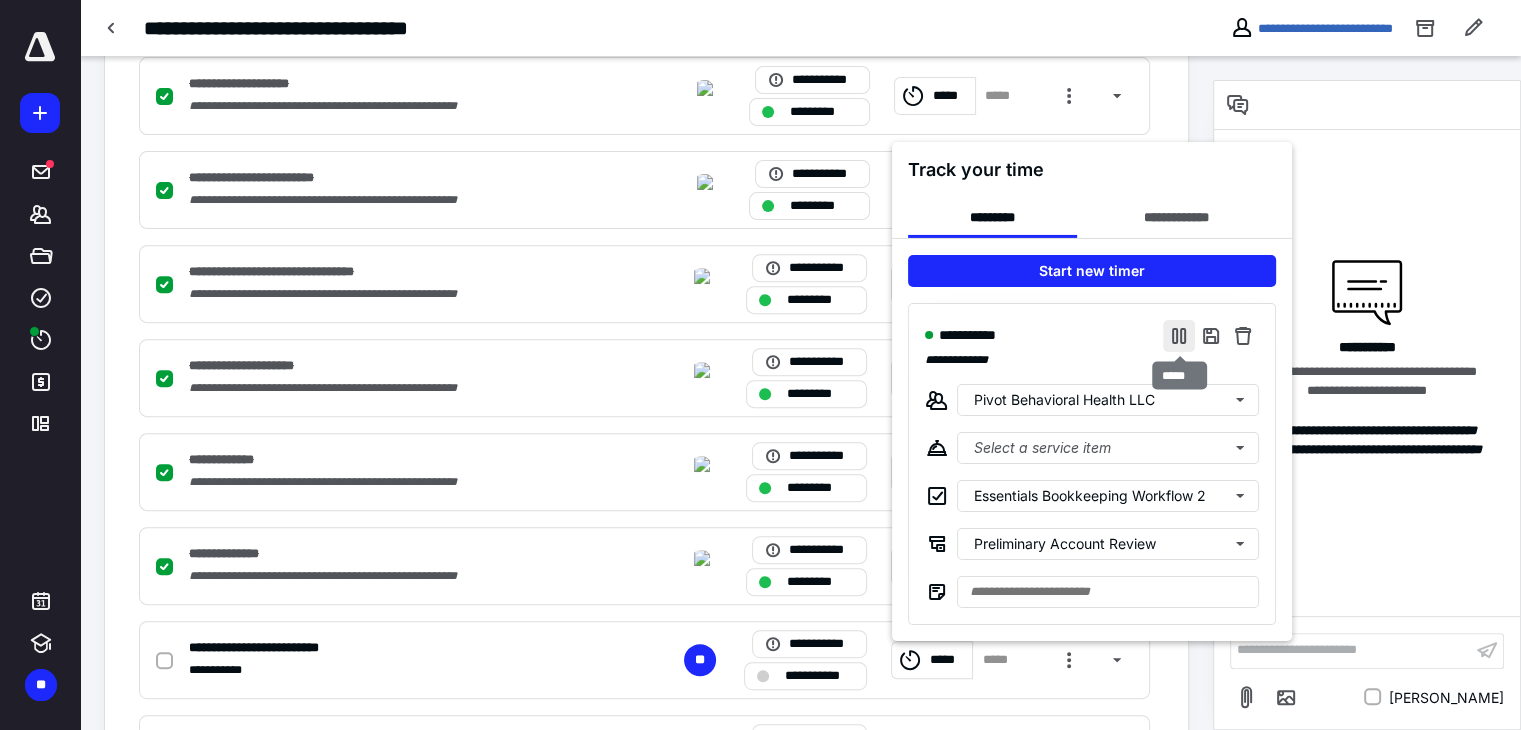 click at bounding box center [1179, 335] 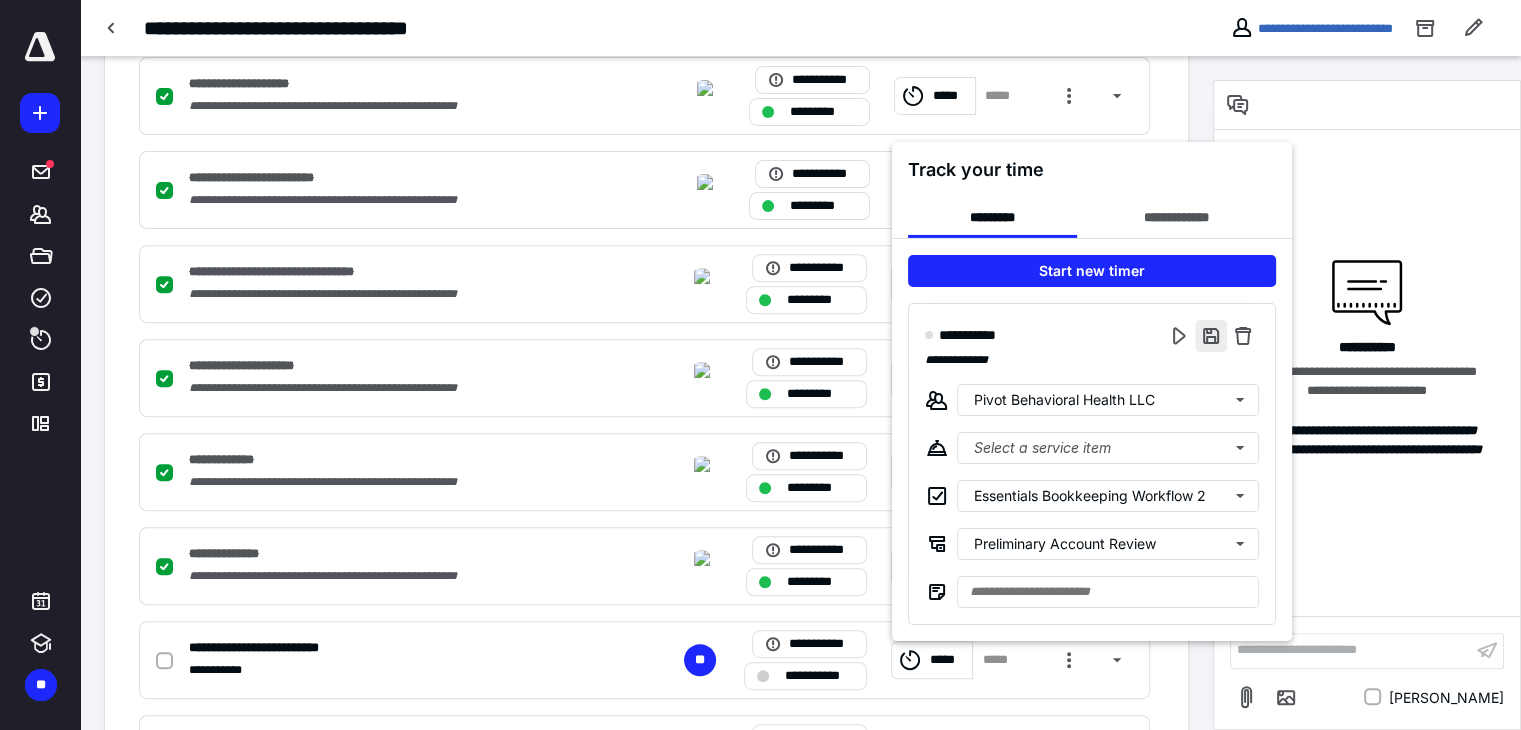 click at bounding box center (1211, 335) 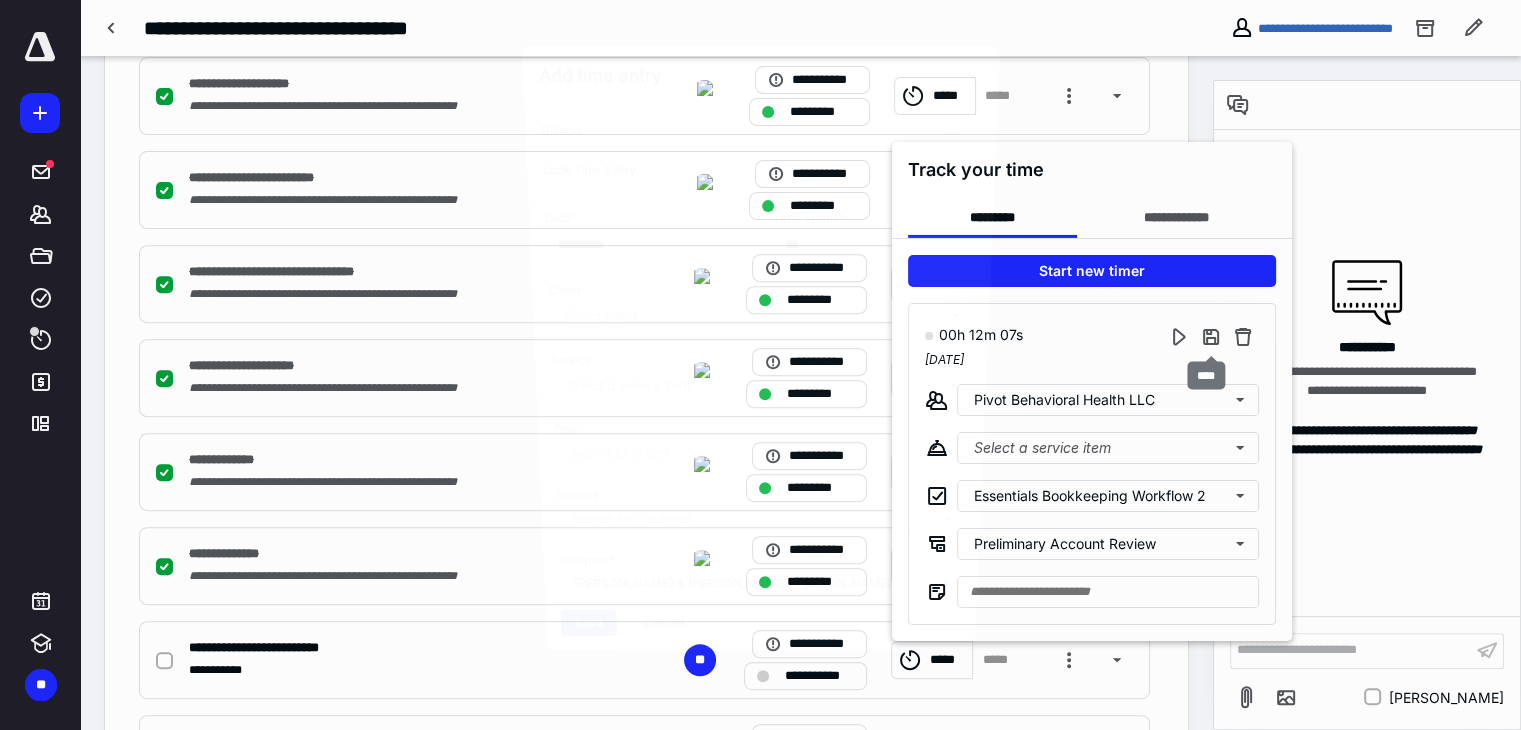 type on "***" 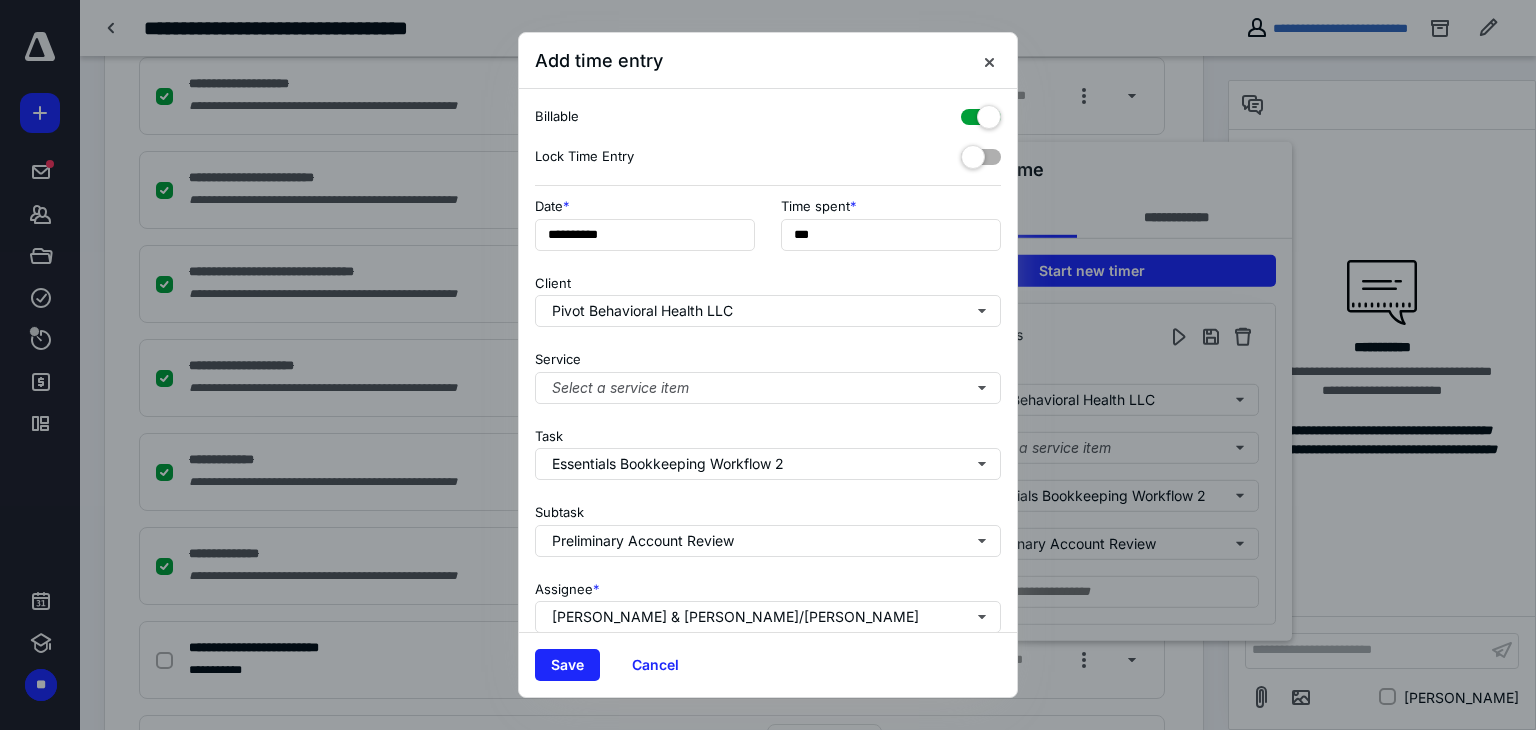 click at bounding box center (981, 113) 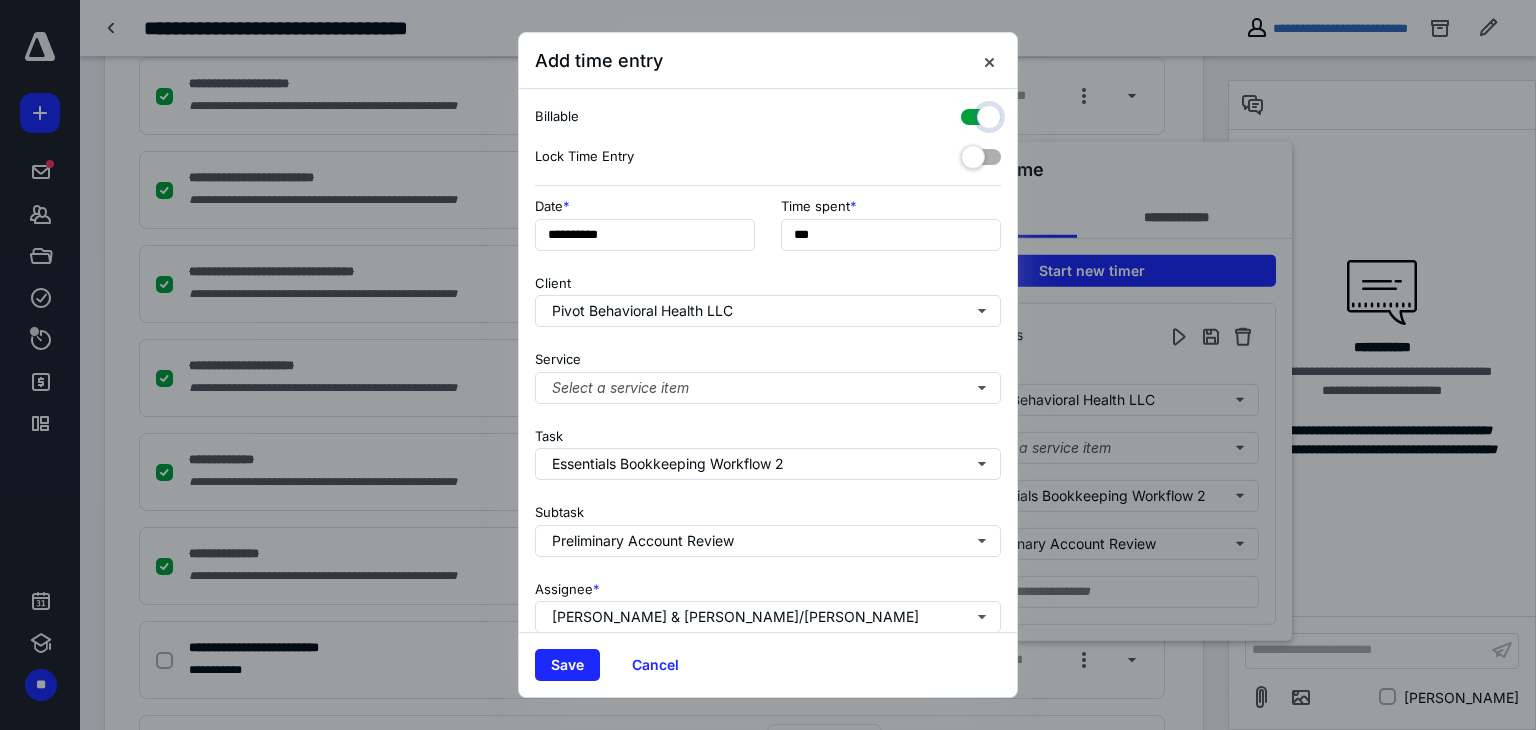click at bounding box center (971, 114) 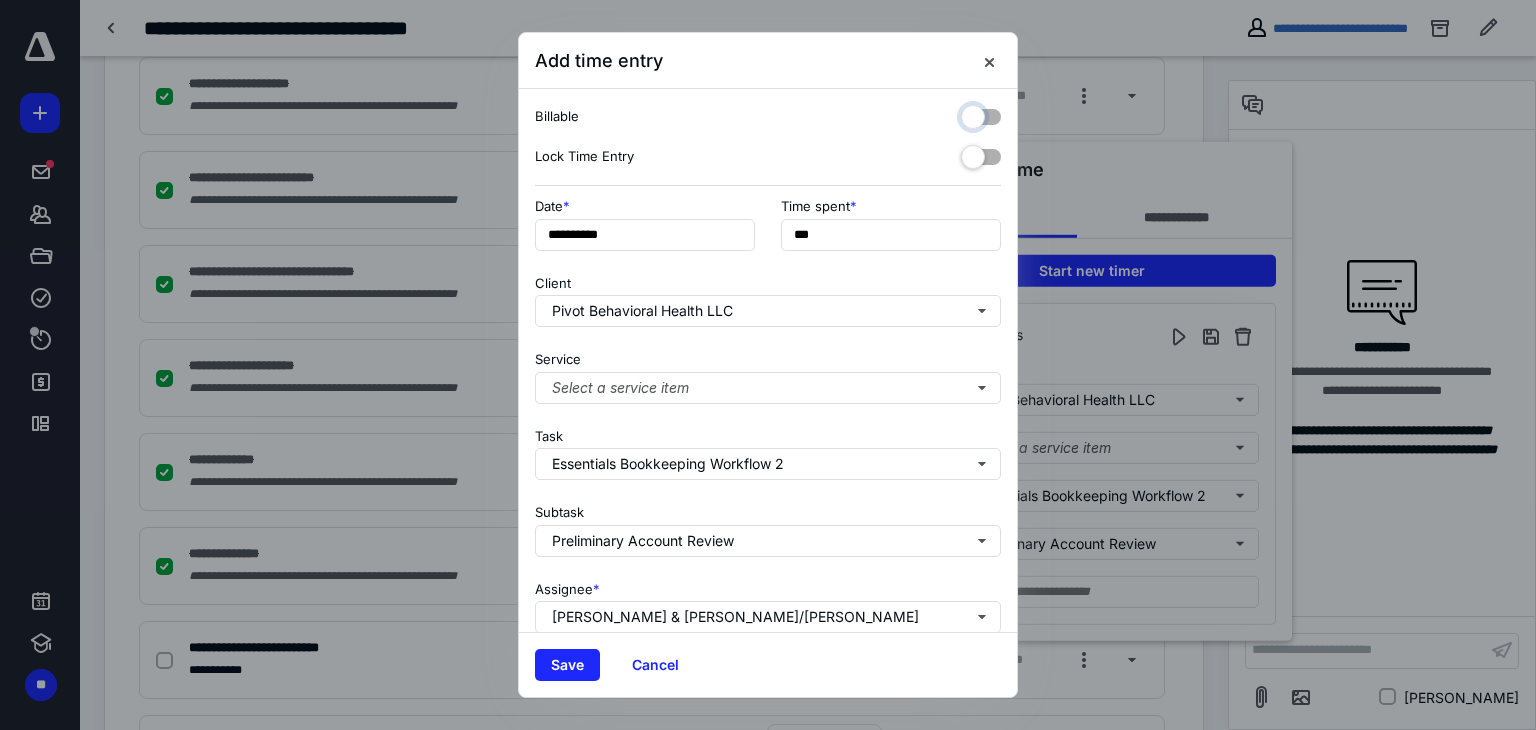checkbox on "false" 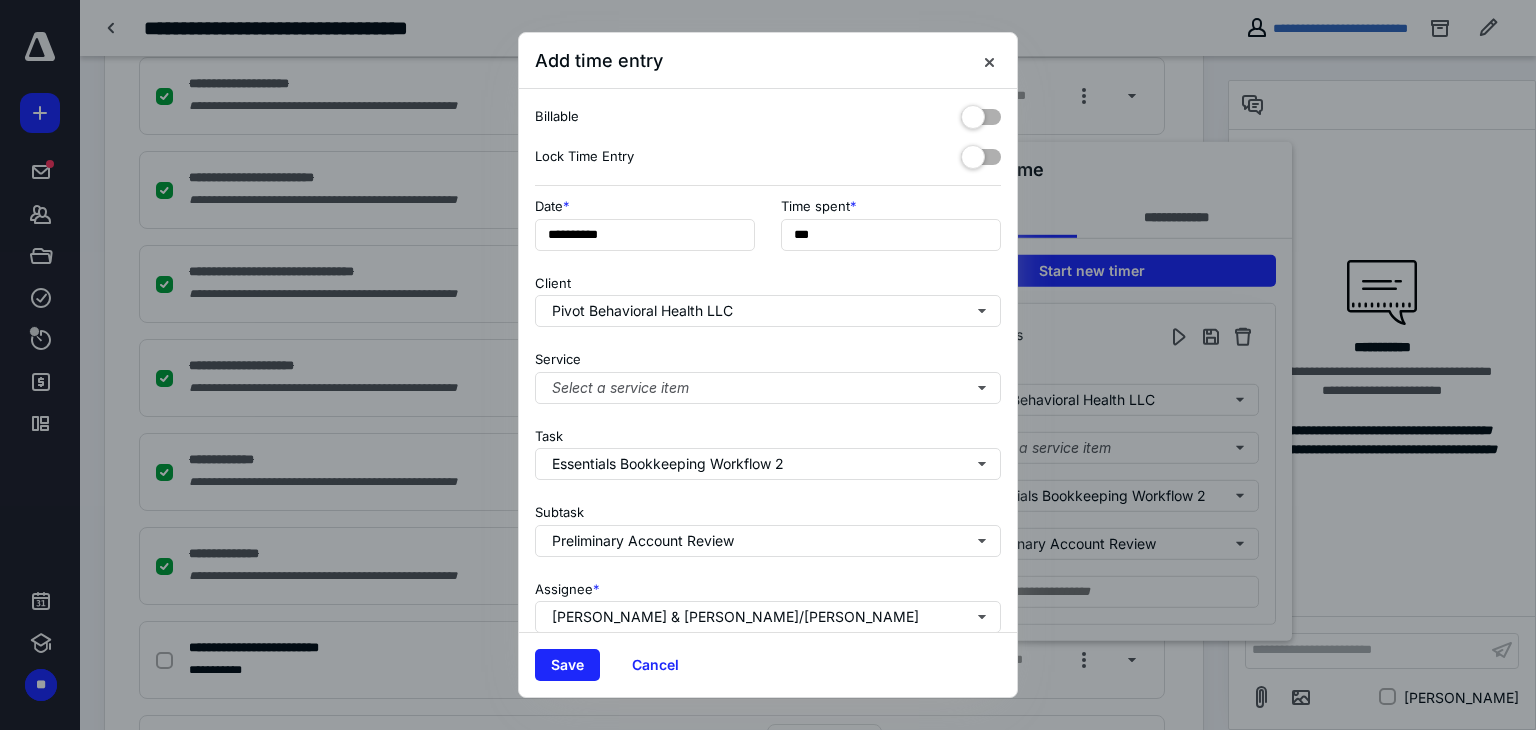 click on "**********" at bounding box center [768, 360] 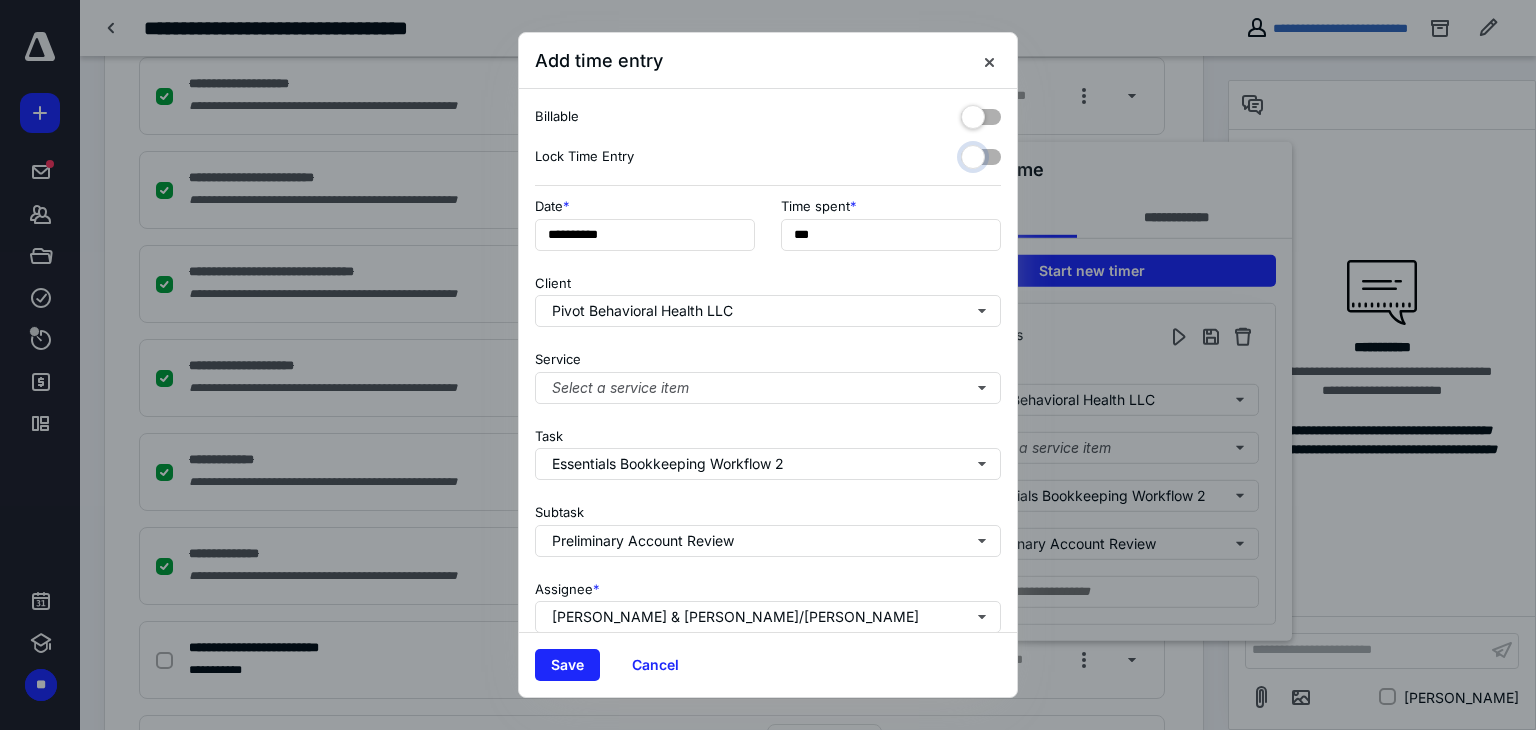 click at bounding box center [971, 154] 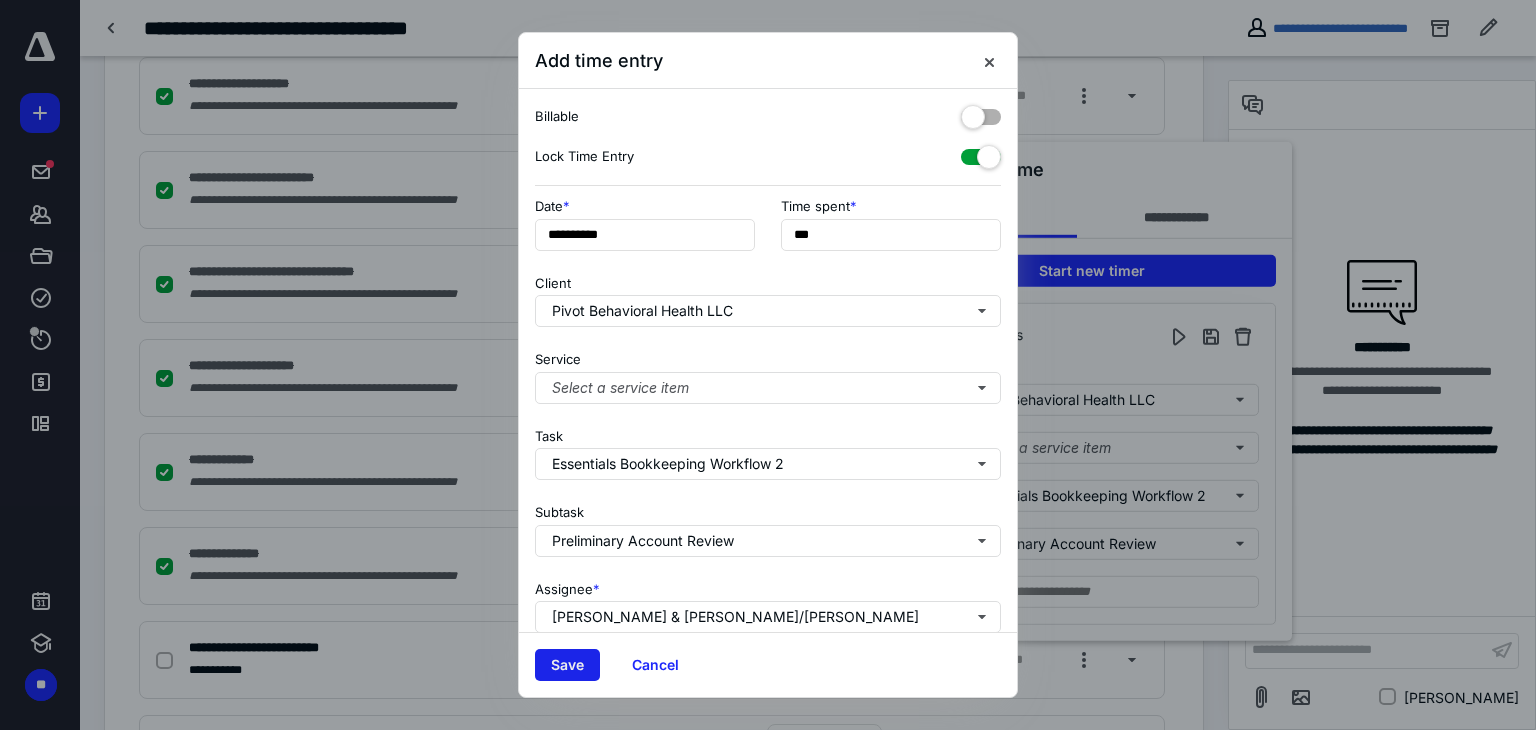 click on "Save" at bounding box center (567, 665) 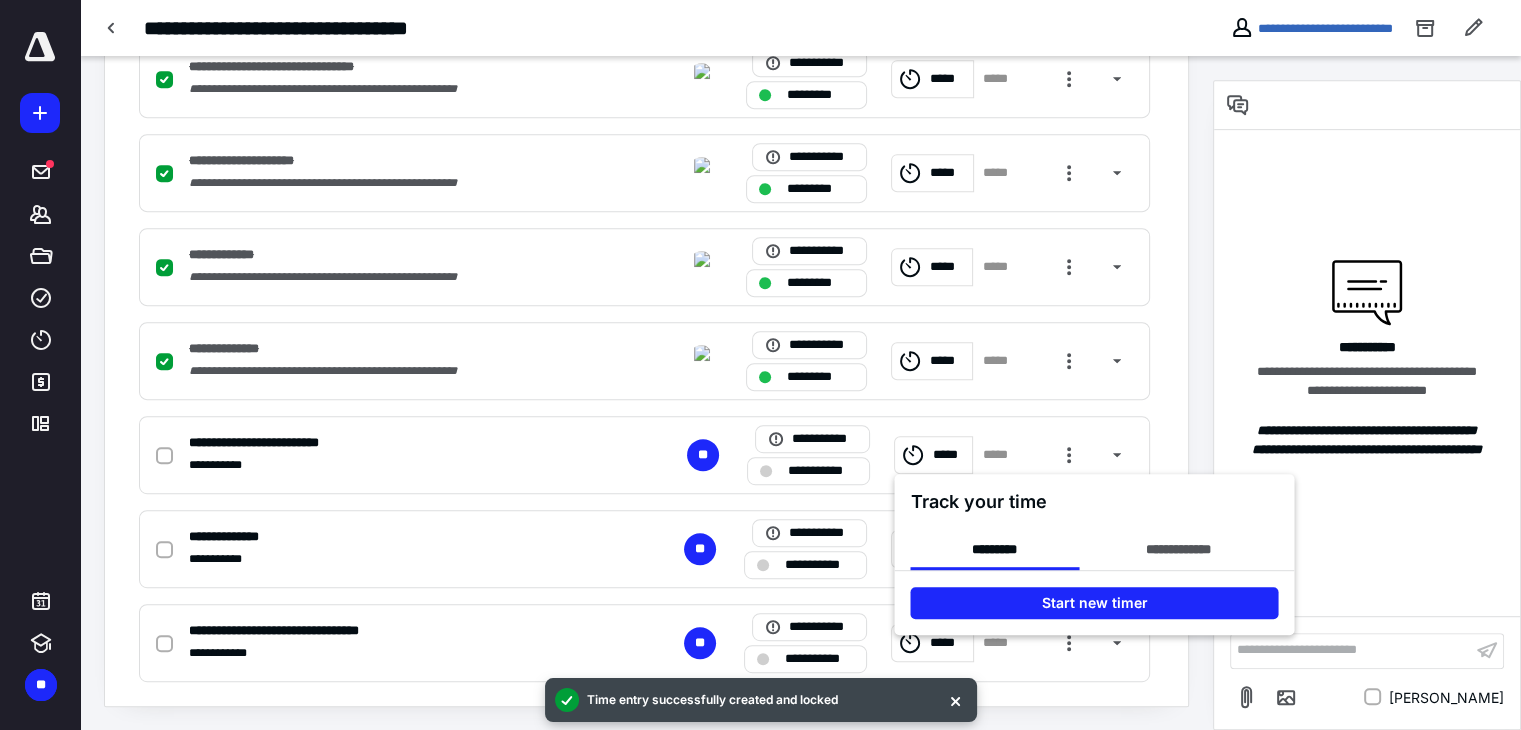 scroll, scrollTop: 913, scrollLeft: 0, axis: vertical 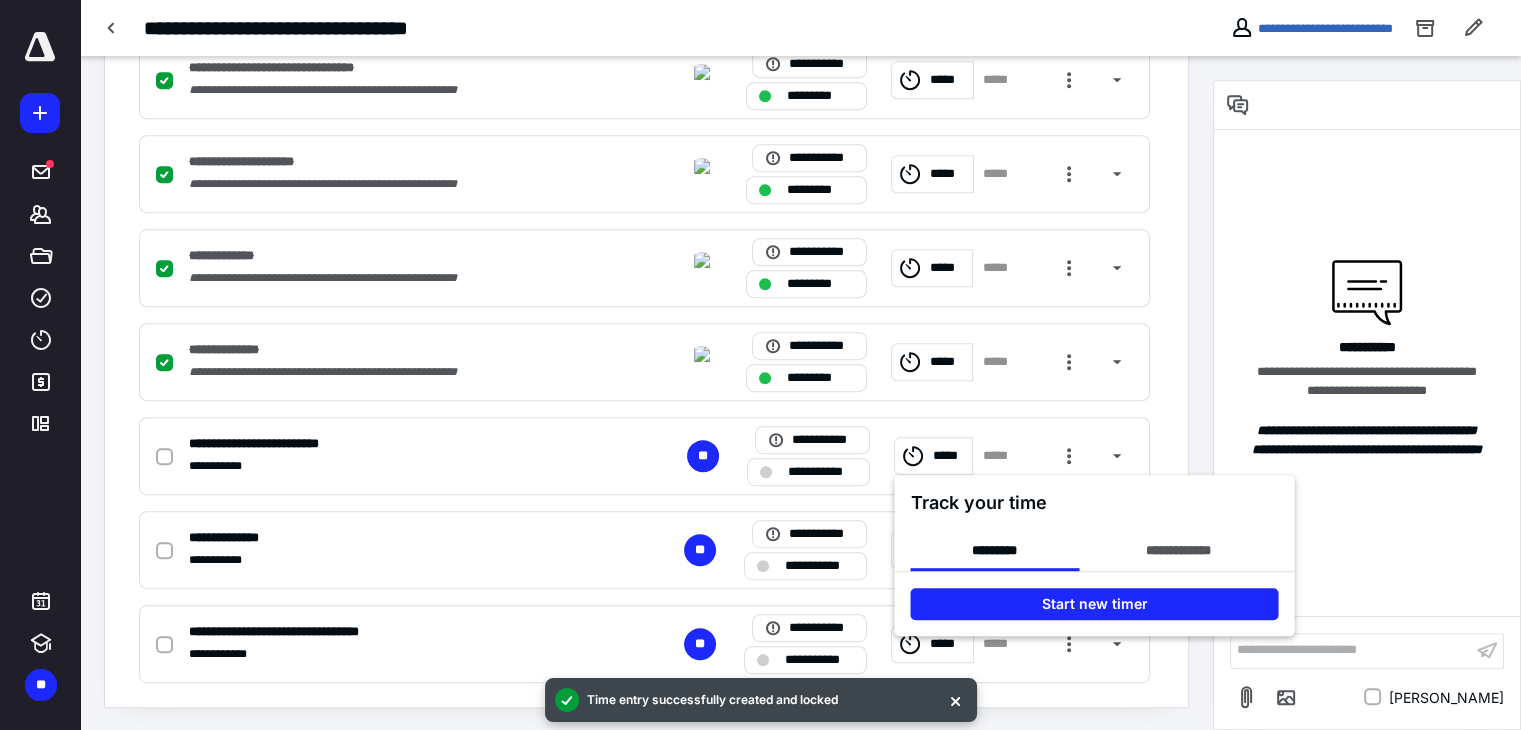 click at bounding box center (760, 365) 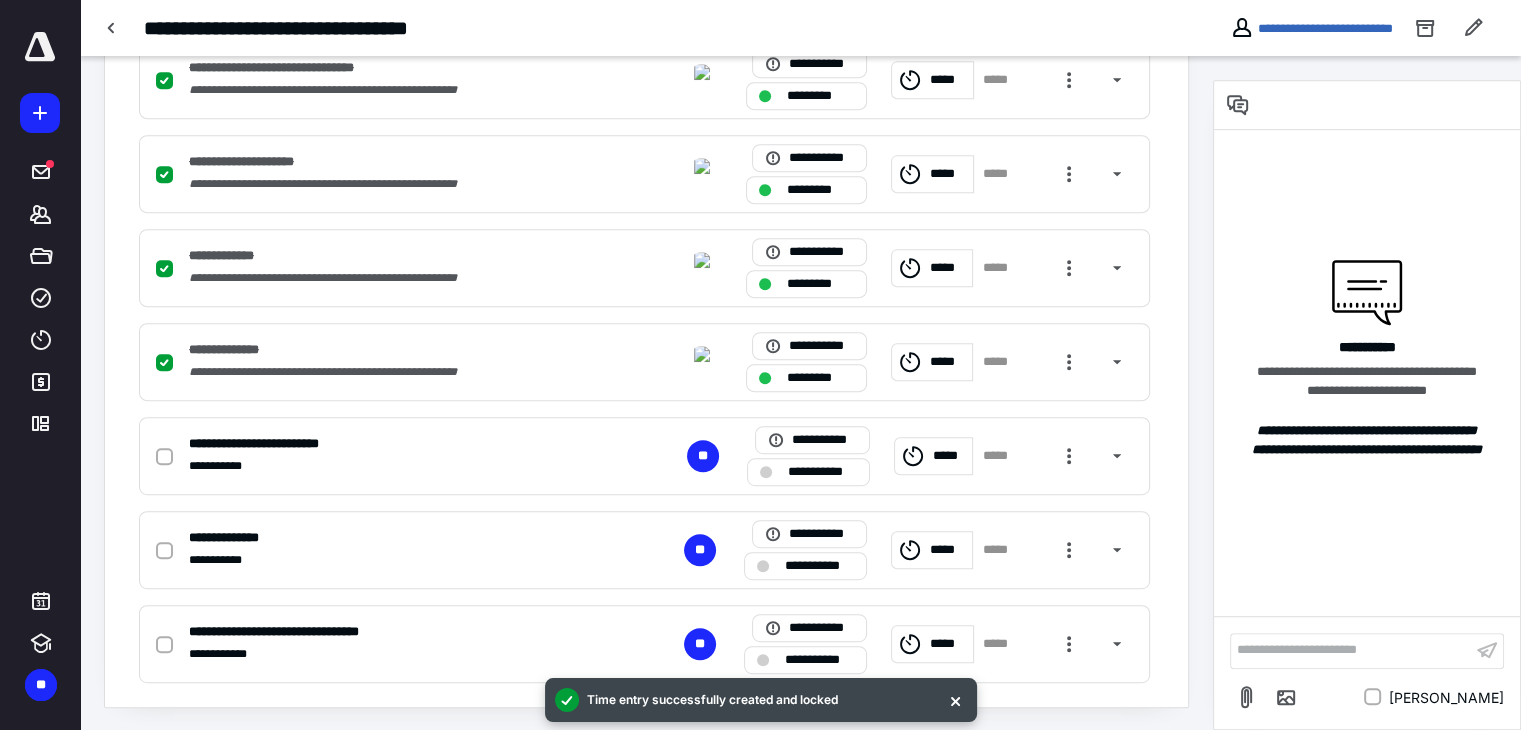 click at bounding box center [164, 457] 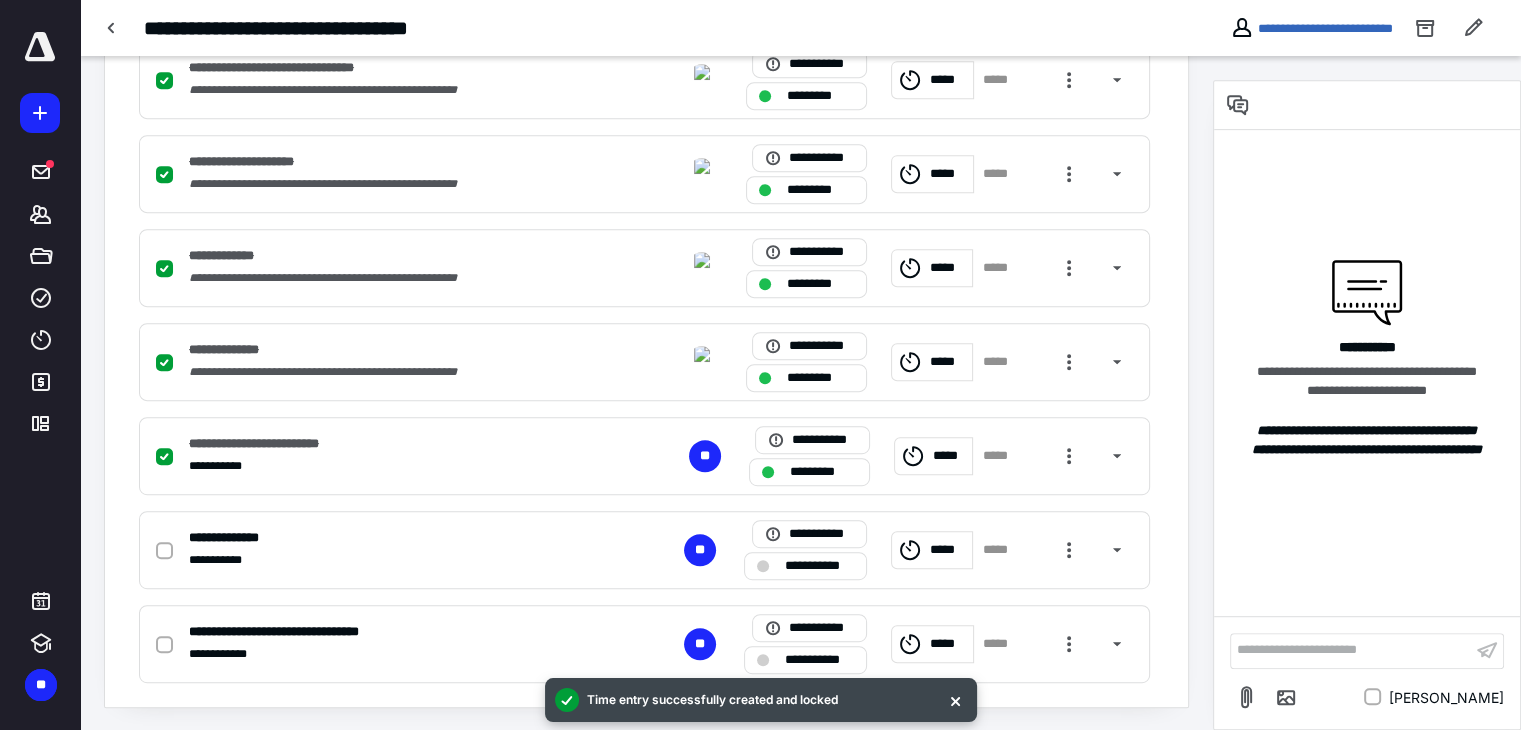 click at bounding box center (164, 457) 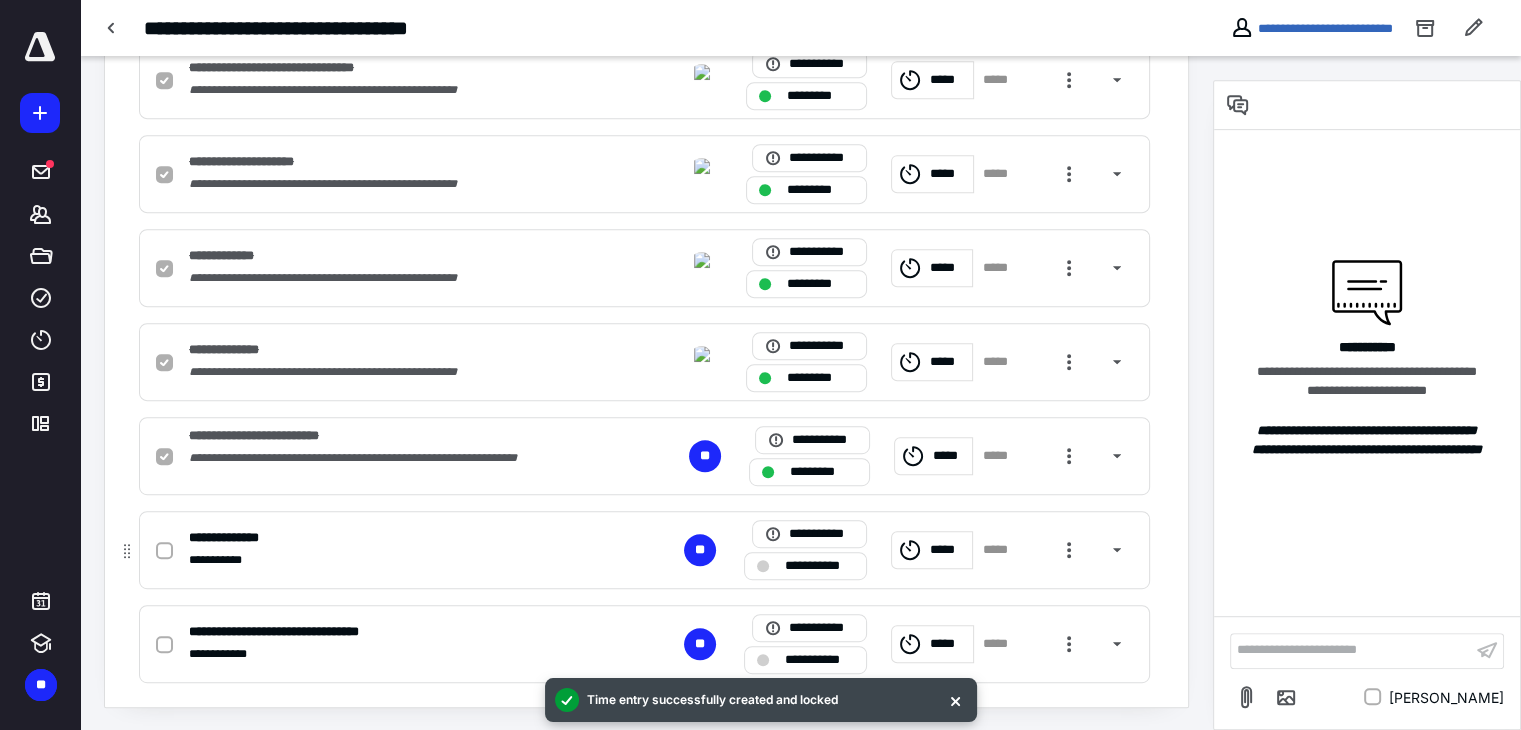 checkbox on "false" 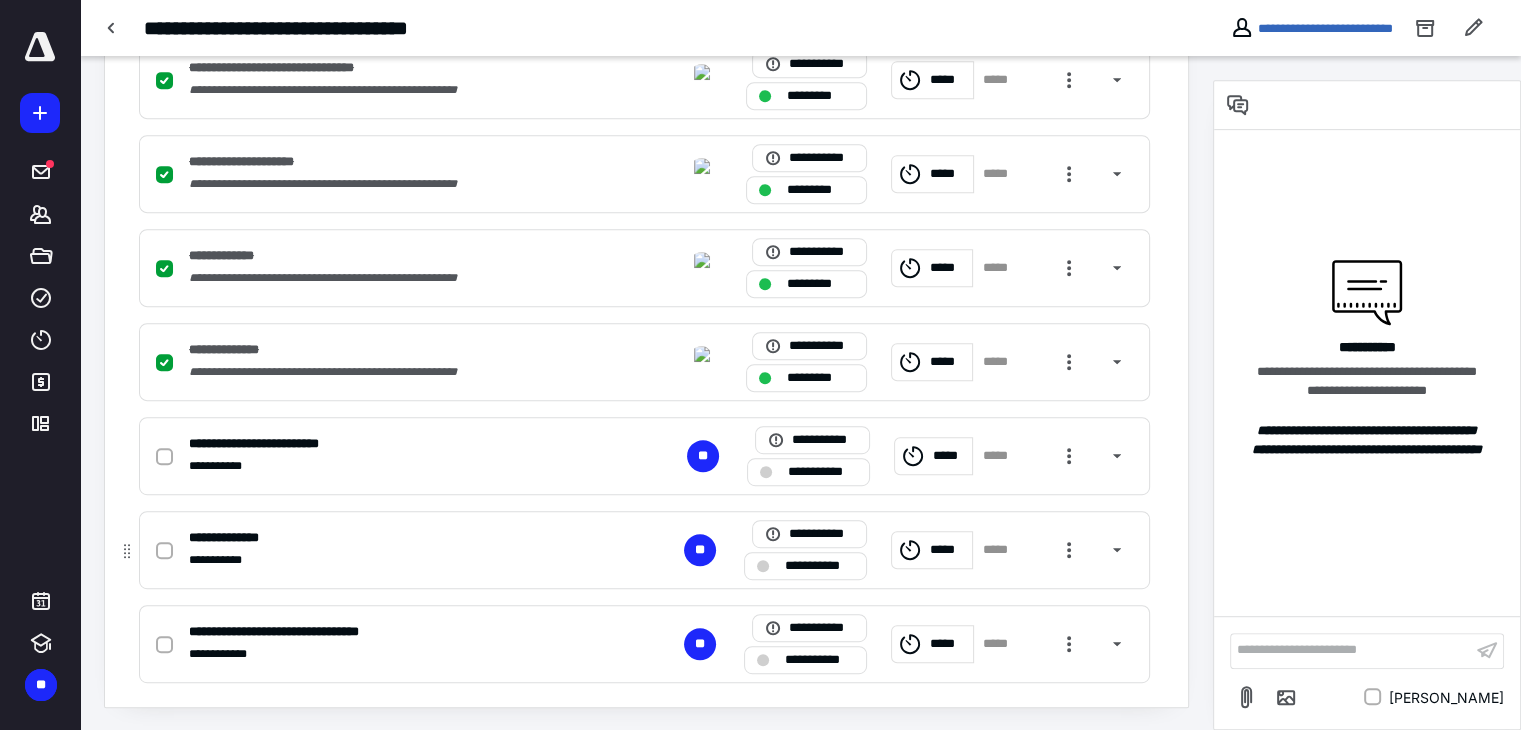 click 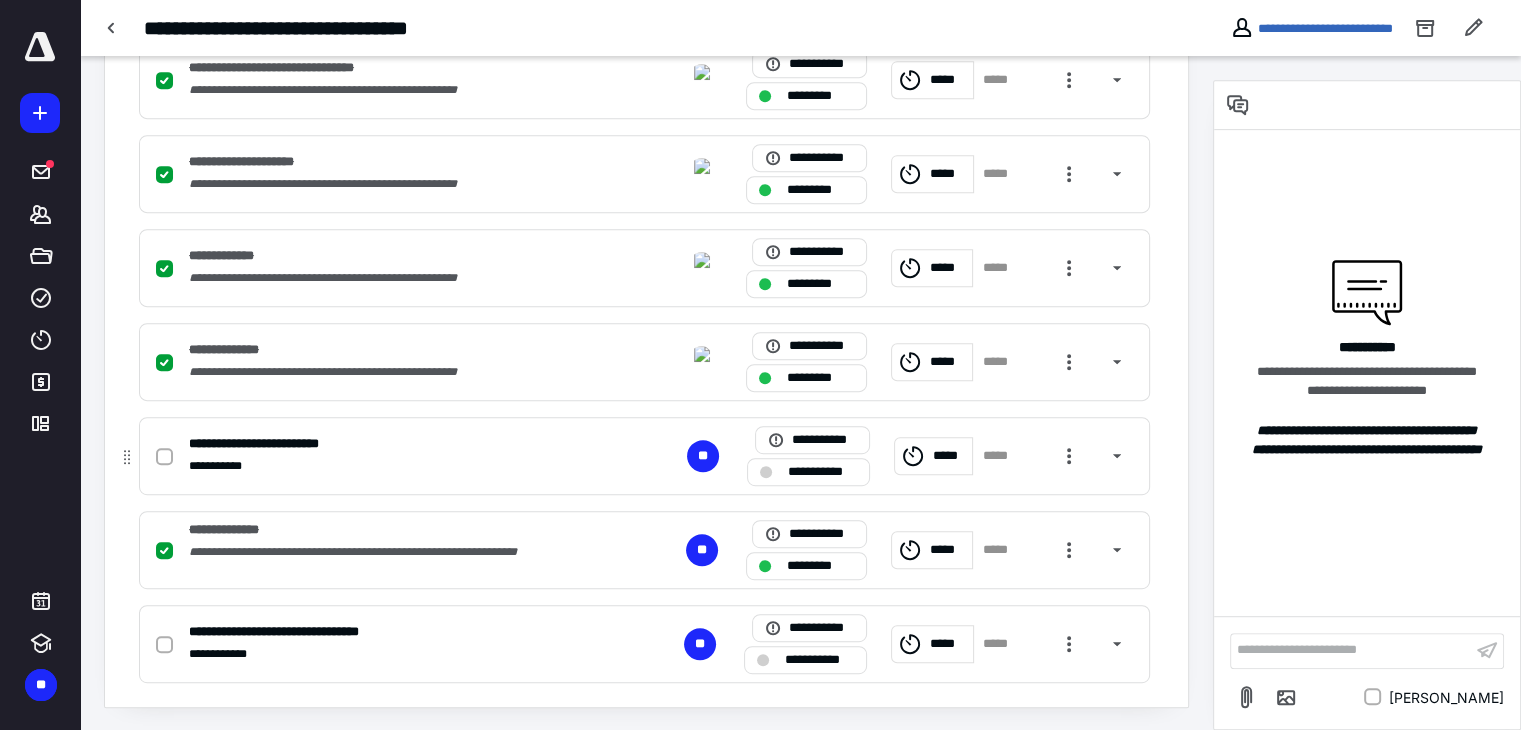 click 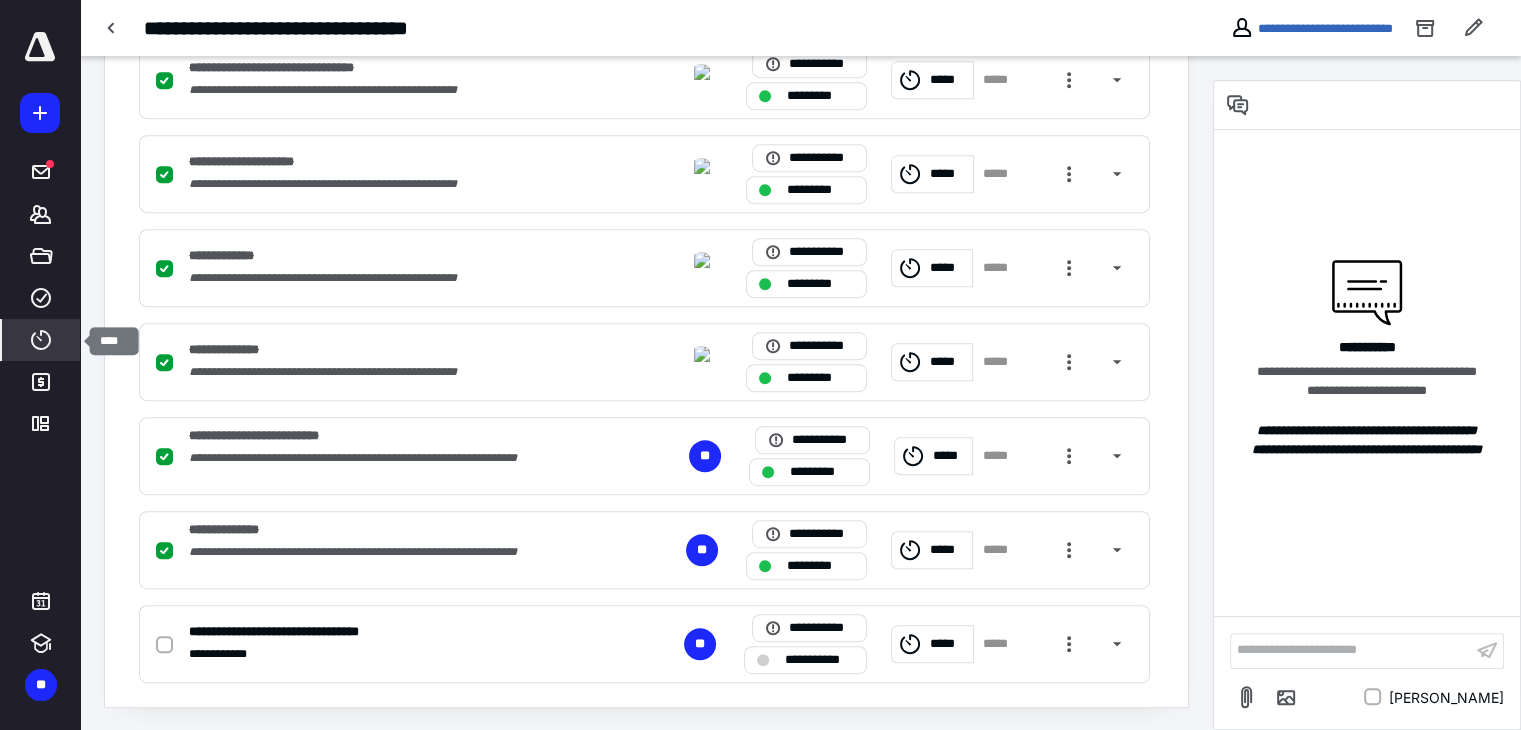 click on "****" at bounding box center (41, 340) 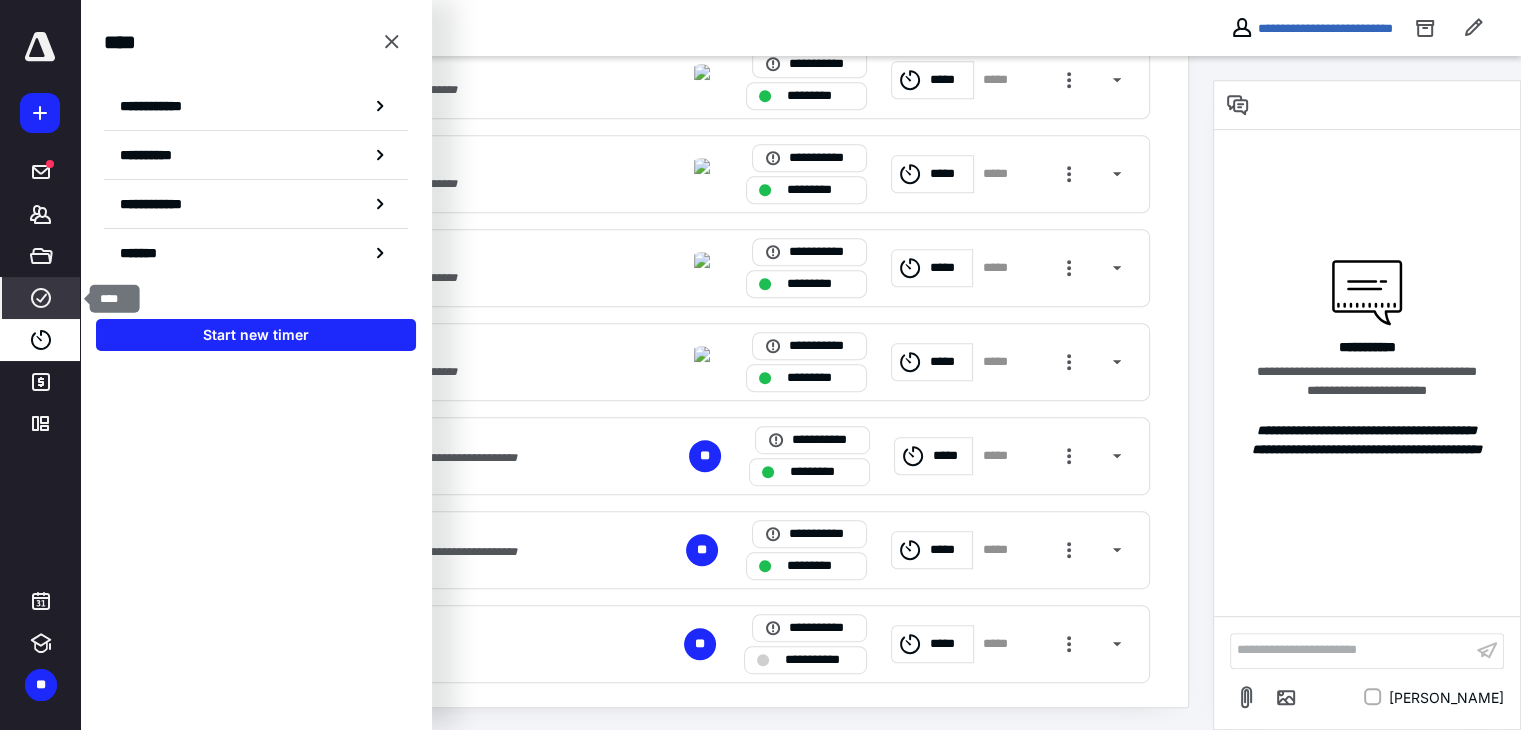 click on "****" at bounding box center [41, 298] 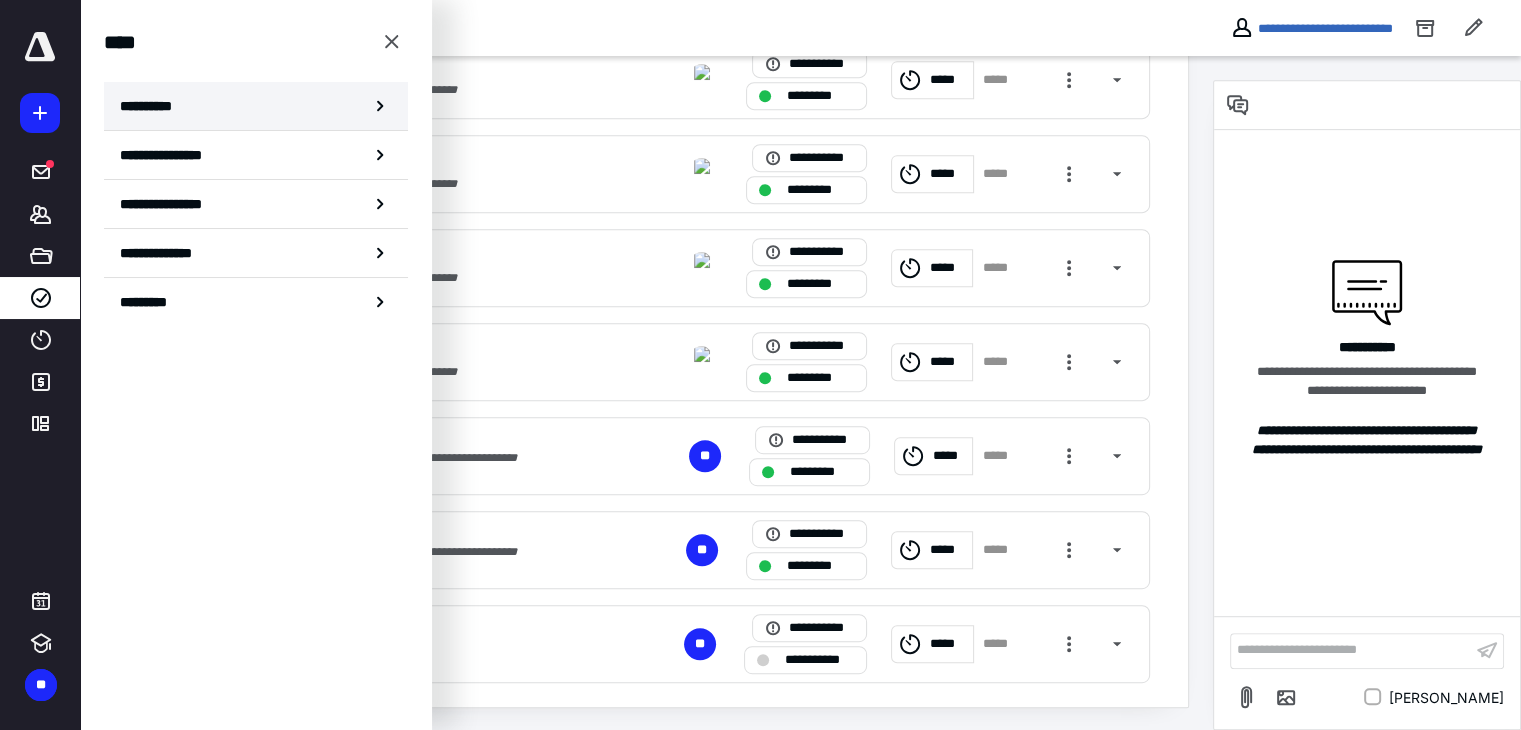 click on "**********" at bounding box center (153, 106) 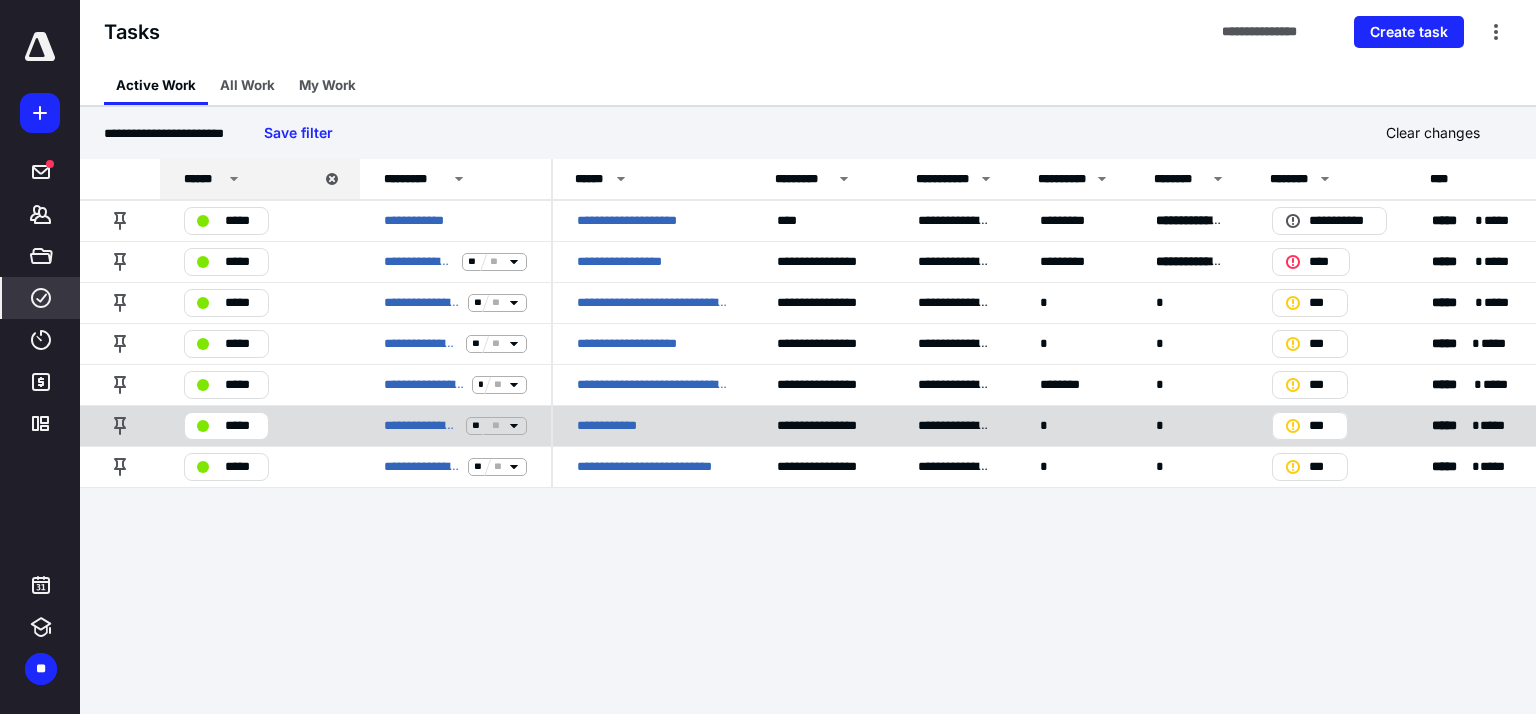 click on "**********" at bounding box center [616, 426] 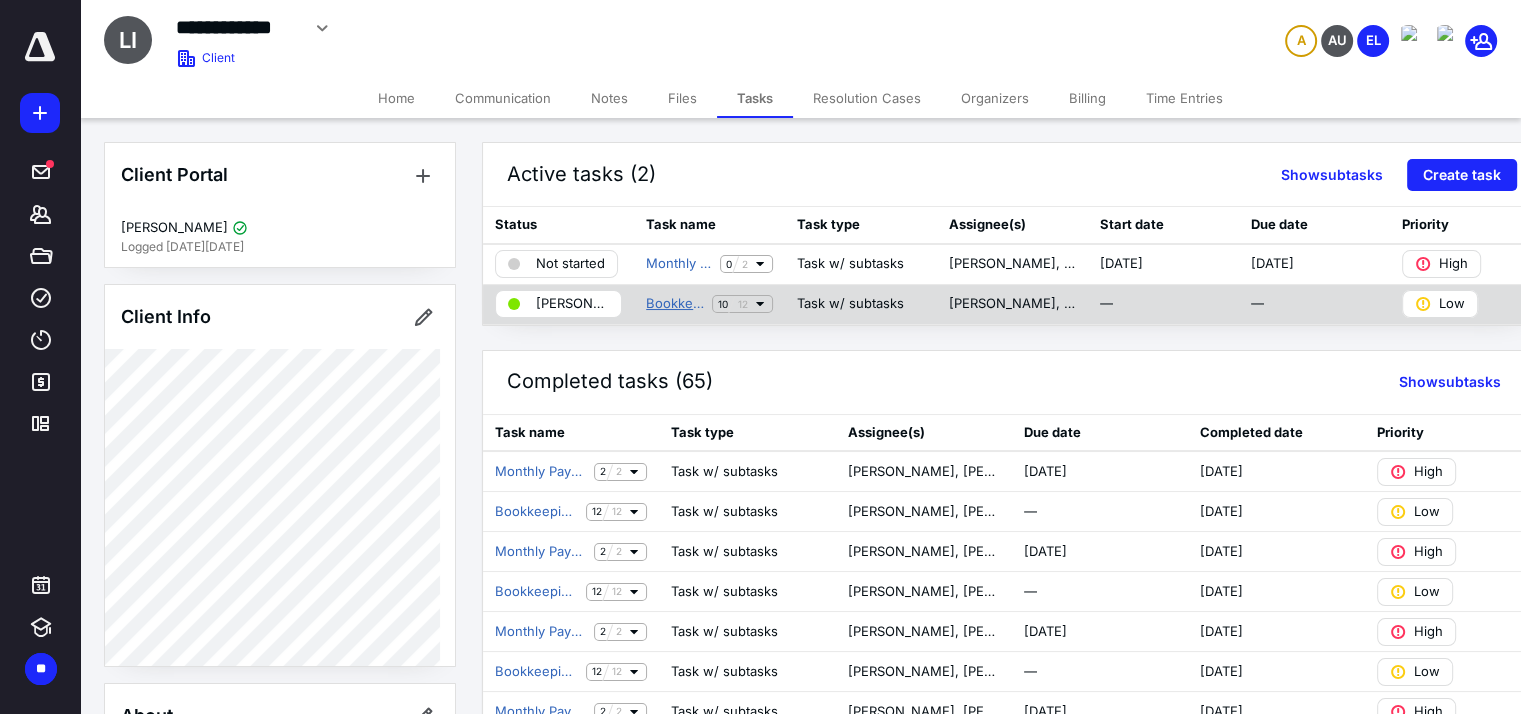 click on "Bookkeeping Workflows (Non ABA)" at bounding box center [675, 304] 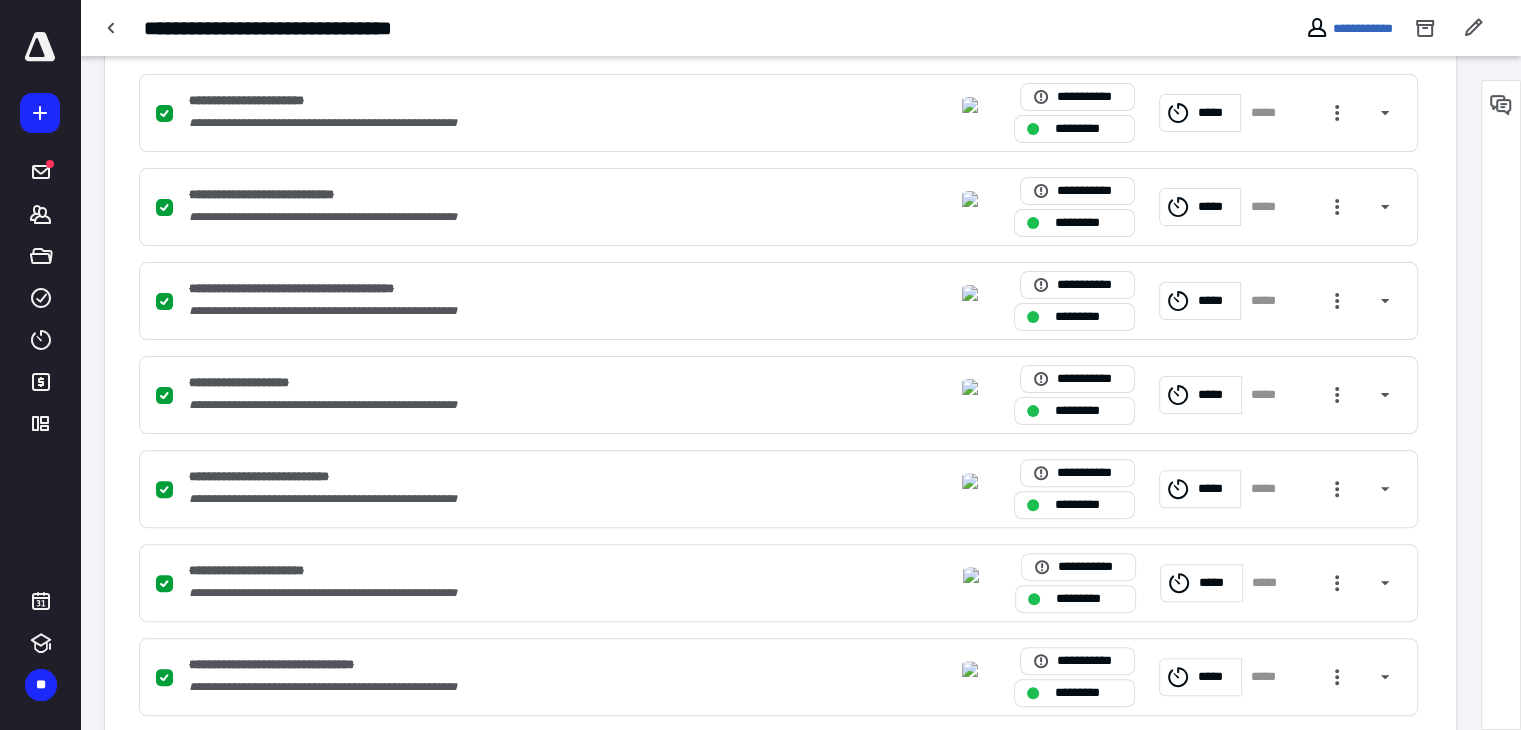 scroll, scrollTop: 1008, scrollLeft: 0, axis: vertical 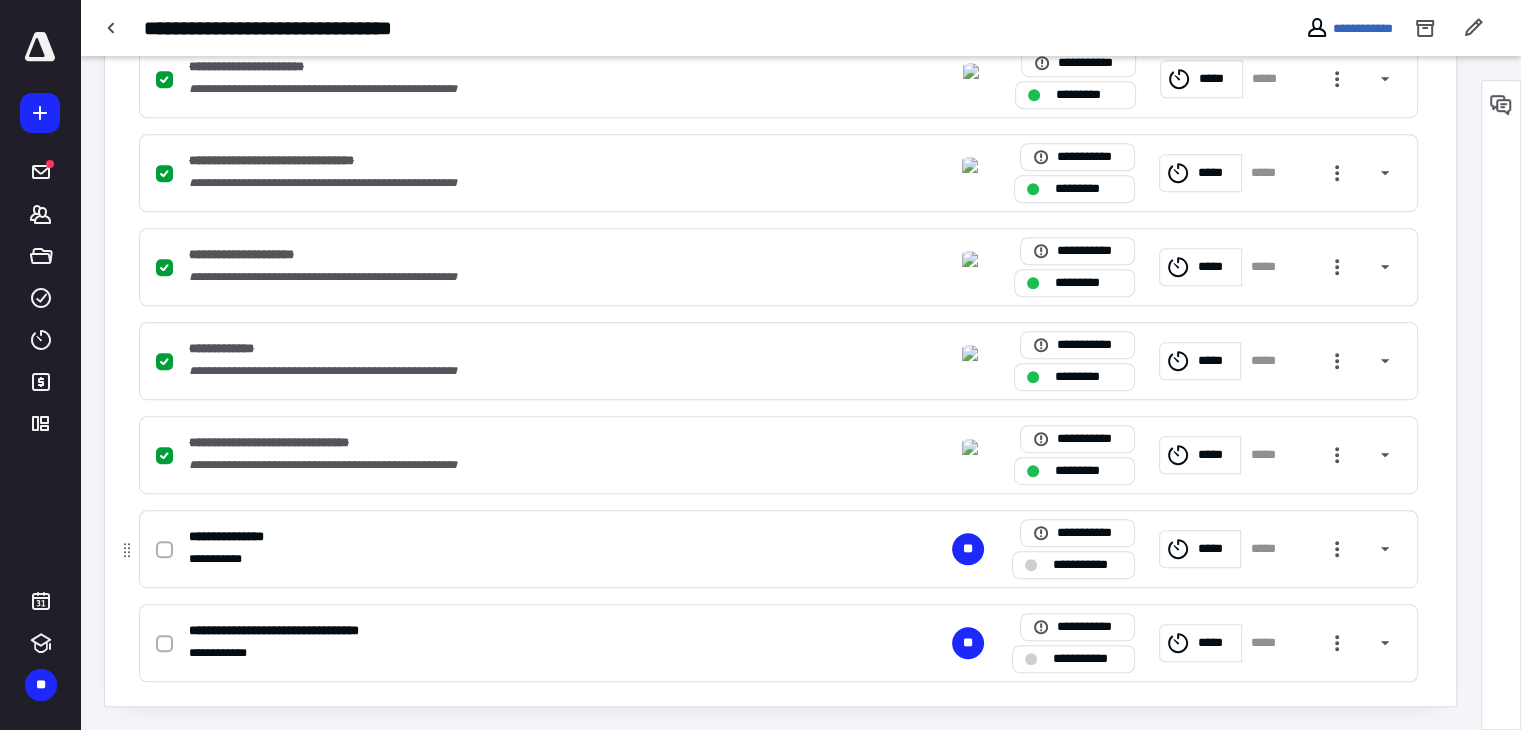 click on "*****" at bounding box center [1200, 549] 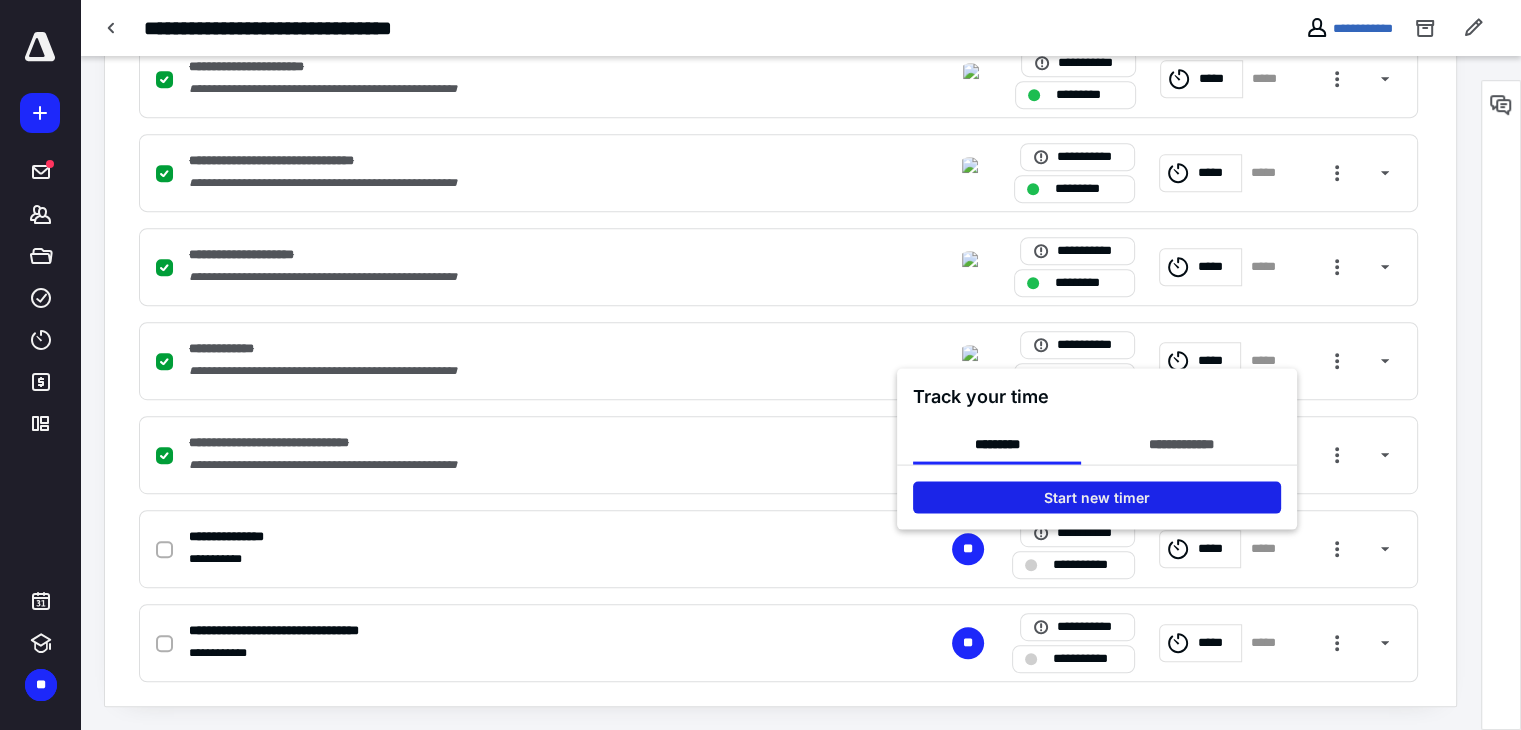 click on "Start new timer" at bounding box center [1097, 497] 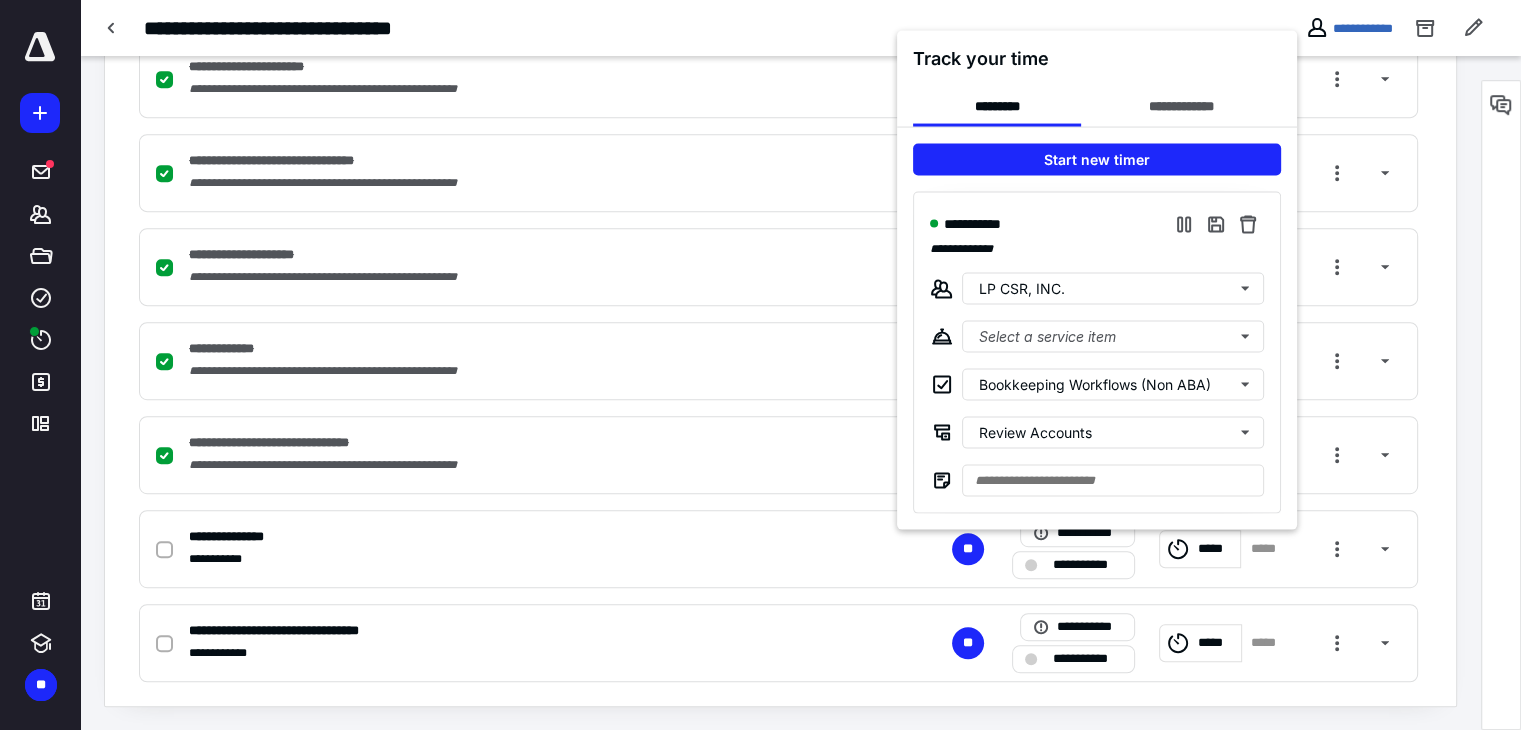 drag, startPoint x: 1492, startPoint y: 115, endPoint x: 1504, endPoint y: 108, distance: 13.892444 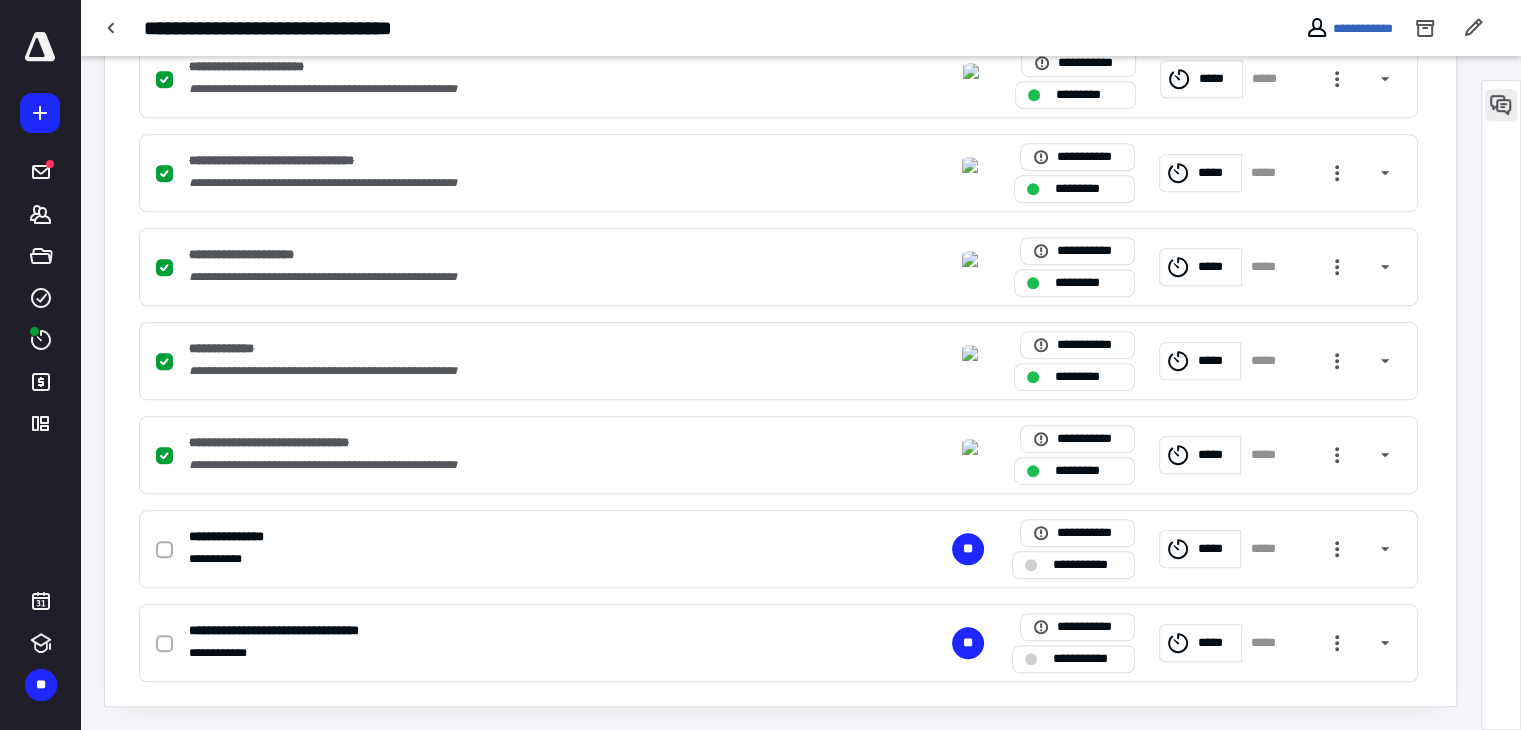 click at bounding box center (1501, 105) 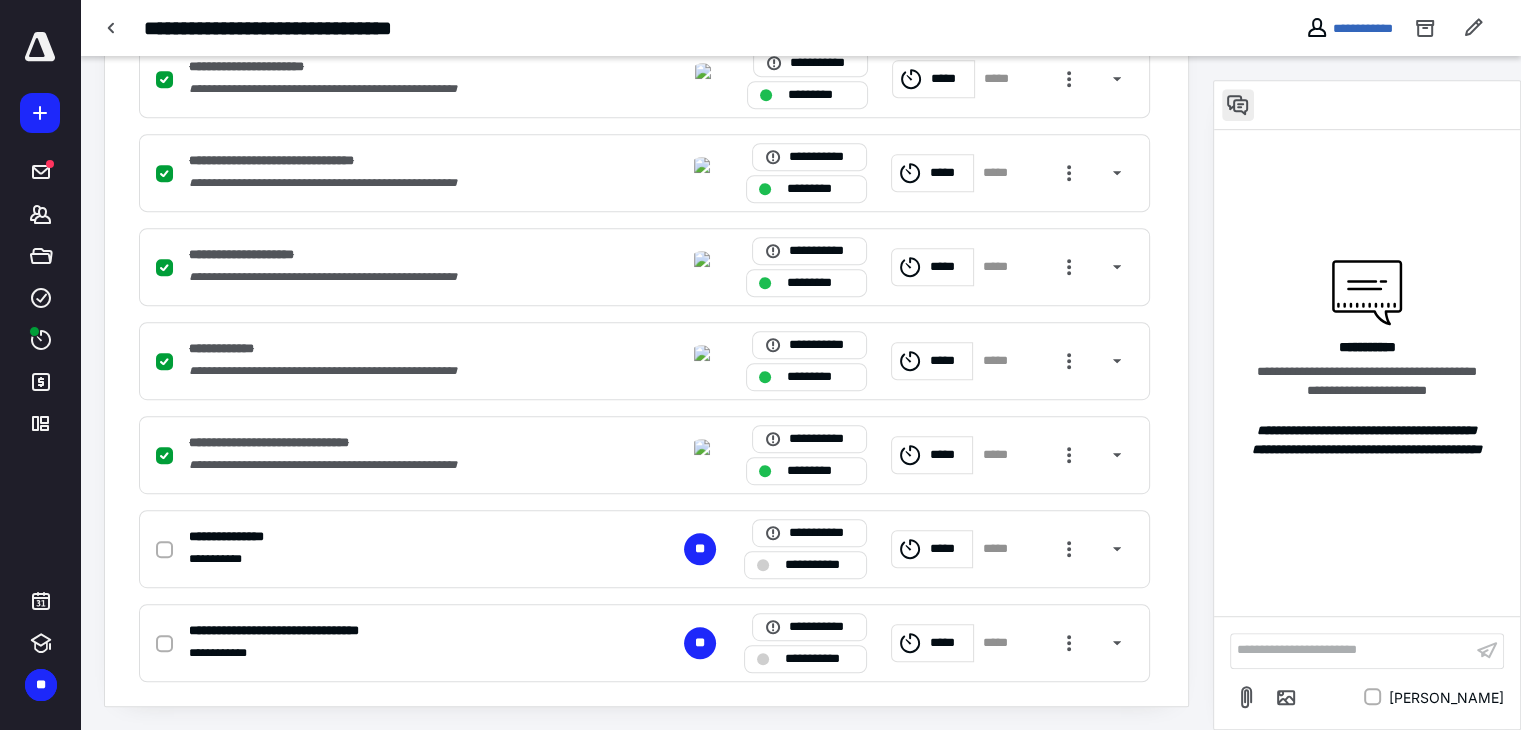 click at bounding box center [1238, 105] 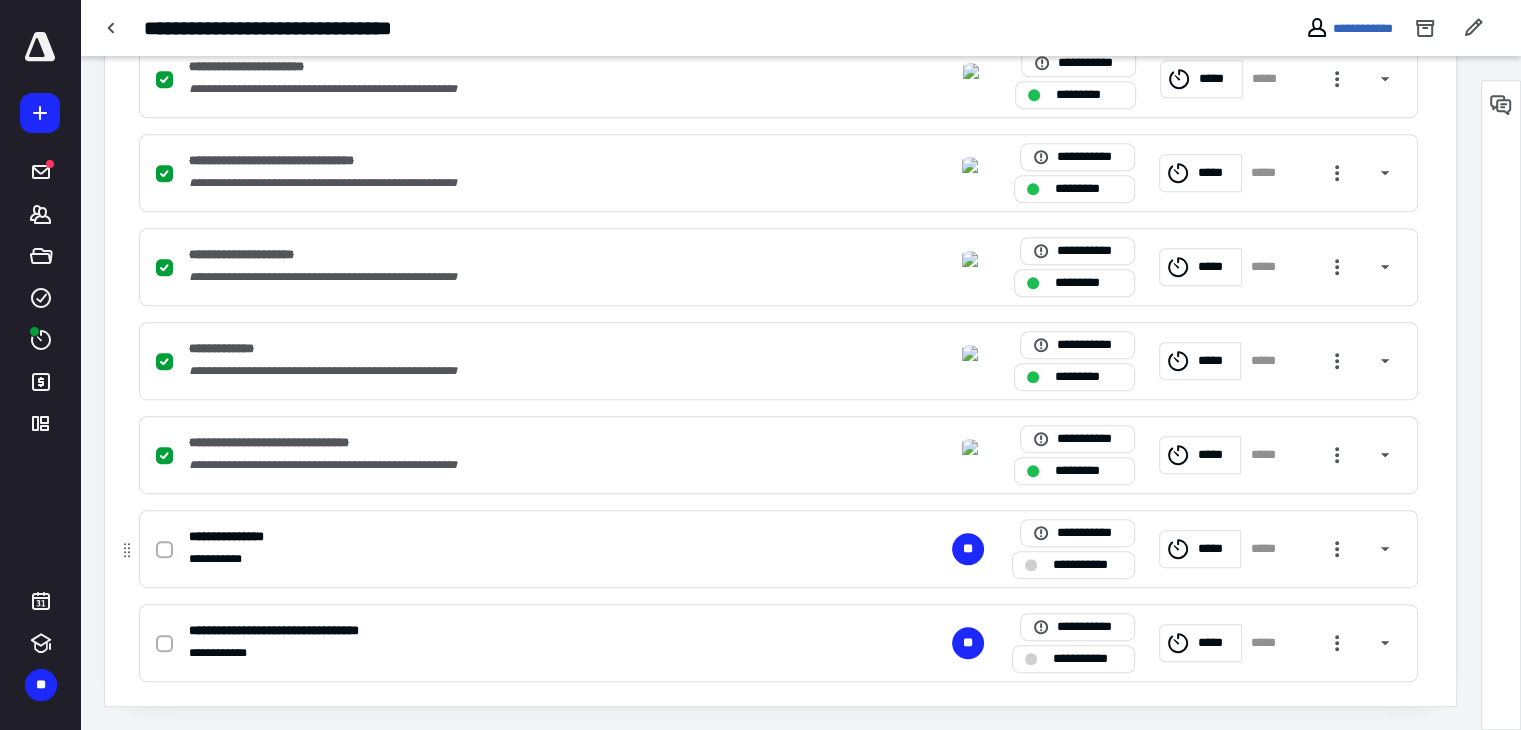 click on "*****" at bounding box center [1216, 549] 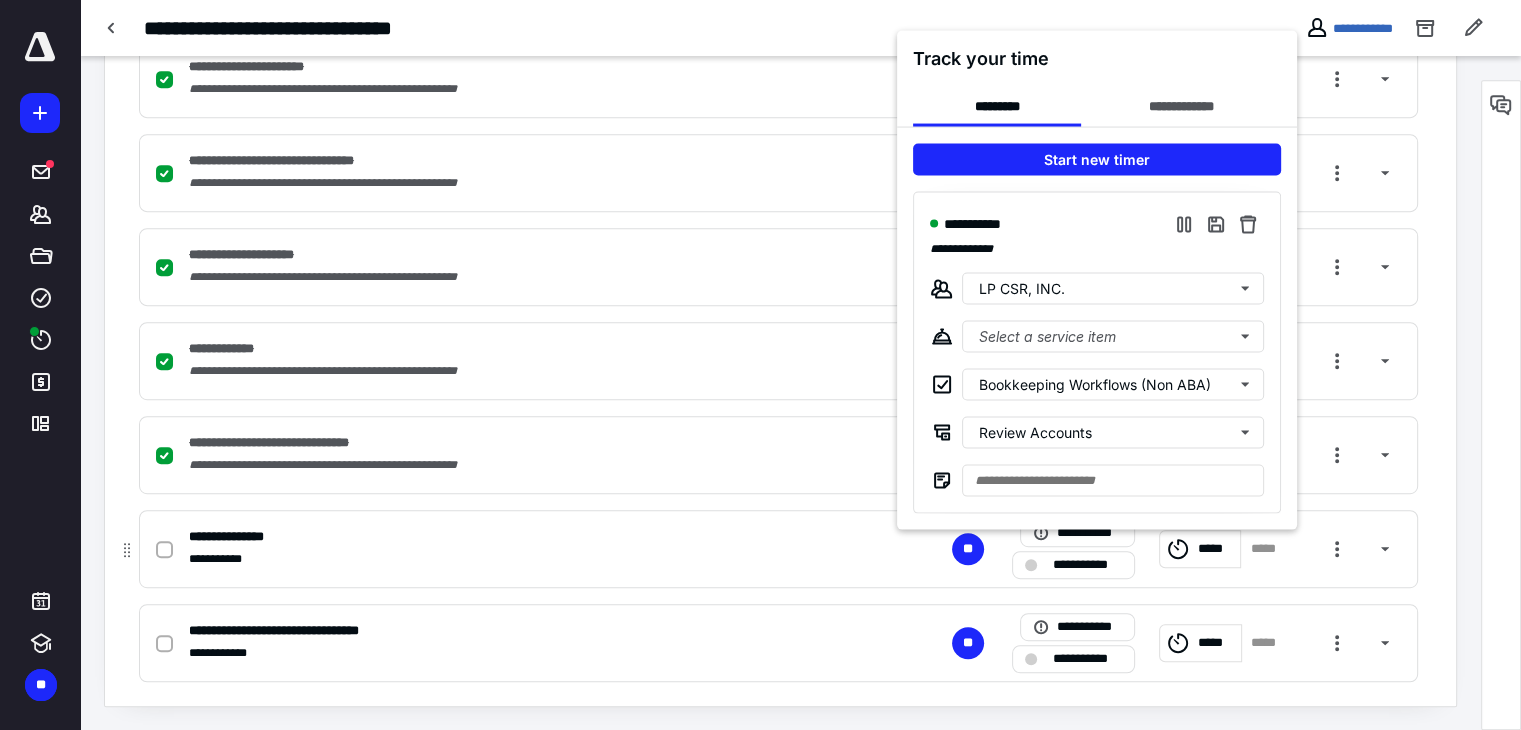 click at bounding box center [760, 365] 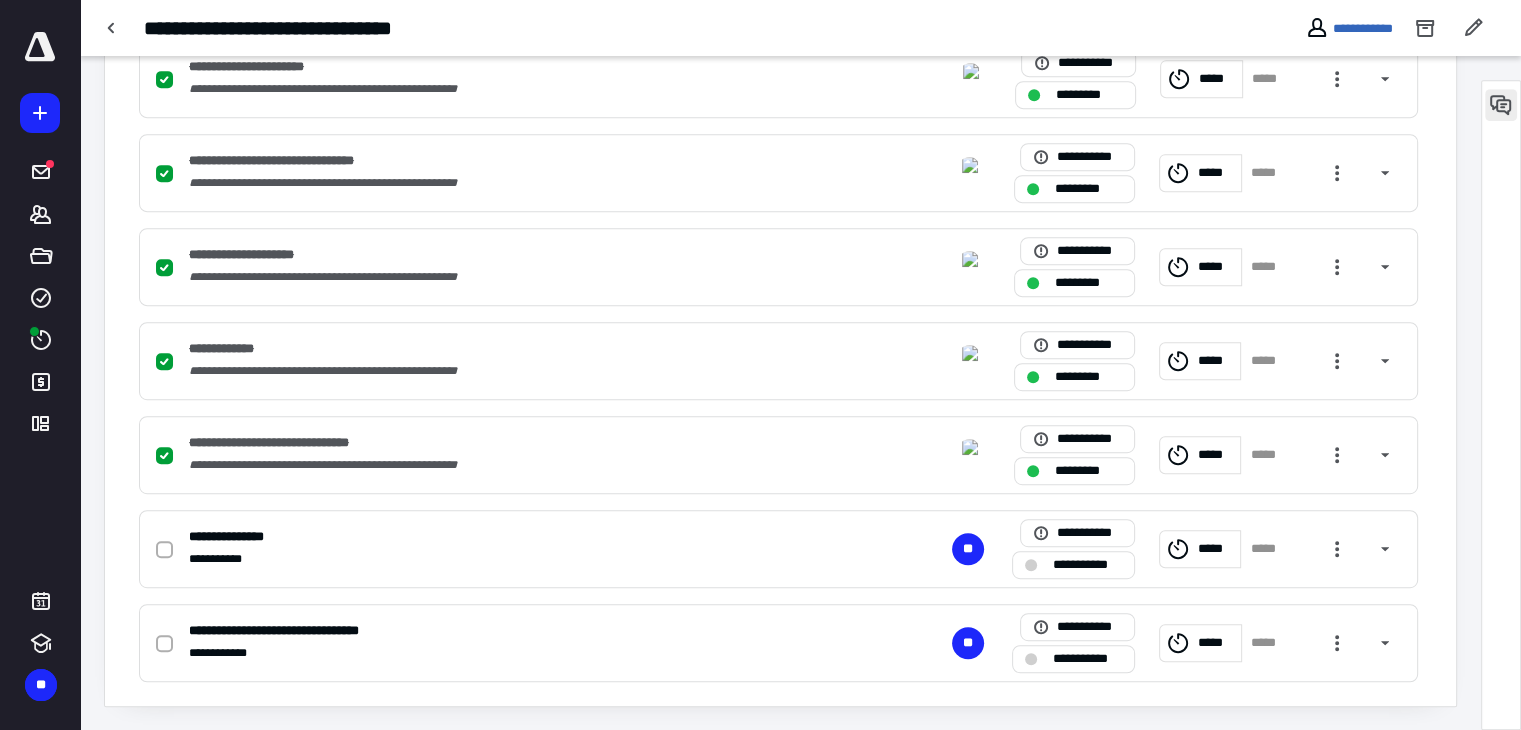 click at bounding box center (1501, 105) 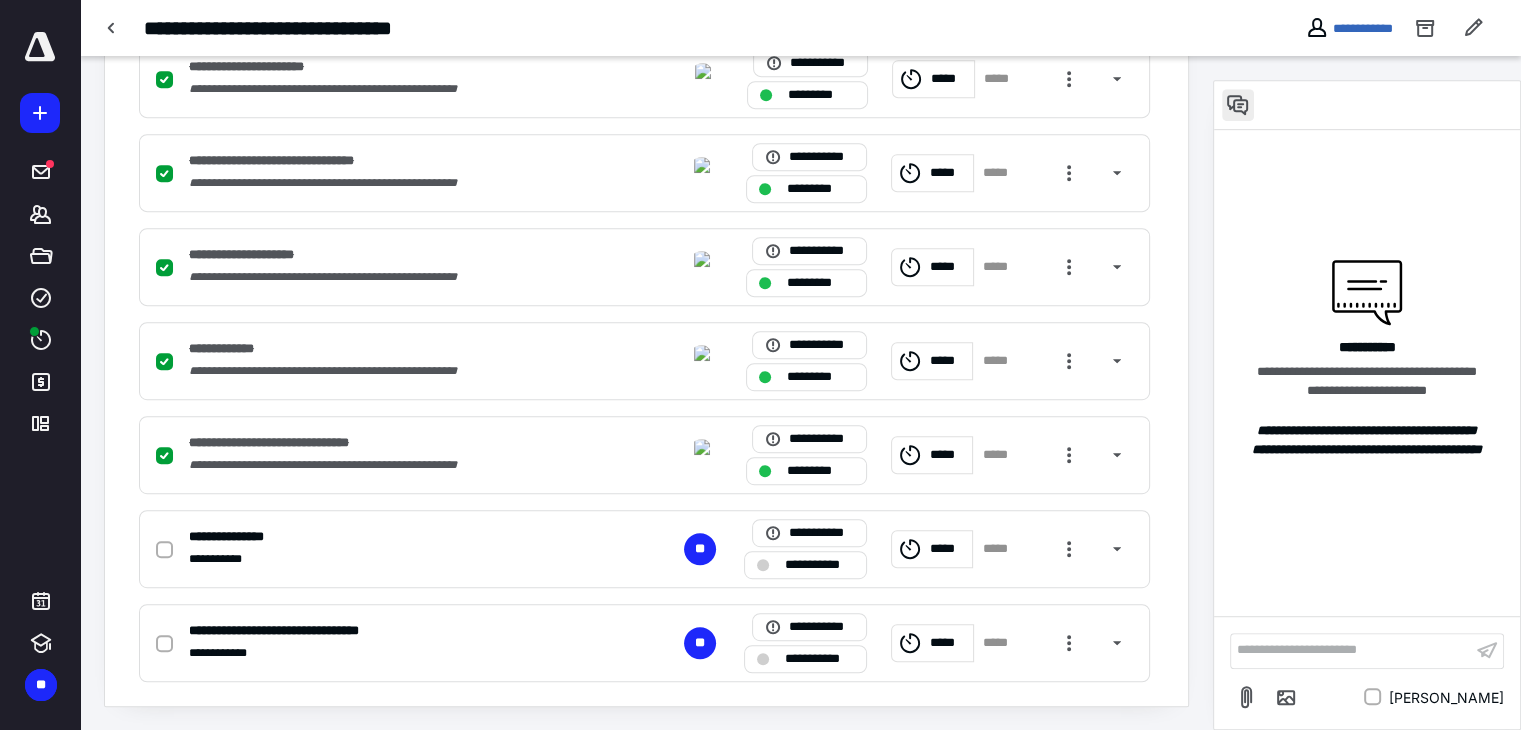 click at bounding box center [1238, 105] 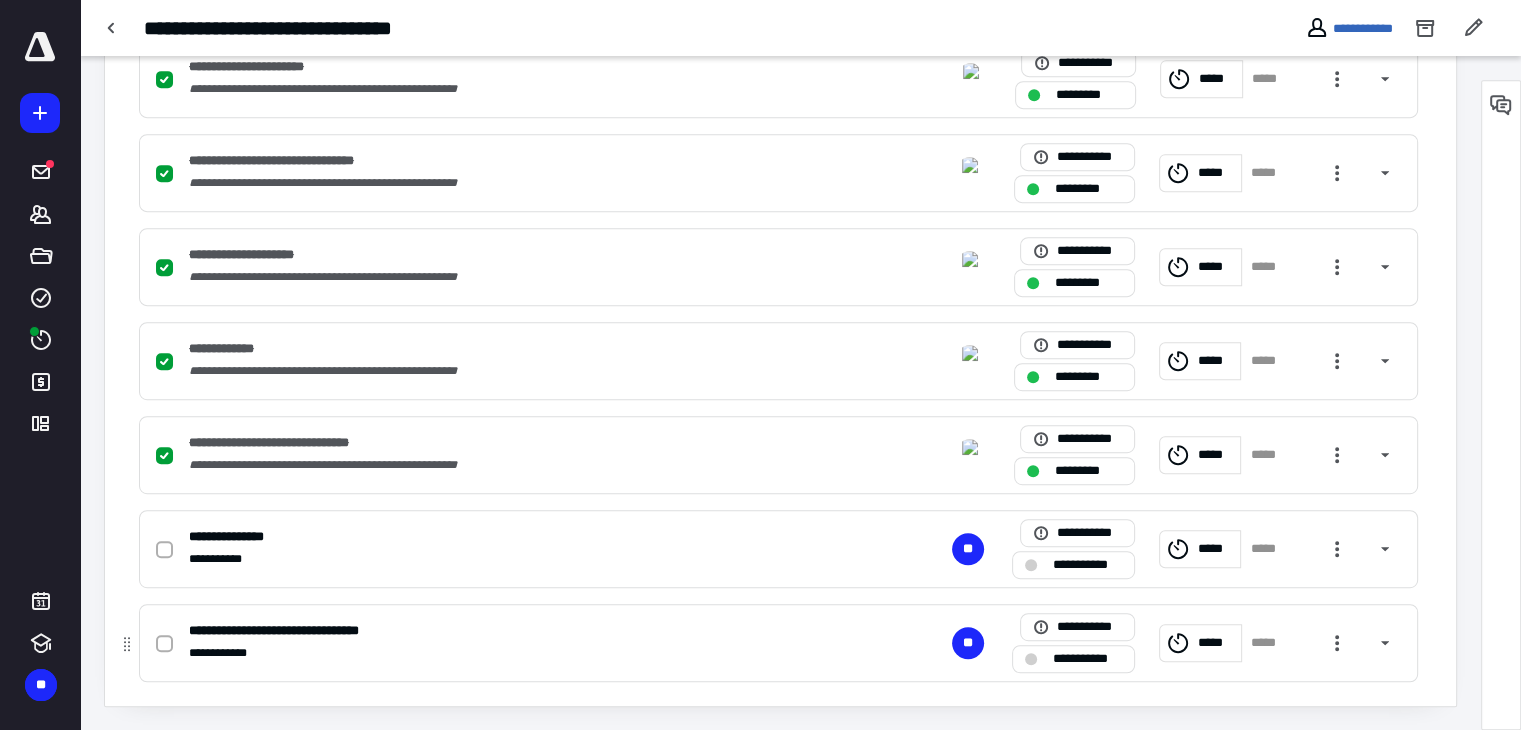 click on "**********" at bounding box center (292, 631) 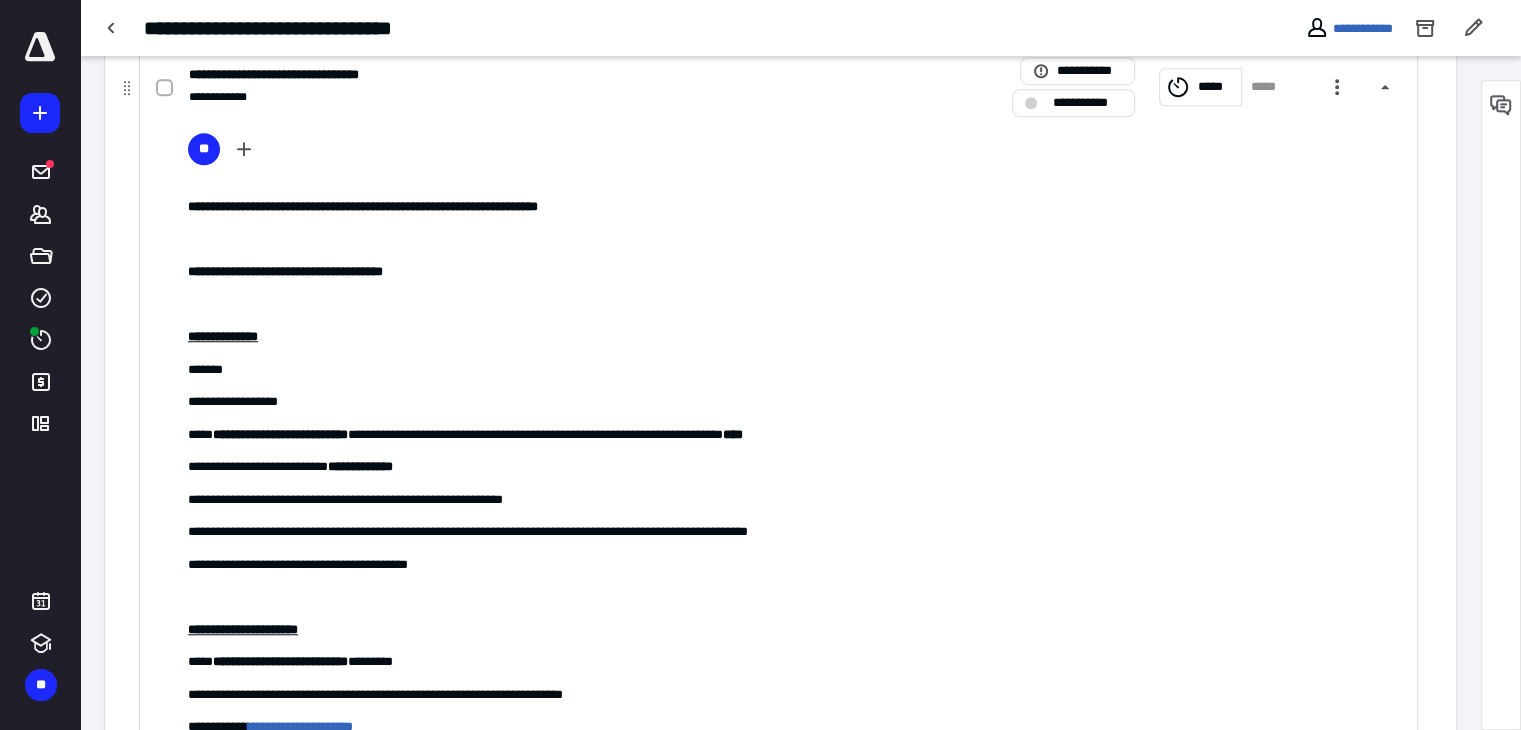 scroll, scrollTop: 1563, scrollLeft: 0, axis: vertical 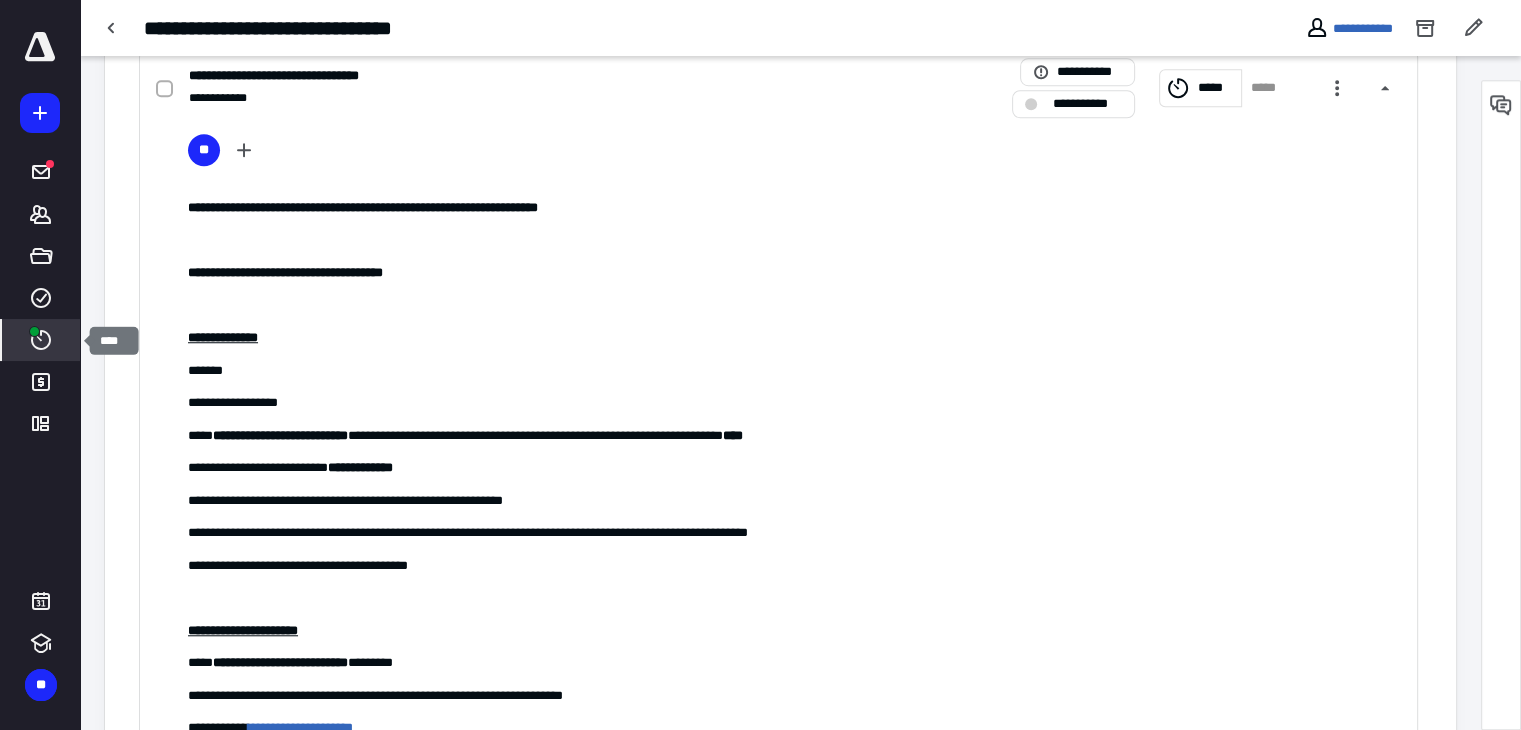 click 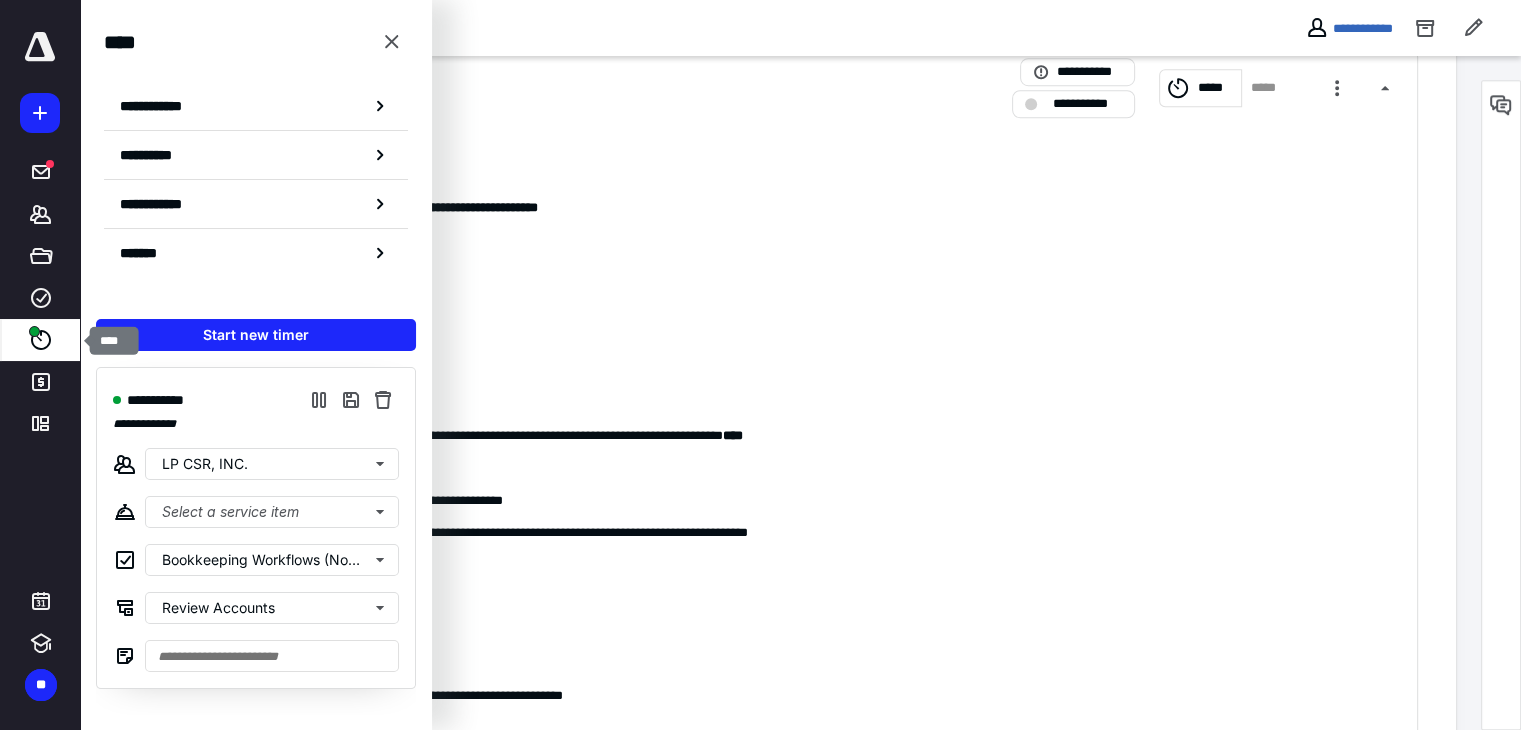click 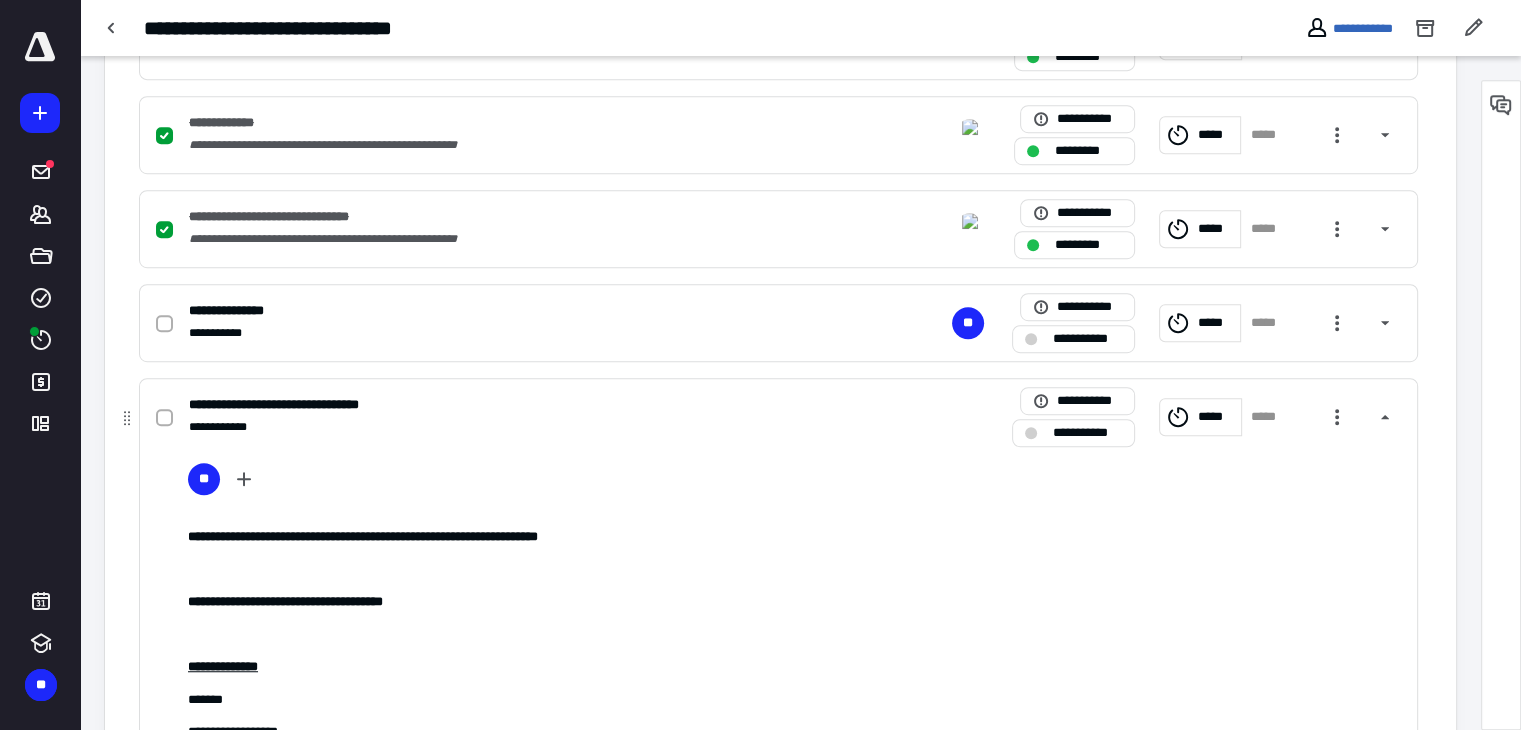 scroll, scrollTop: 1233, scrollLeft: 0, axis: vertical 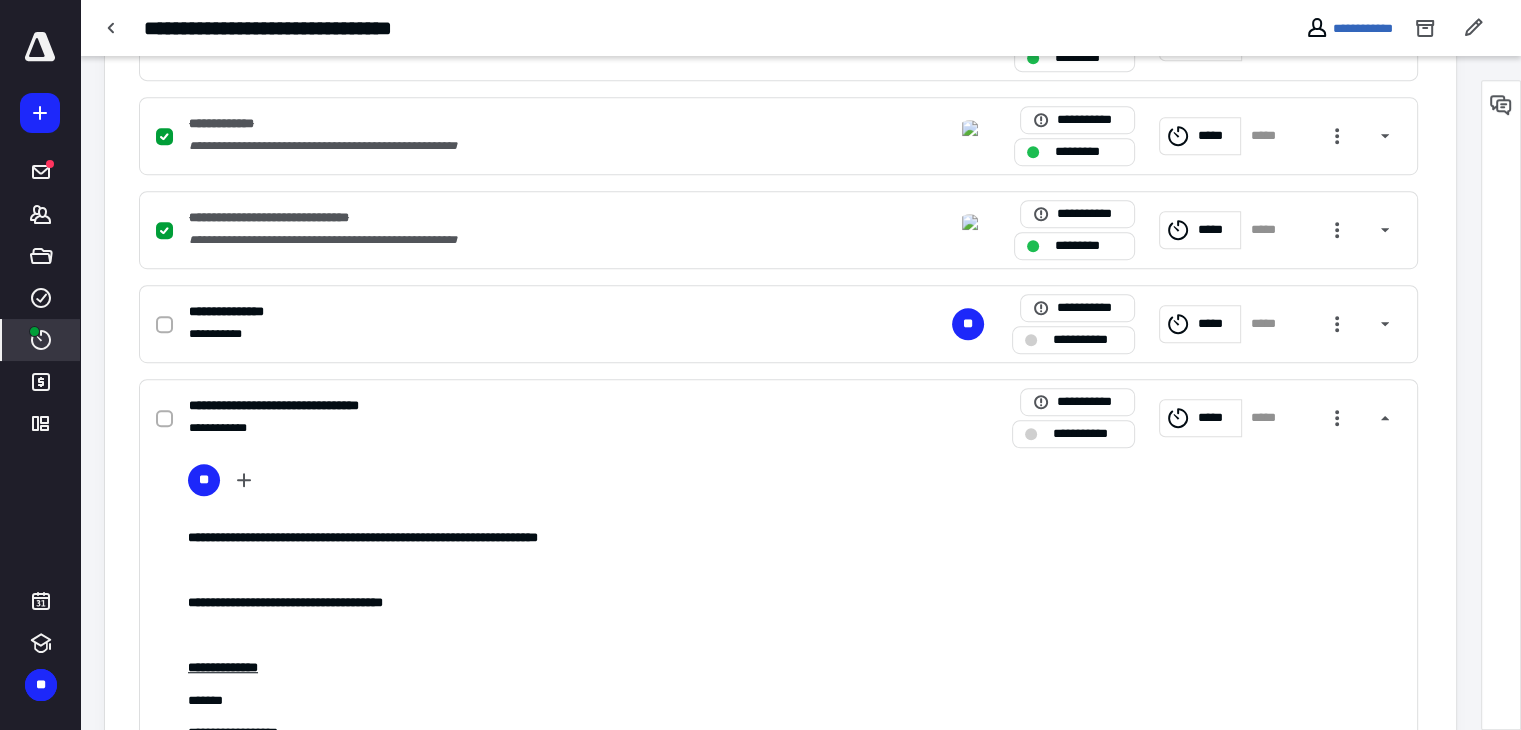 click on "****" at bounding box center (41, 340) 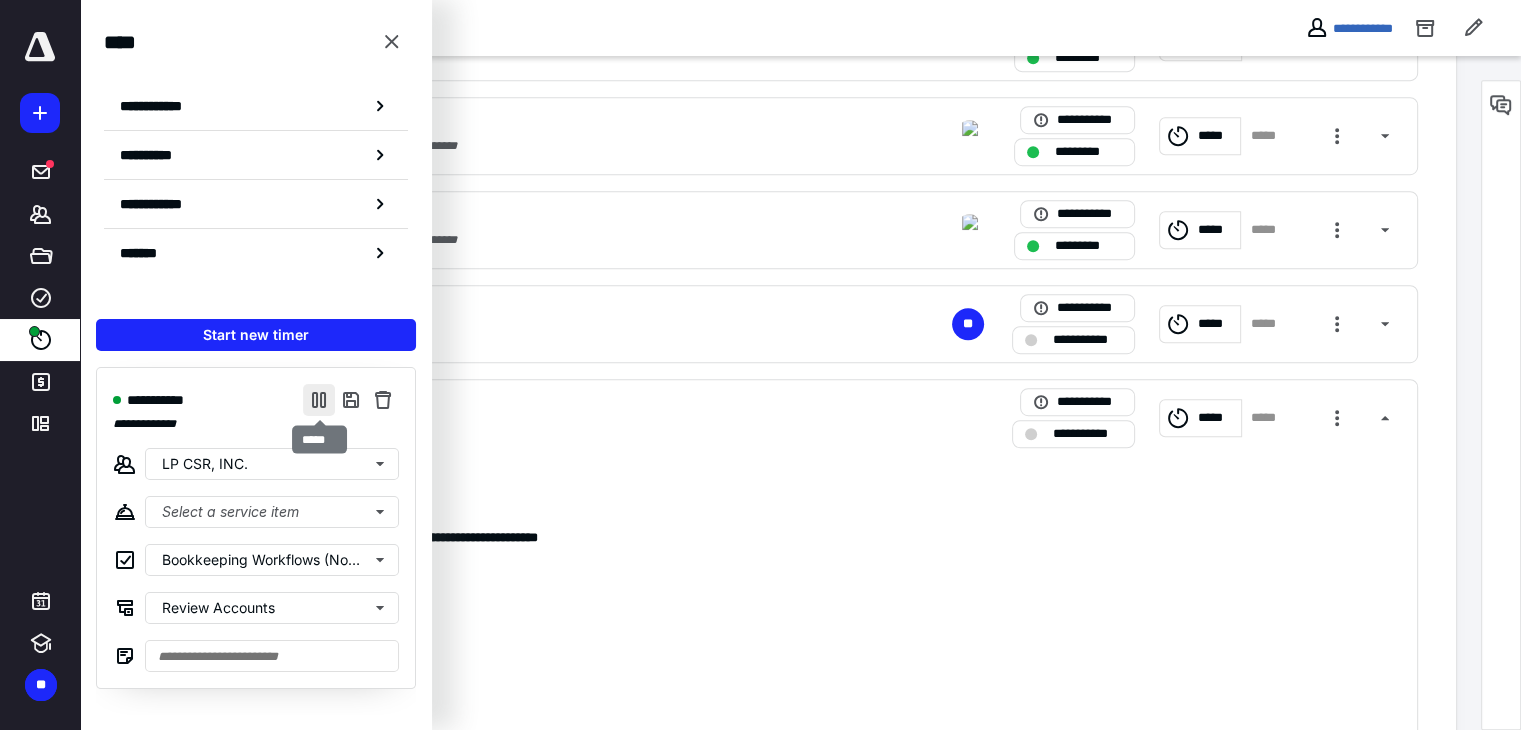 click at bounding box center (319, 400) 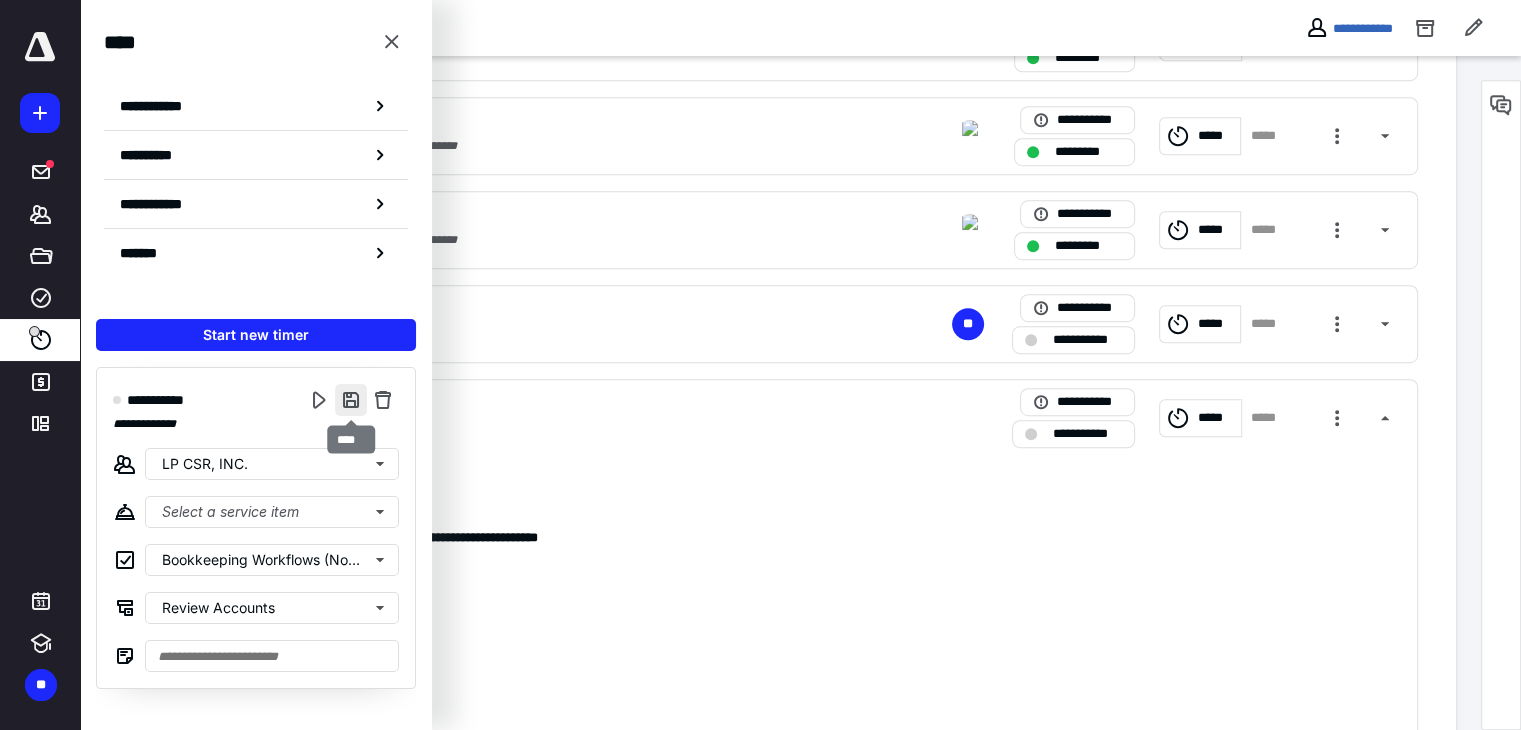 click at bounding box center [351, 400] 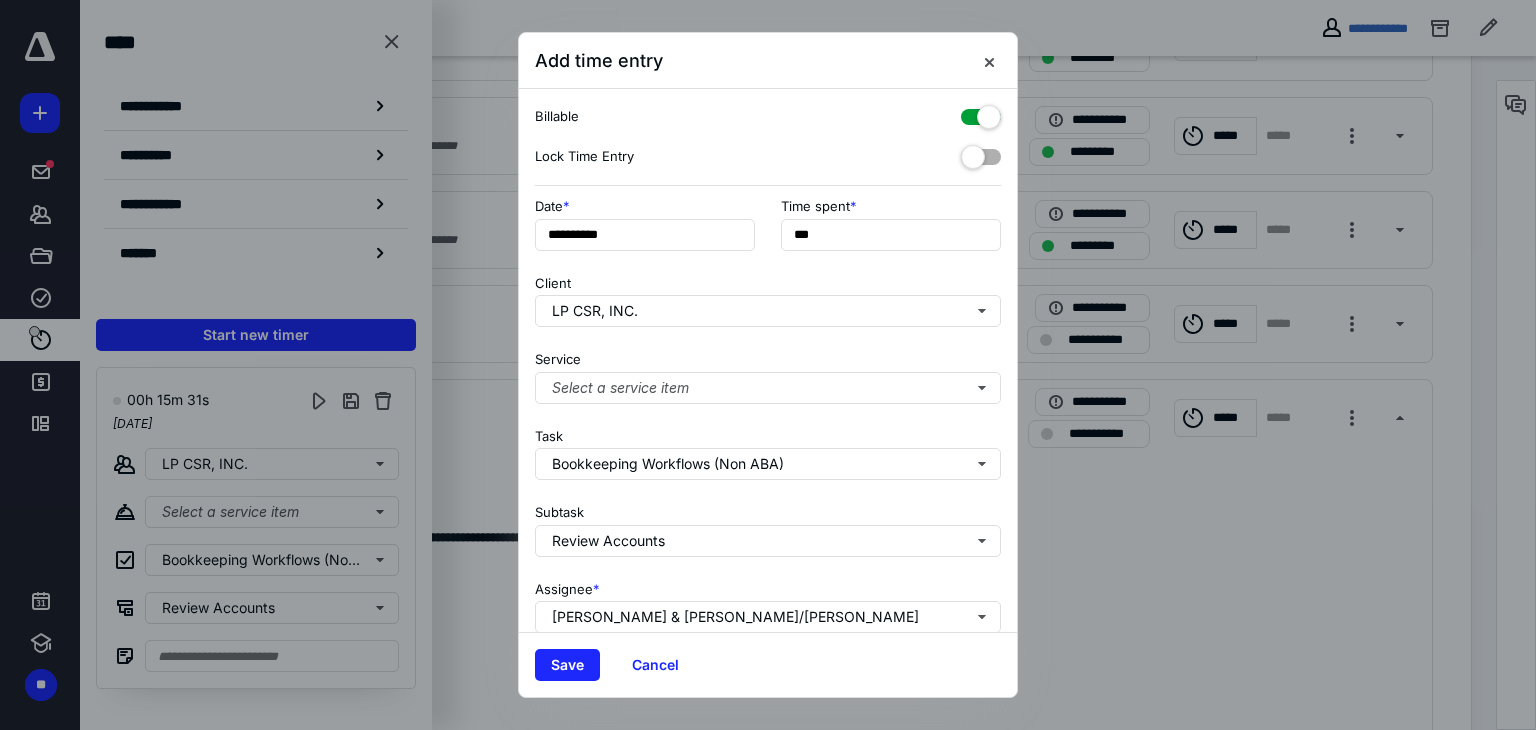 click at bounding box center [981, 113] 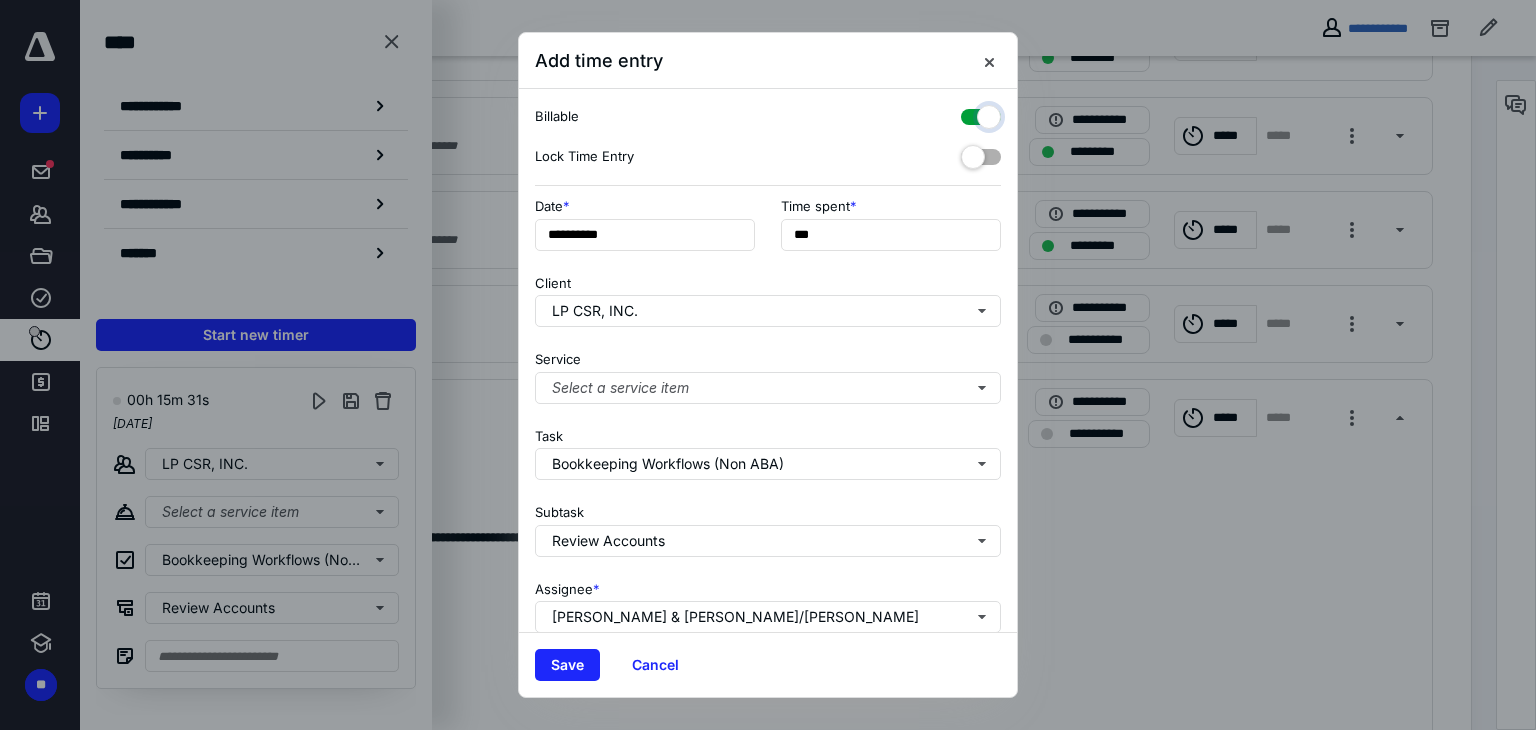 click at bounding box center (971, 114) 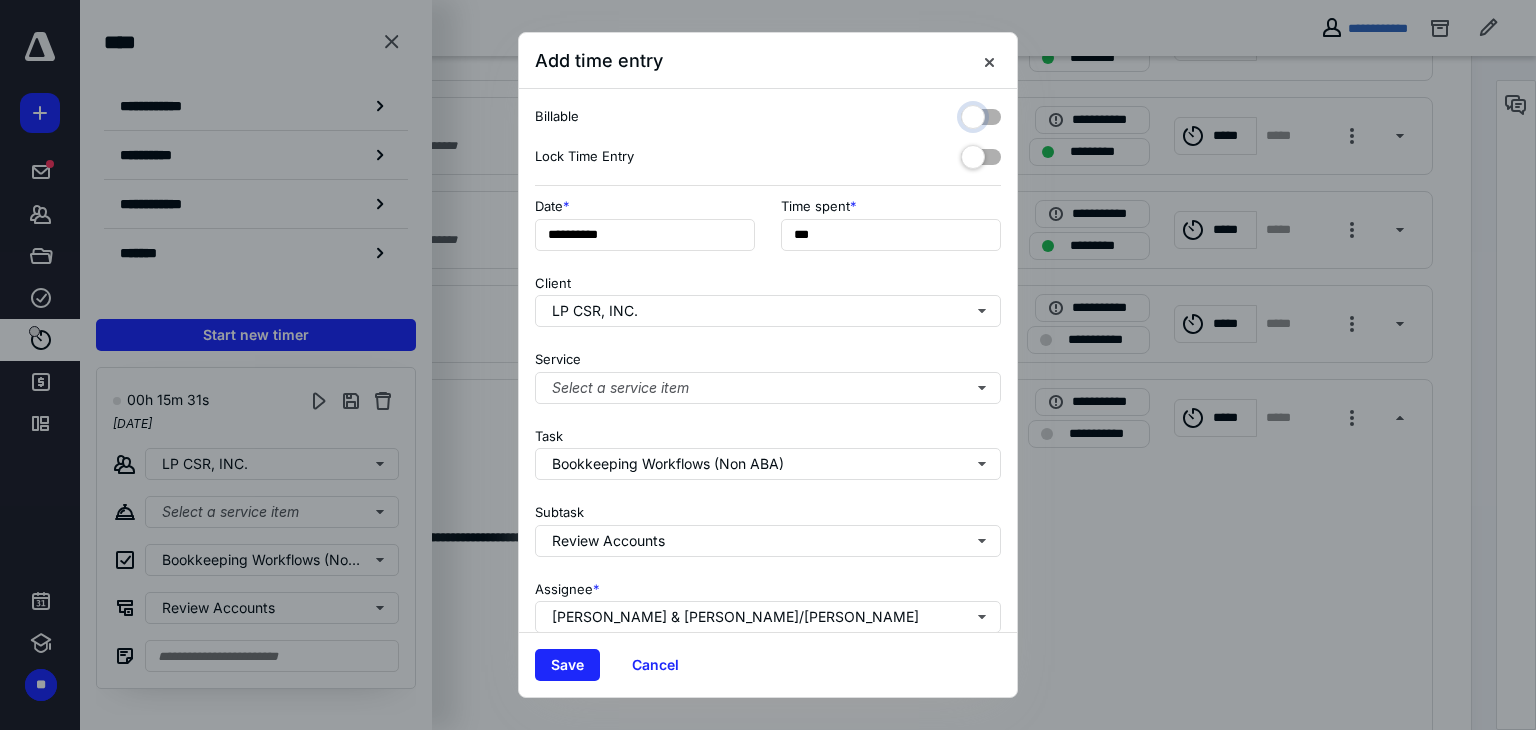 checkbox on "false" 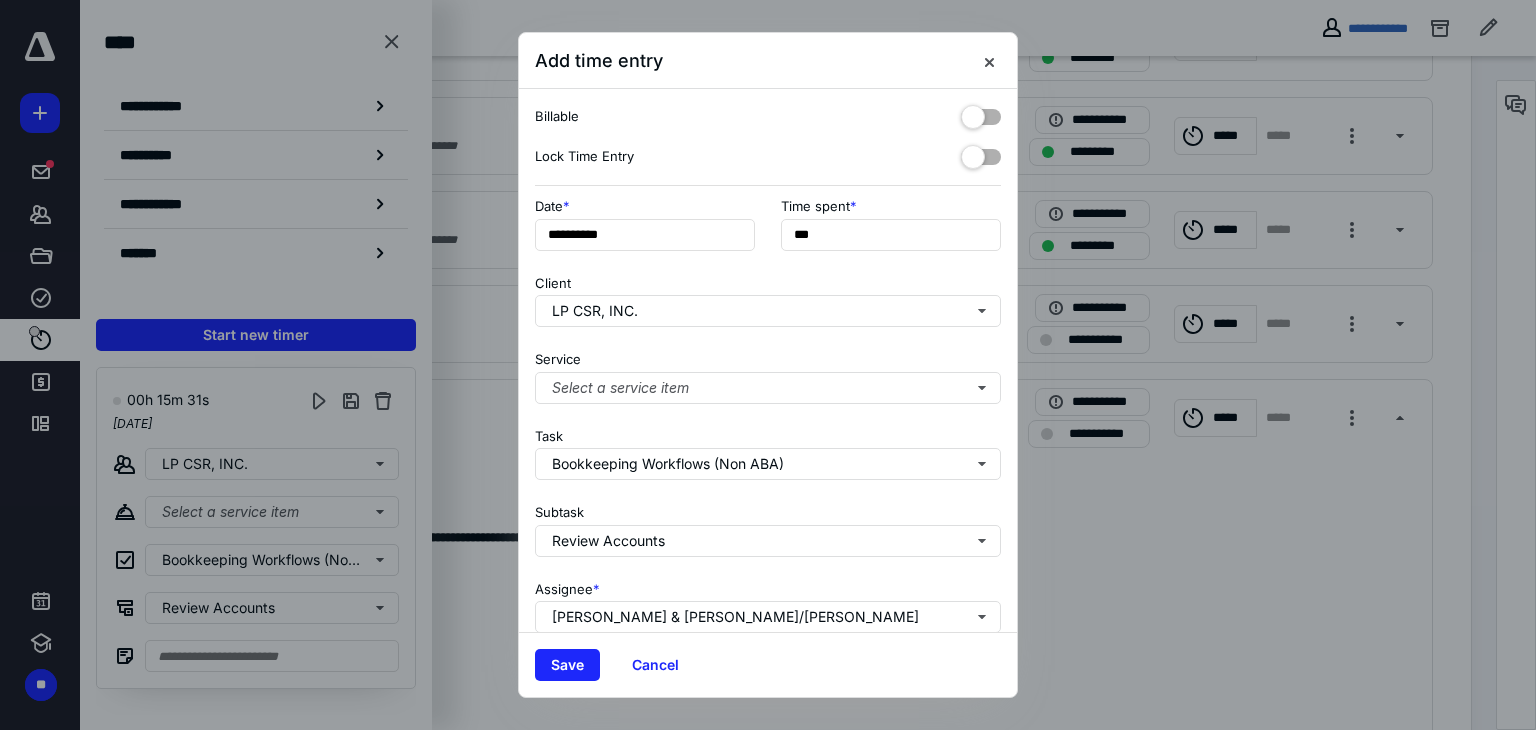 click at bounding box center (981, 153) 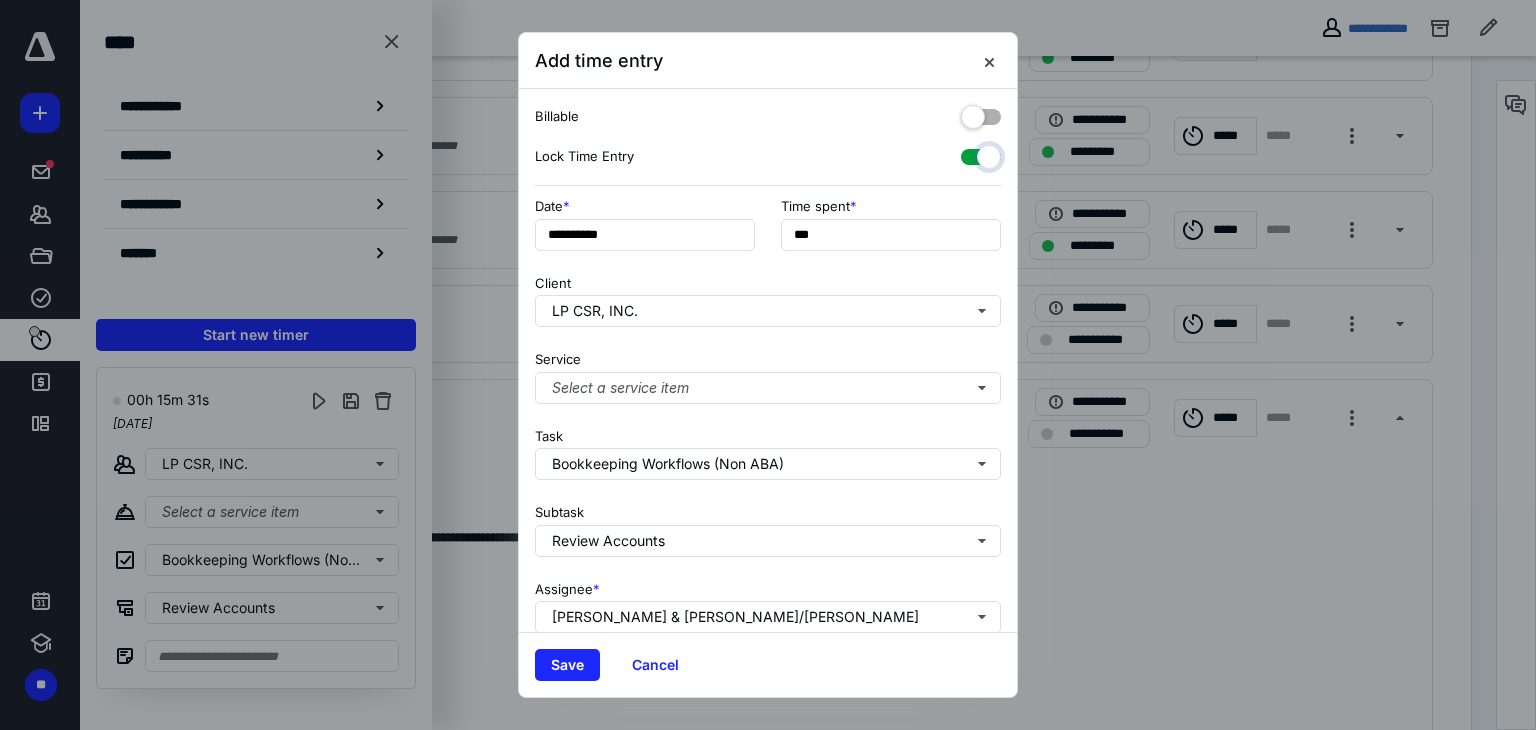 checkbox on "true" 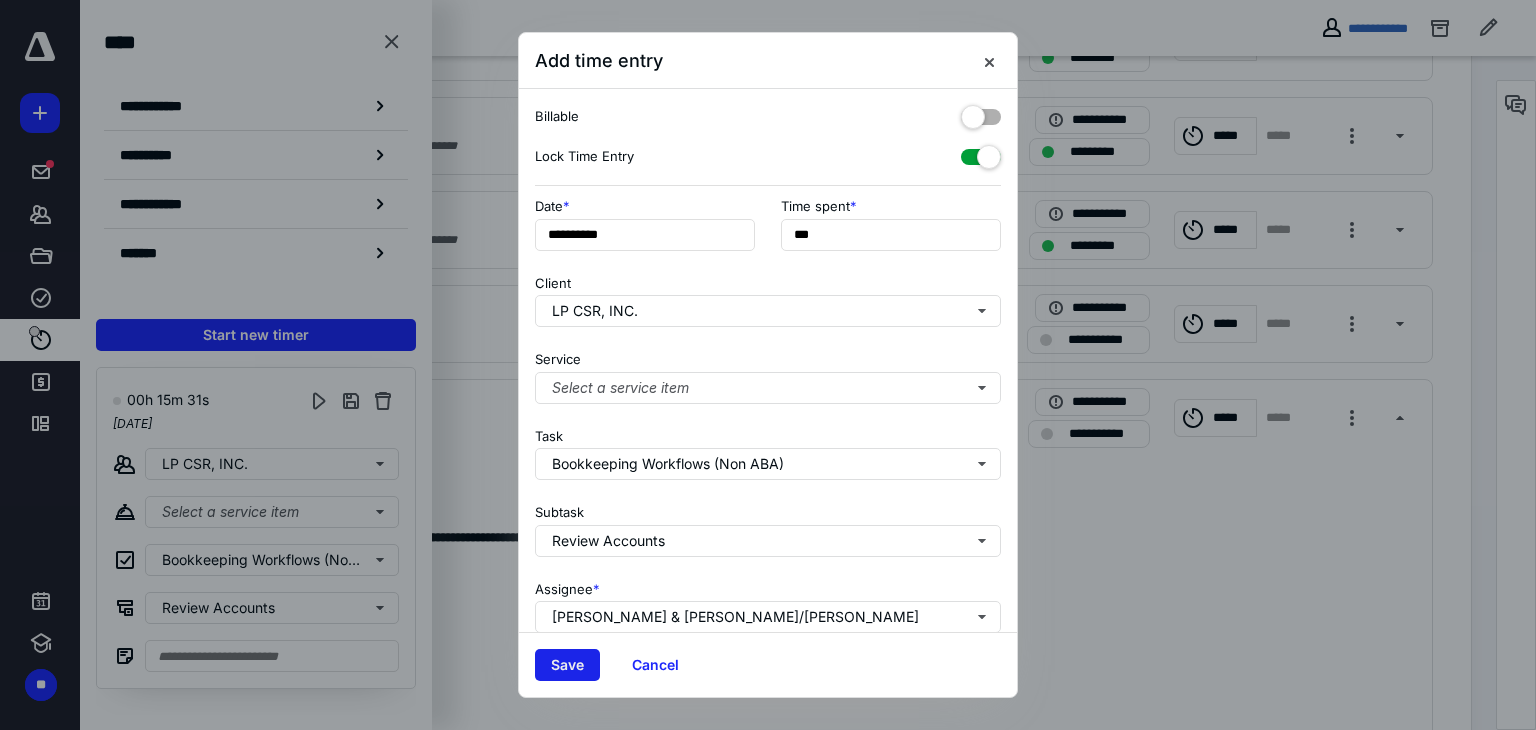 click on "Save" at bounding box center [567, 665] 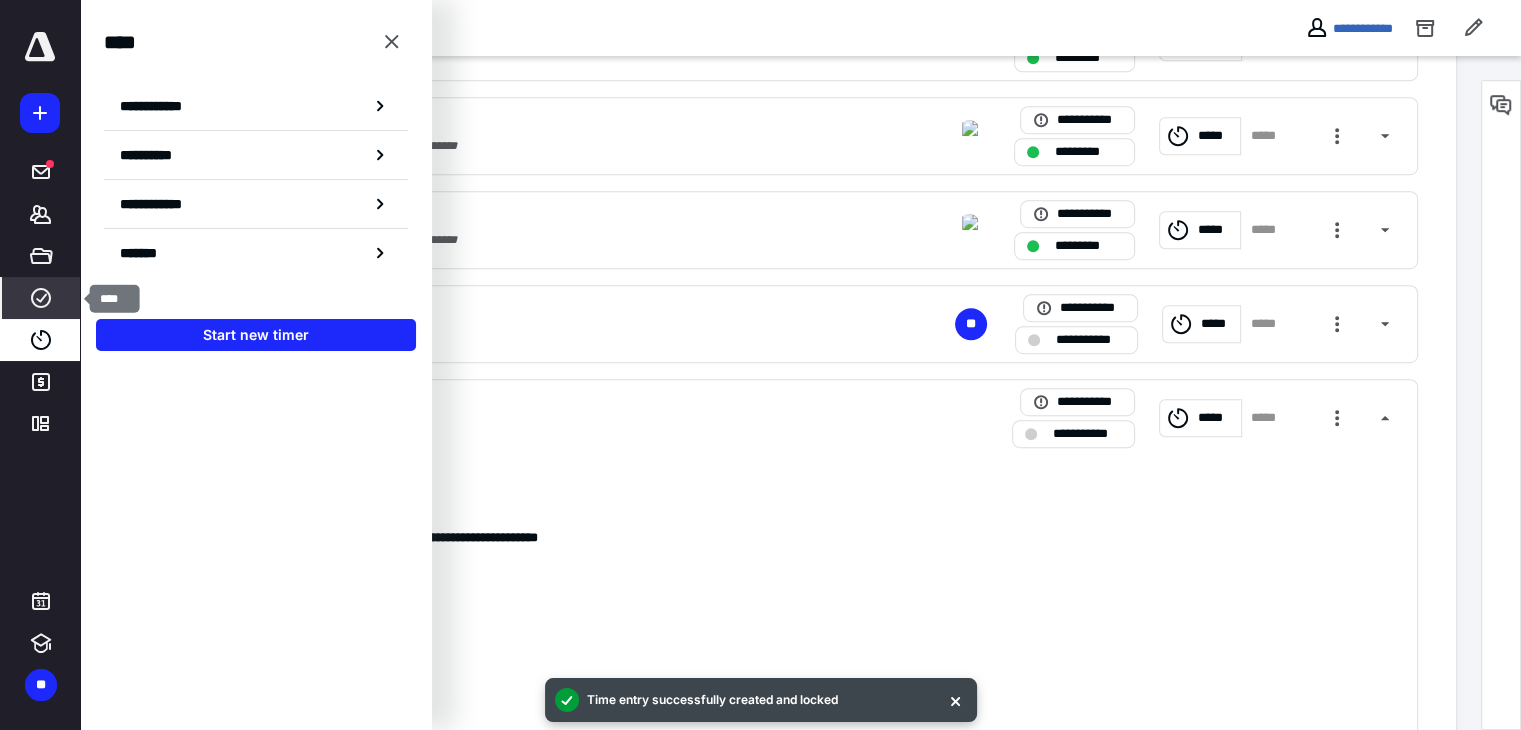 click on "****" at bounding box center (41, 298) 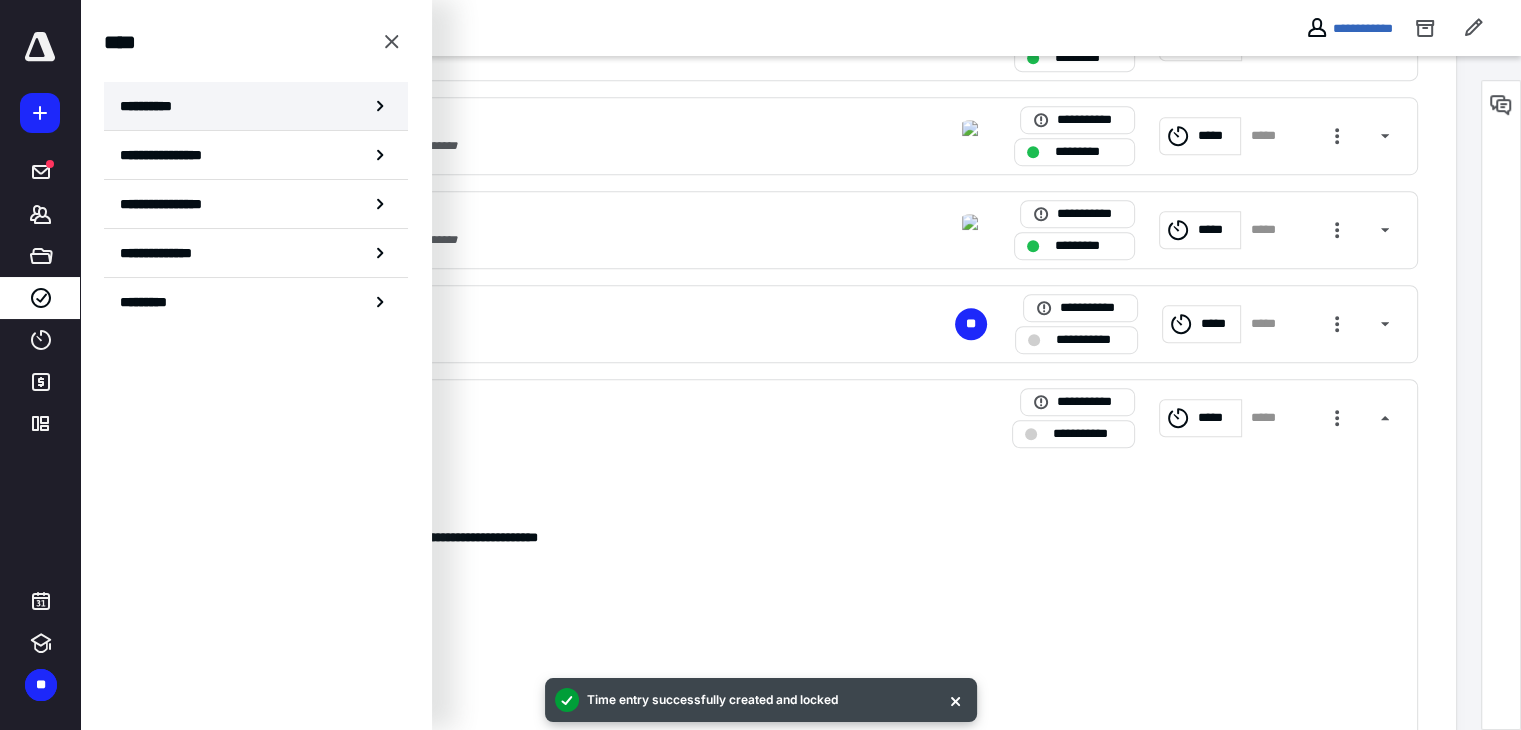 click on "**********" at bounding box center [153, 106] 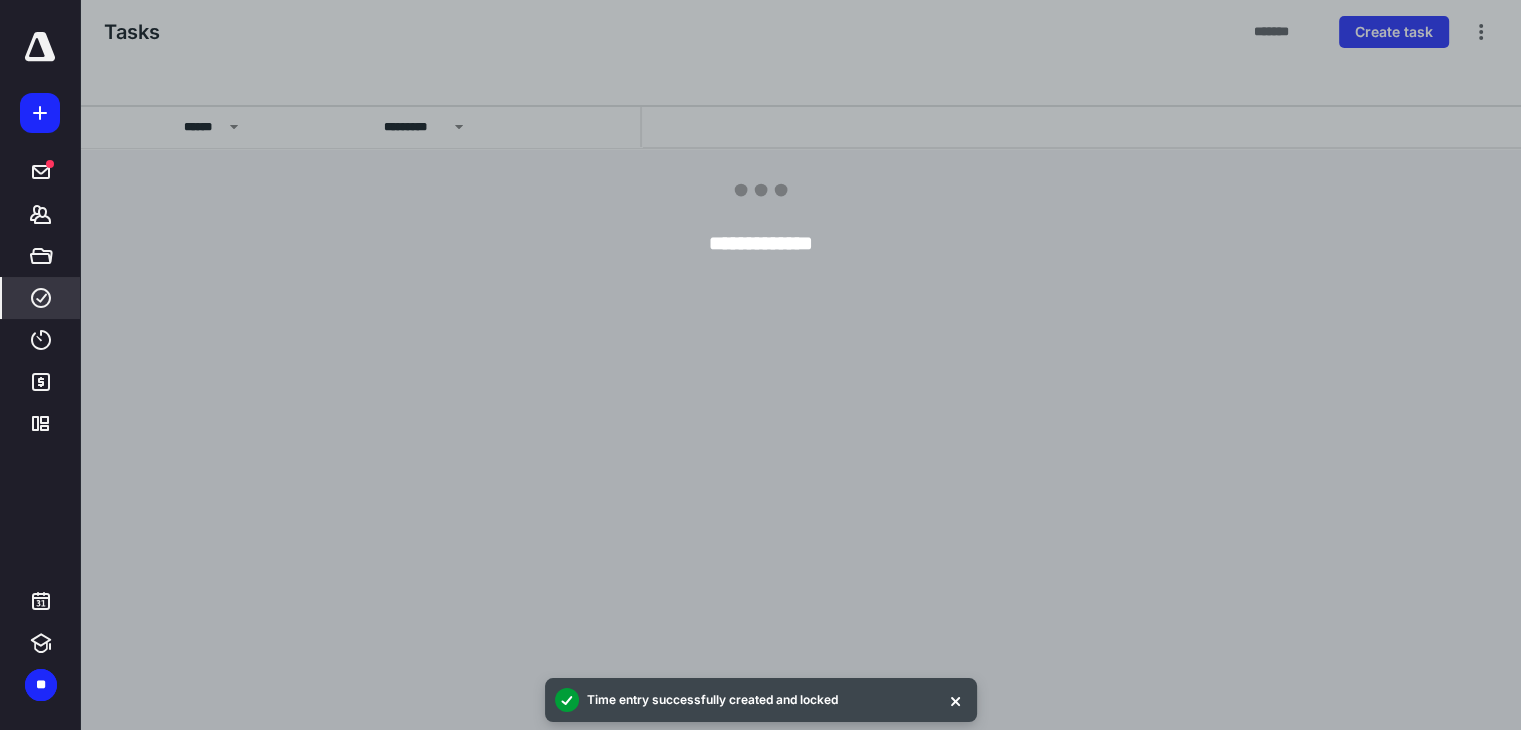 scroll, scrollTop: 0, scrollLeft: 0, axis: both 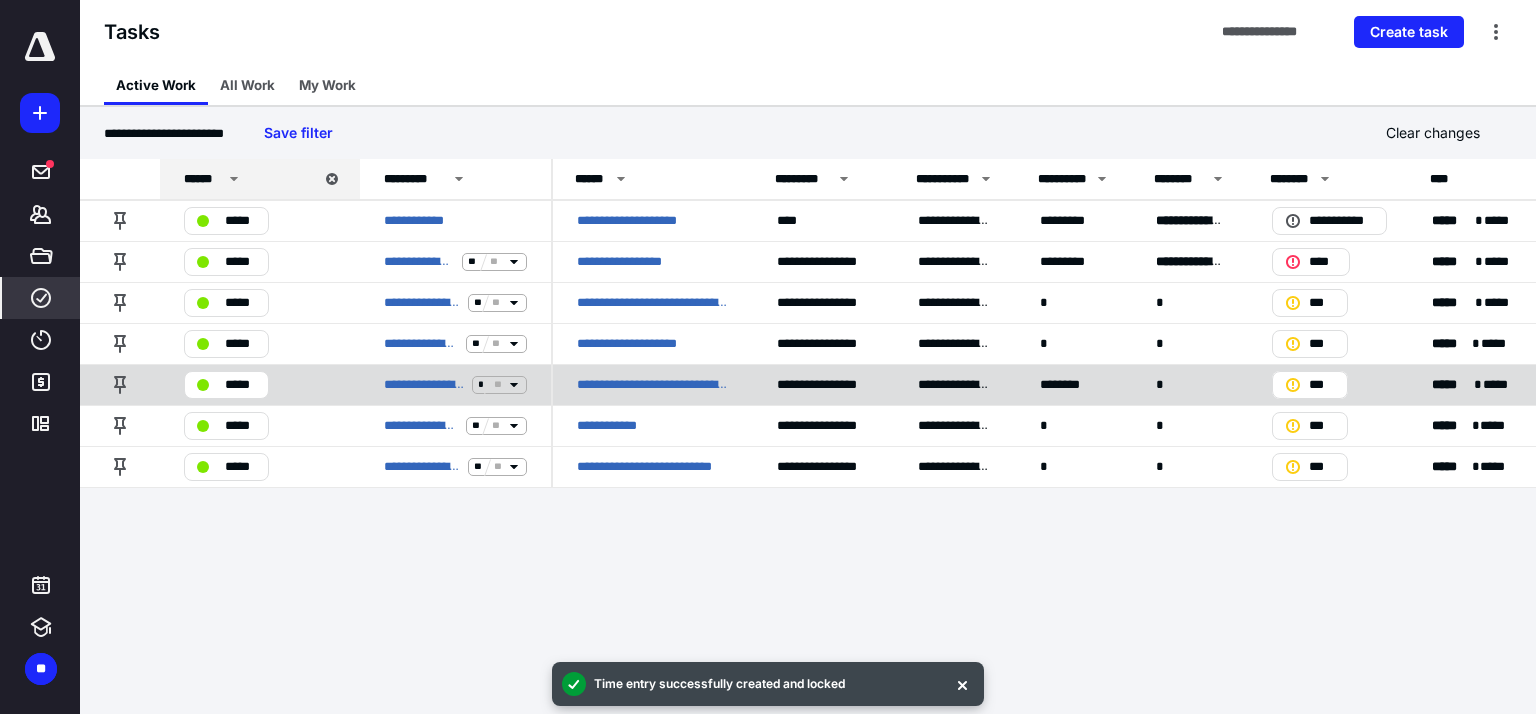 click on "**********" at bounding box center (653, 385) 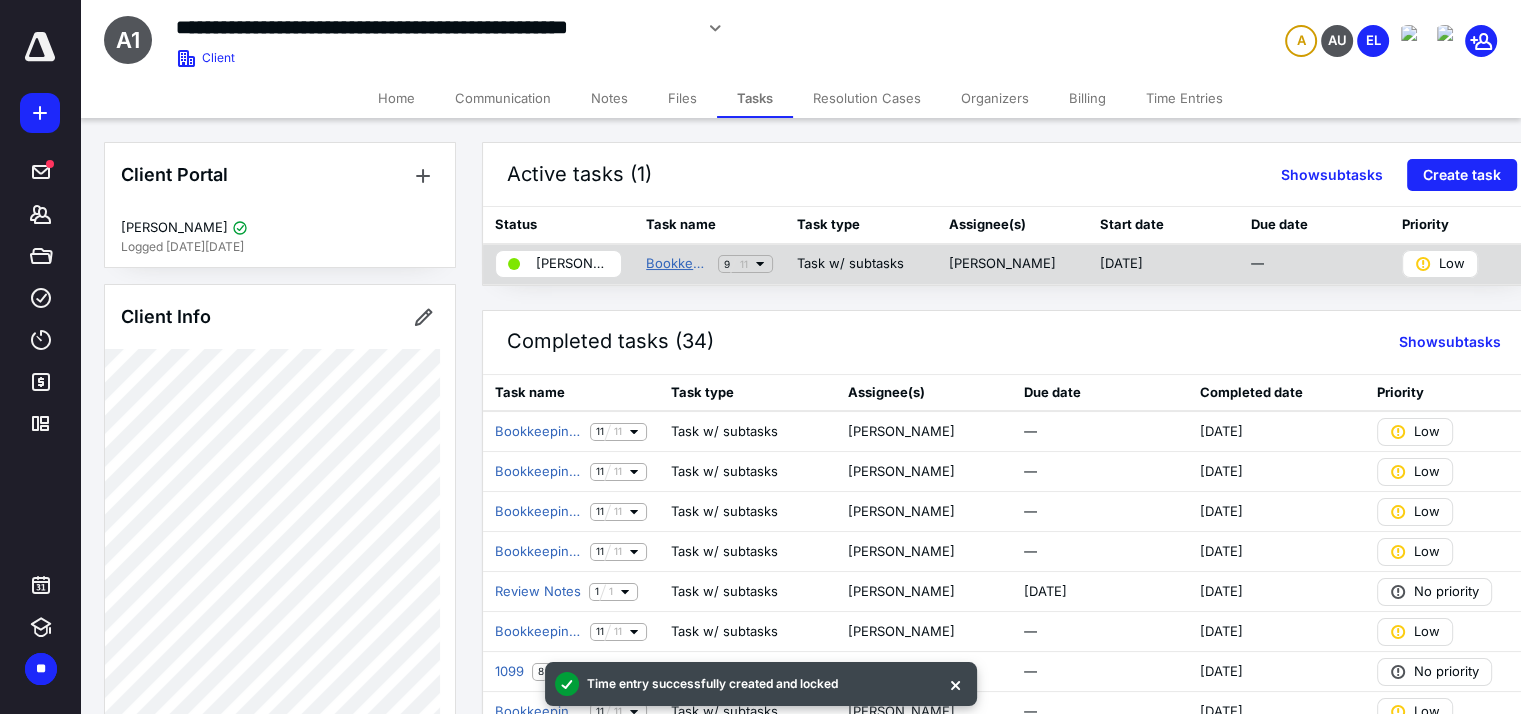 click on "Bookkeeping Workflows (Non ABA)" at bounding box center (678, 264) 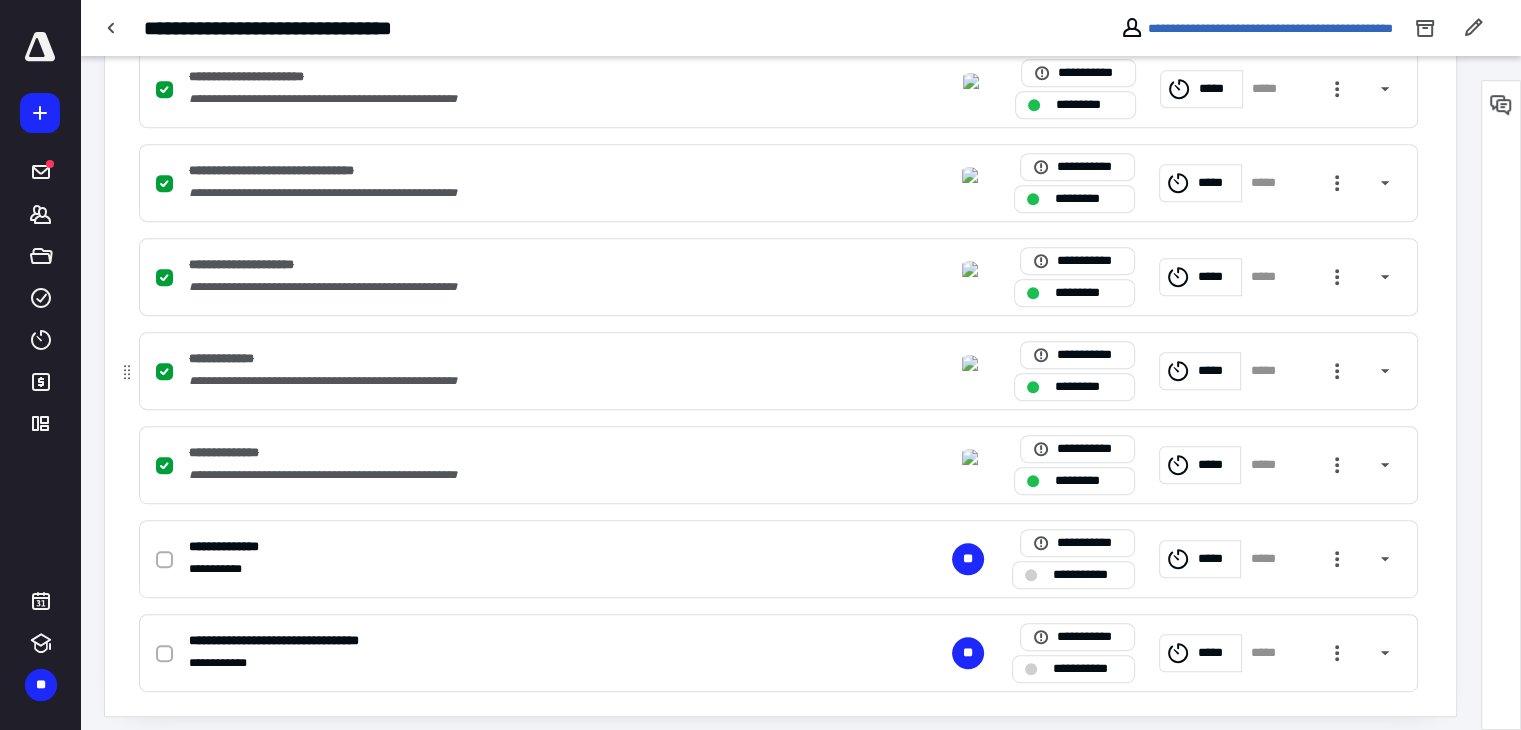 scroll, scrollTop: 915, scrollLeft: 0, axis: vertical 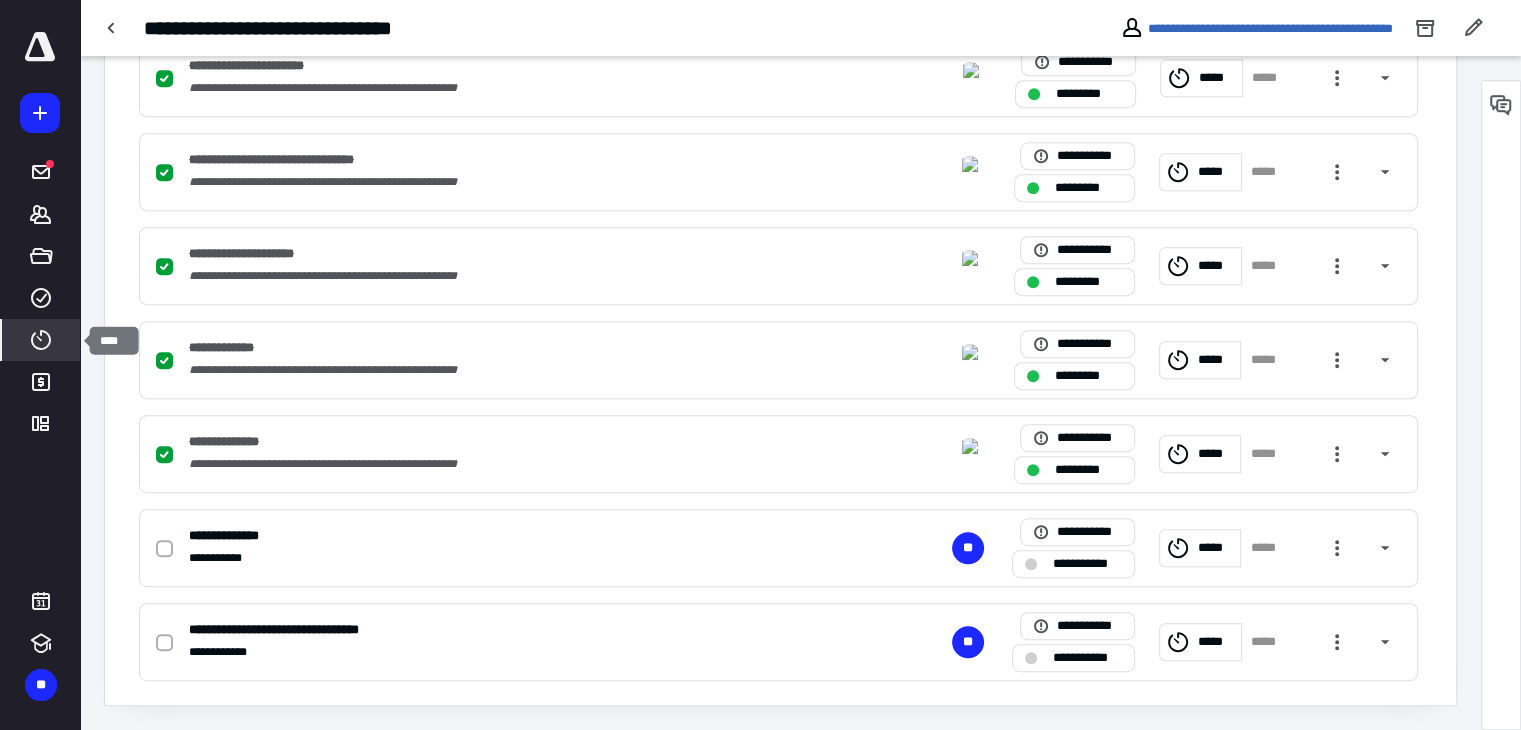 click 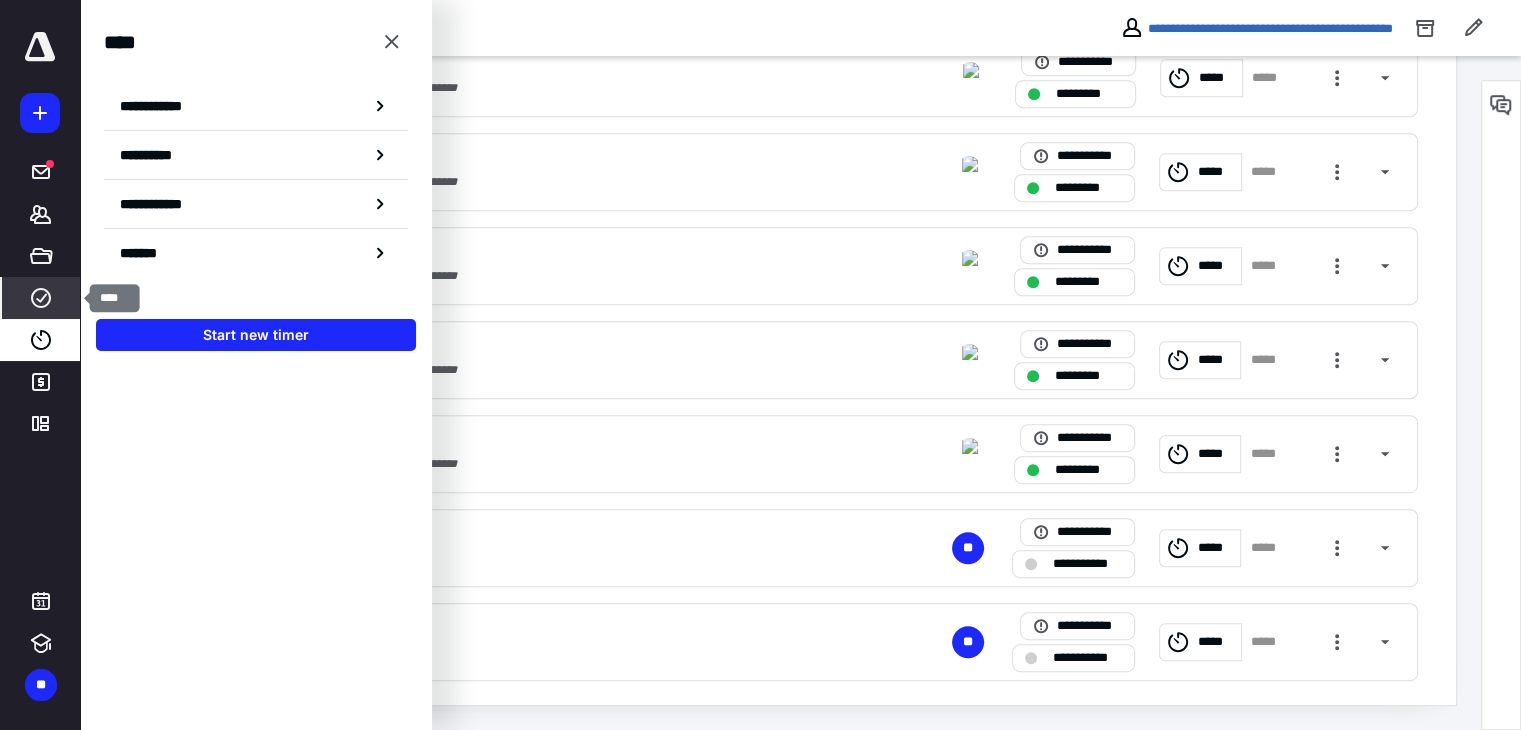 click 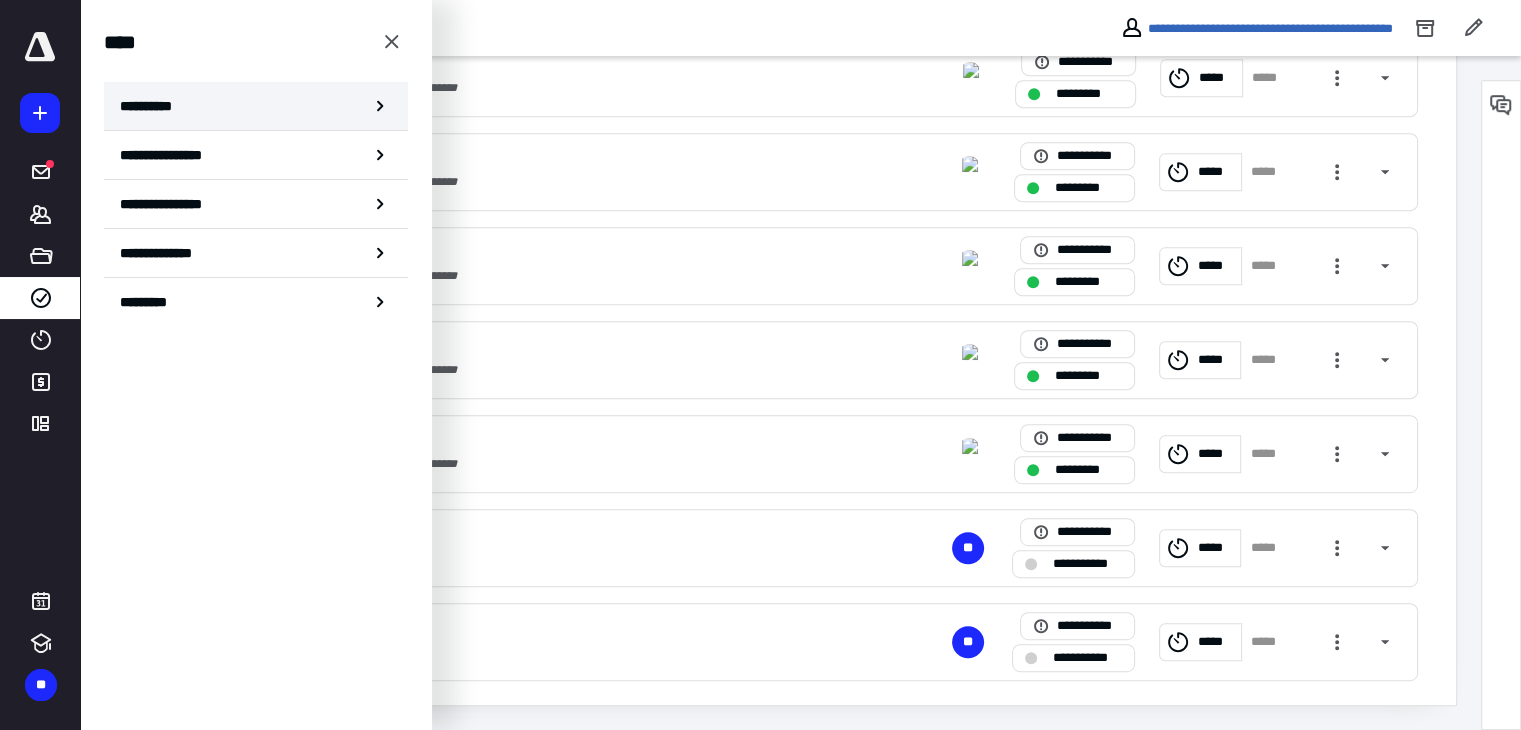 click on "**********" at bounding box center (153, 106) 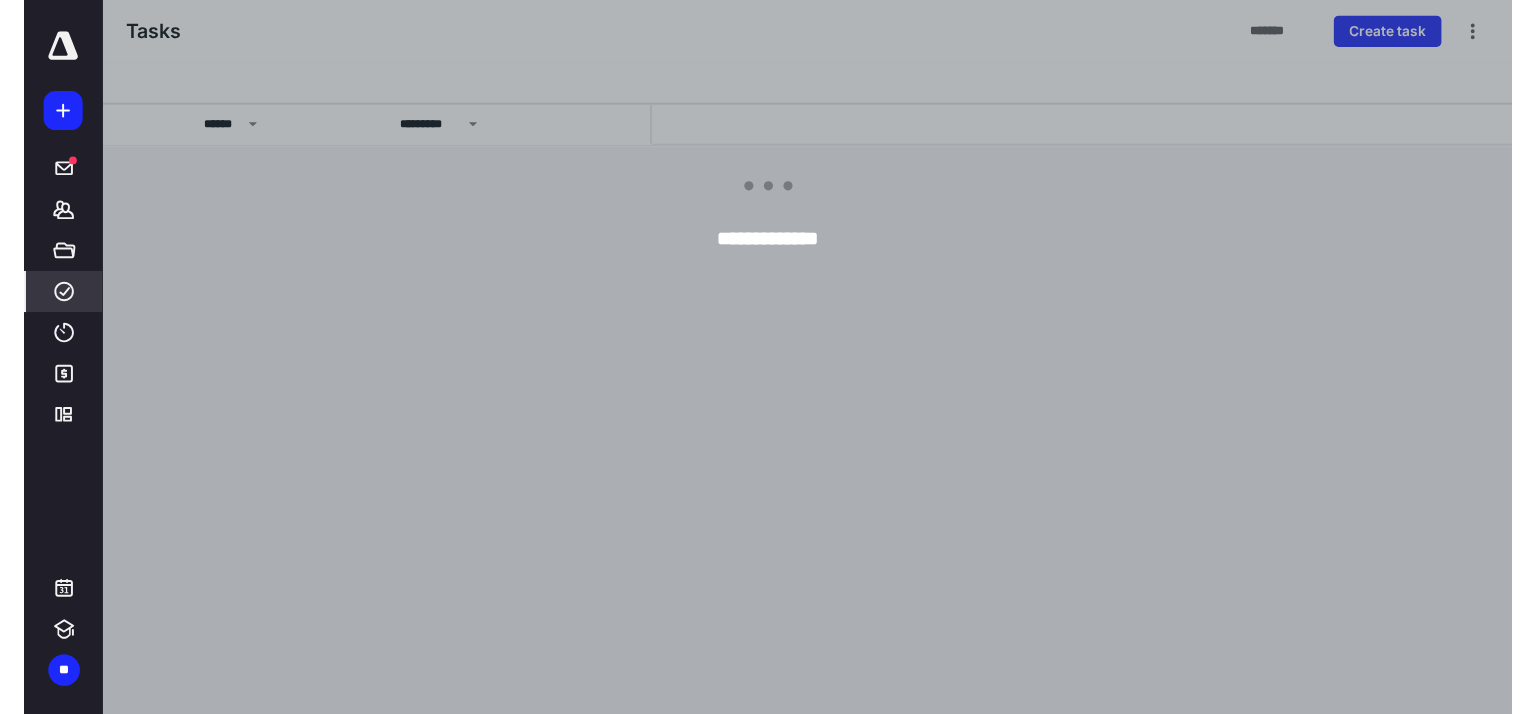 scroll, scrollTop: 0, scrollLeft: 0, axis: both 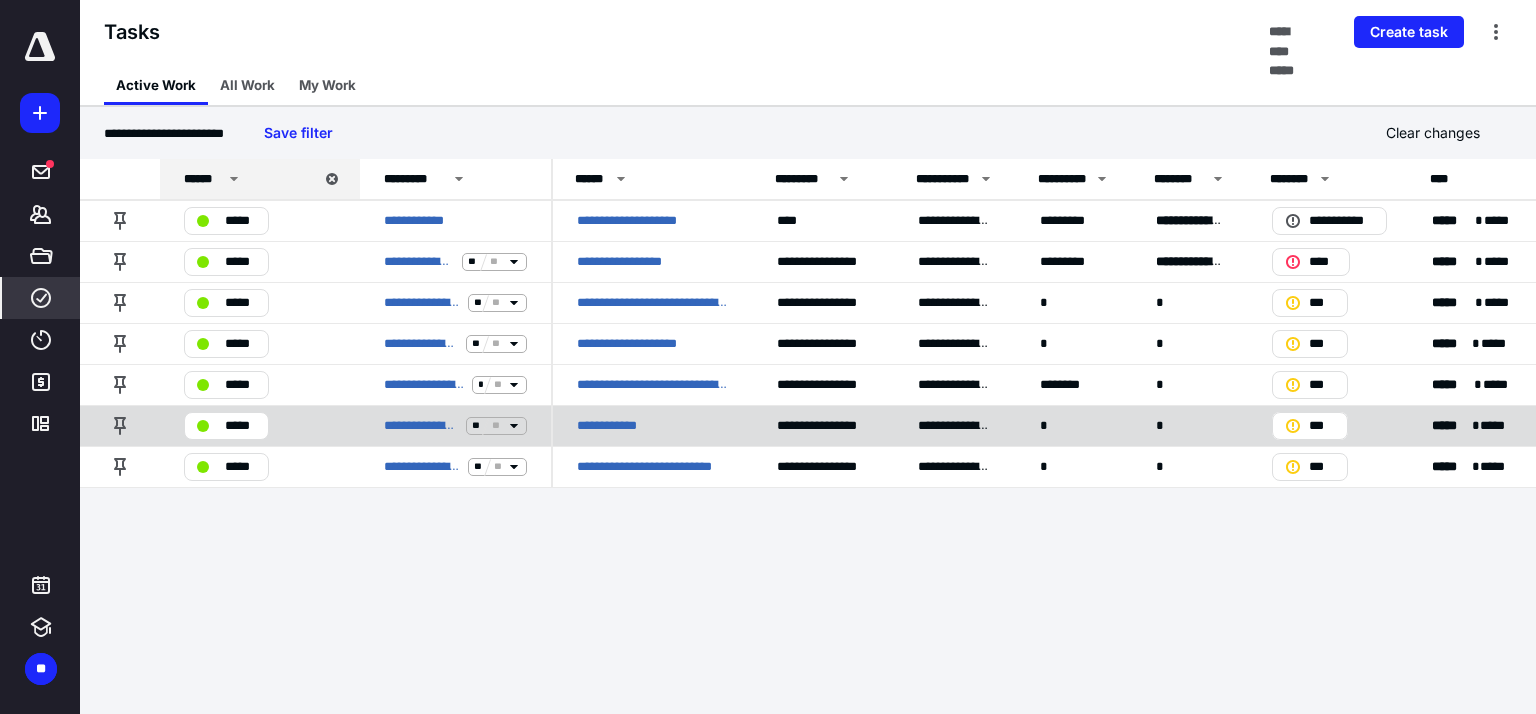 click on "**********" at bounding box center [616, 426] 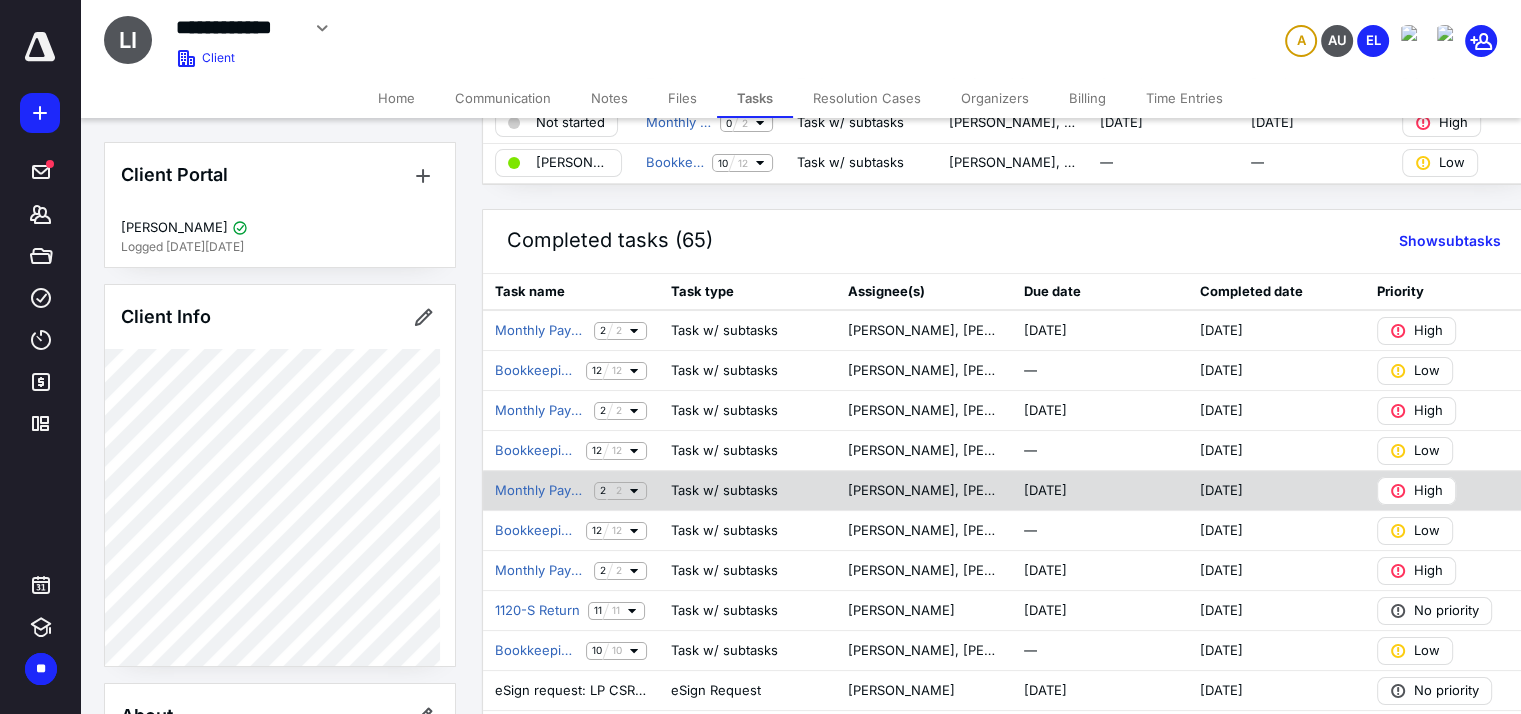 scroll, scrollTop: 100, scrollLeft: 0, axis: vertical 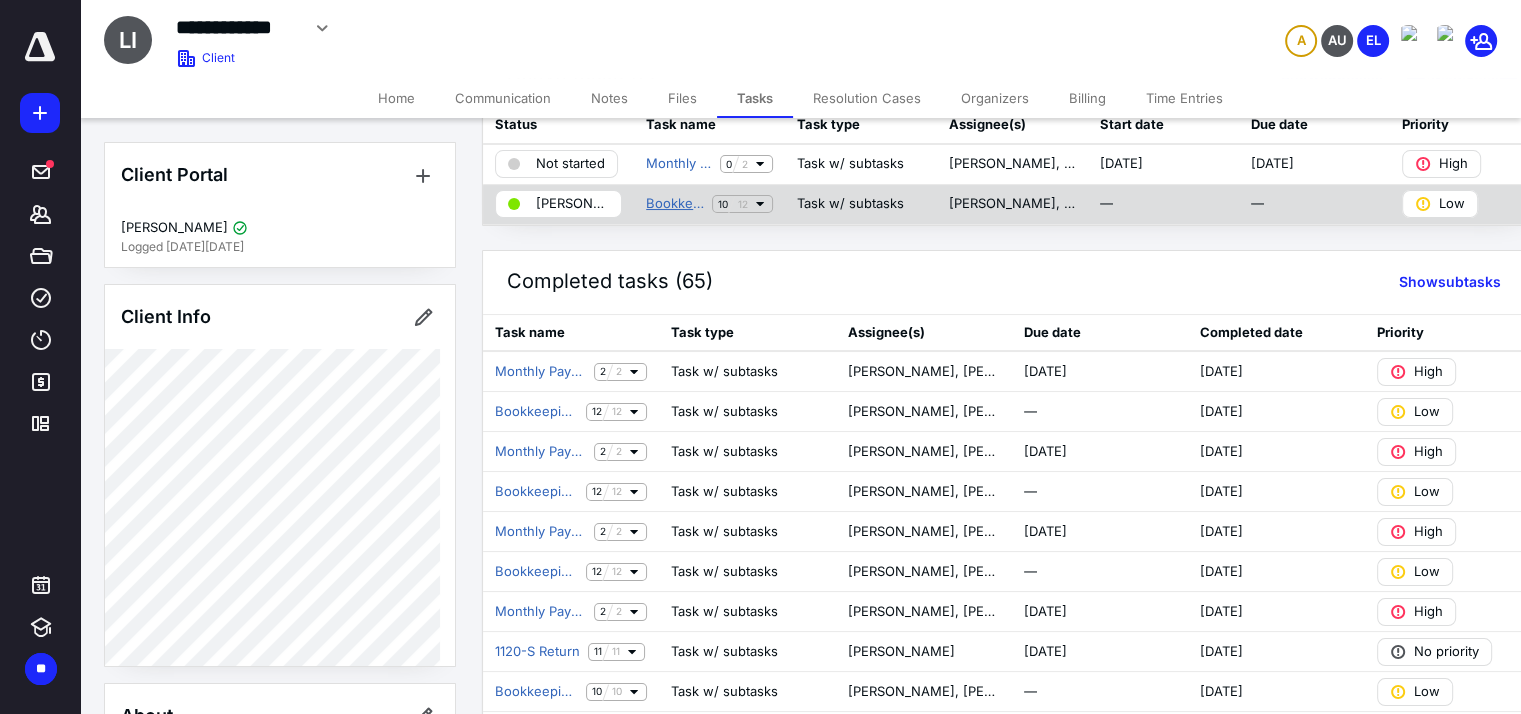 click on "Bookkeeping Workflows (Non ABA)" at bounding box center [675, 204] 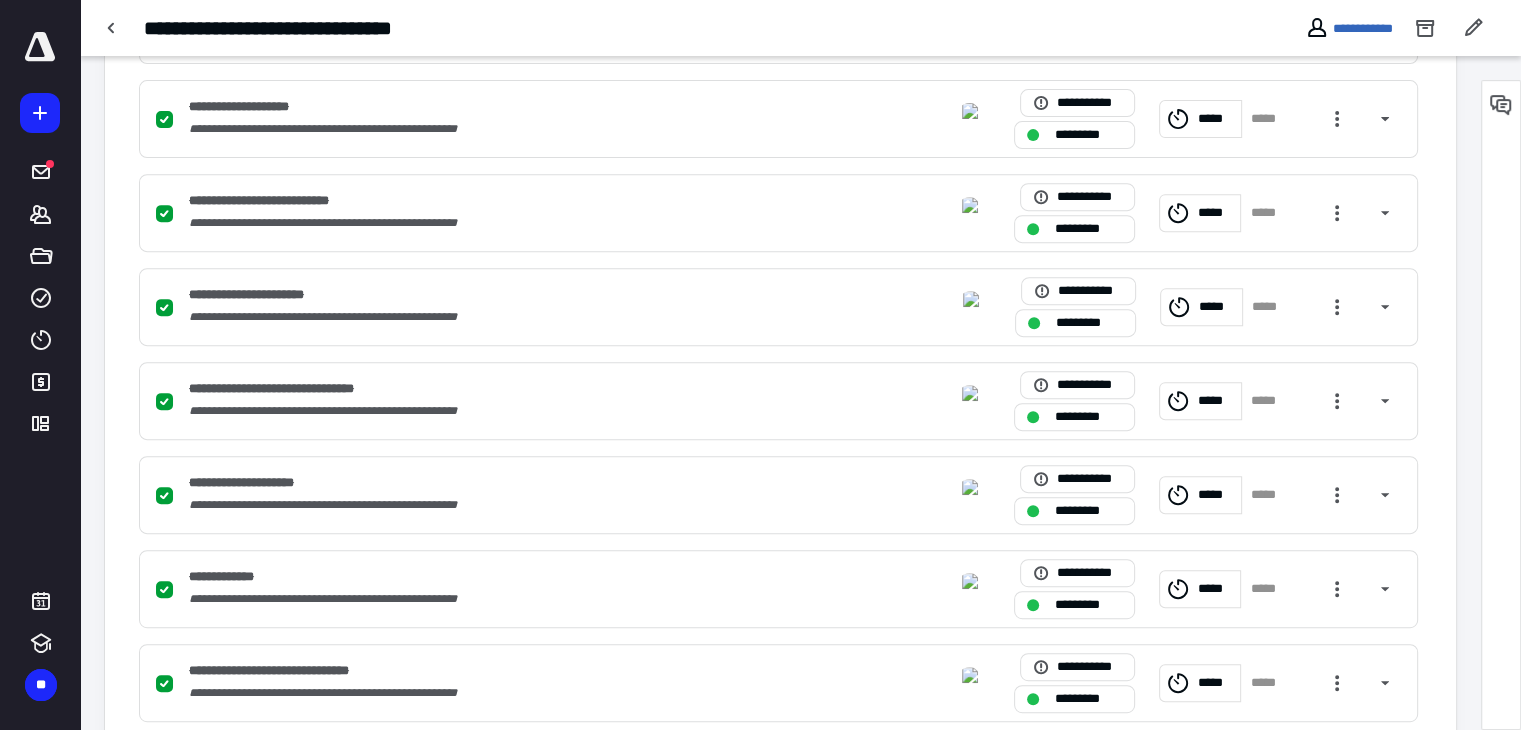 scroll, scrollTop: 1008, scrollLeft: 0, axis: vertical 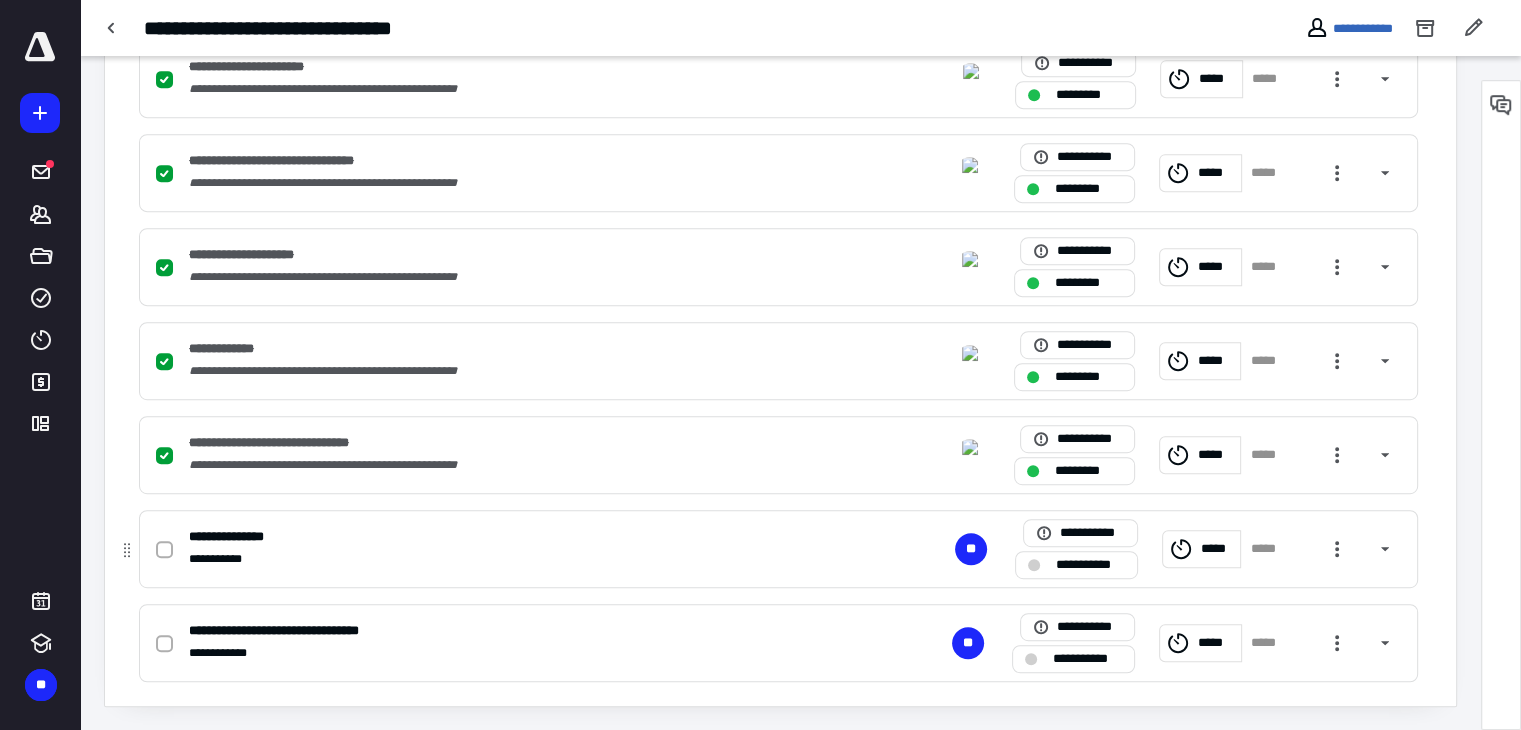 click 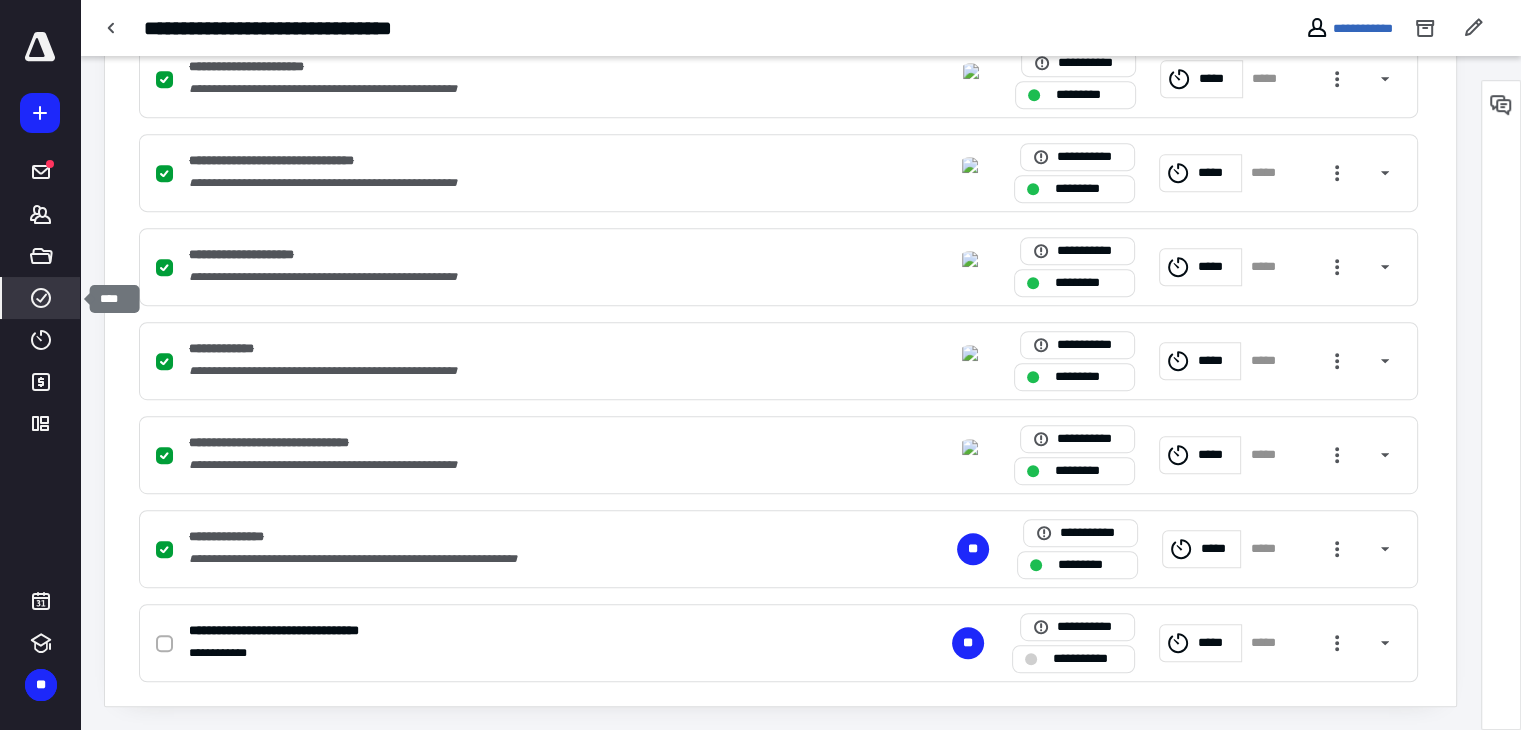 click on "****" at bounding box center [41, 298] 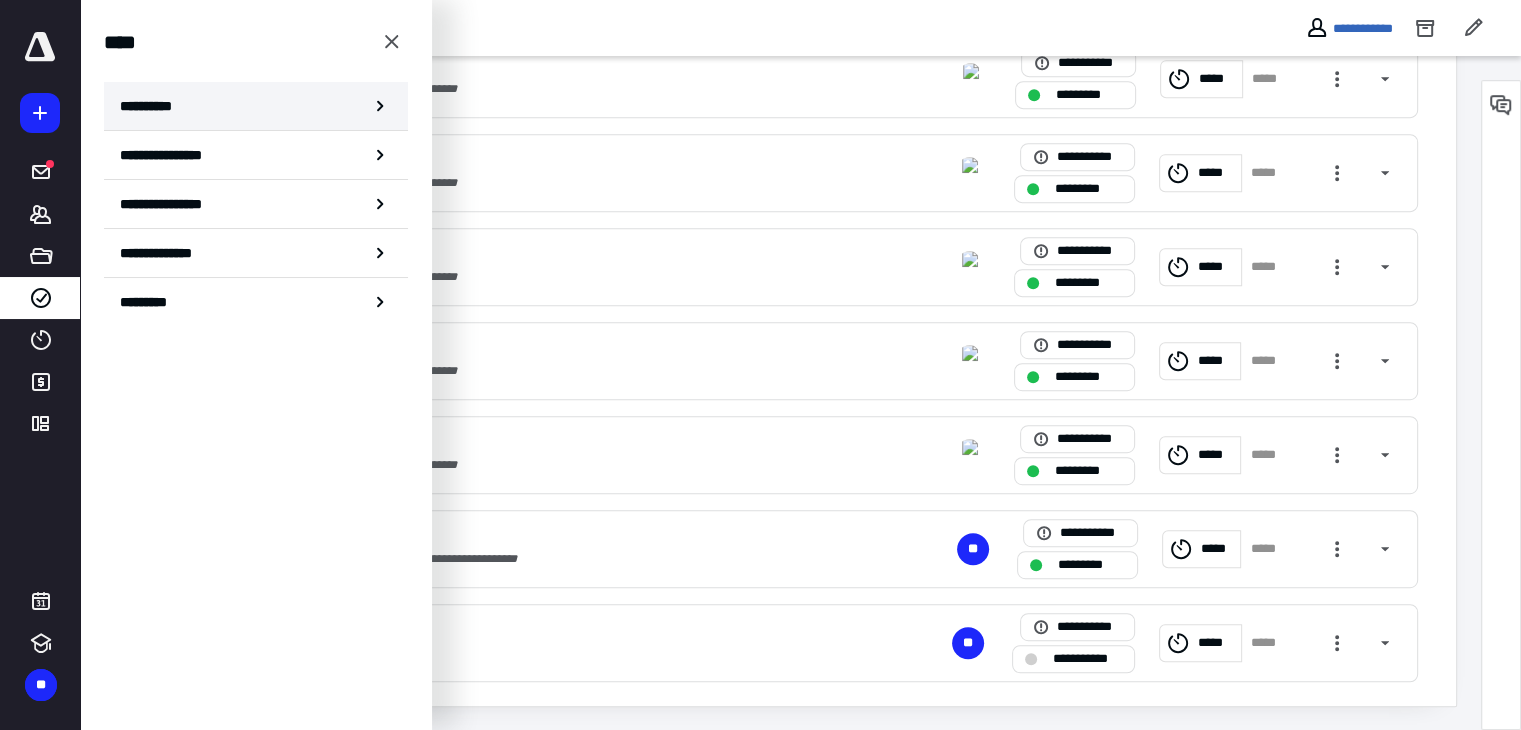 click on "**********" at bounding box center (153, 106) 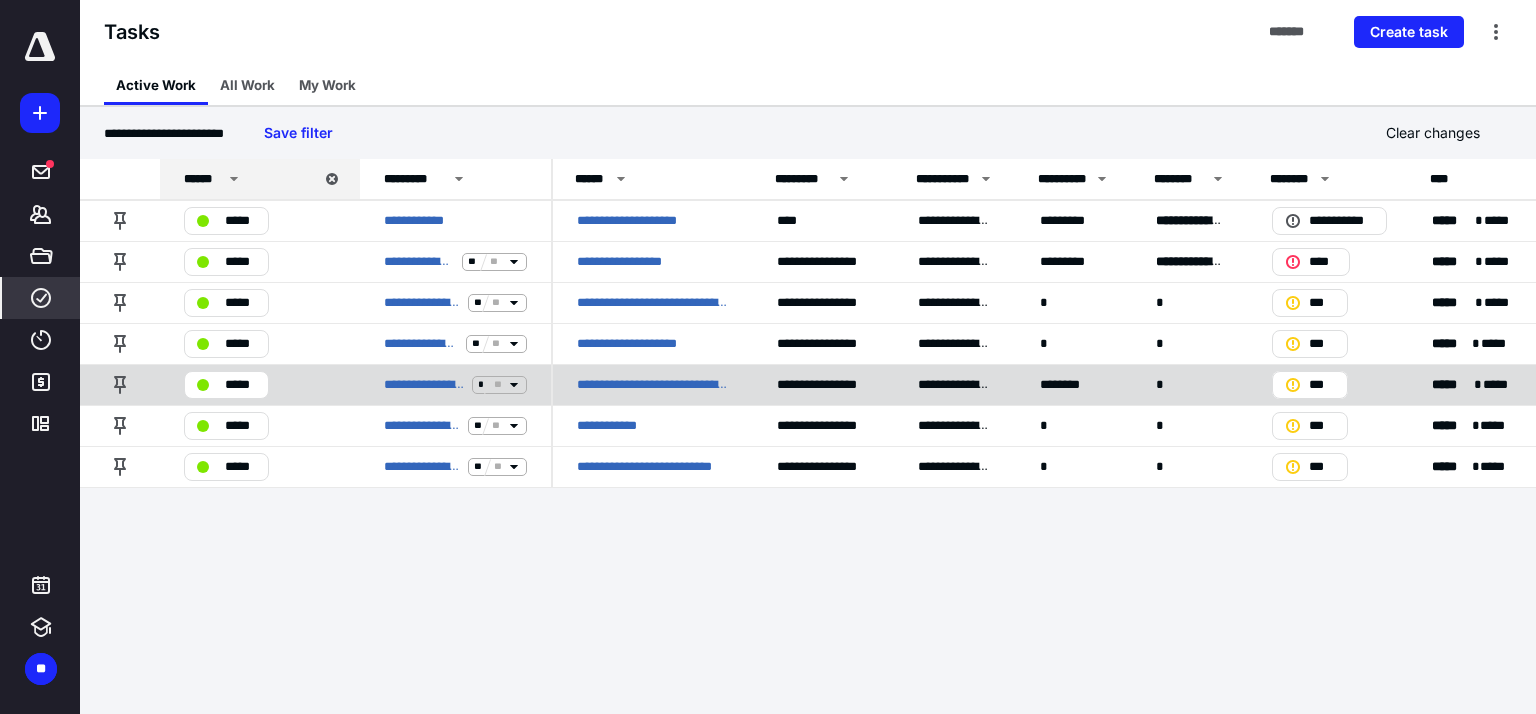 click on "**********" at bounding box center (653, 385) 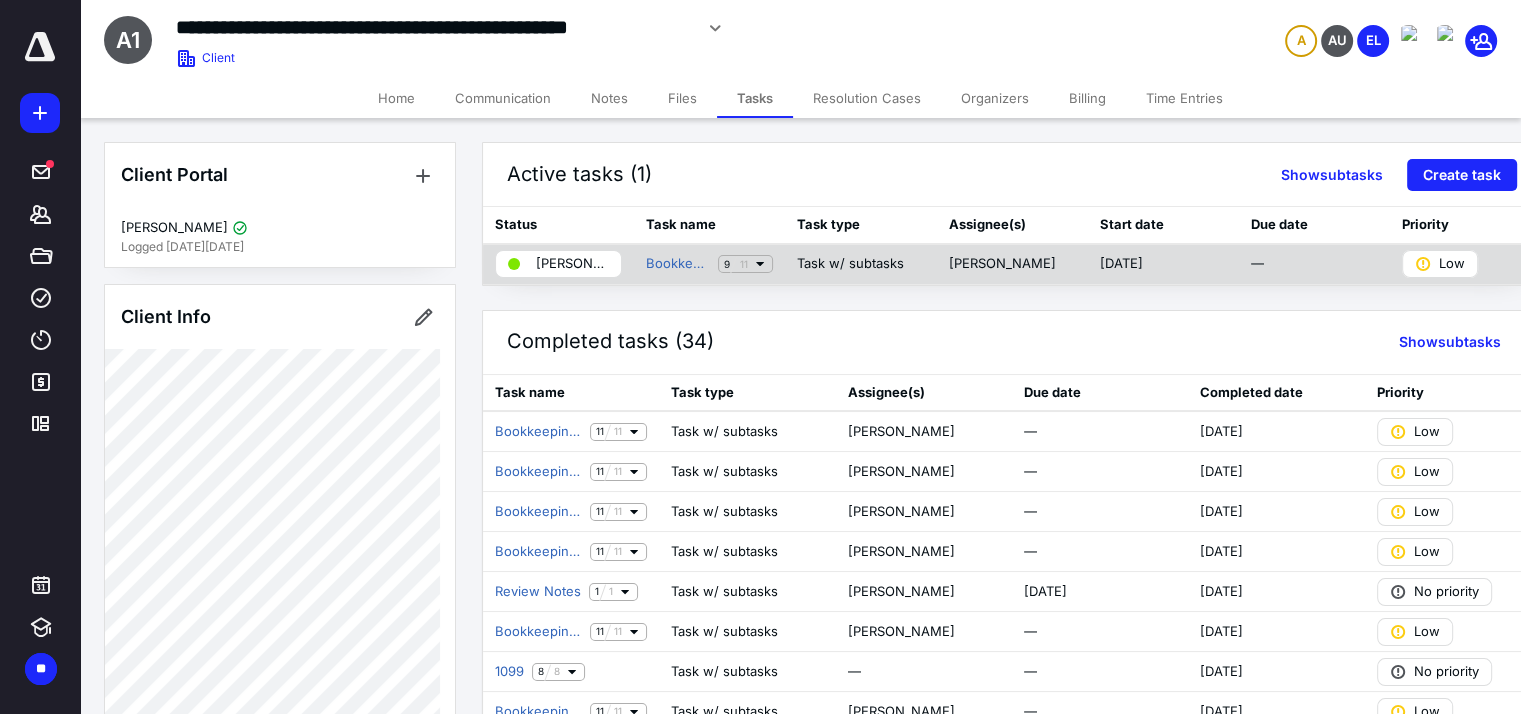 click on "Bookkeeping Workflows (Non ABA) 9 11" at bounding box center (709, 264) 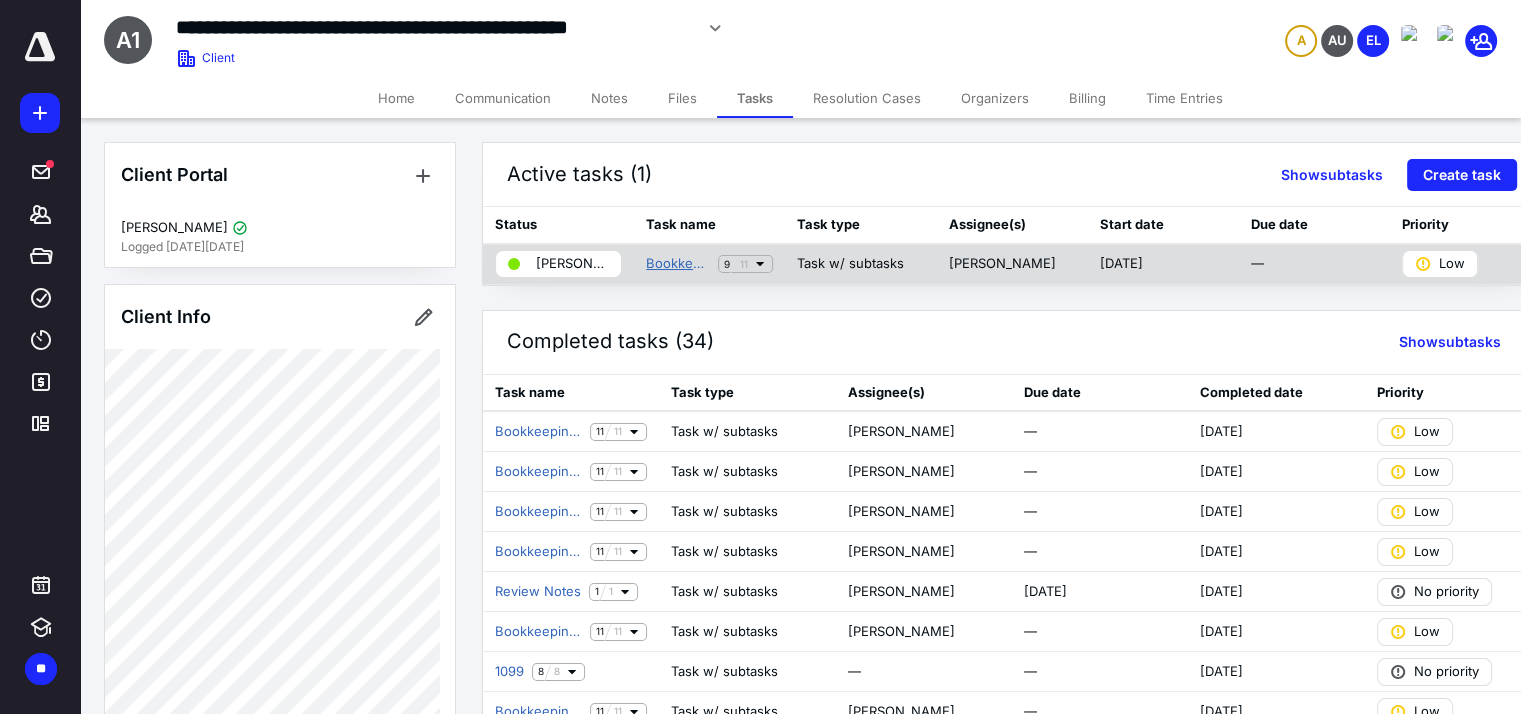 click on "Bookkeeping Workflows (Non ABA)" at bounding box center (678, 264) 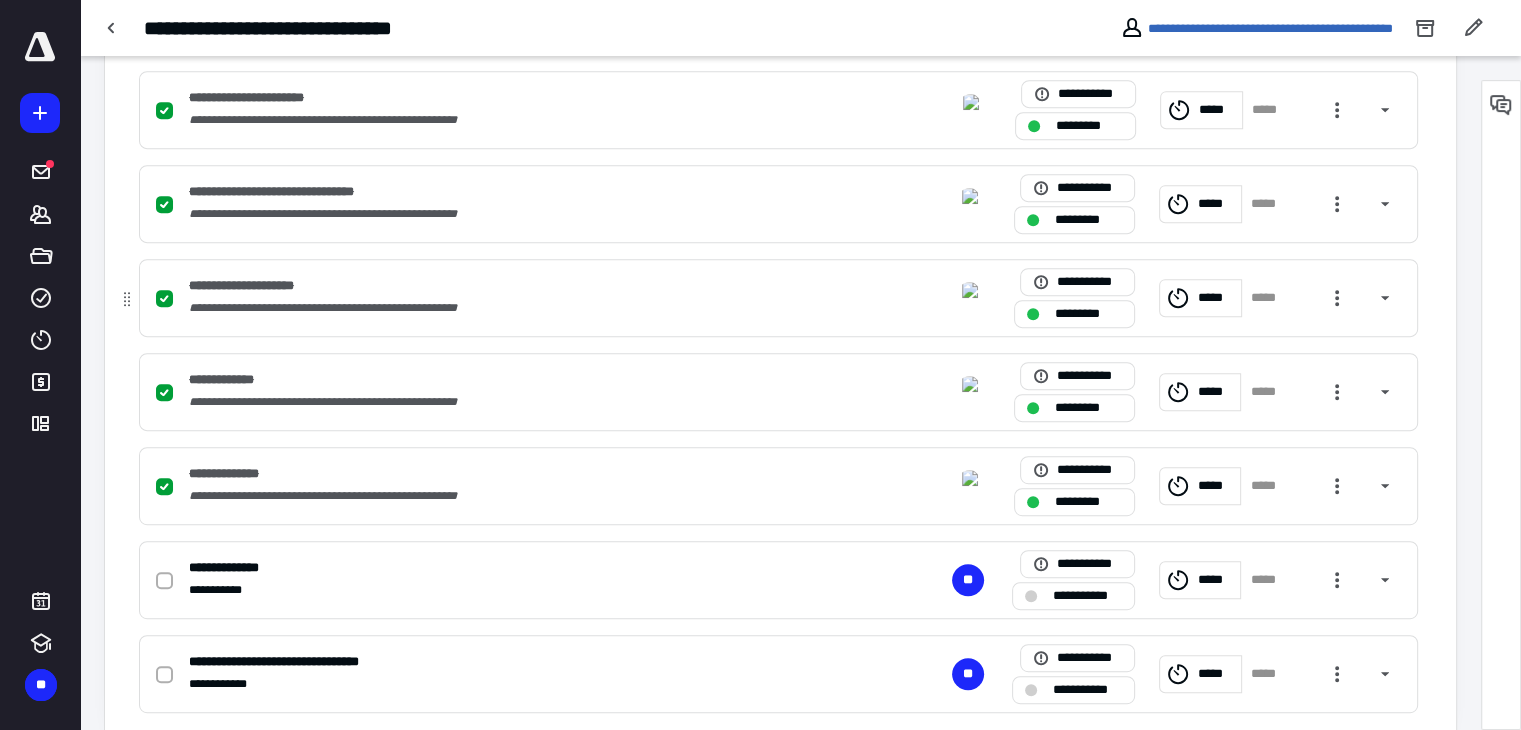 scroll, scrollTop: 915, scrollLeft: 0, axis: vertical 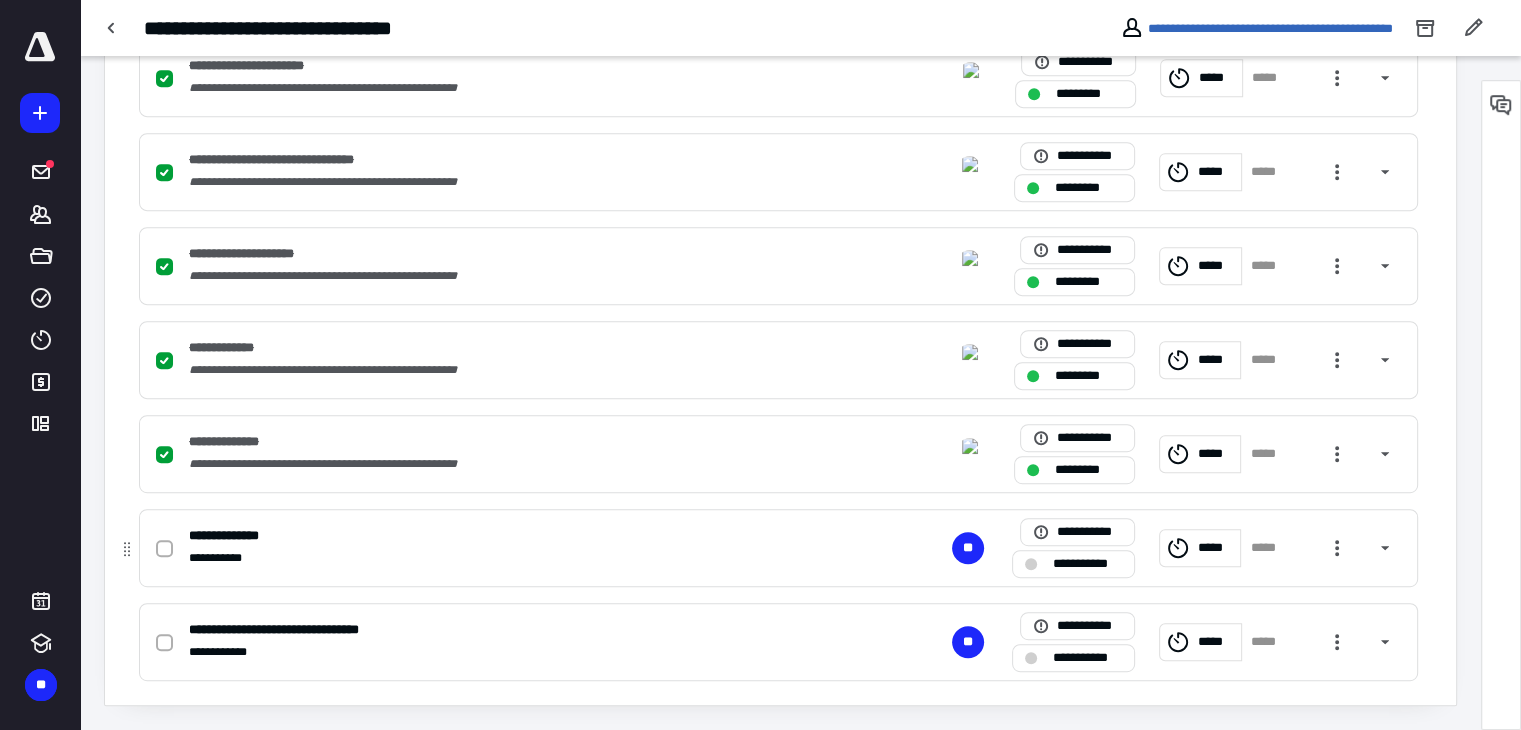 click on "*****" at bounding box center [1200, 548] 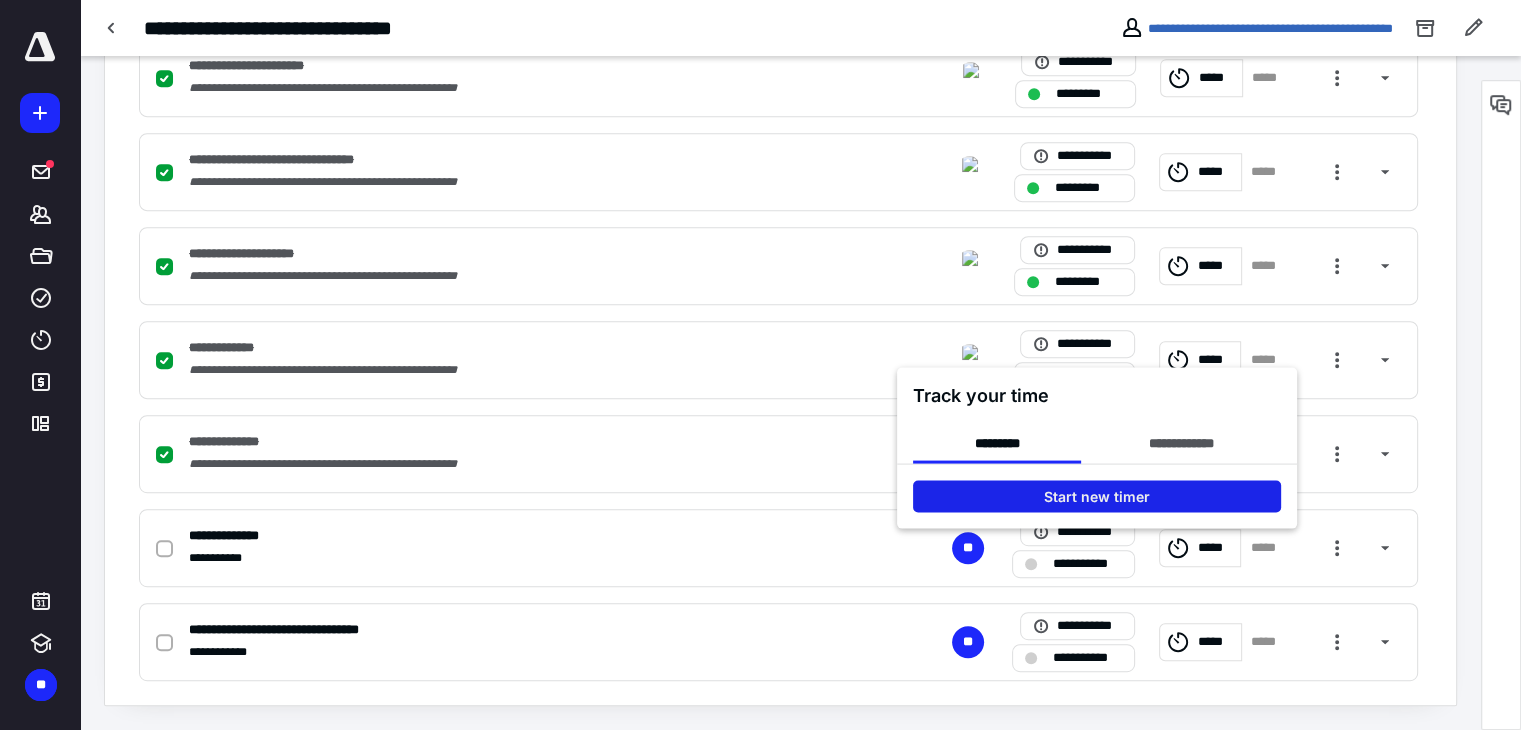 click on "Start new timer" at bounding box center [1097, 496] 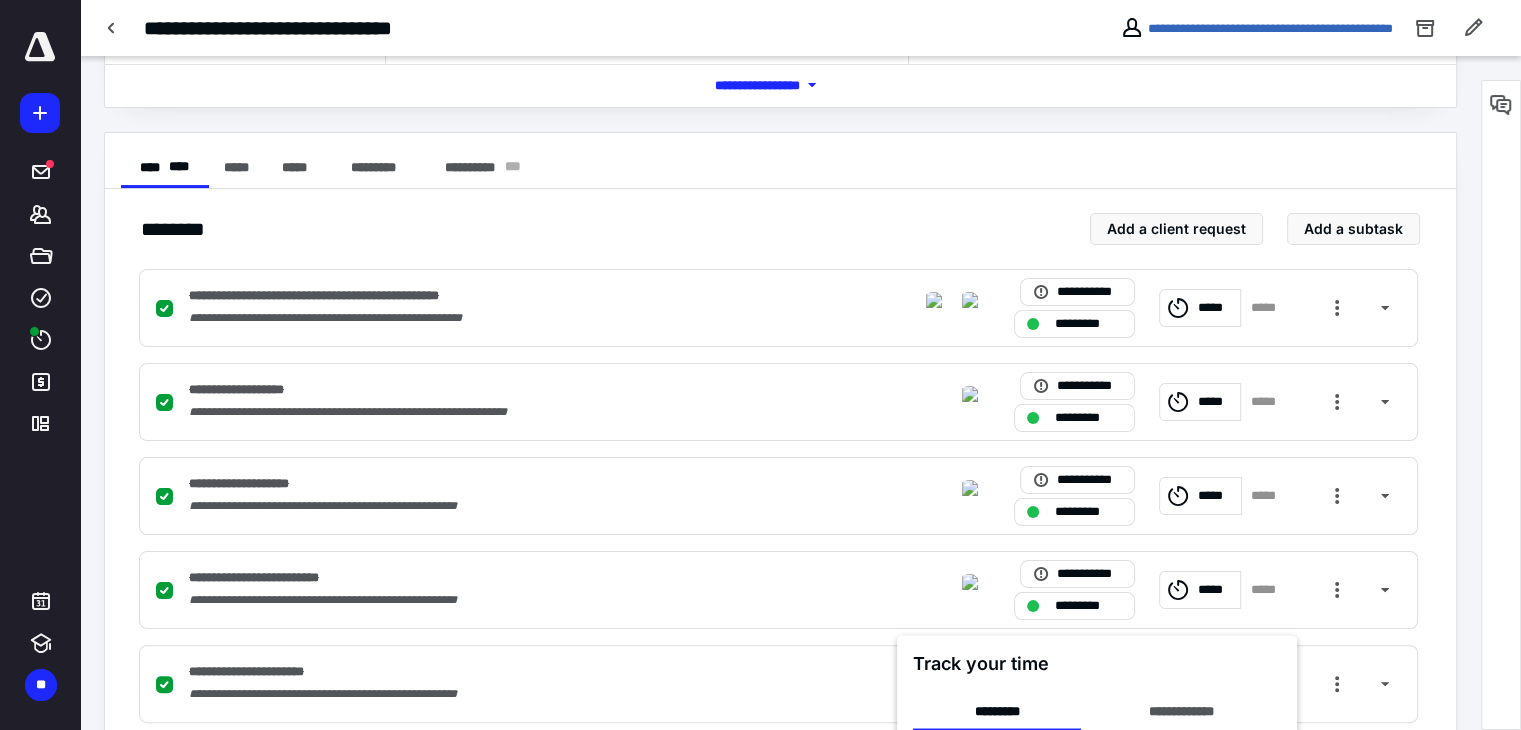 scroll, scrollTop: 215, scrollLeft: 0, axis: vertical 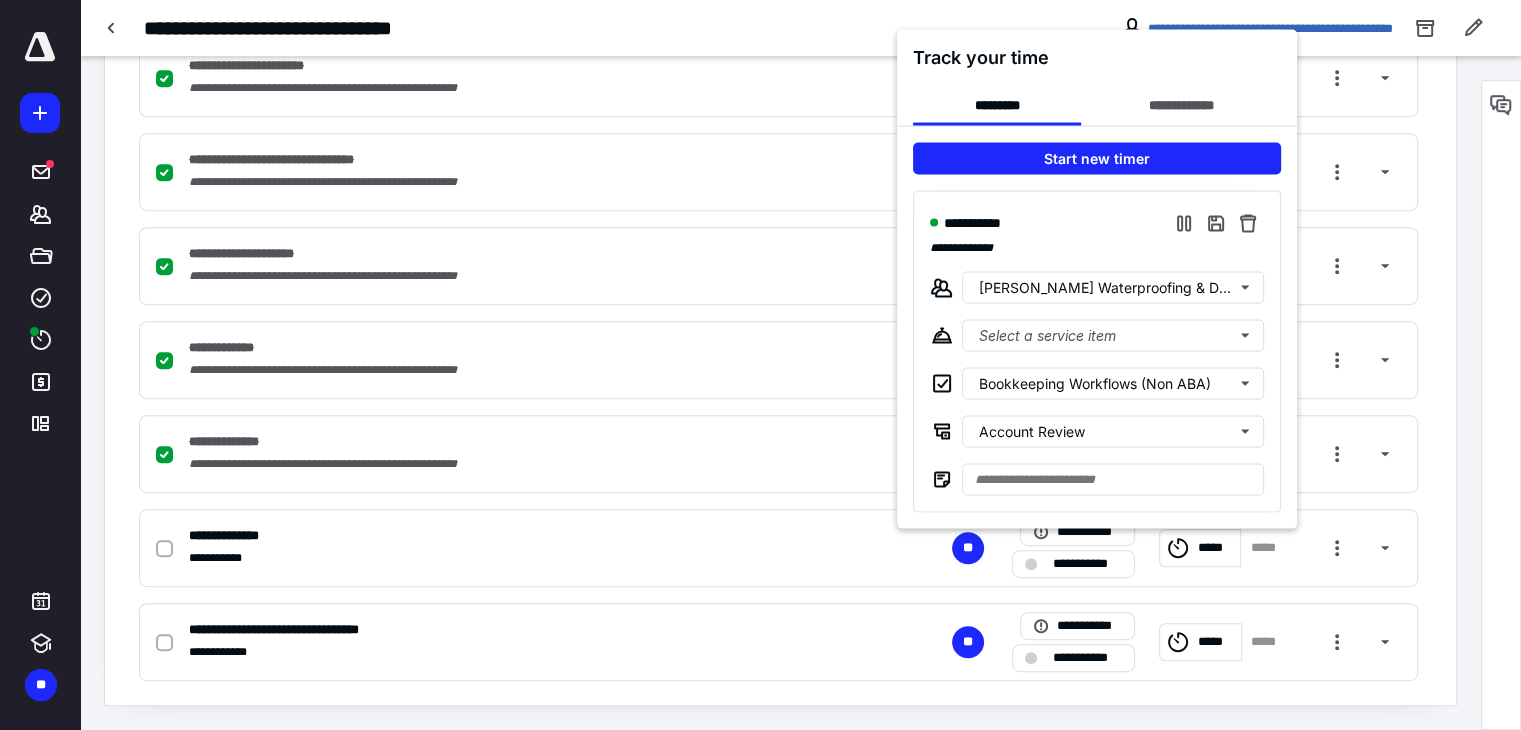 click at bounding box center [760, 365] 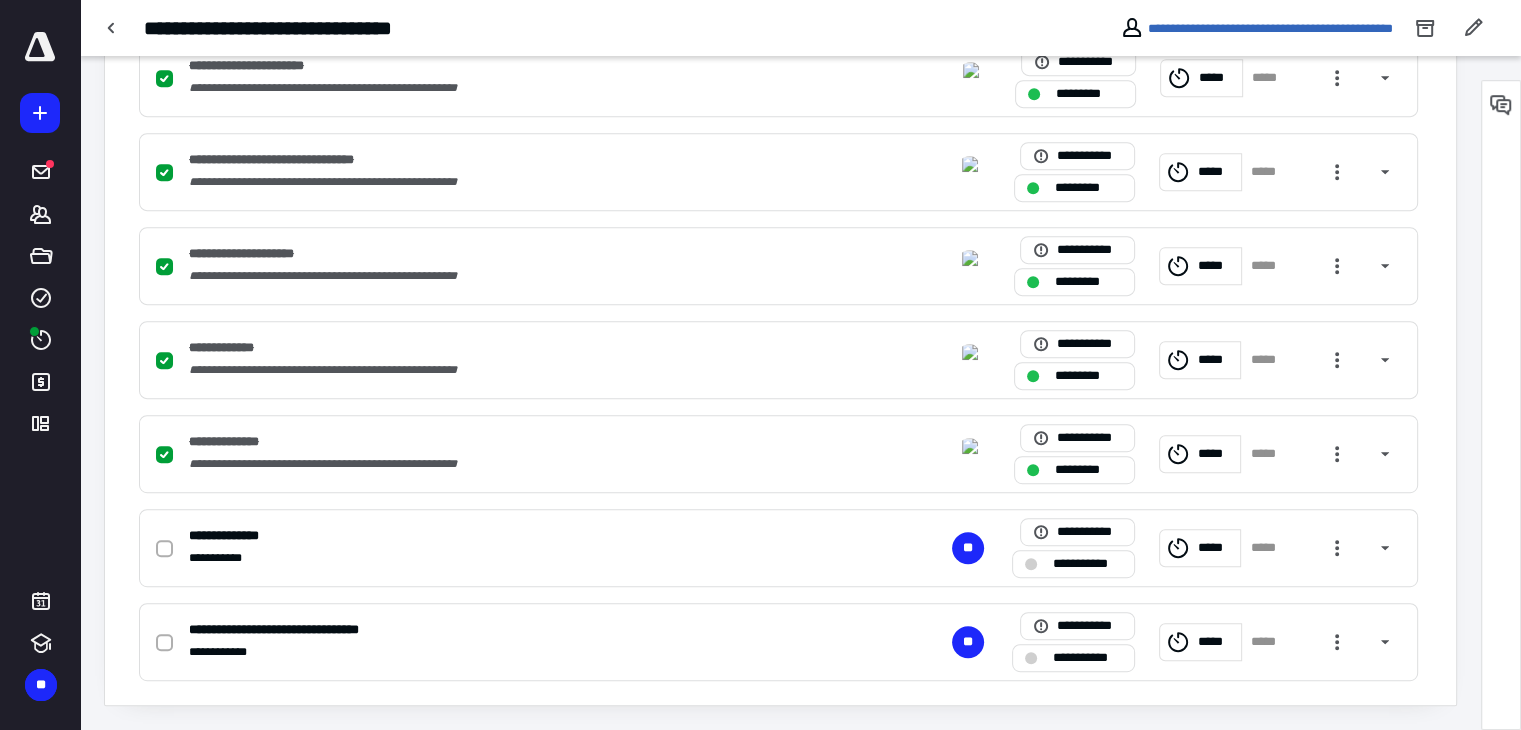 click on "**********" at bounding box center (292, 630) 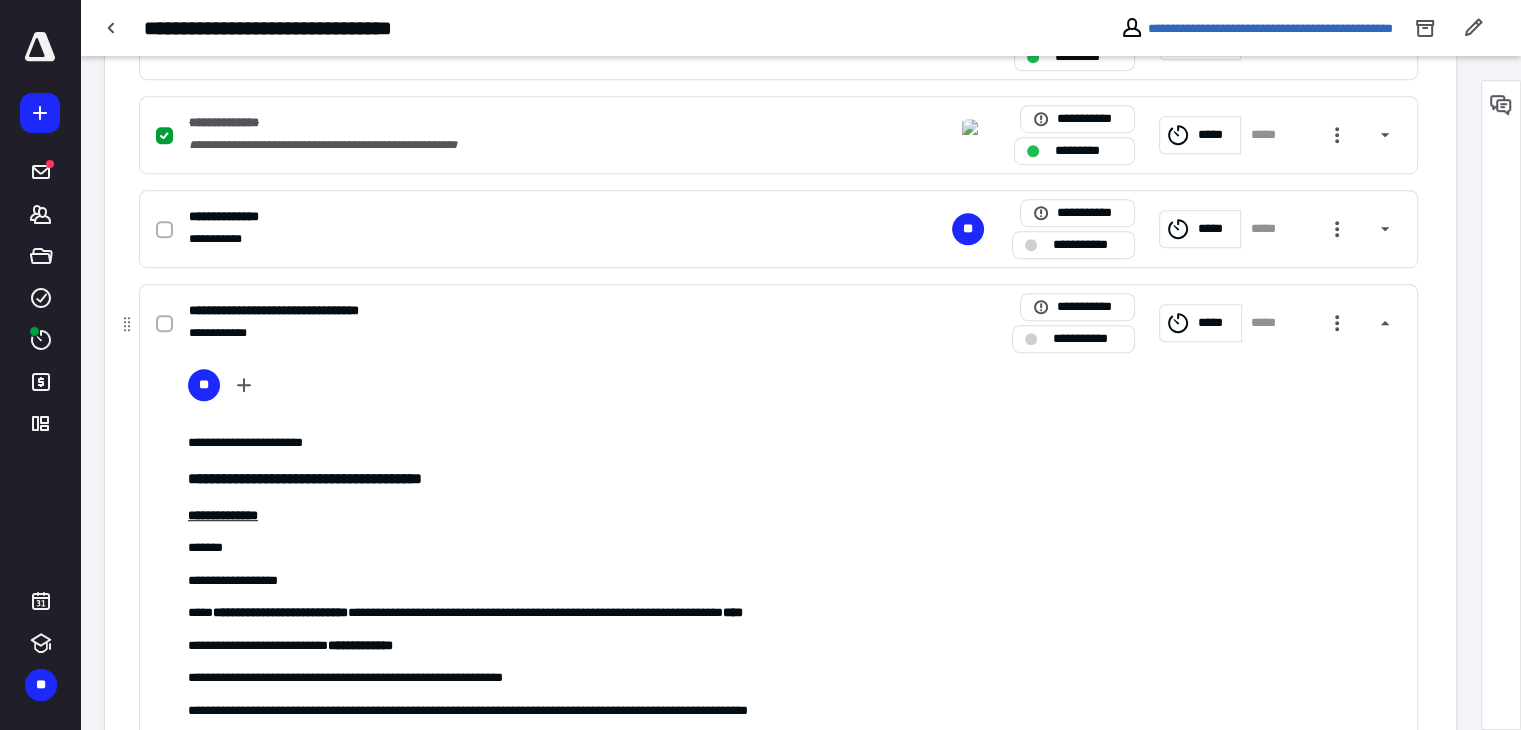 scroll, scrollTop: 1015, scrollLeft: 0, axis: vertical 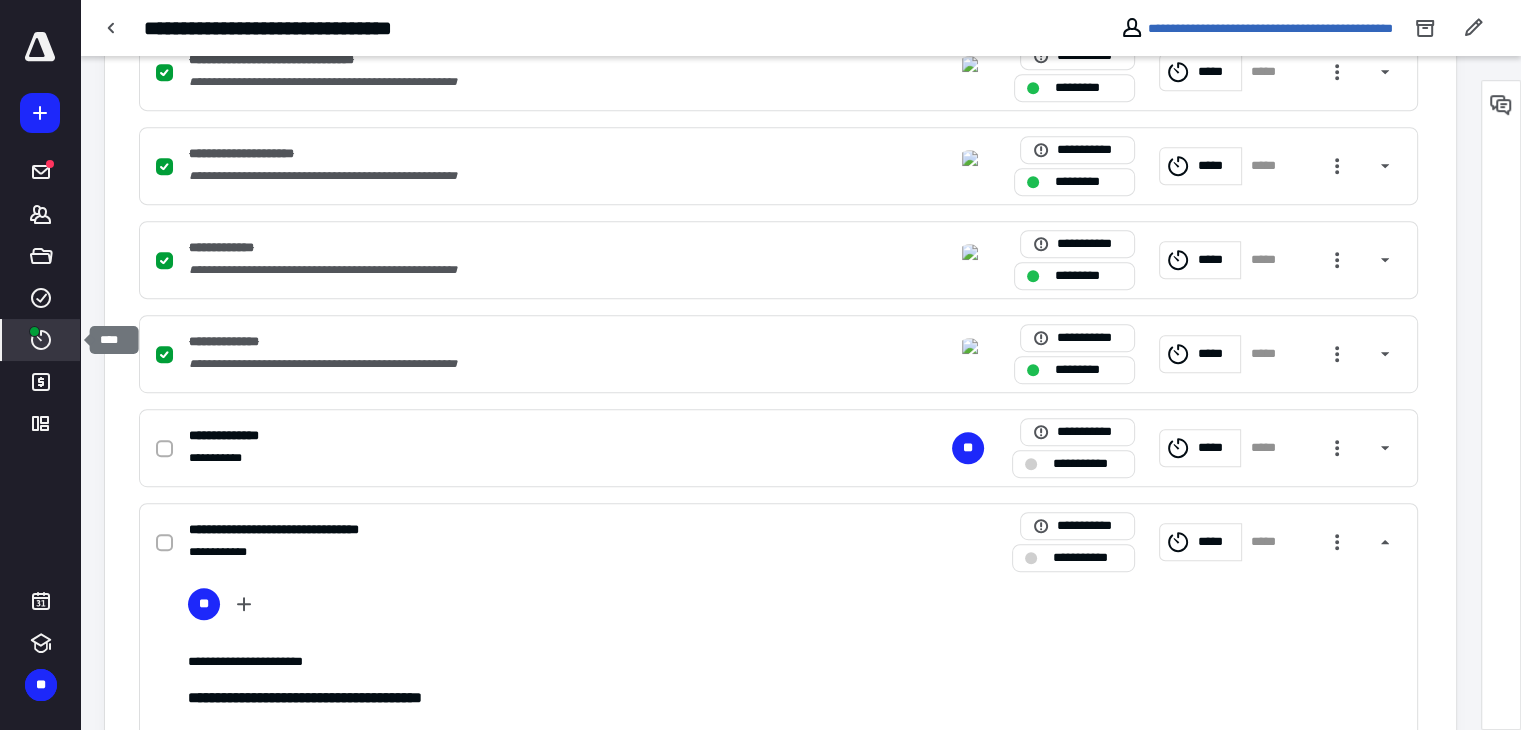 click on "****" at bounding box center (41, 340) 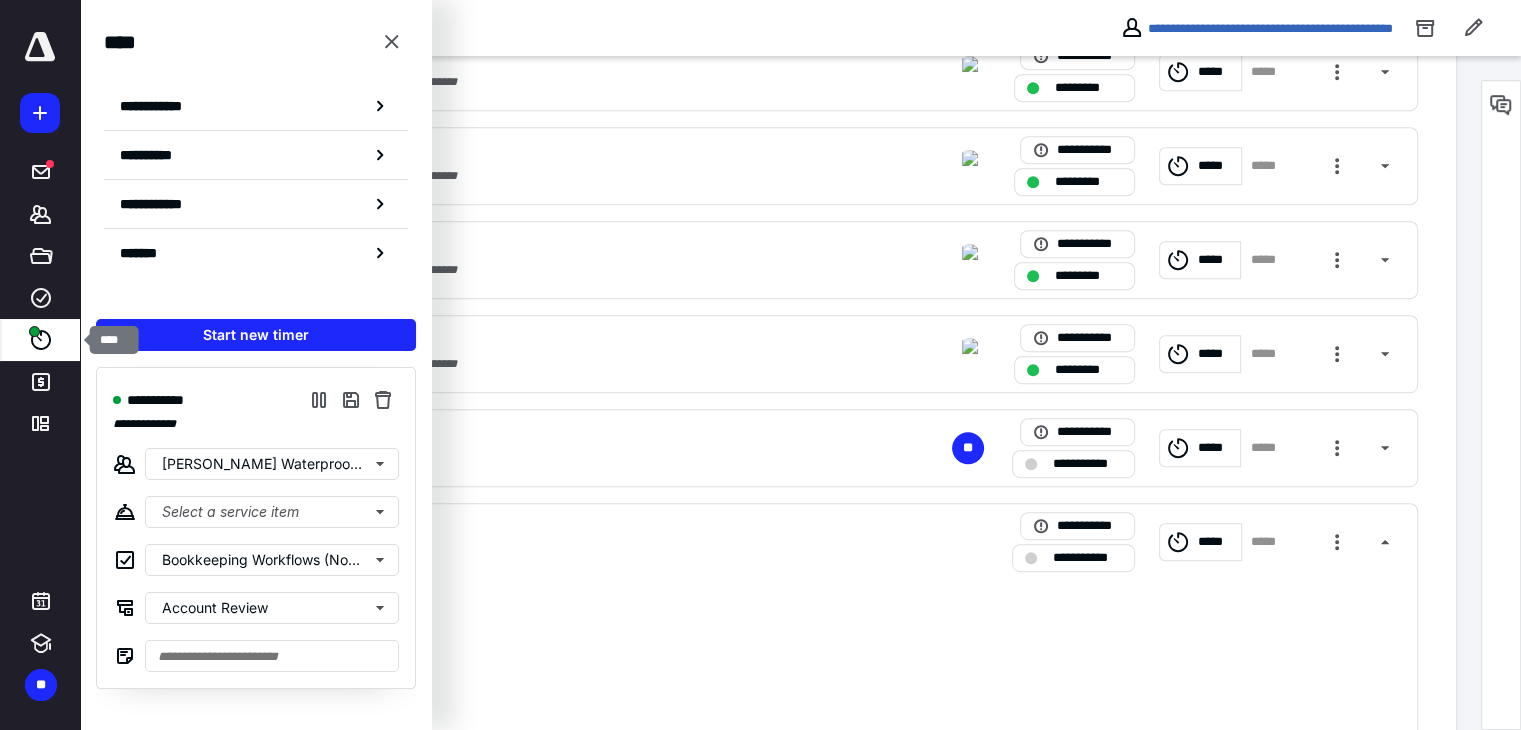click on "****" at bounding box center (41, 340) 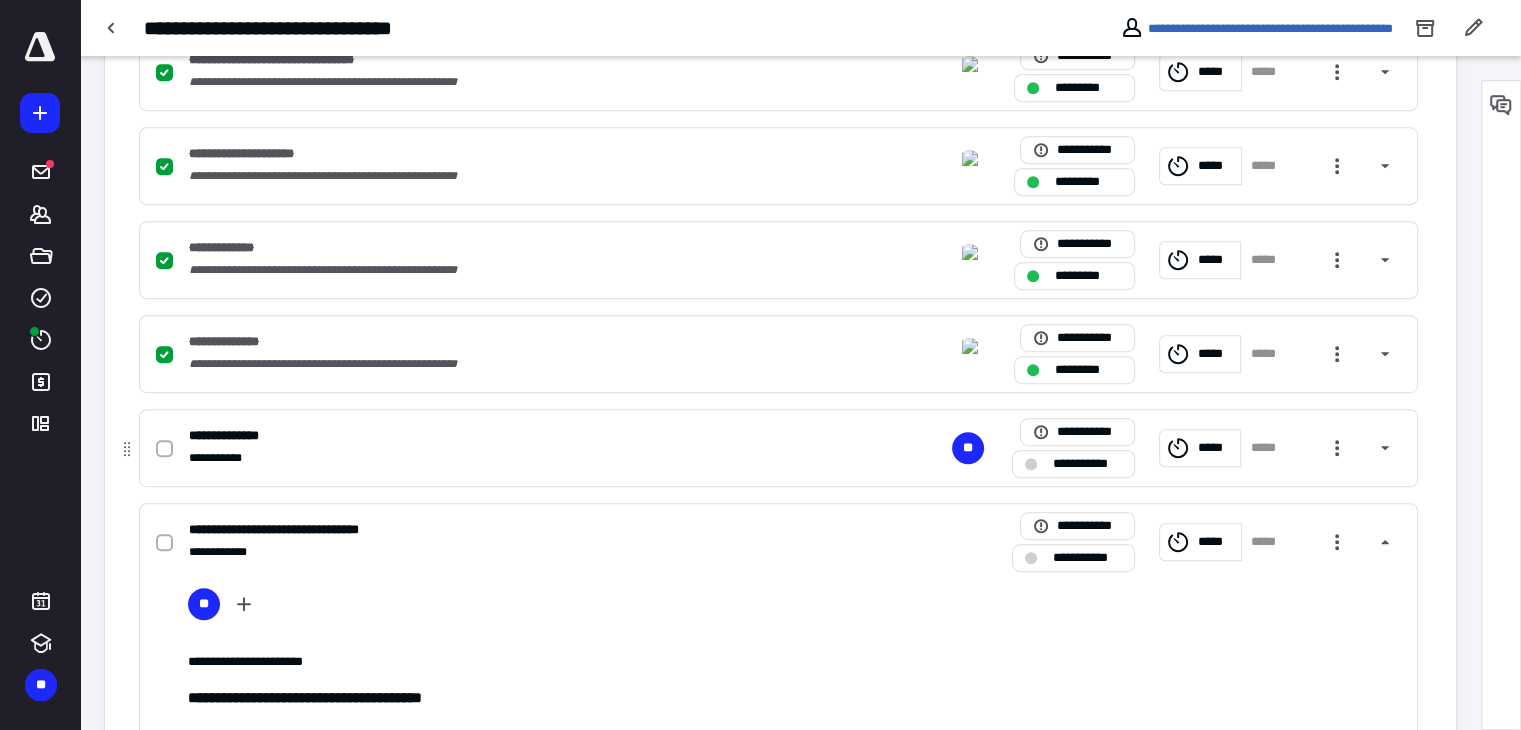 click on "*****" at bounding box center (1216, 448) 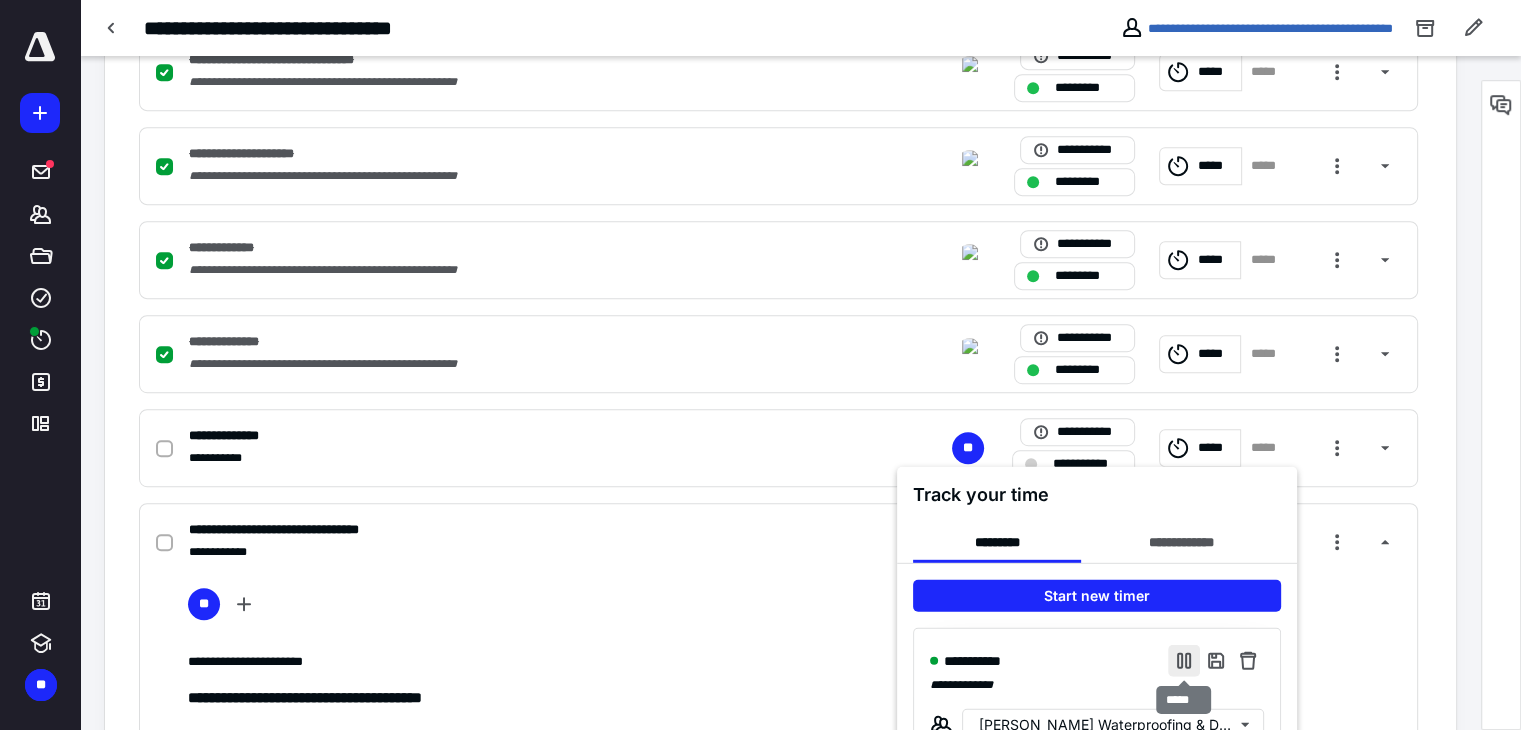 click at bounding box center (1184, 661) 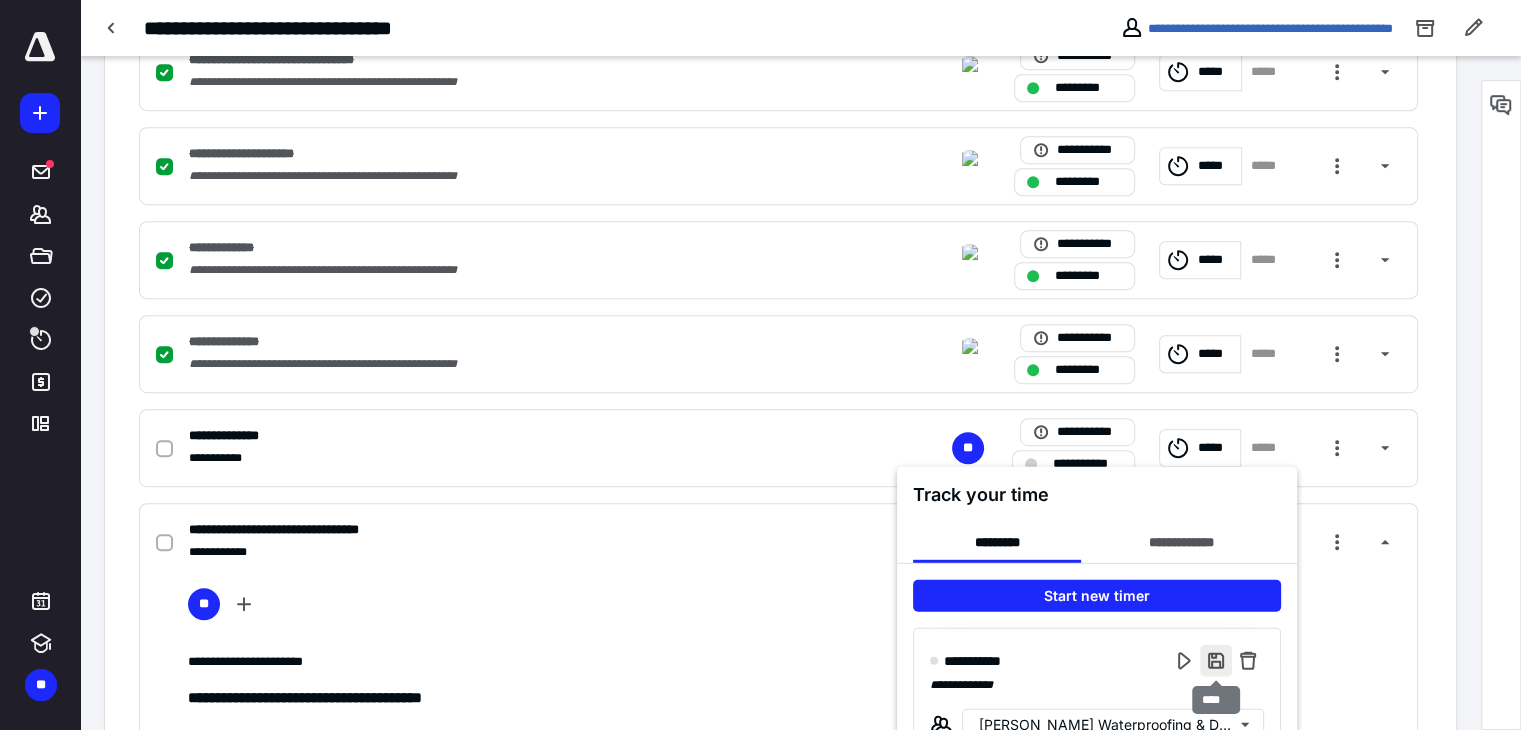 click at bounding box center (1216, 661) 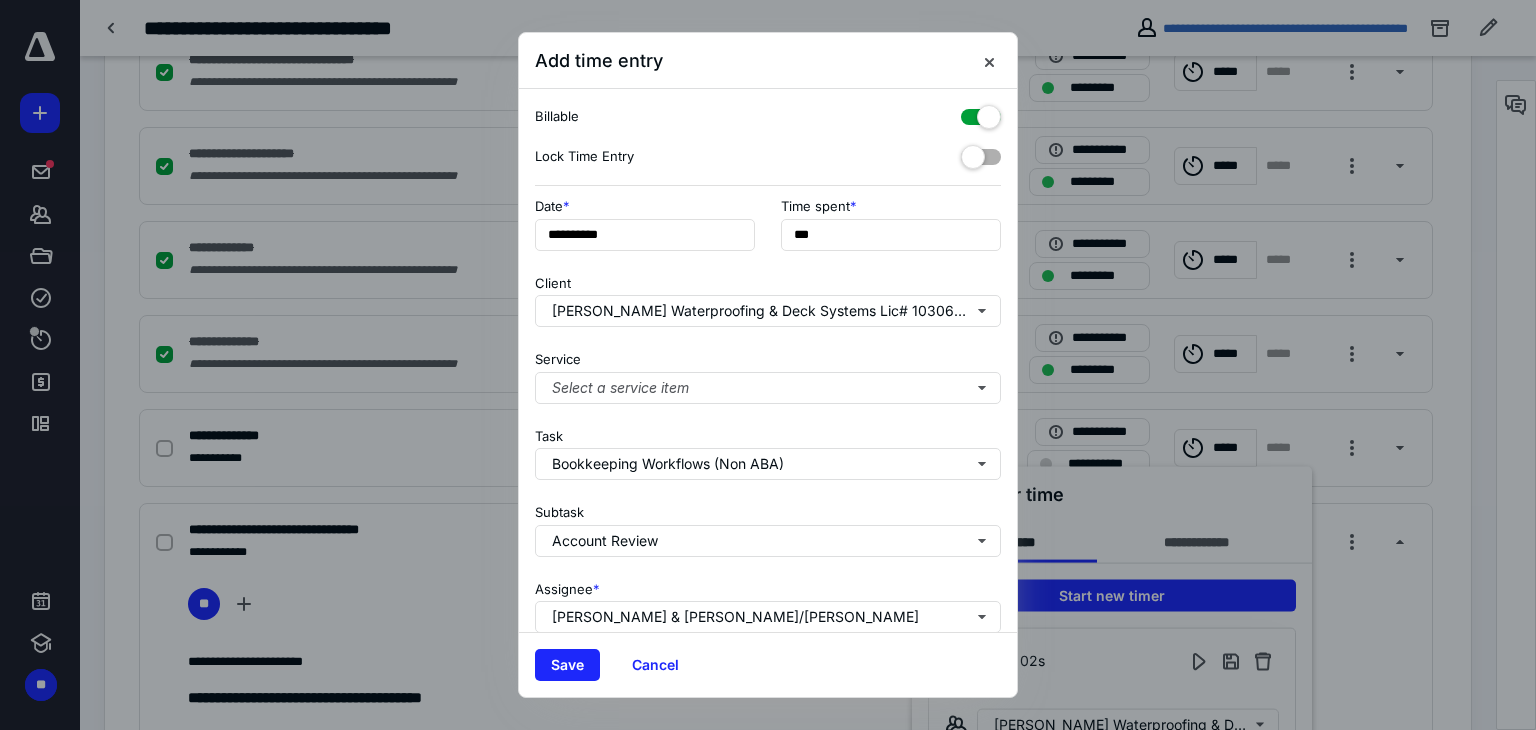 click at bounding box center (981, 113) 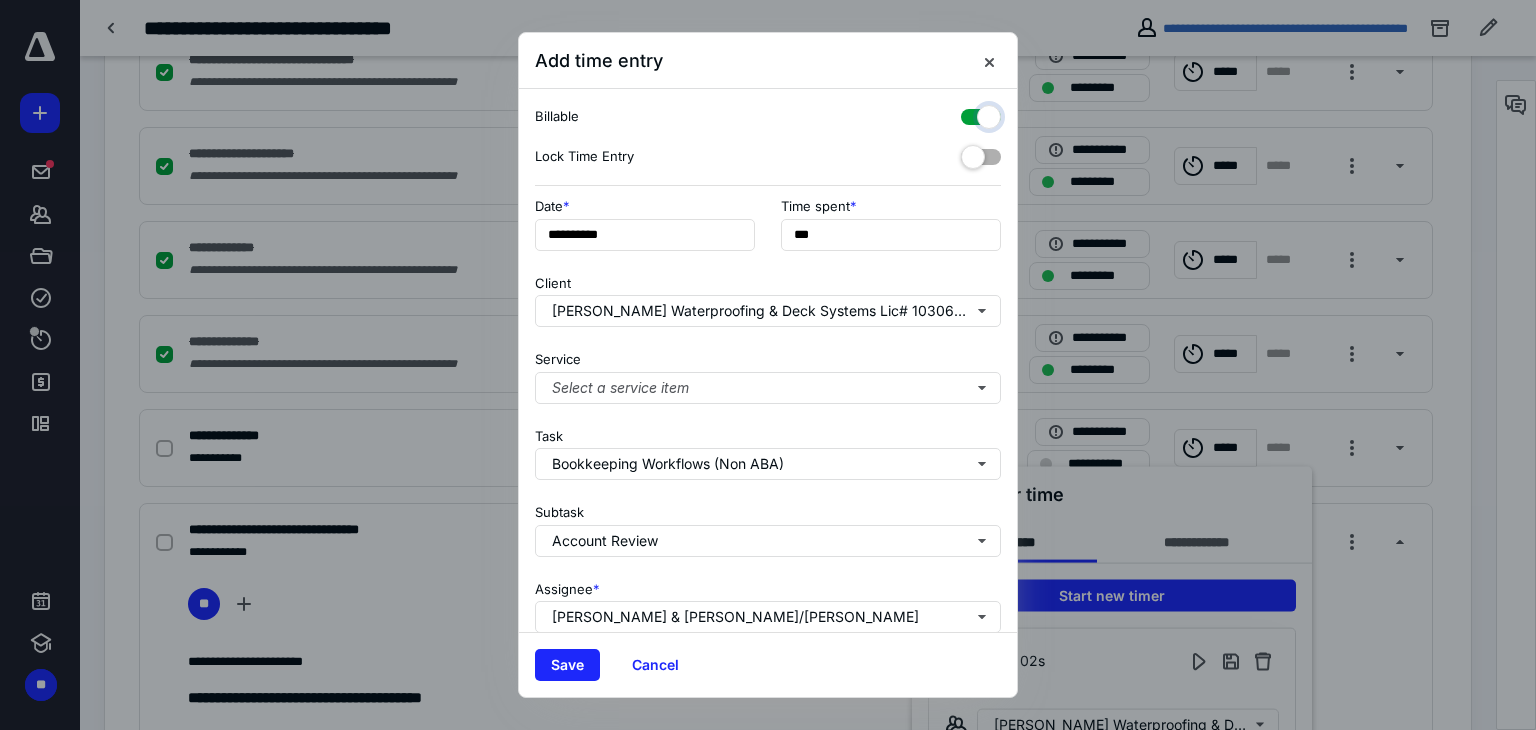 click at bounding box center (971, 114) 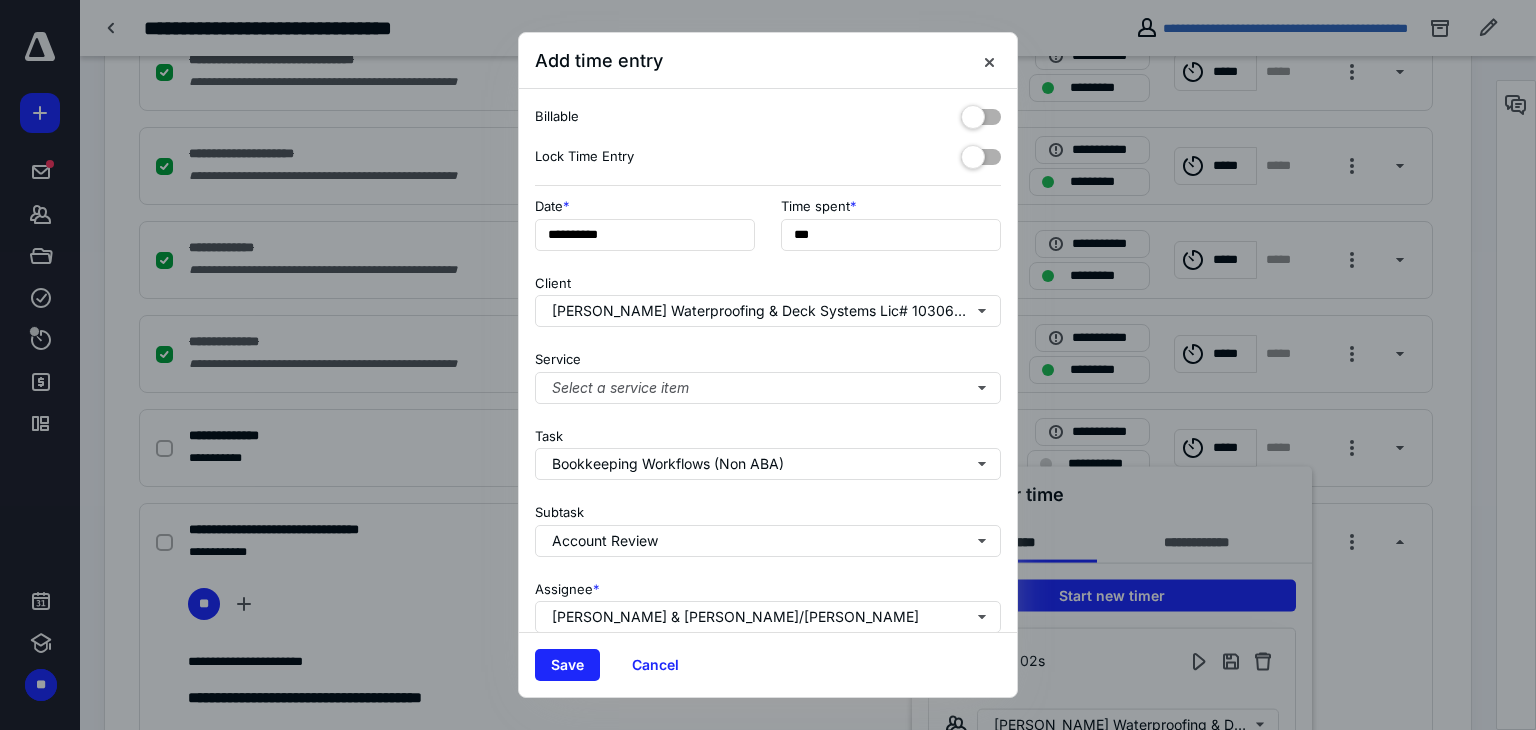 click on "**********" at bounding box center (768, 360) 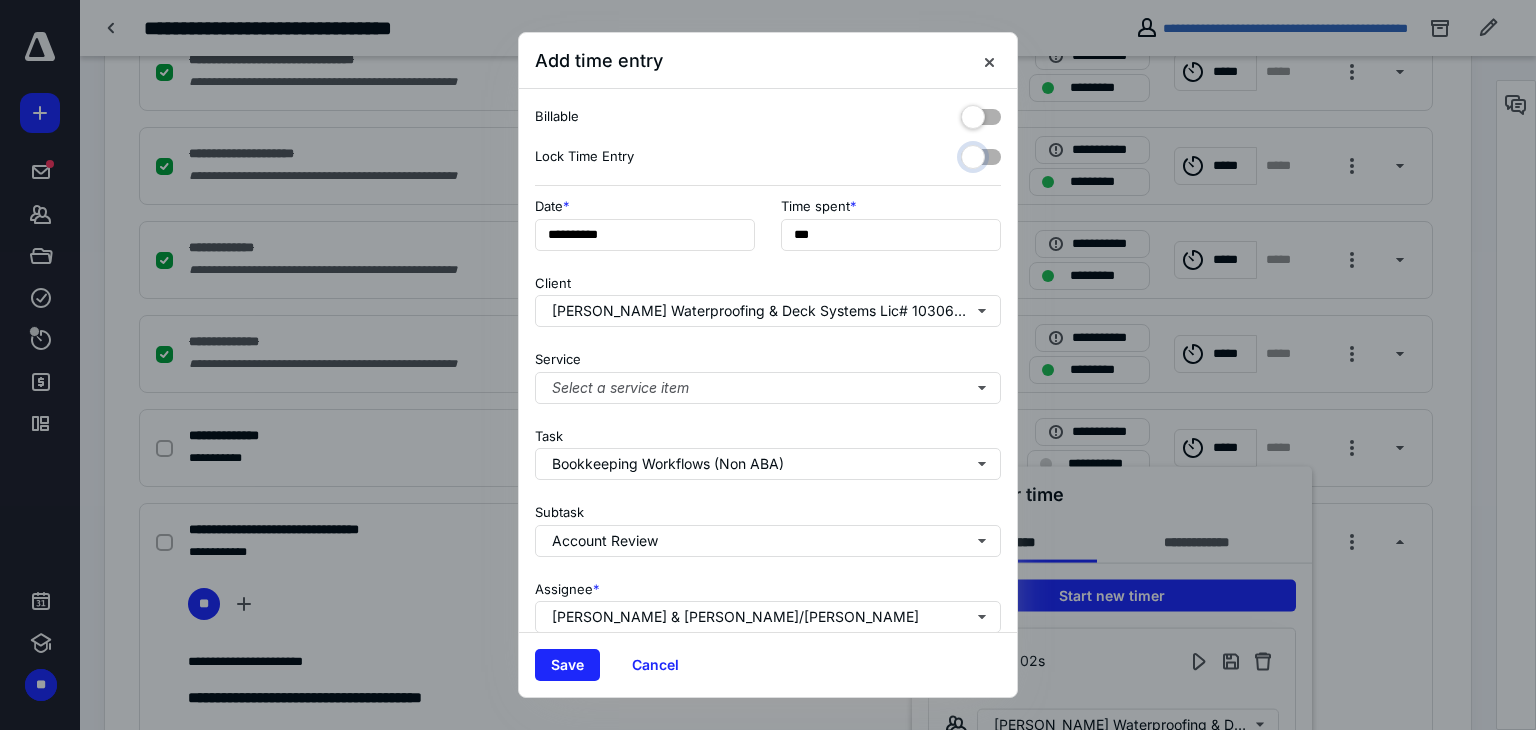 click at bounding box center [971, 154] 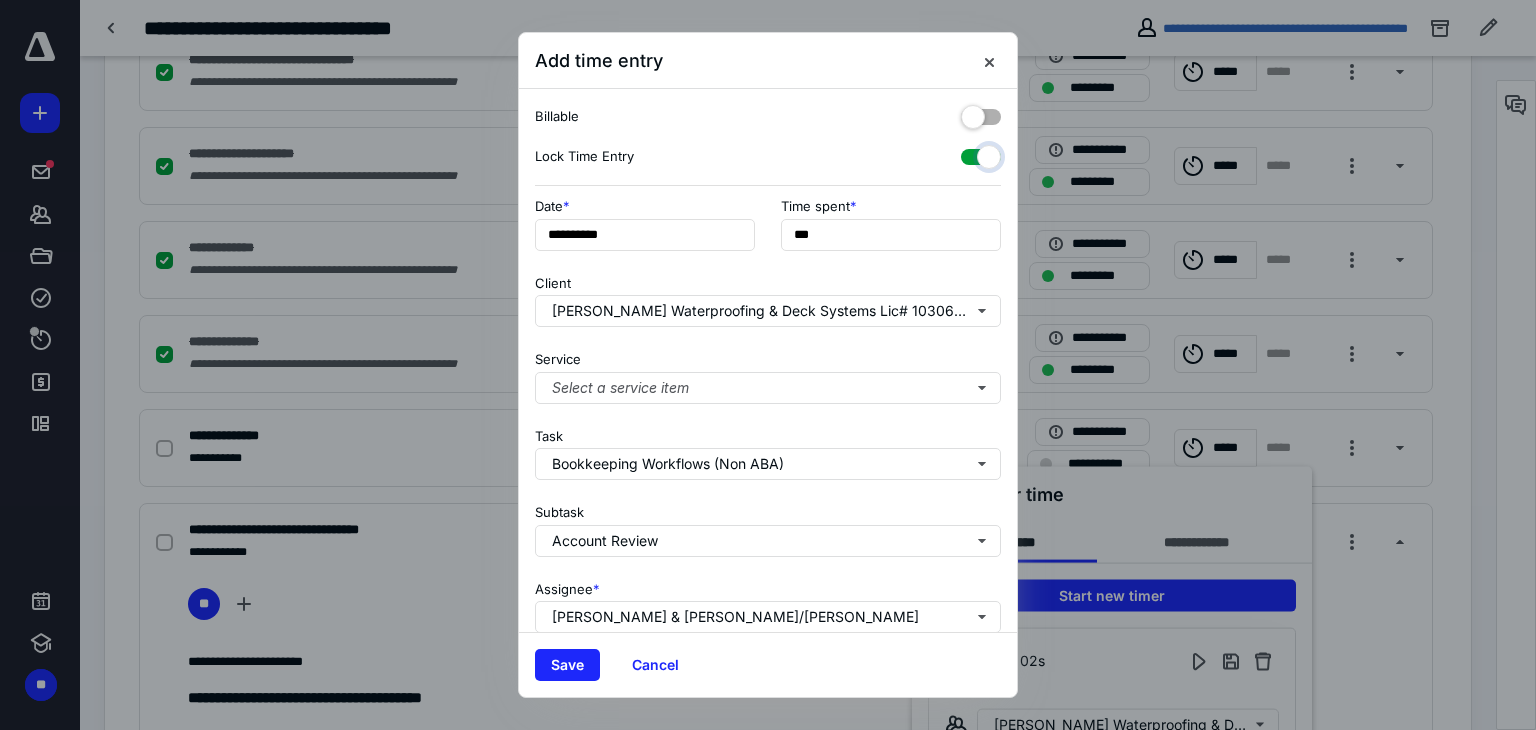 checkbox on "true" 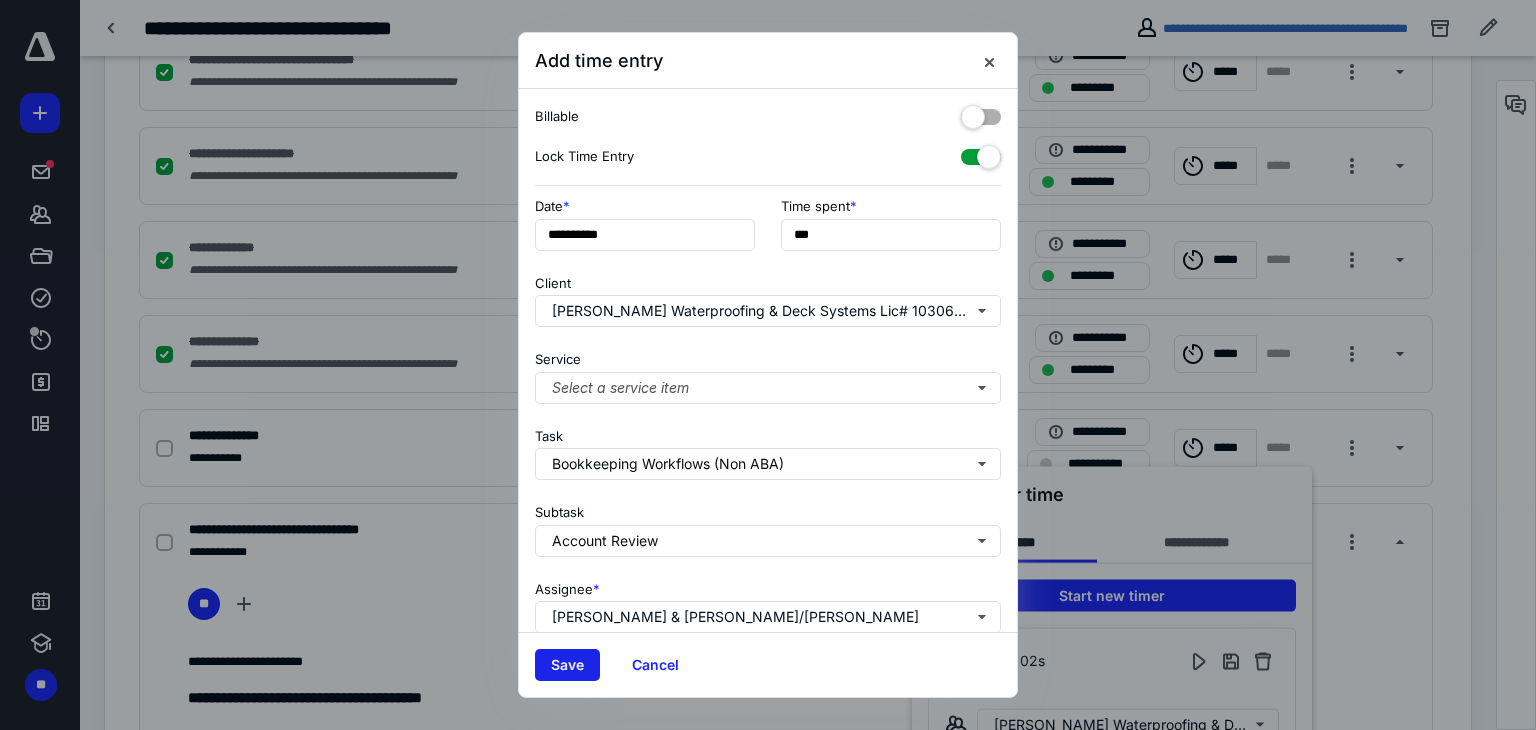 click on "Save" at bounding box center [567, 665] 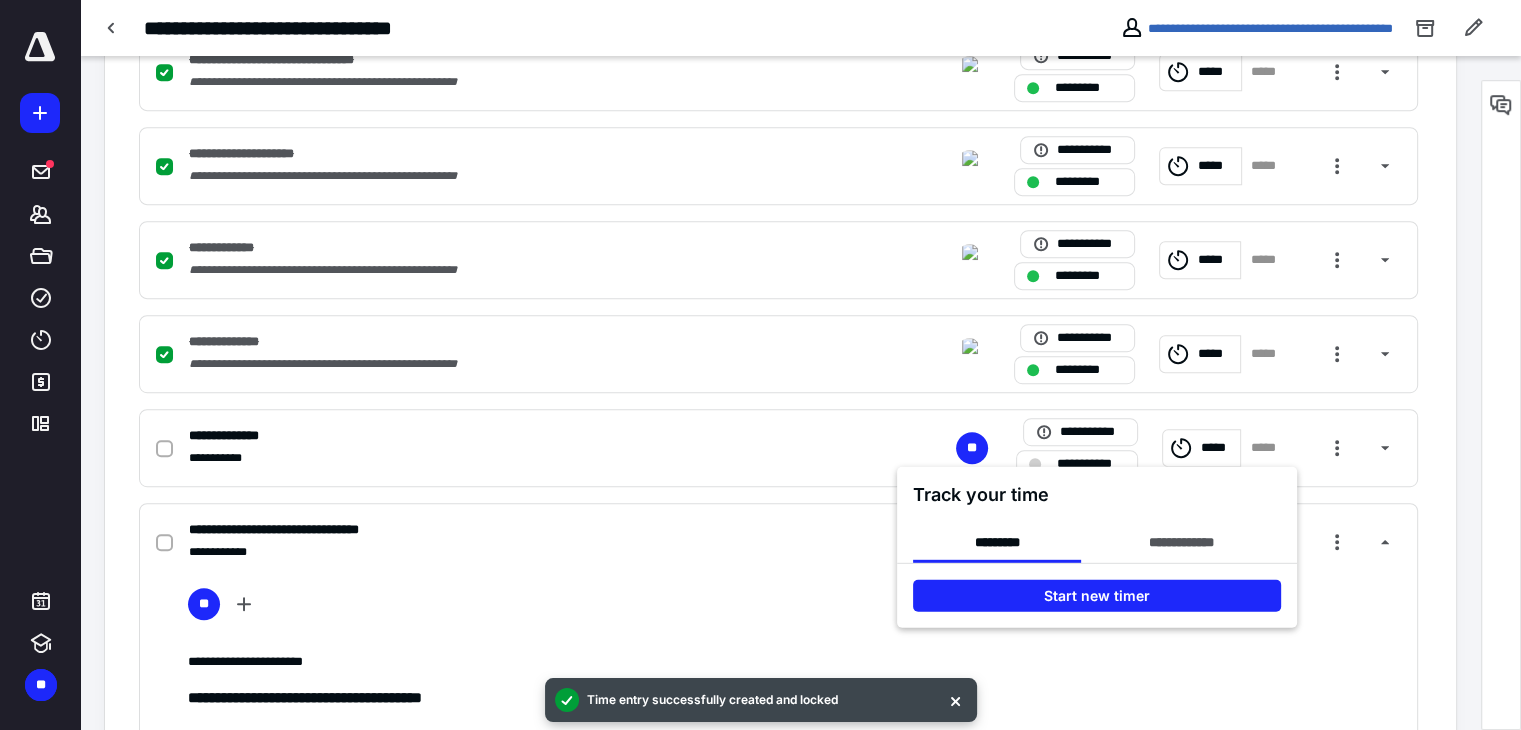click at bounding box center [760, 365] 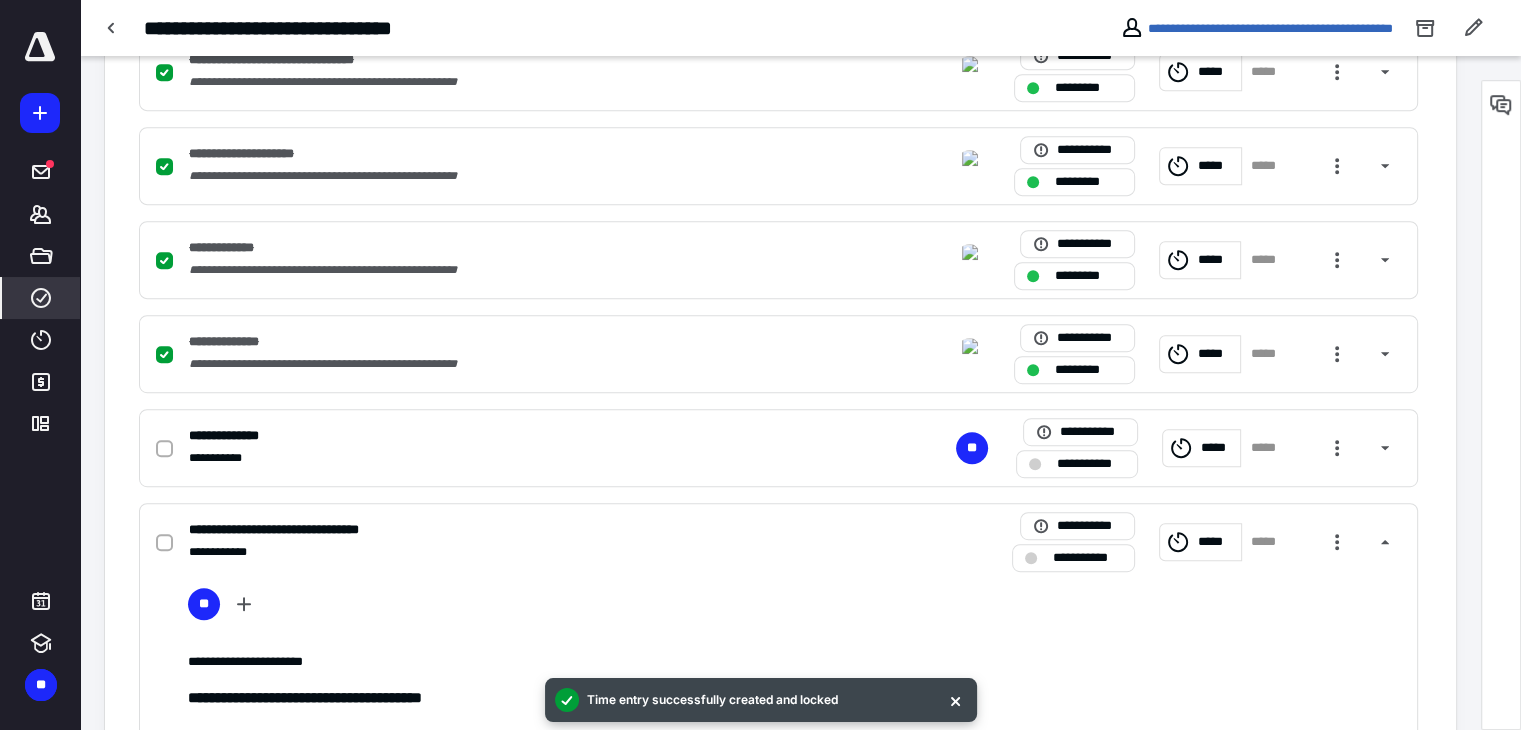 click on "****" at bounding box center (41, 298) 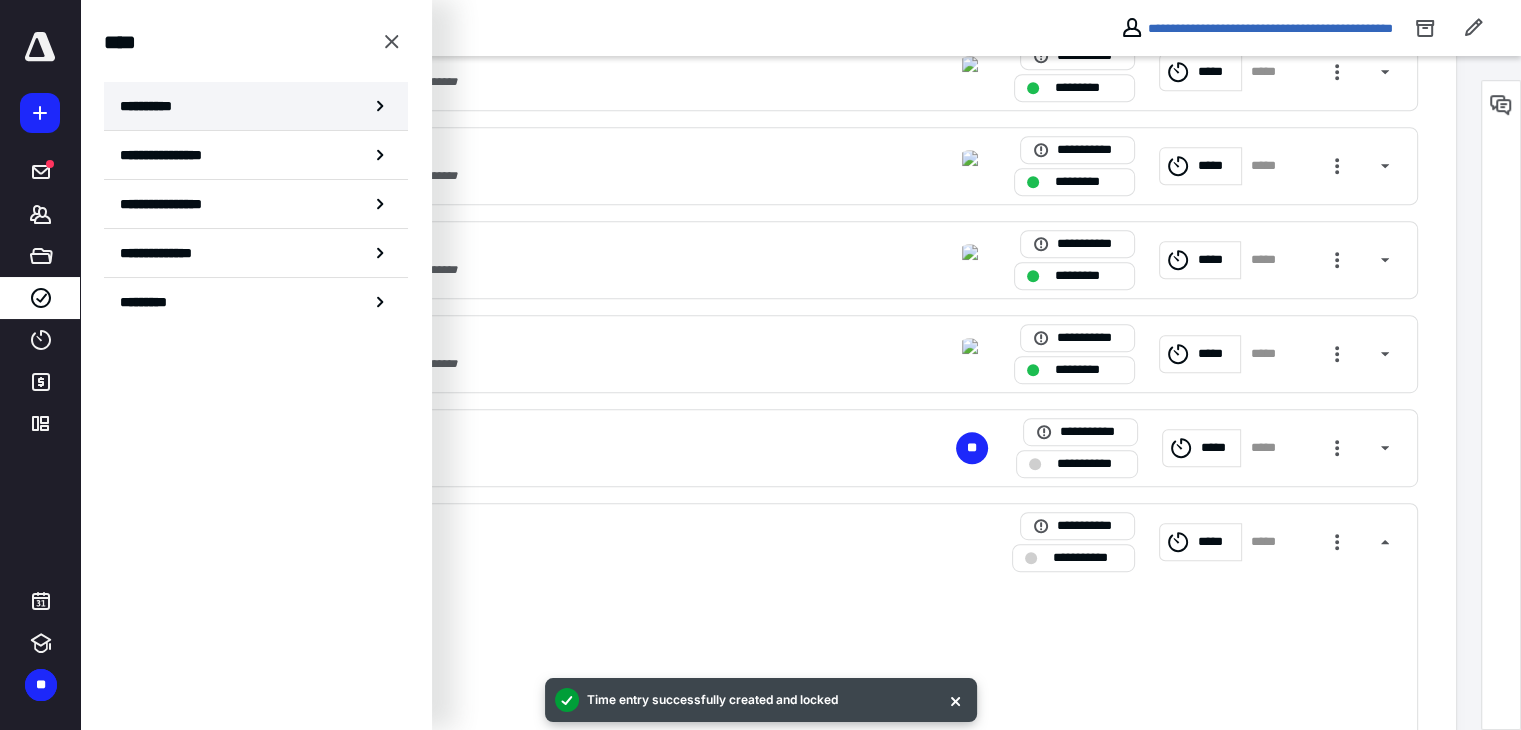 click on "**********" at bounding box center (256, 106) 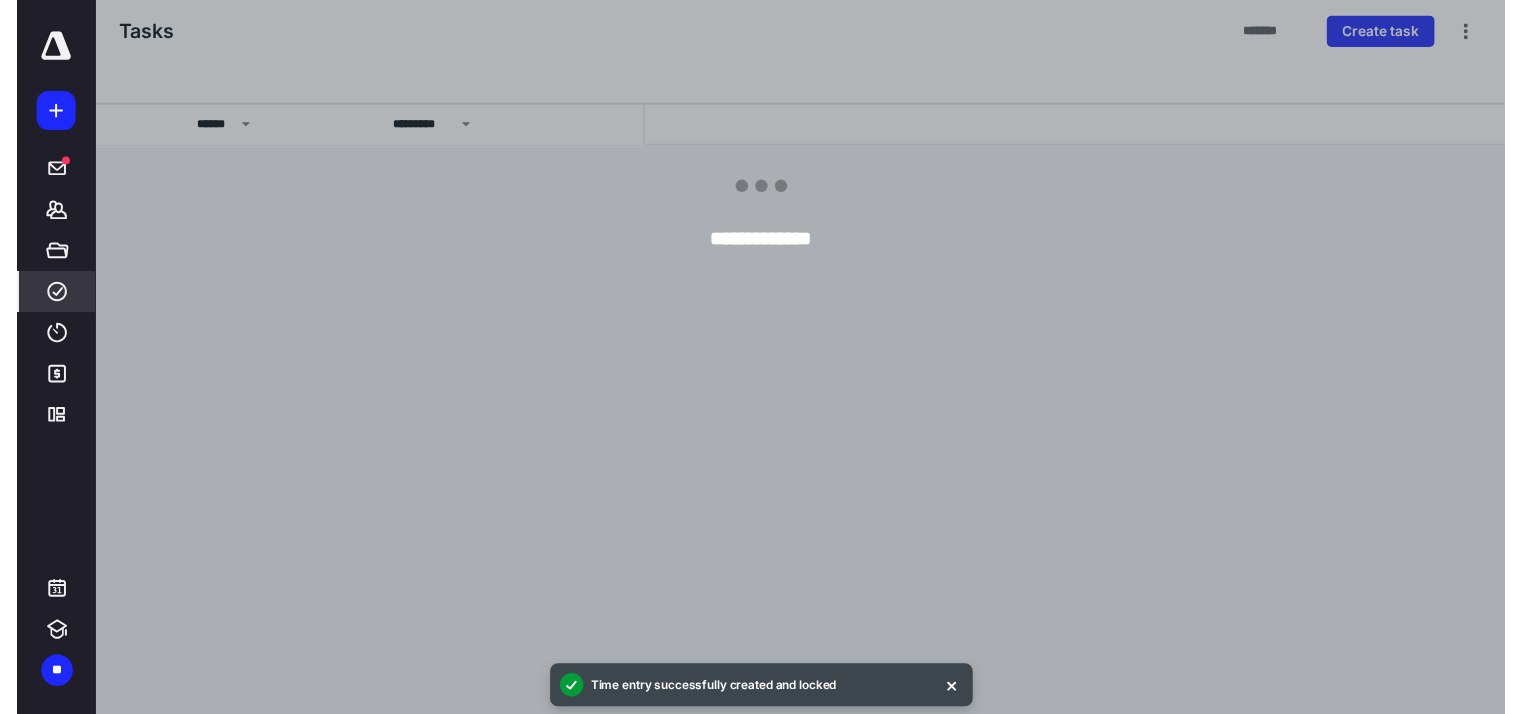 scroll, scrollTop: 0, scrollLeft: 0, axis: both 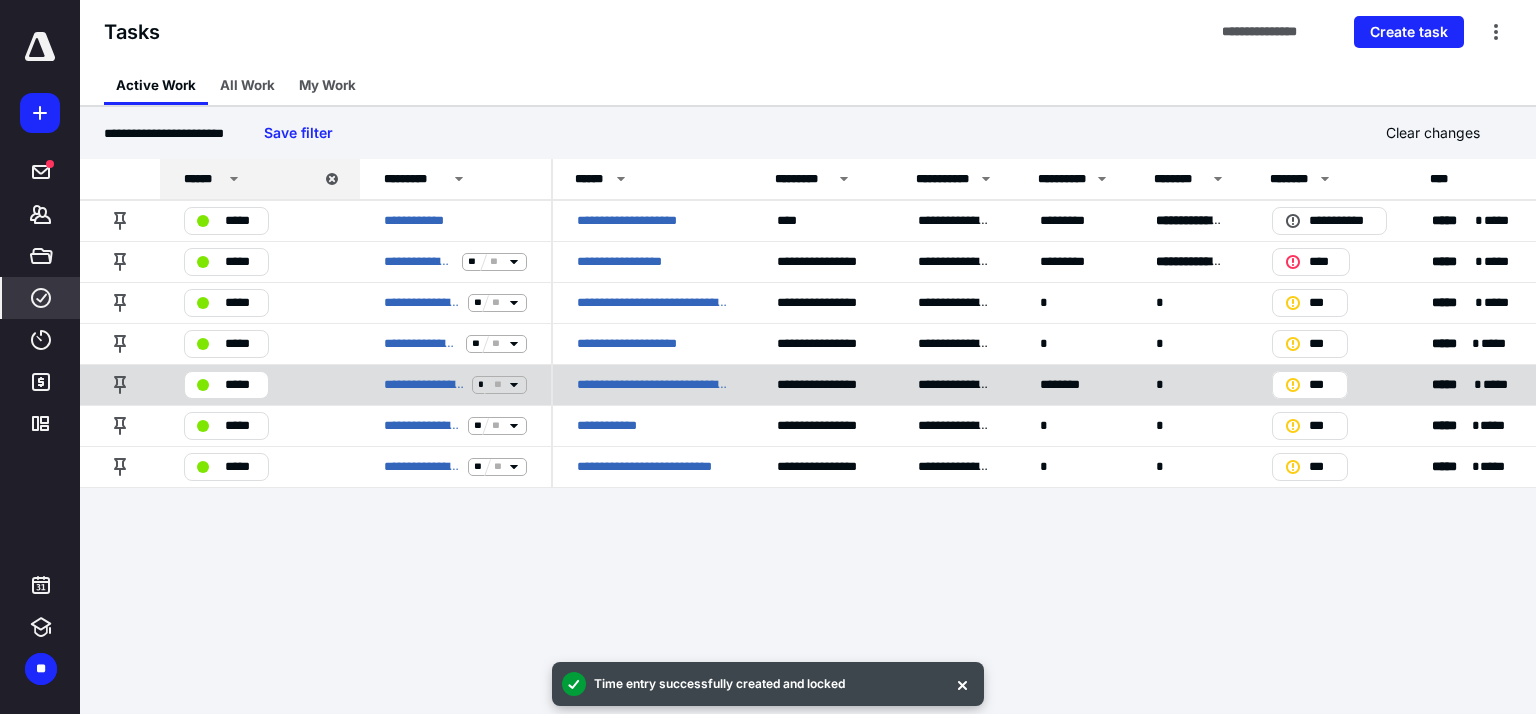 click on "**********" at bounding box center (653, 385) 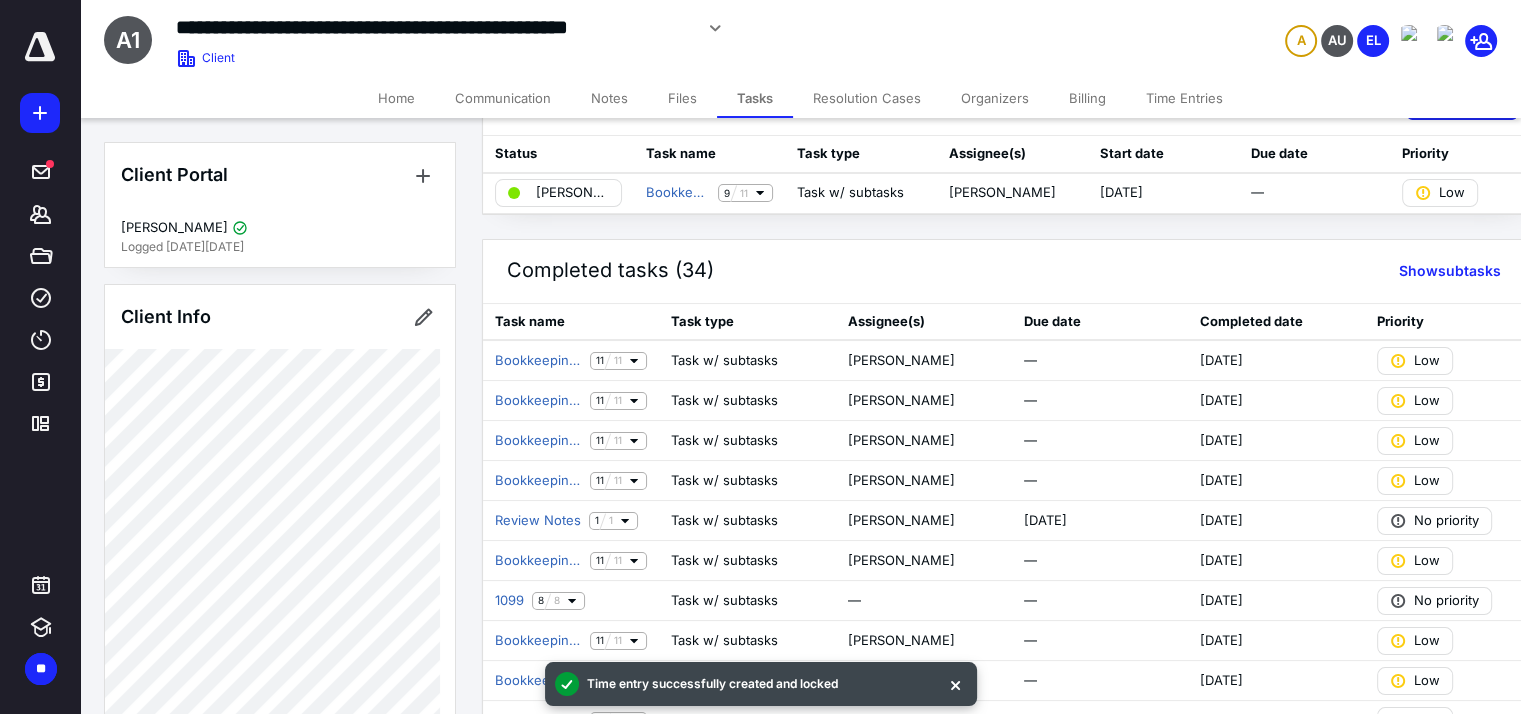 scroll, scrollTop: 100, scrollLeft: 0, axis: vertical 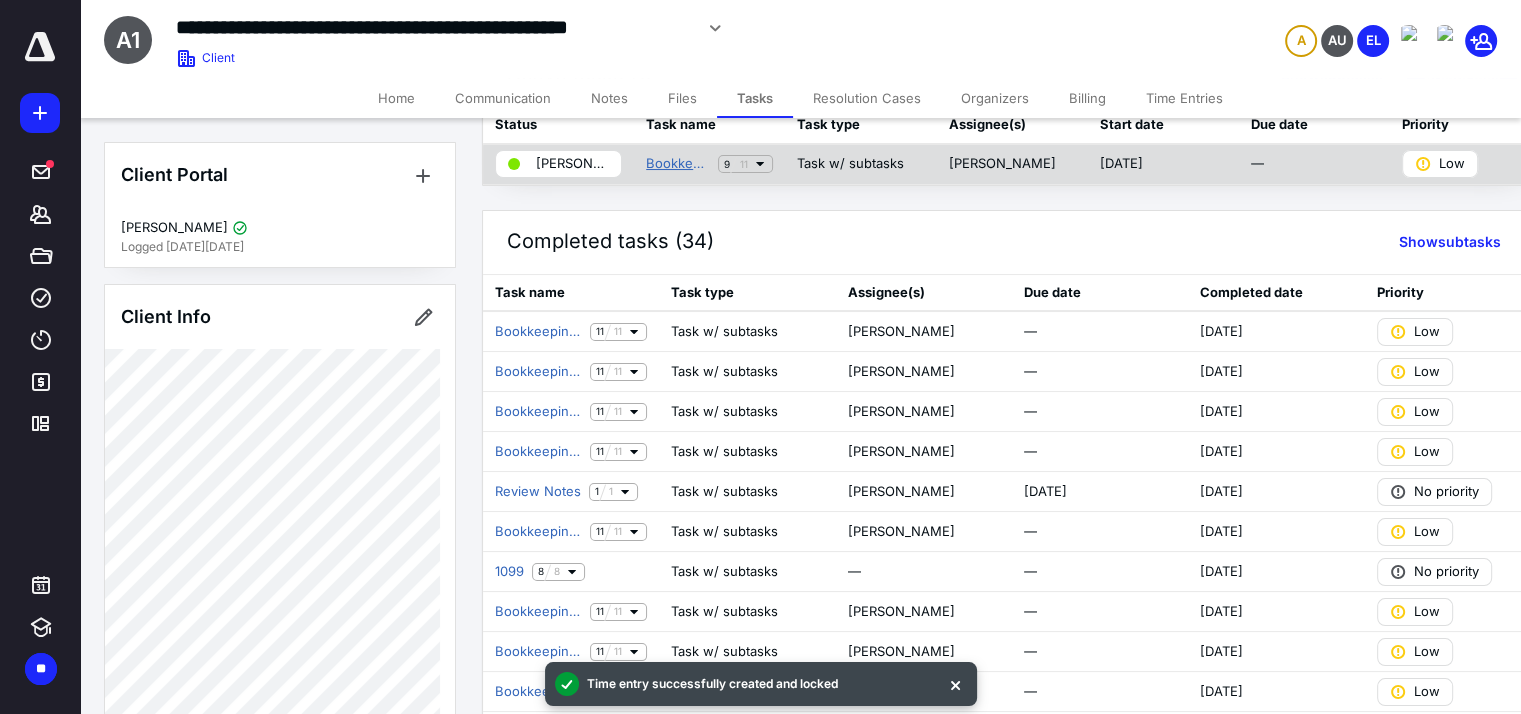 click on "Bookkeeping Workflows (Non ABA)" at bounding box center [678, 164] 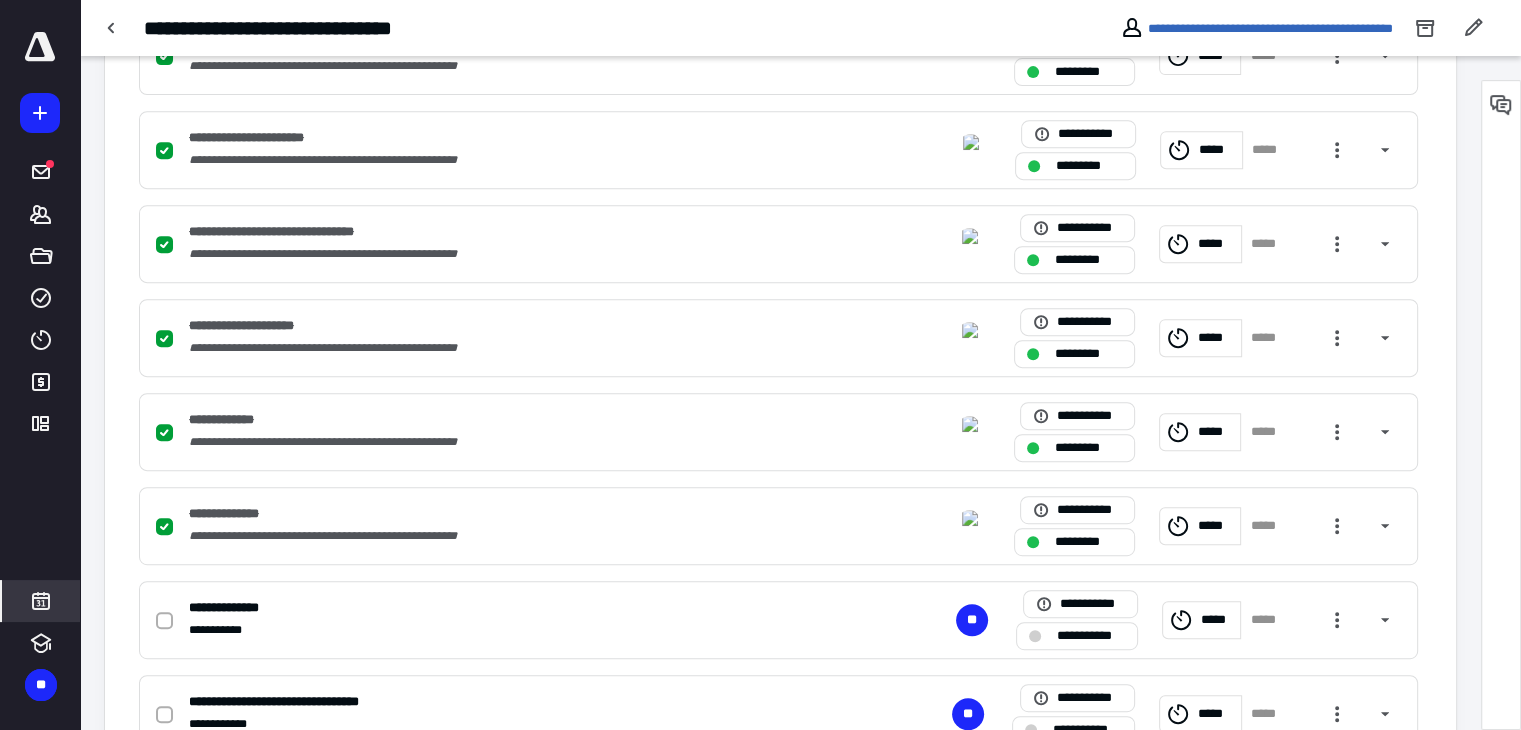 scroll, scrollTop: 915, scrollLeft: 0, axis: vertical 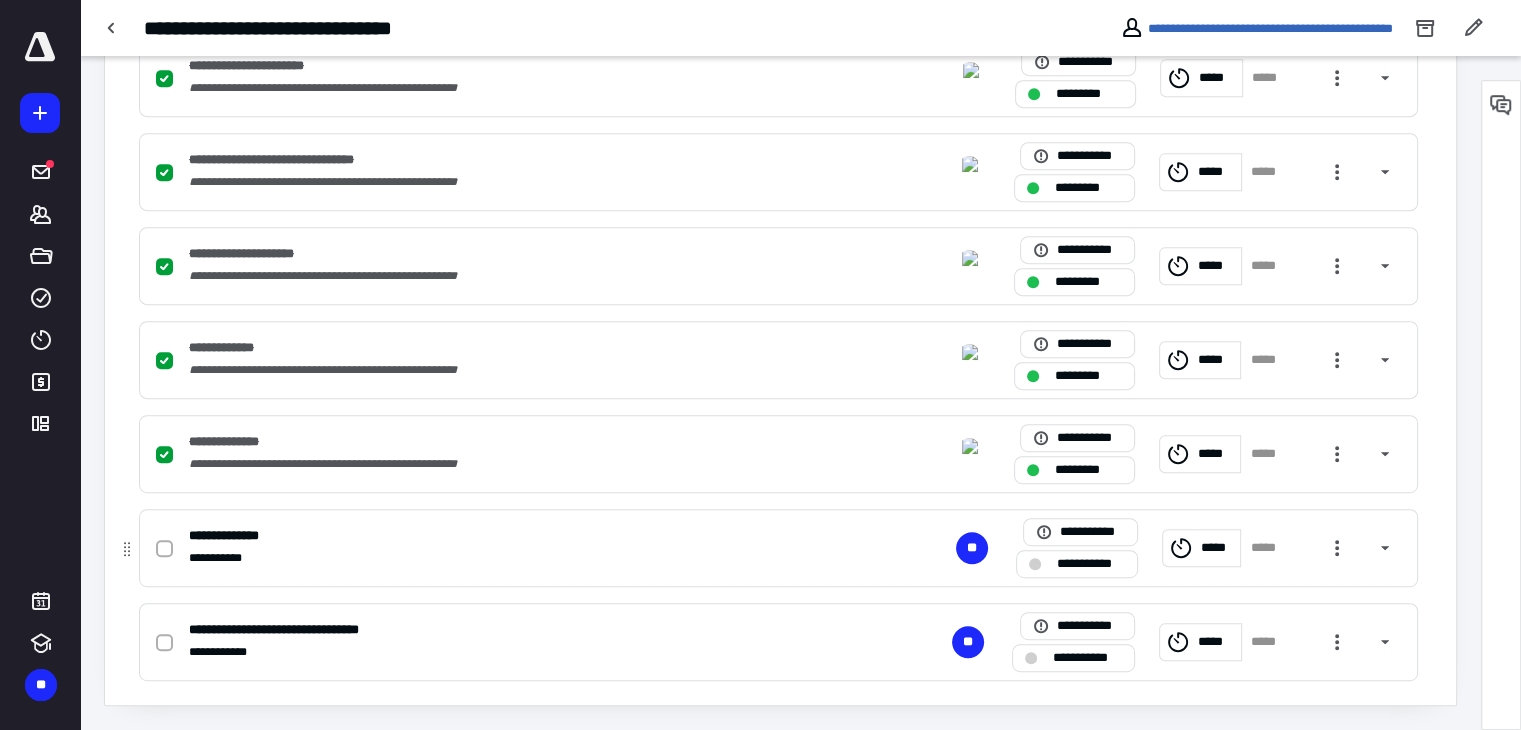 click at bounding box center [168, 548] 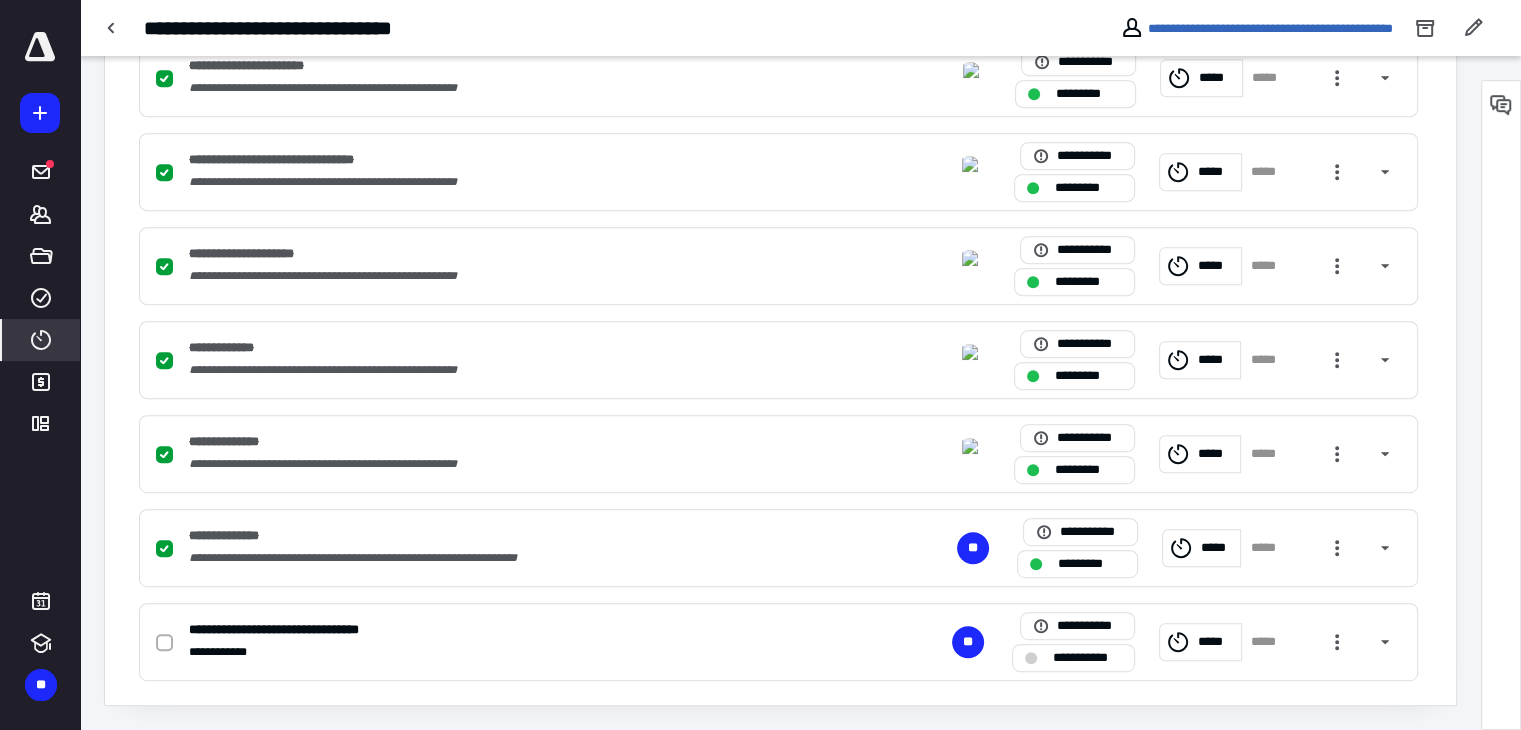 click 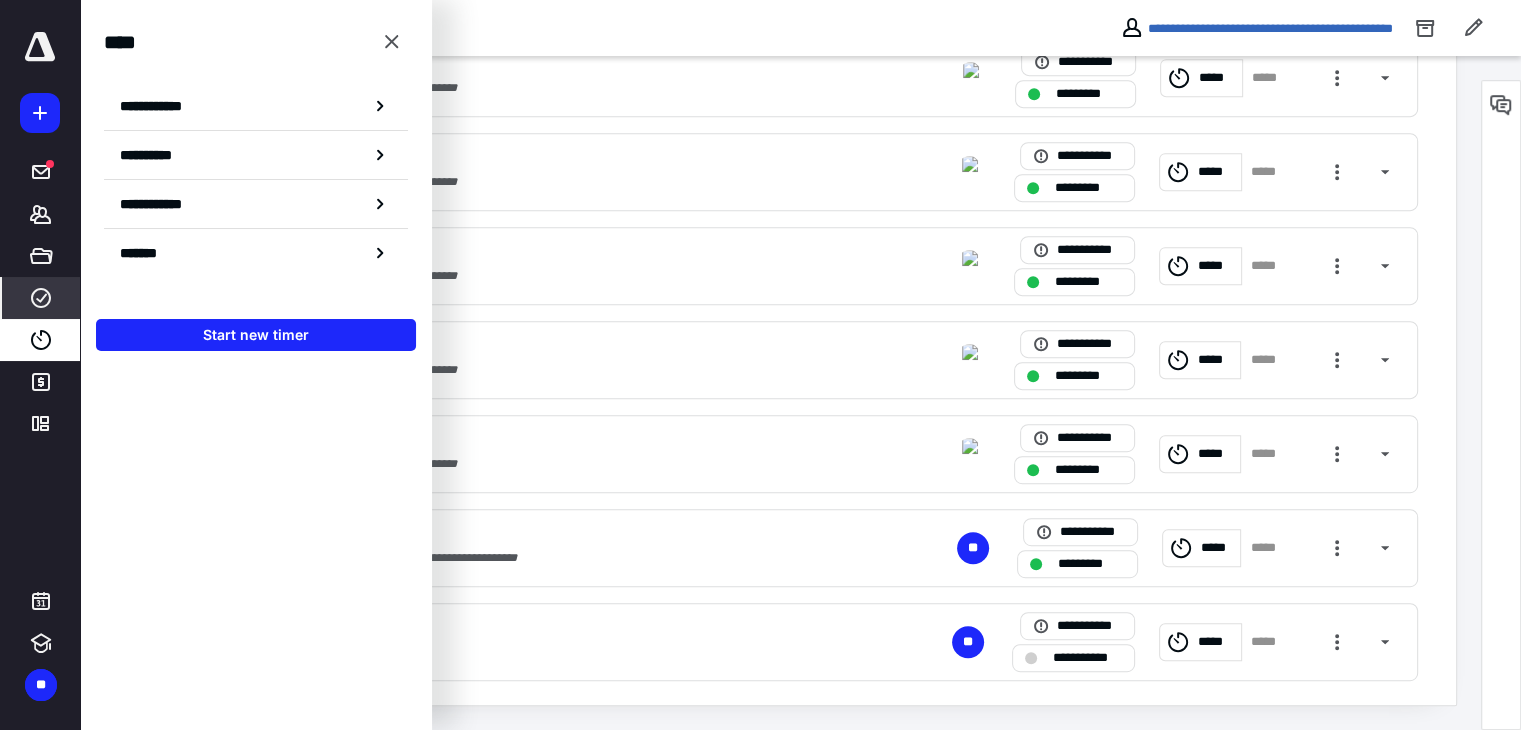 click 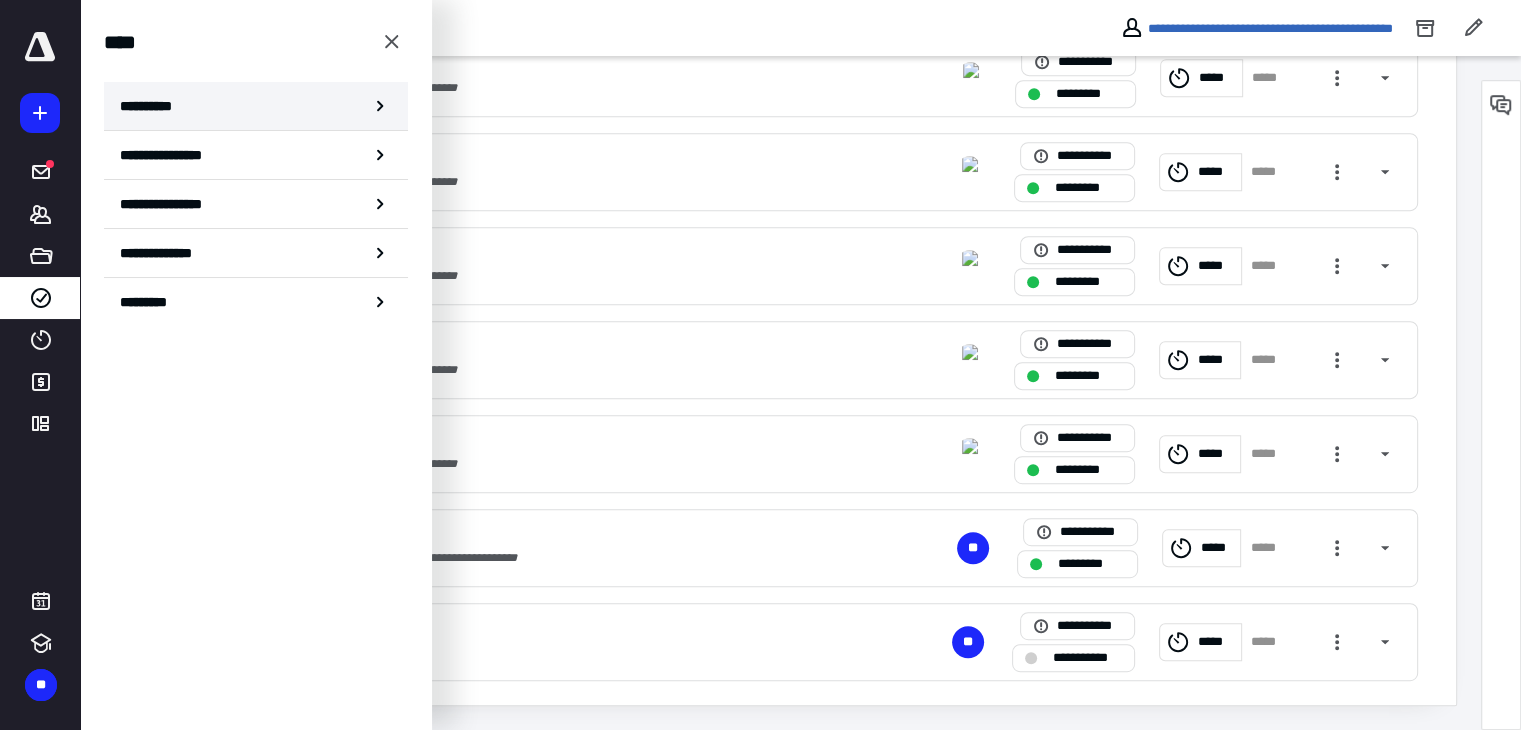 click on "**********" at bounding box center [256, 106] 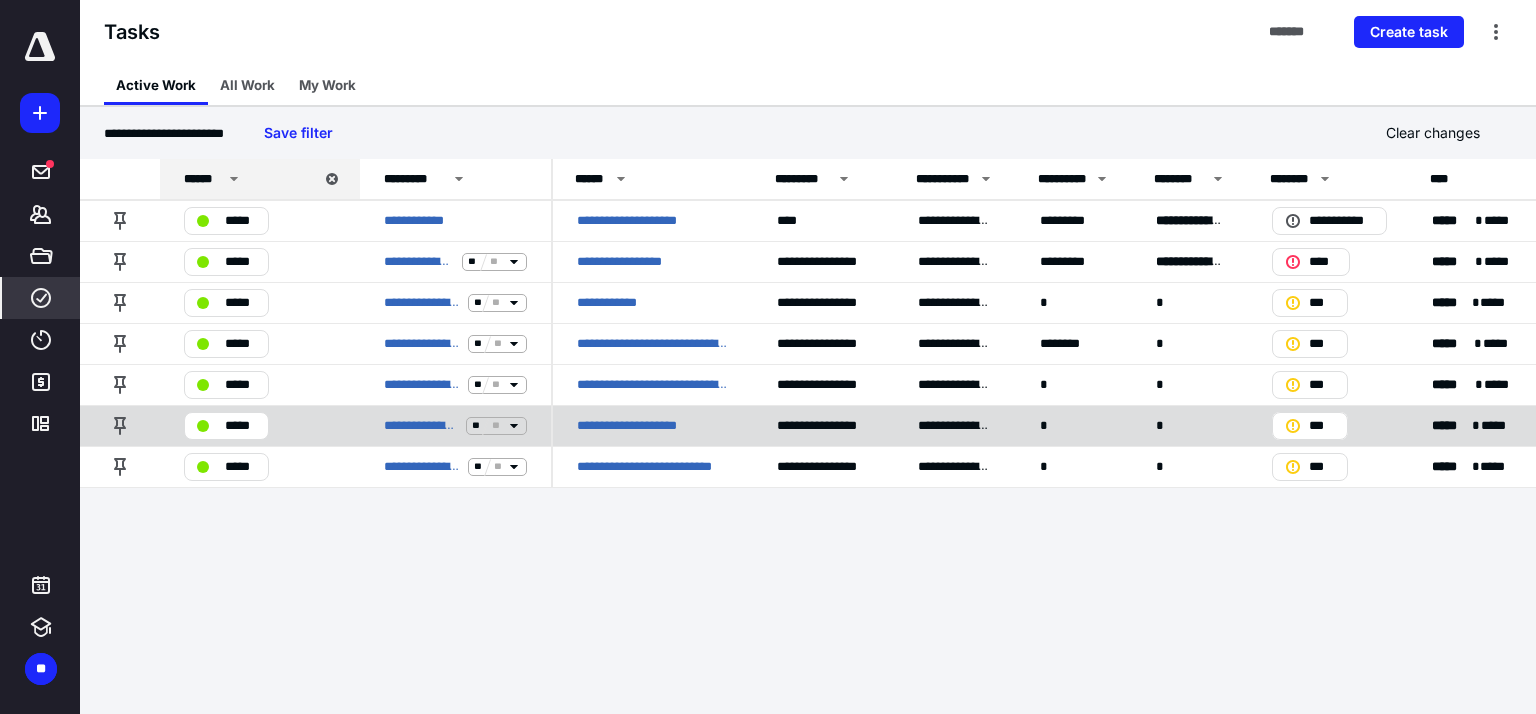 click on "**********" at bounding box center (641, 426) 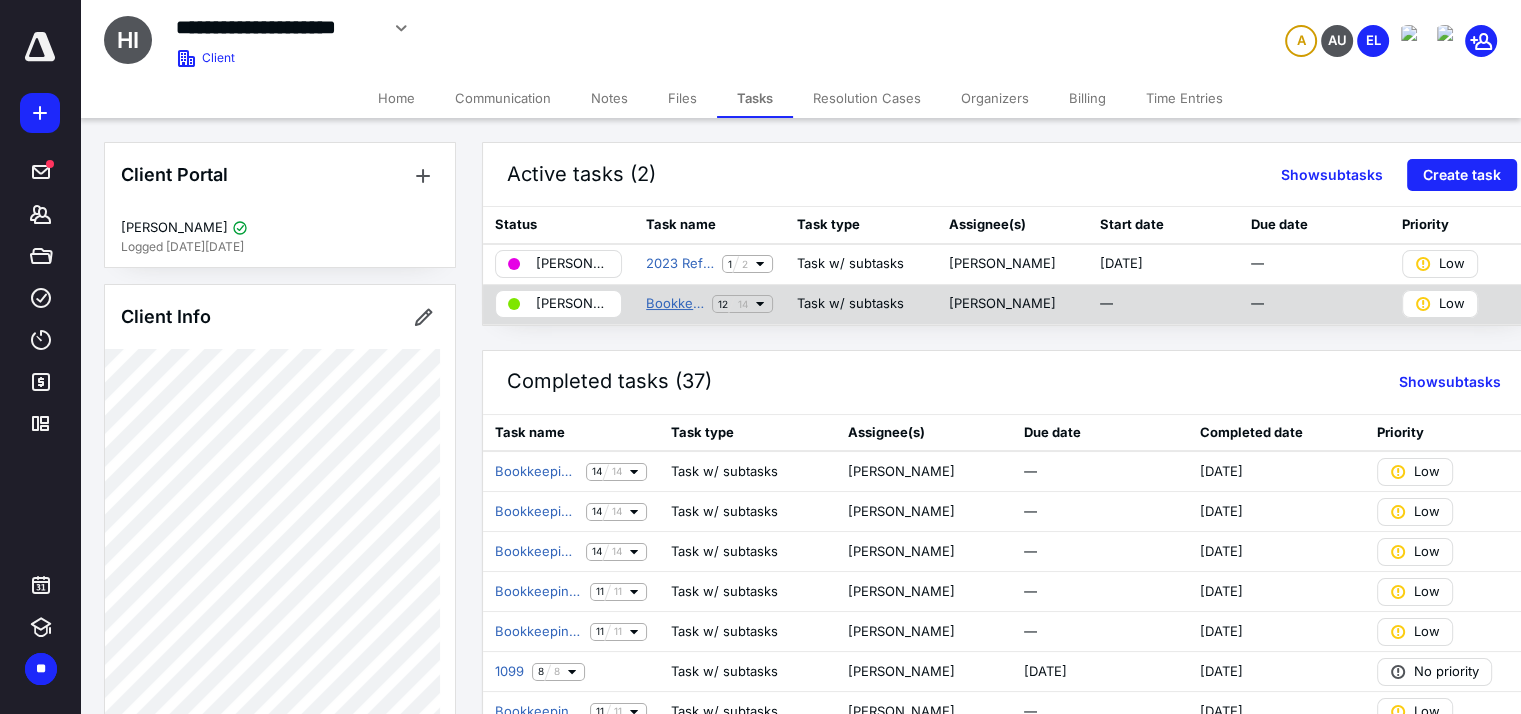 click on "Bookkeeping Workflows (Non ABA)" at bounding box center [675, 304] 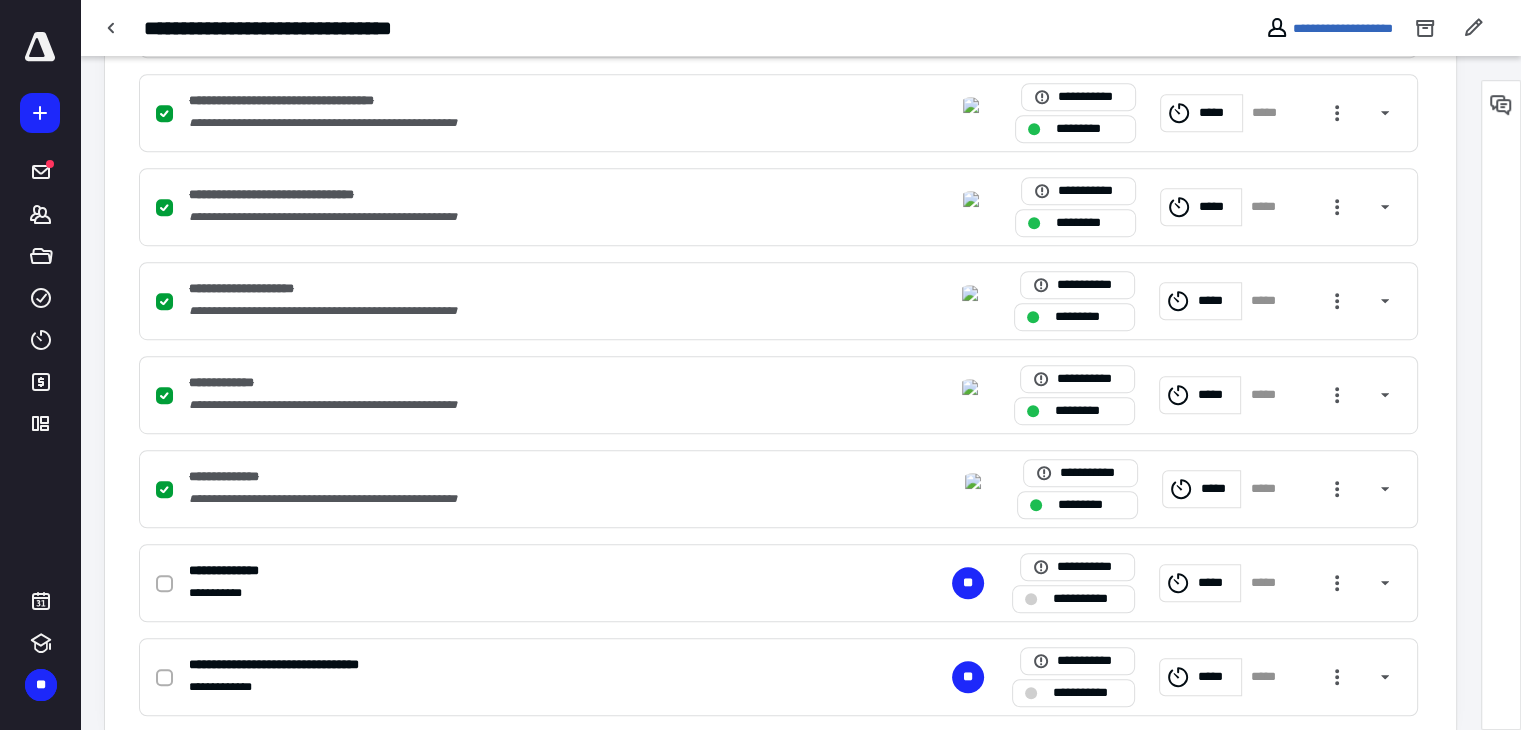 scroll, scrollTop: 1196, scrollLeft: 0, axis: vertical 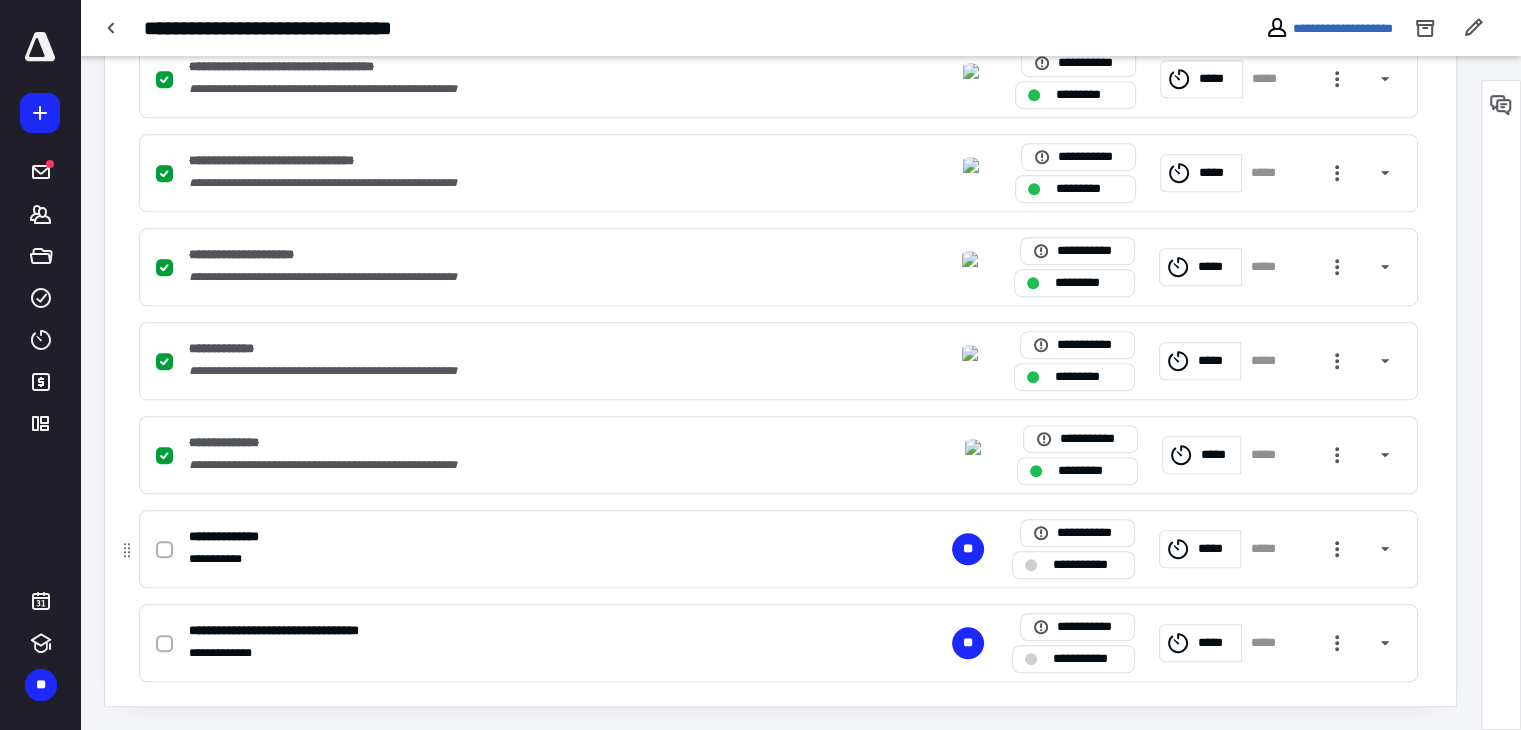 click on "*****" at bounding box center [1216, 549] 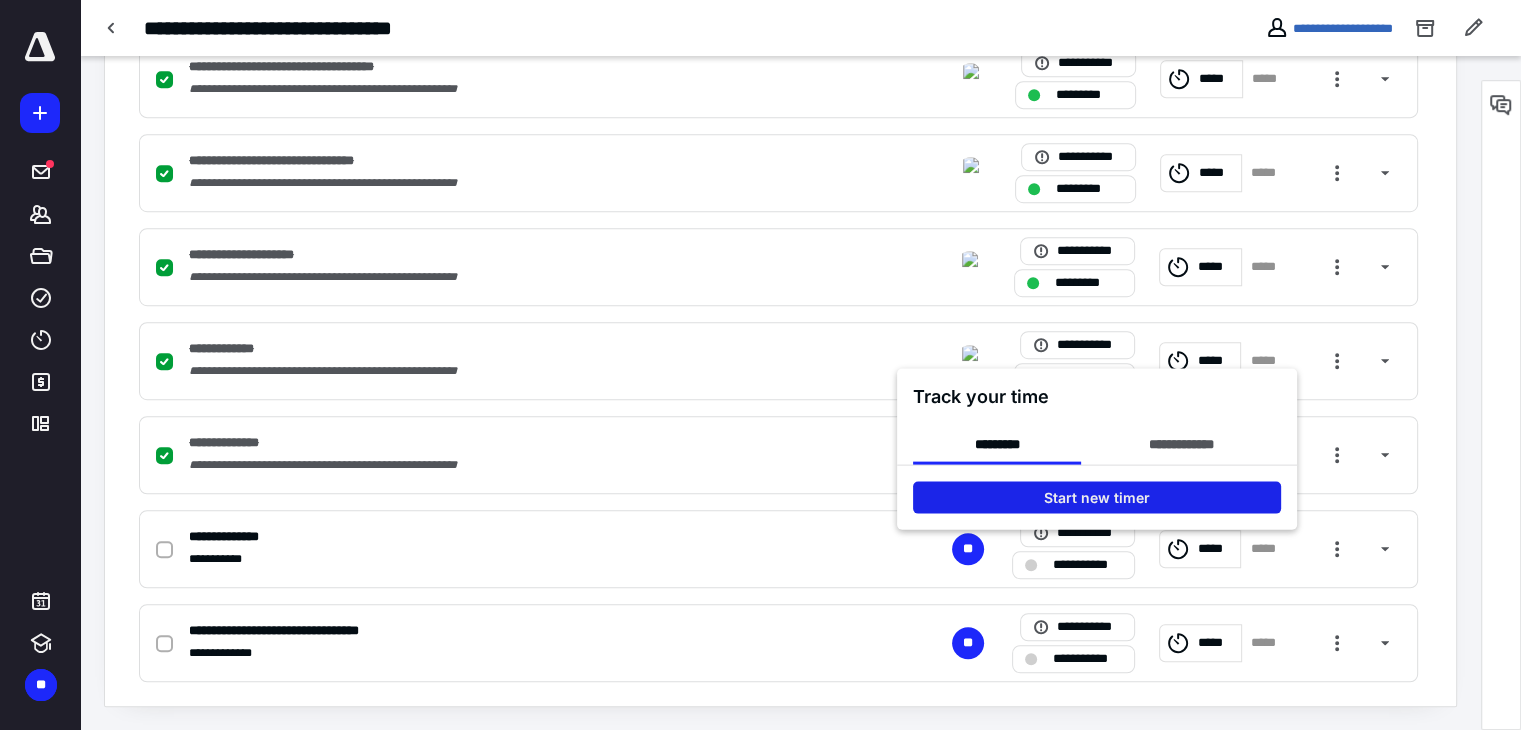 click on "Start new timer" at bounding box center (1097, 497) 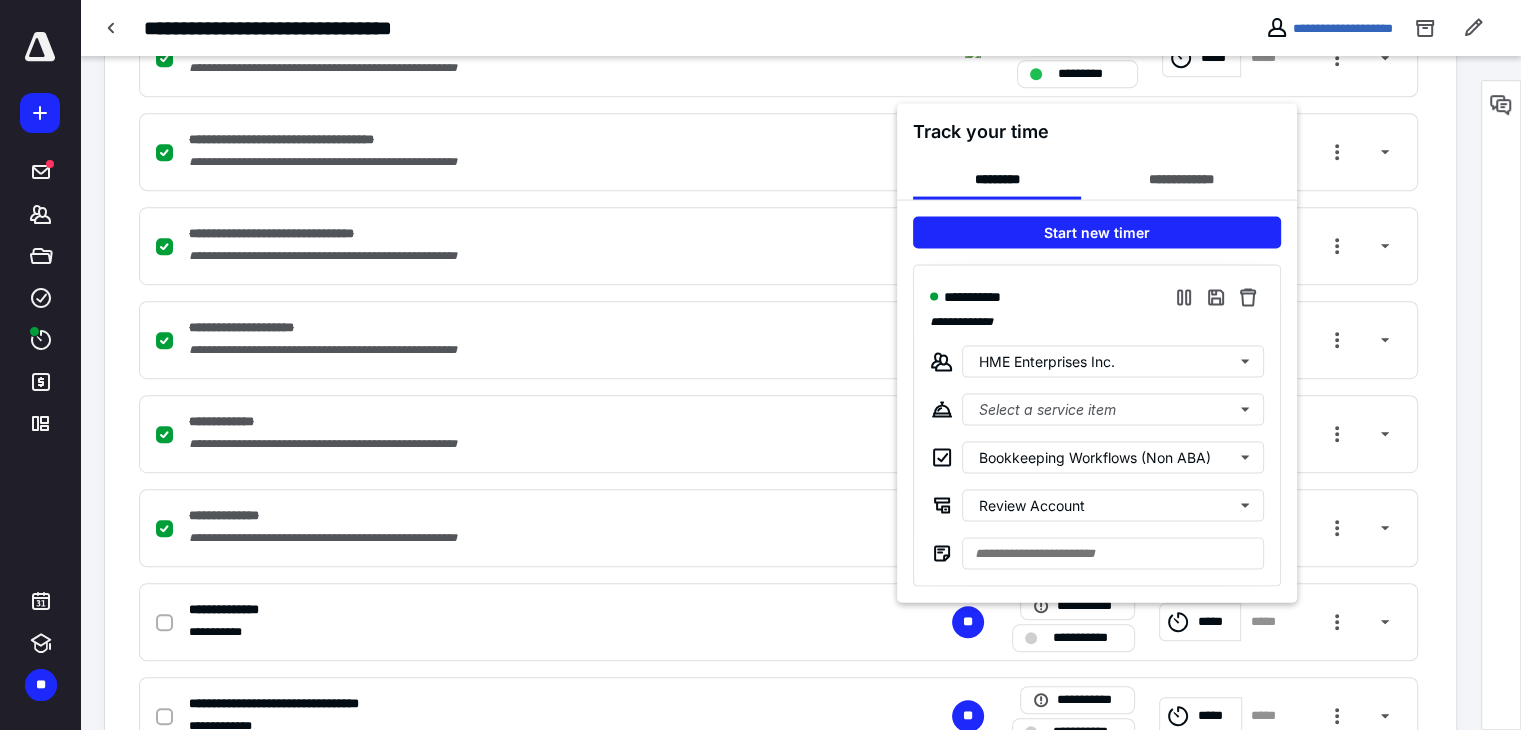 scroll, scrollTop: 1196, scrollLeft: 0, axis: vertical 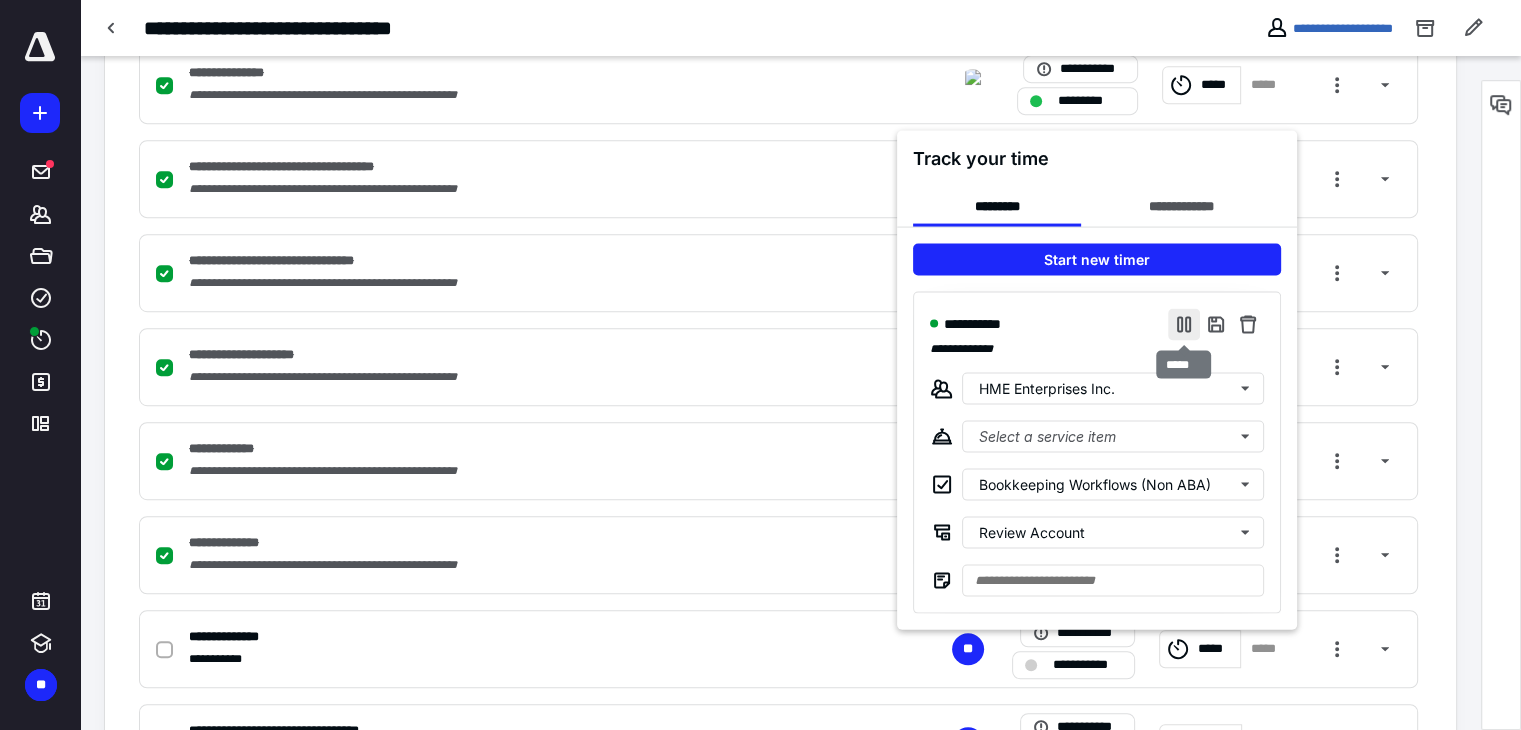 click at bounding box center (1184, 324) 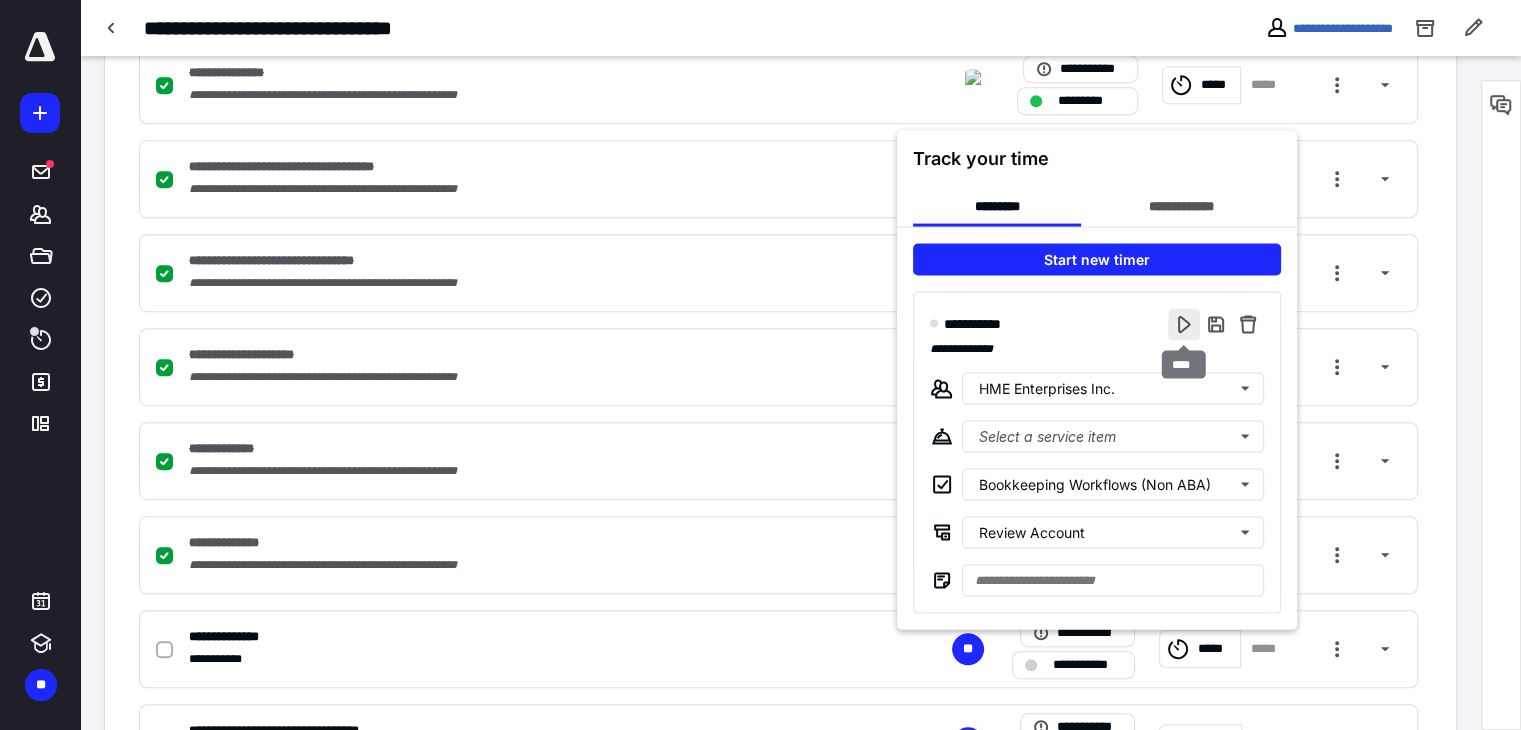 click at bounding box center (1184, 324) 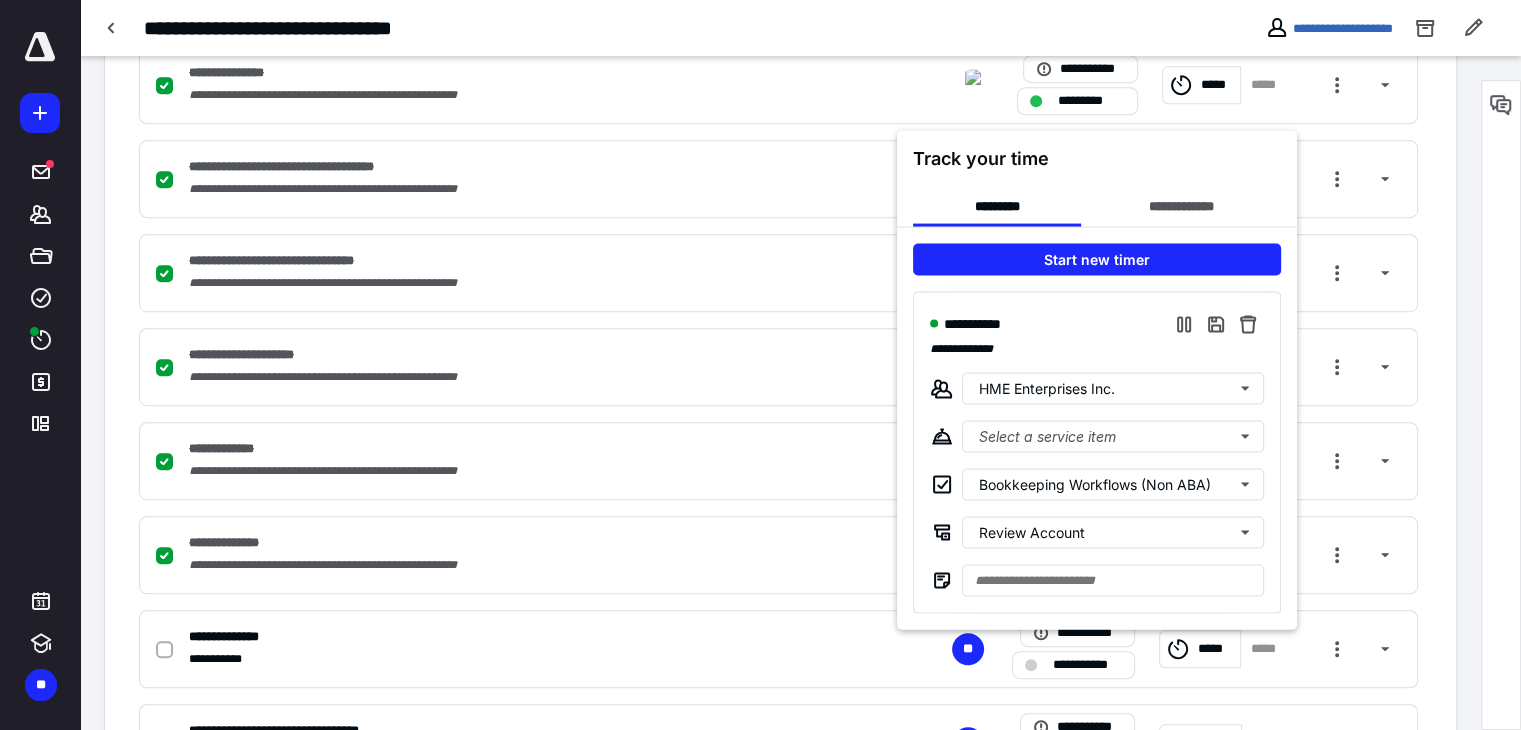 scroll, scrollTop: 1196, scrollLeft: 0, axis: vertical 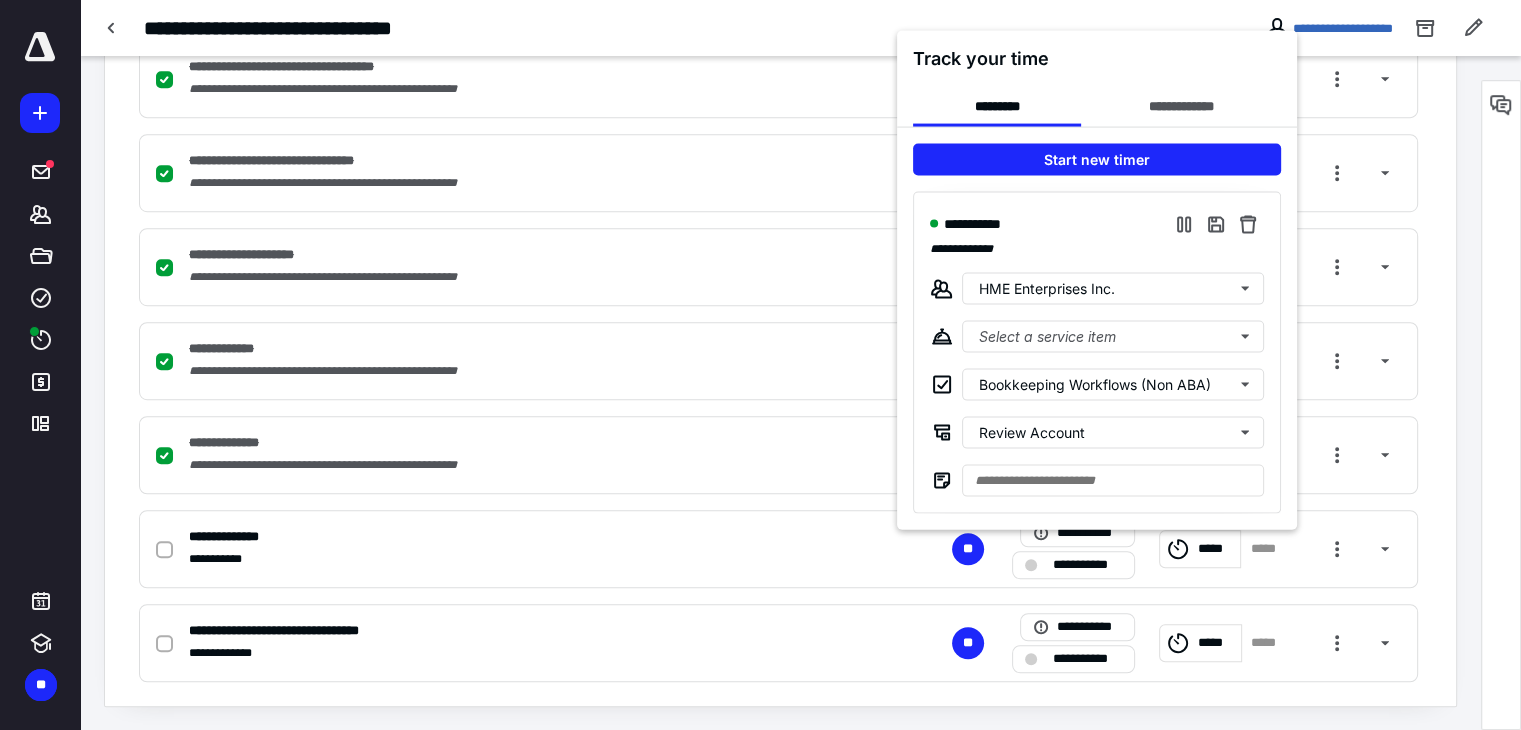 click at bounding box center [760, 365] 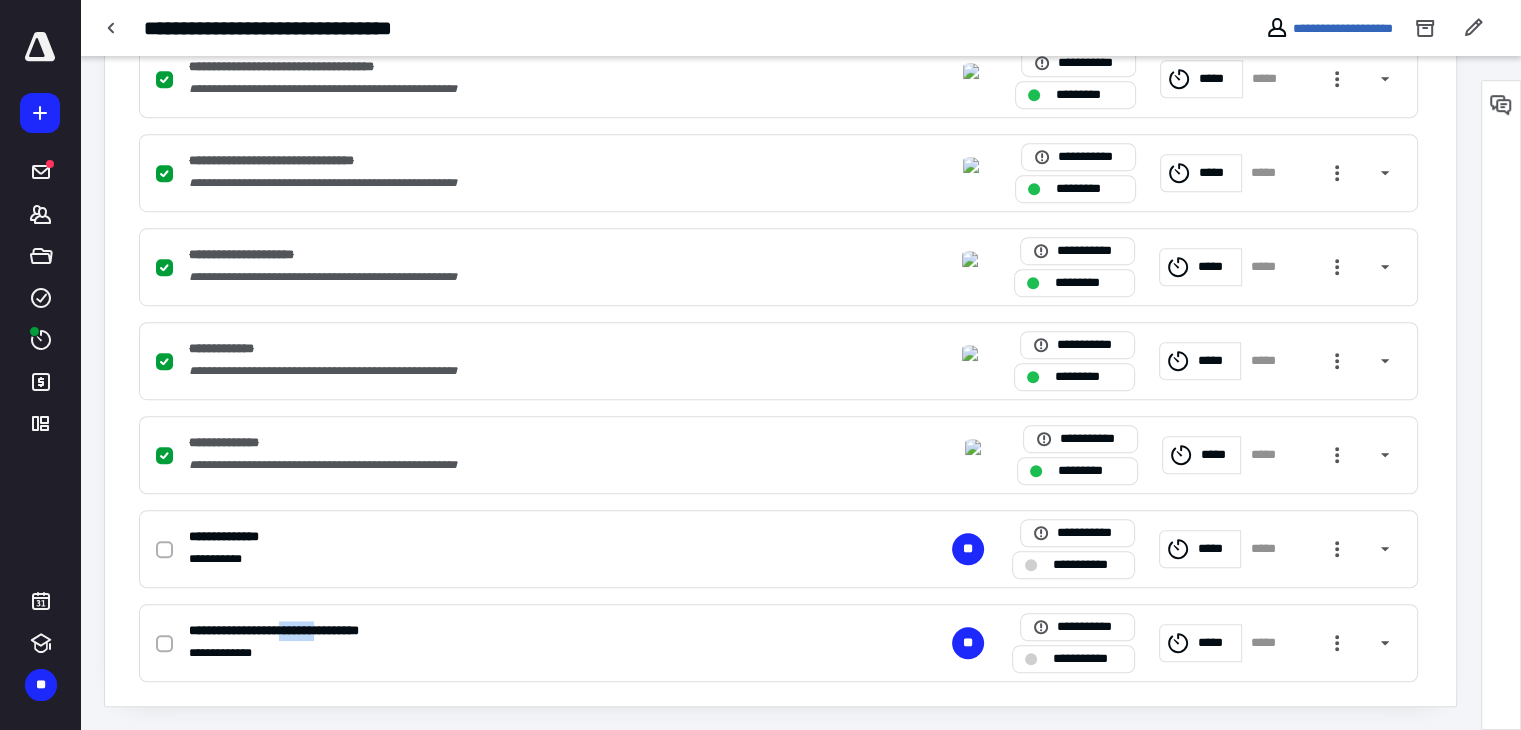 click on "**********" at bounding box center [292, 631] 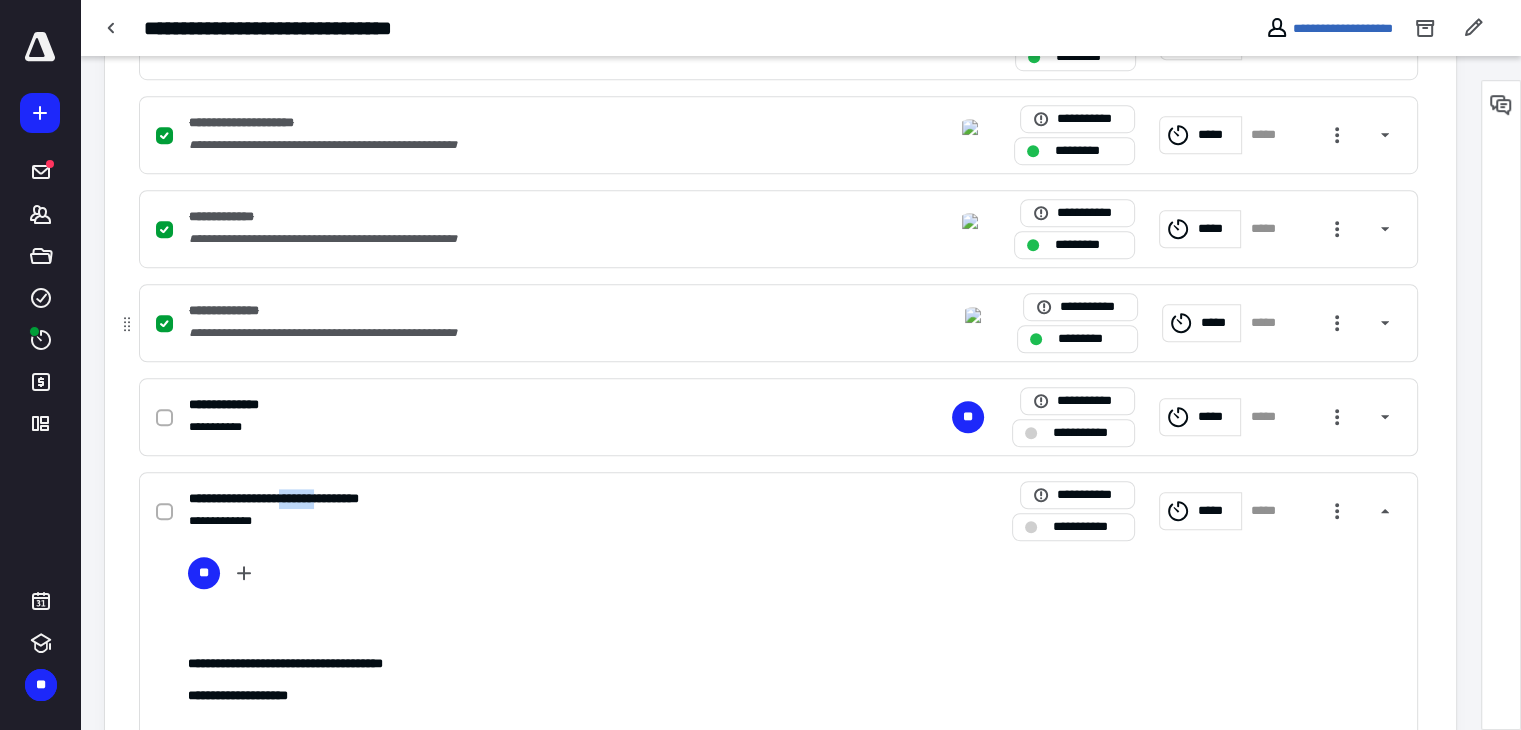 scroll, scrollTop: 1328, scrollLeft: 0, axis: vertical 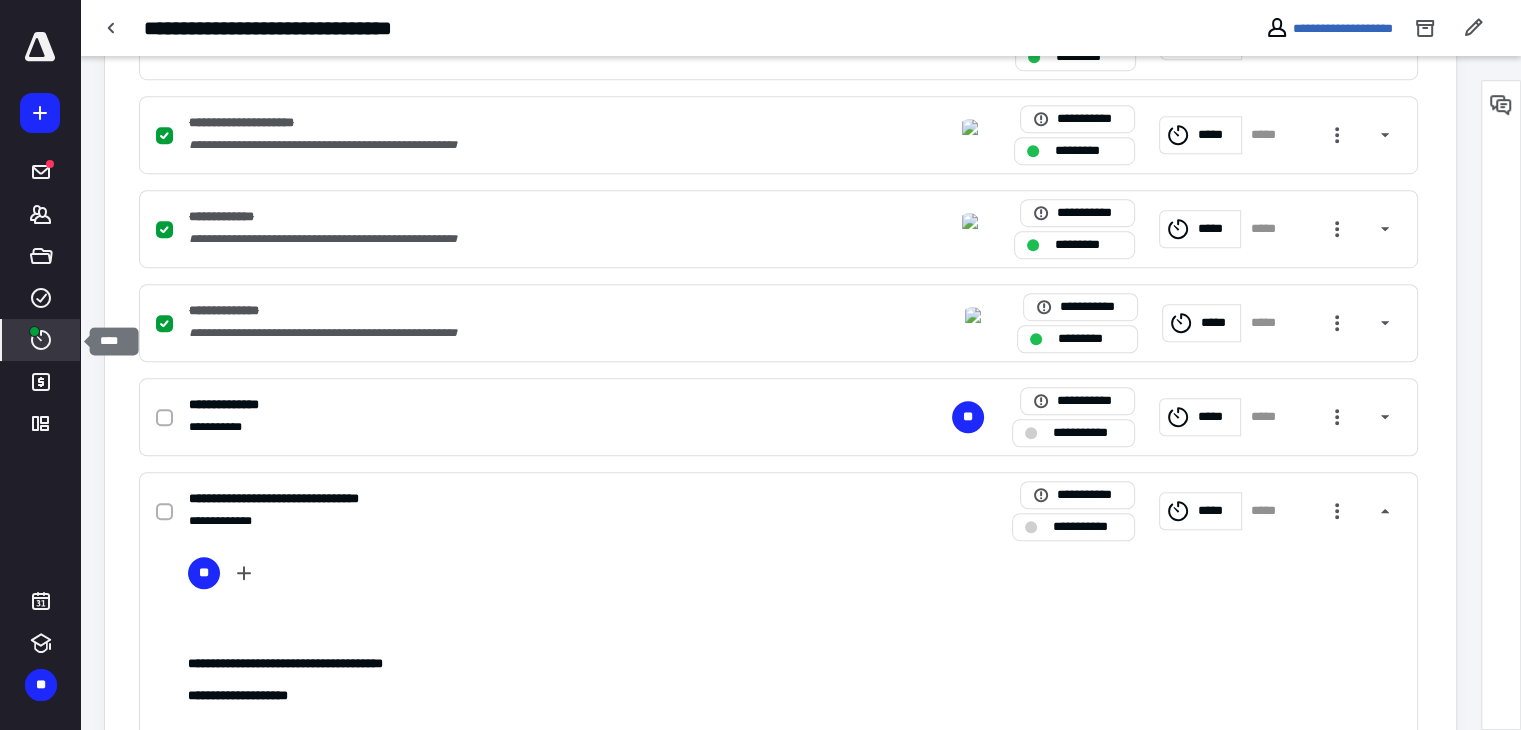 click 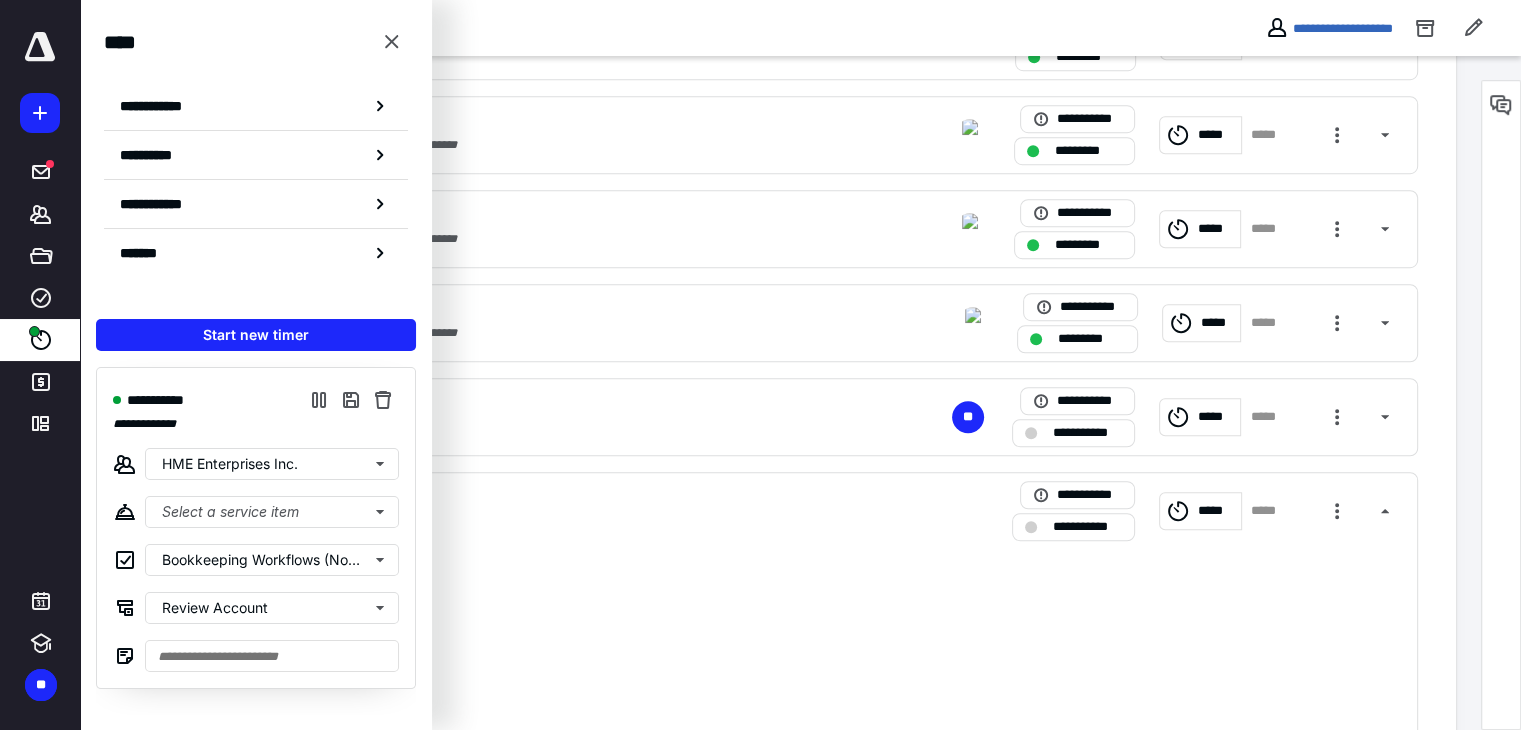 click on "**********" at bounding box center [595, 28] 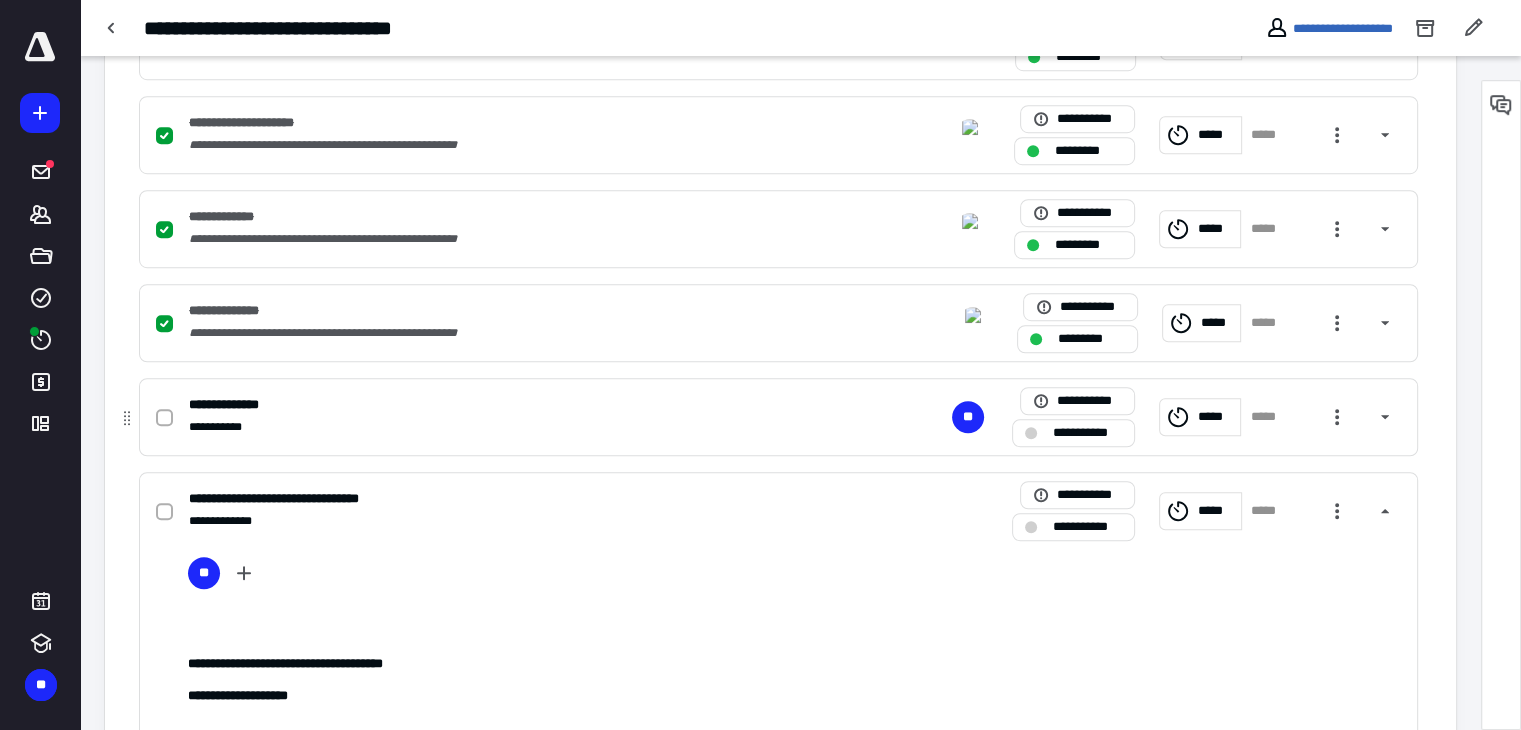 click at bounding box center (168, 417) 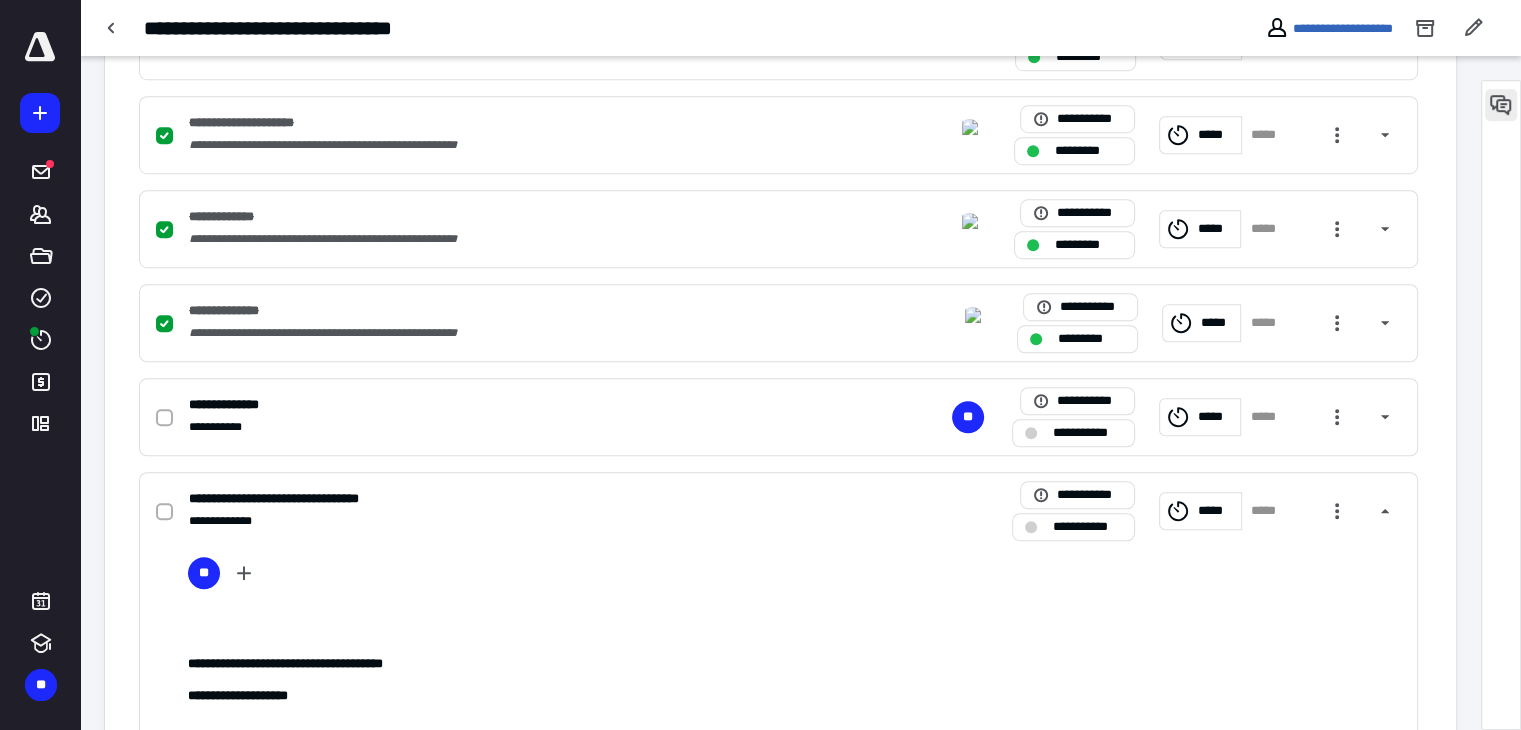 click at bounding box center (1501, 105) 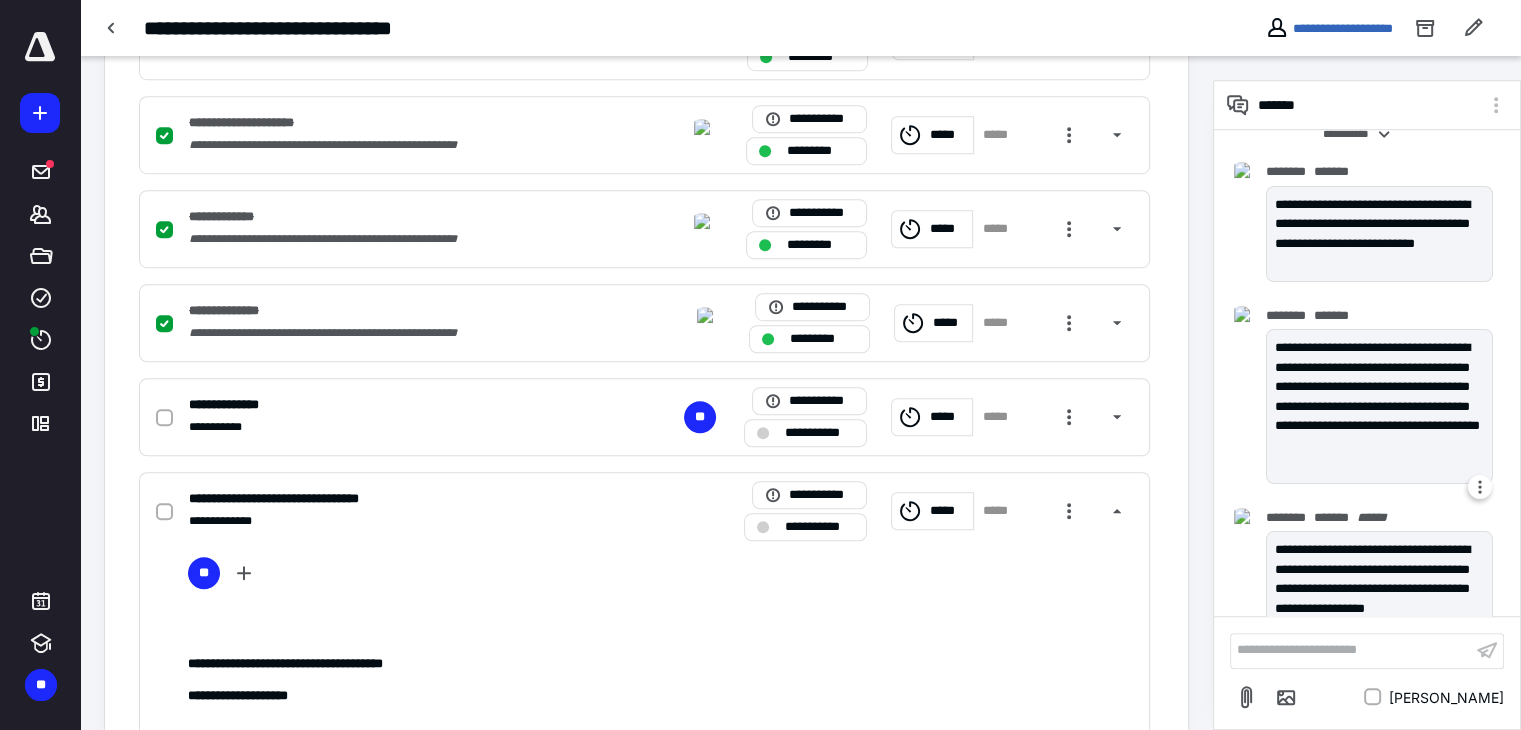 scroll, scrollTop: 72, scrollLeft: 0, axis: vertical 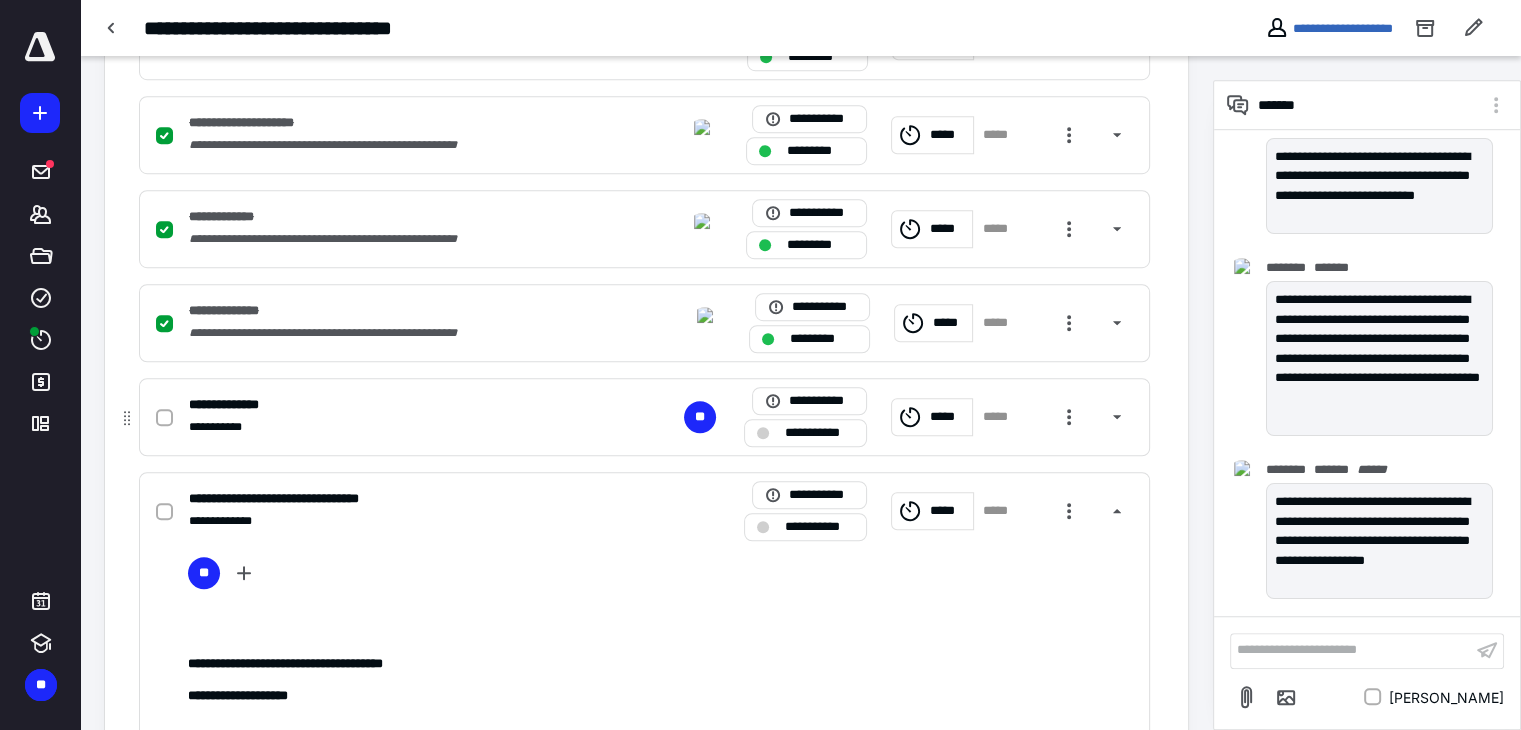 click at bounding box center [164, 418] 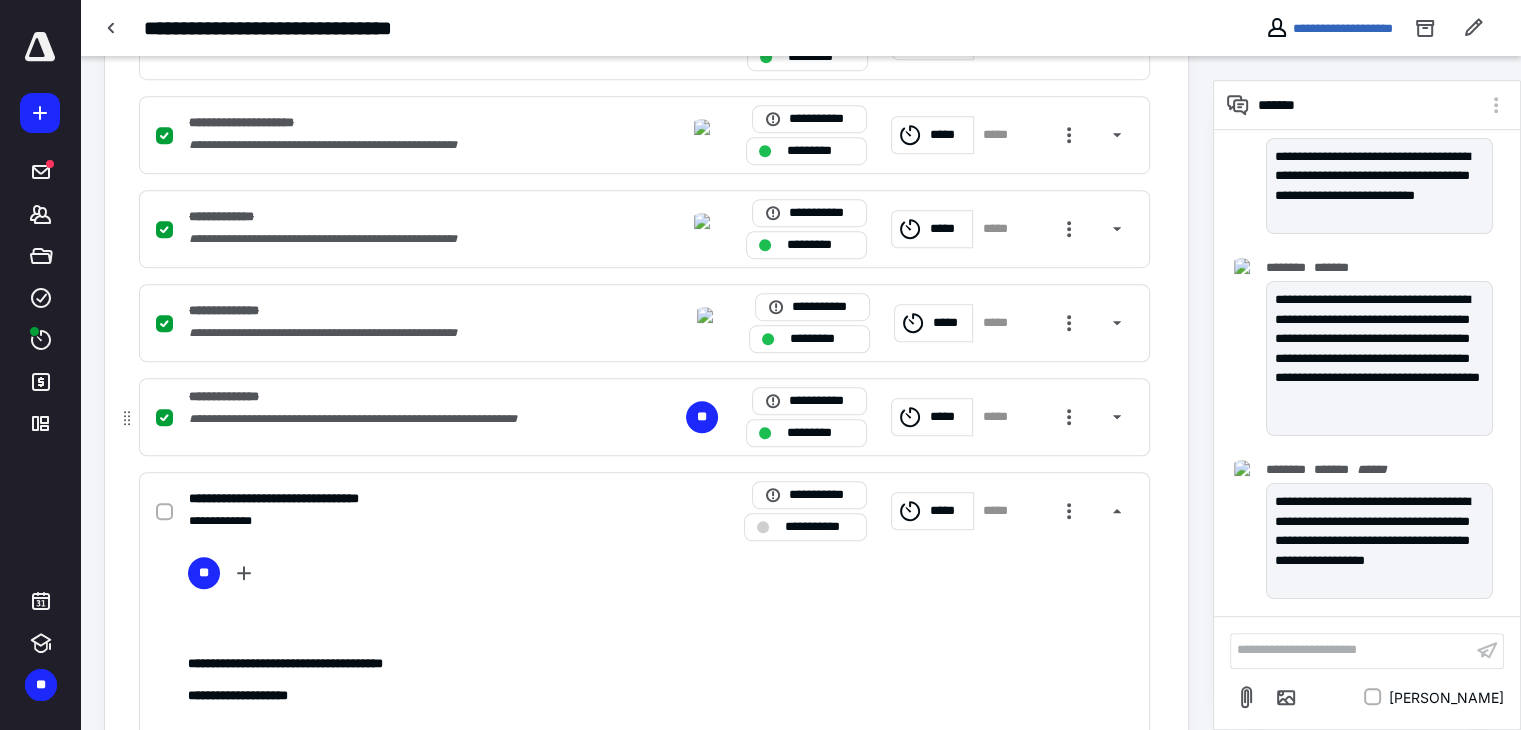 click on "*****" at bounding box center (932, 417) 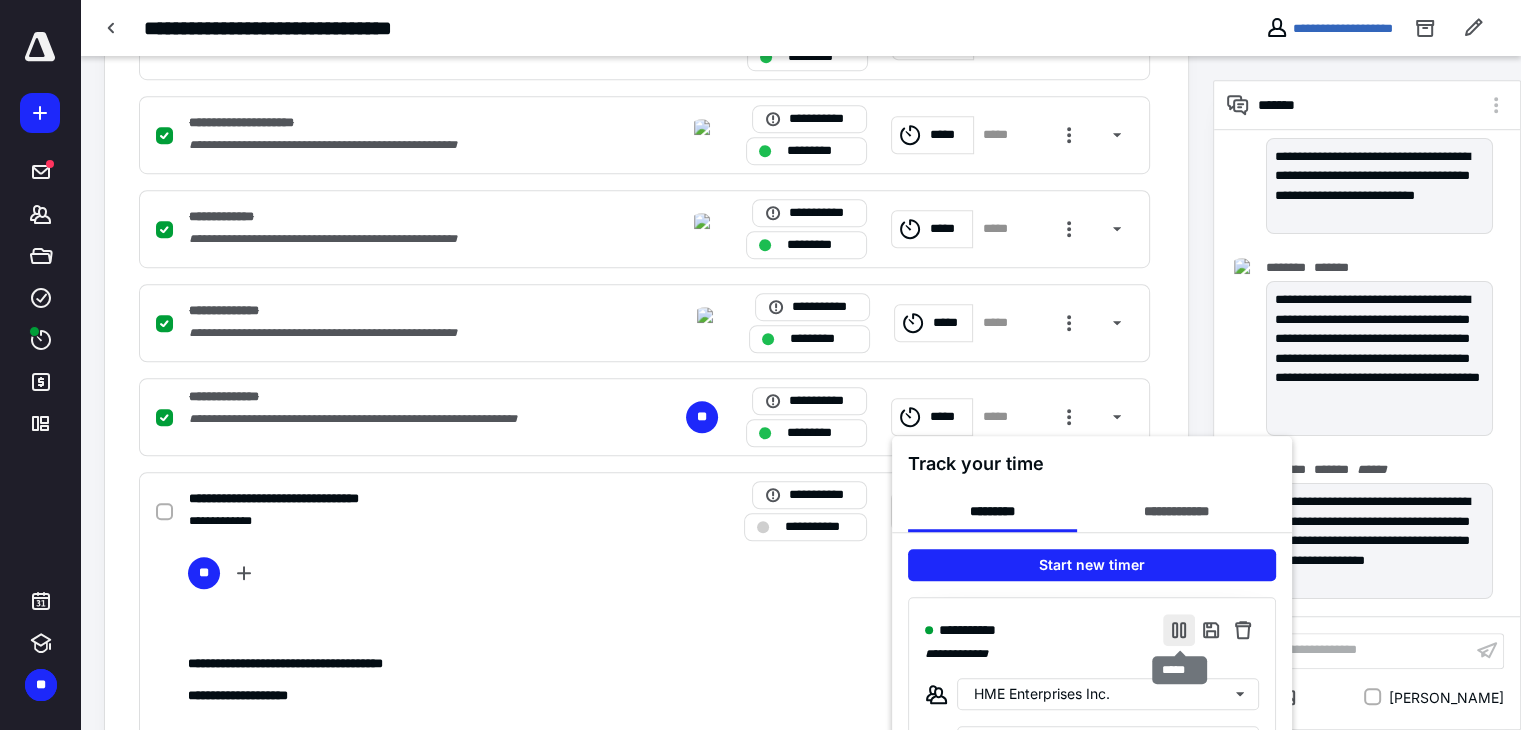 click at bounding box center (1179, 630) 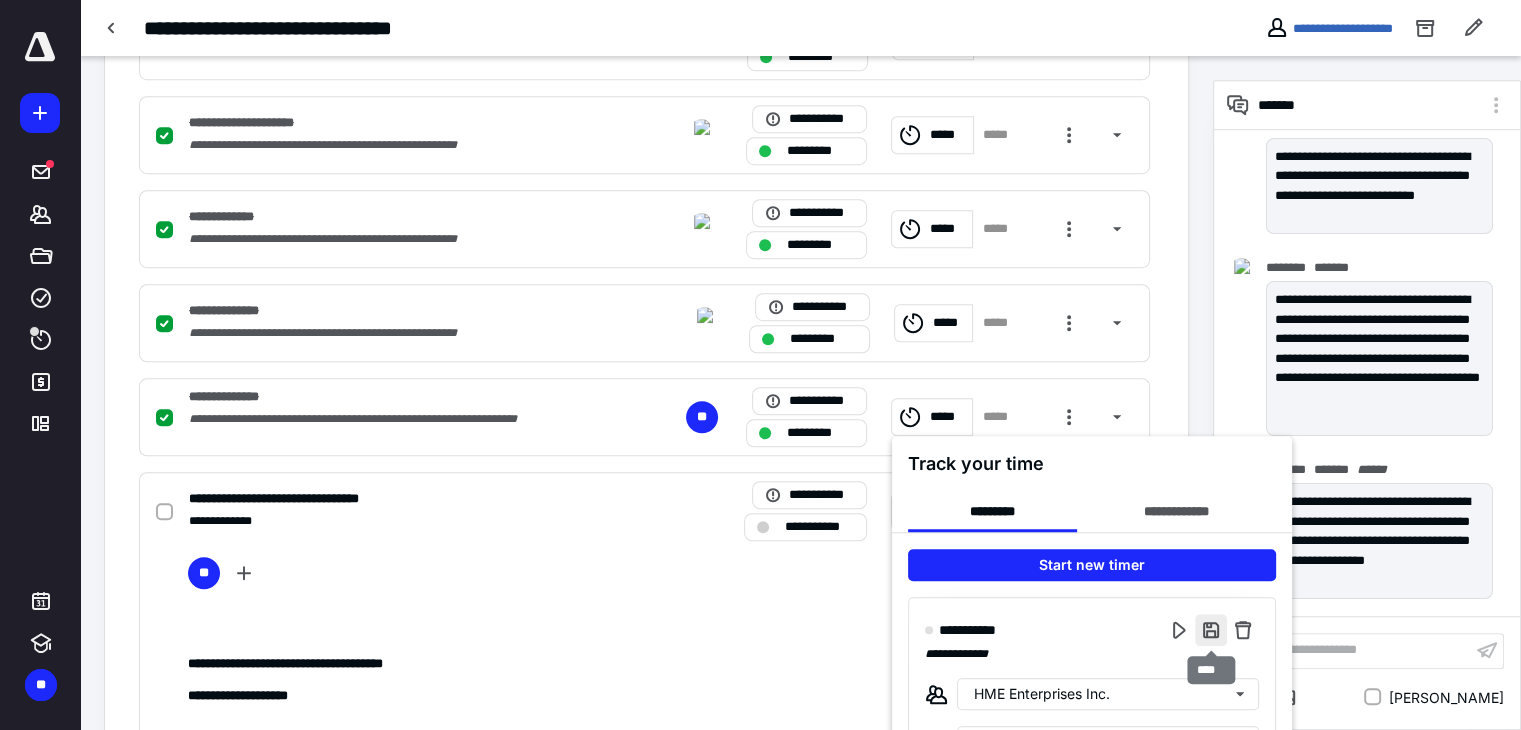 click at bounding box center [1211, 630] 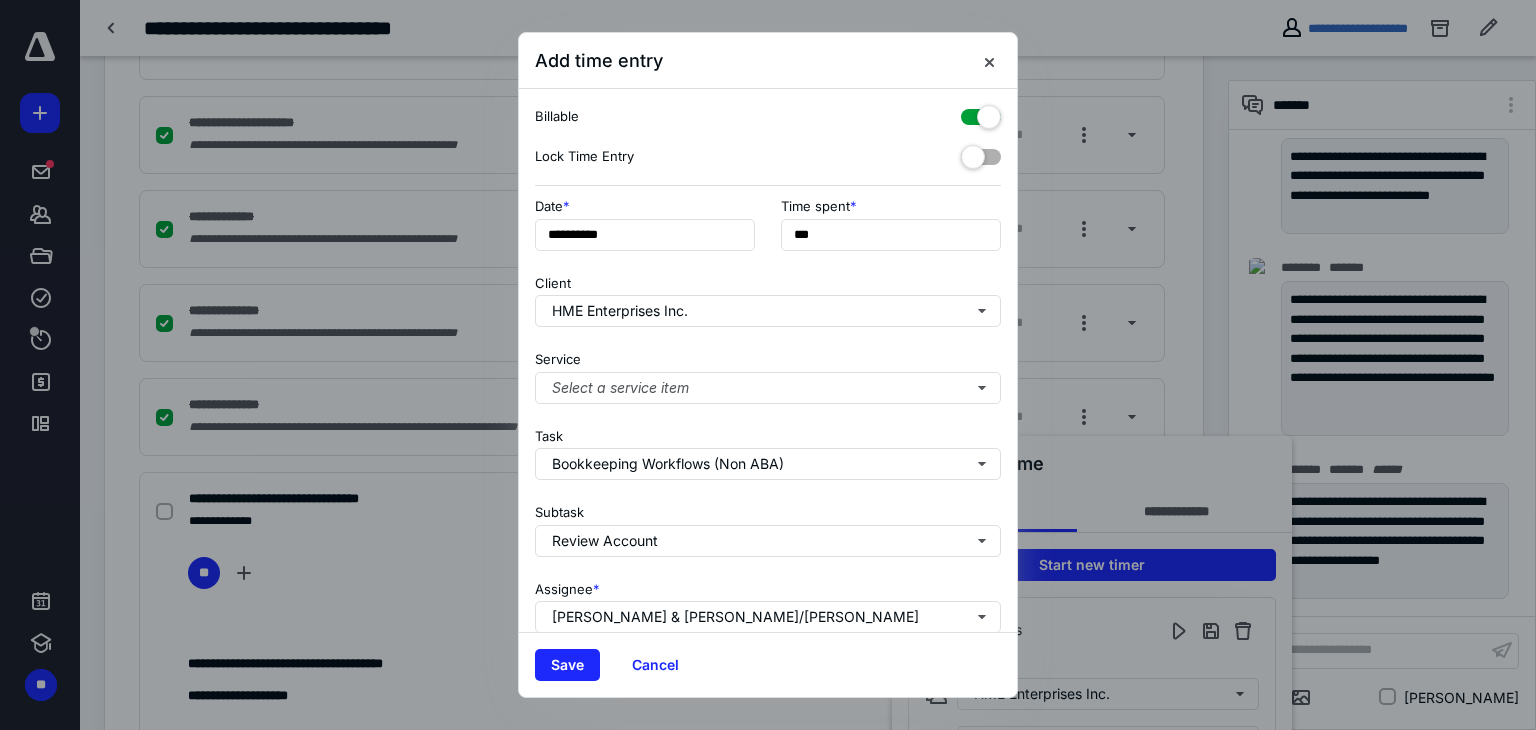 click at bounding box center (981, 113) 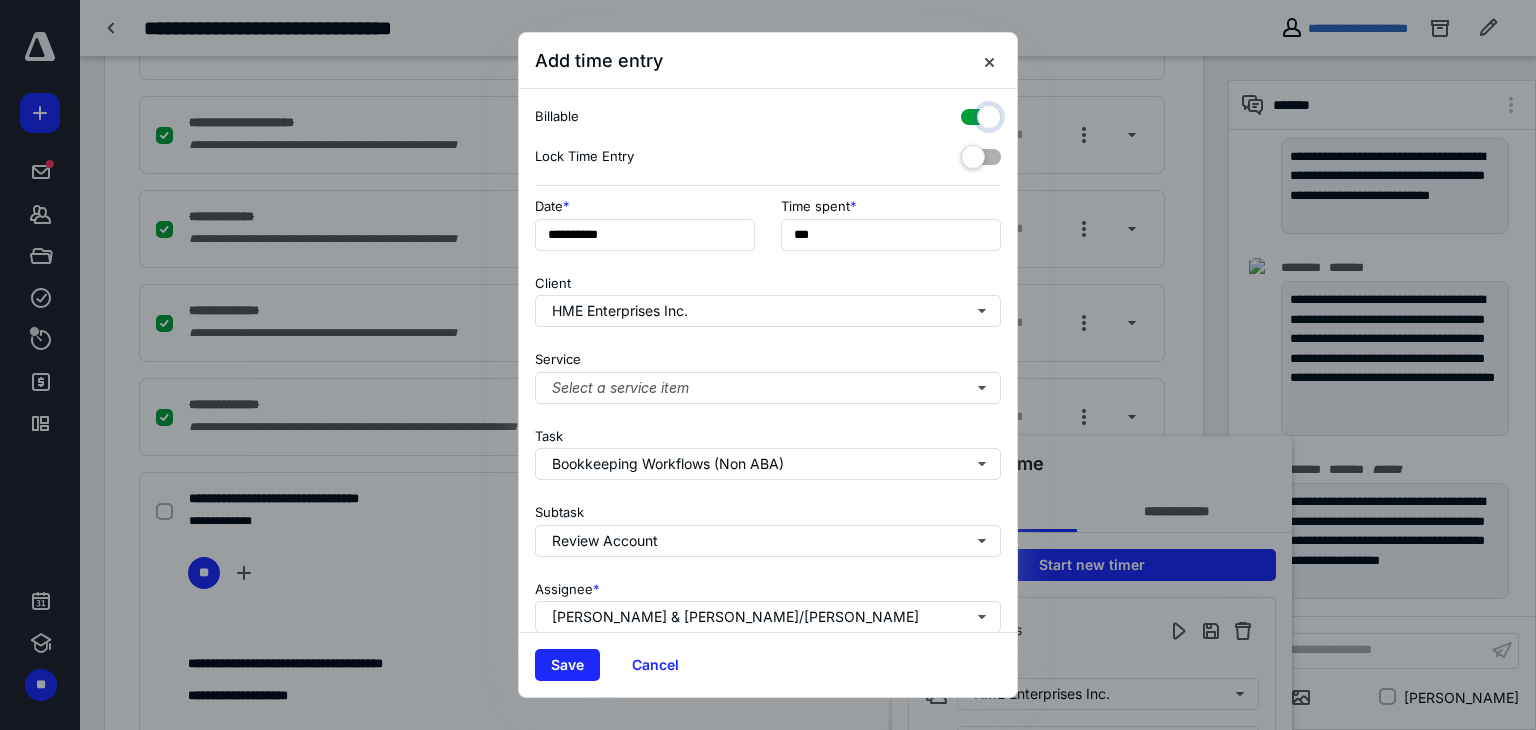 click at bounding box center (971, 114) 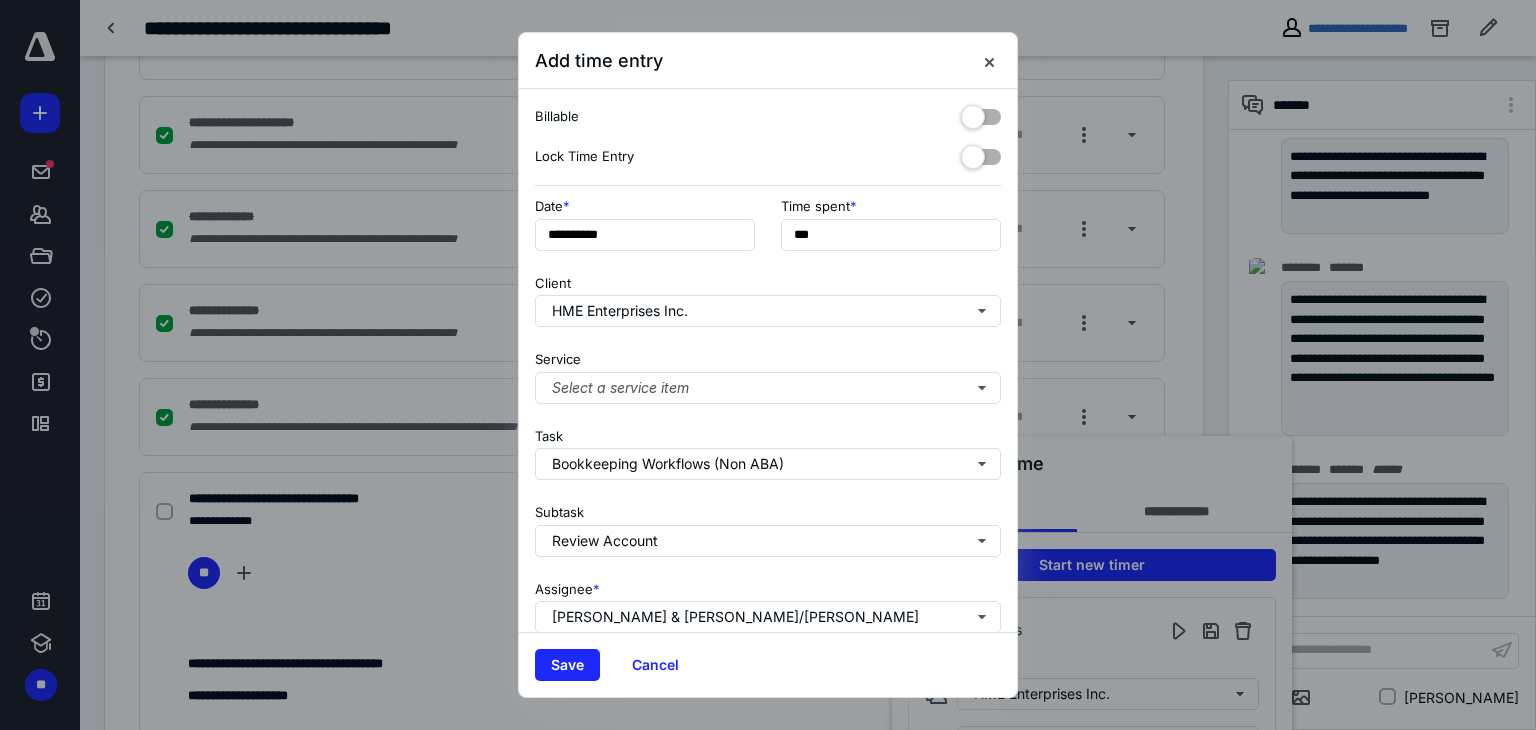 click at bounding box center (981, 153) 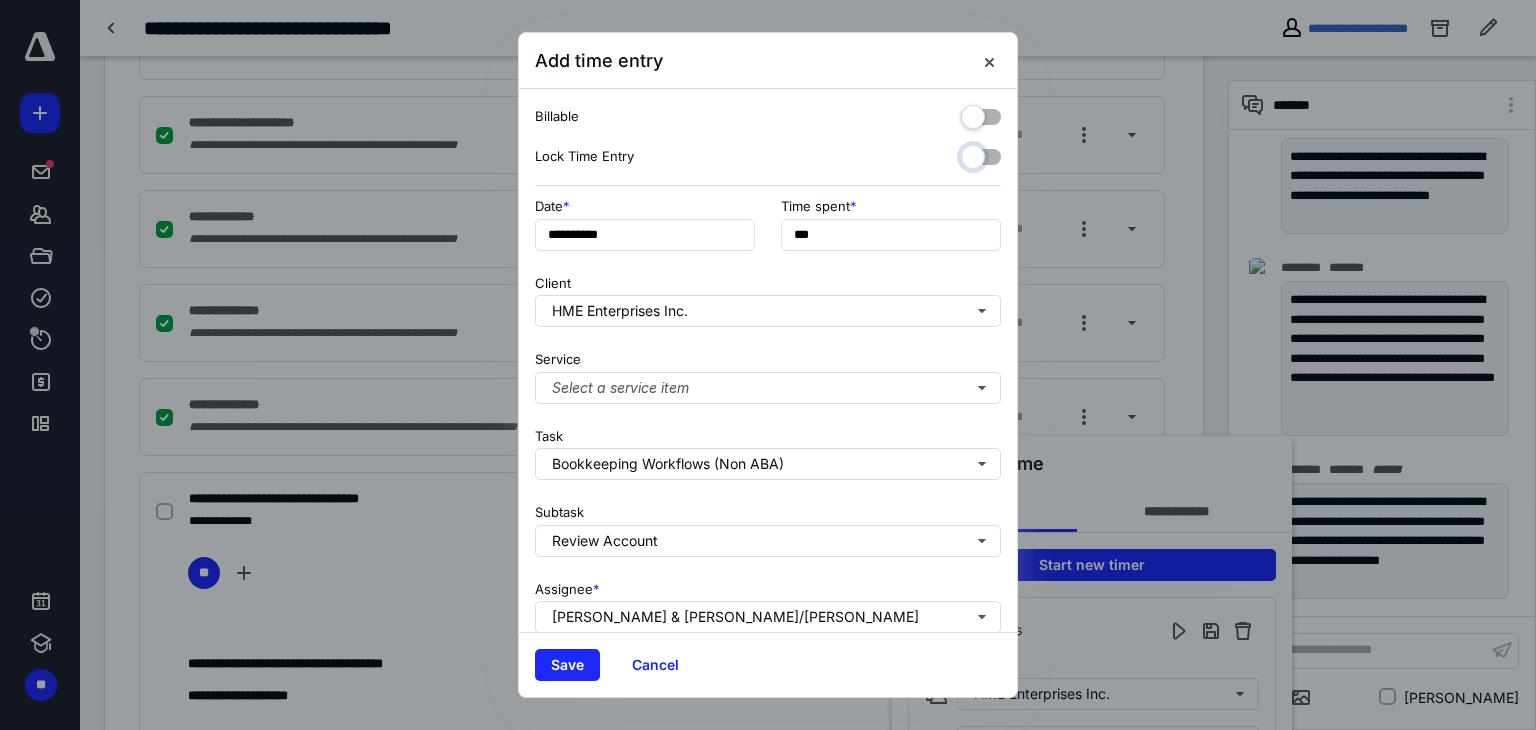 click at bounding box center (971, 154) 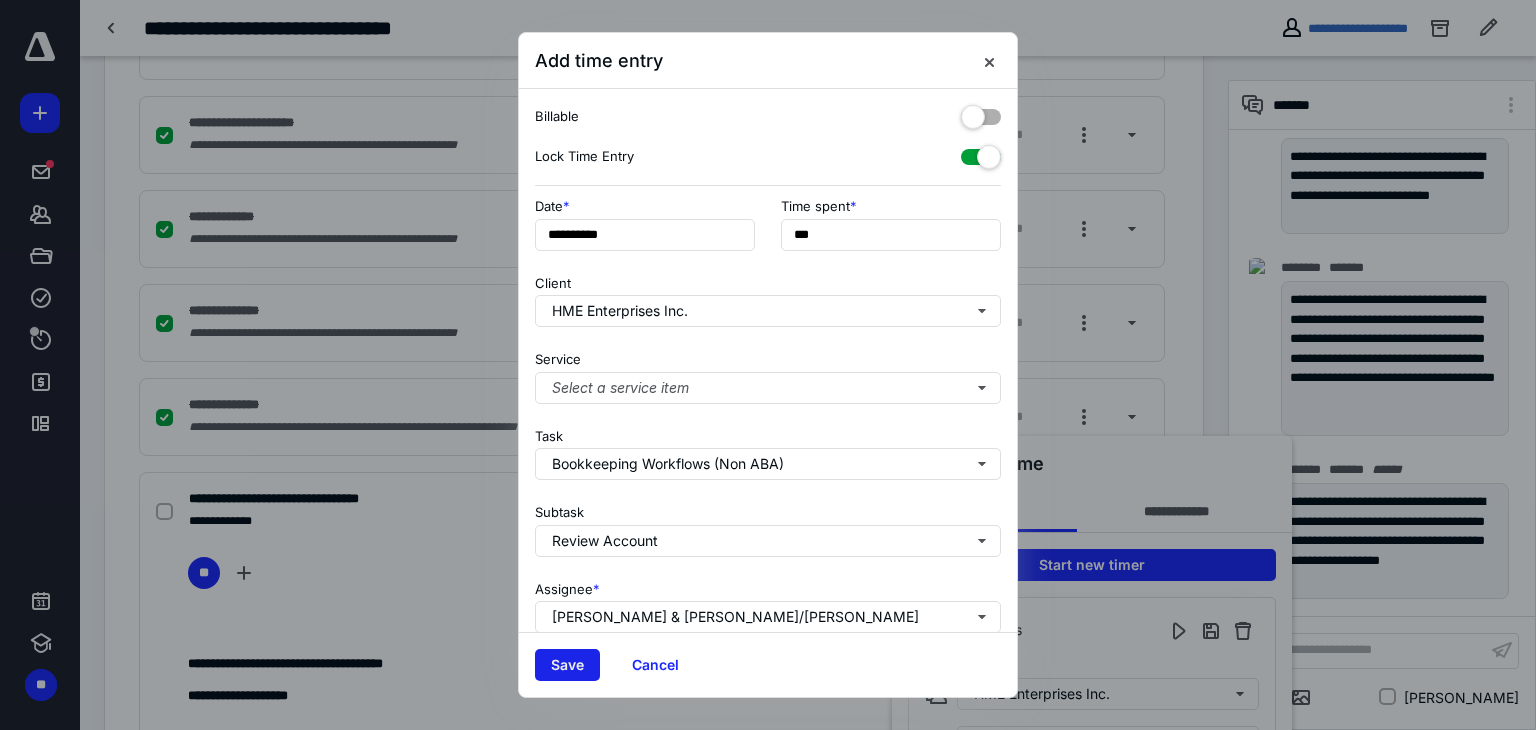 click on "Save" at bounding box center (567, 665) 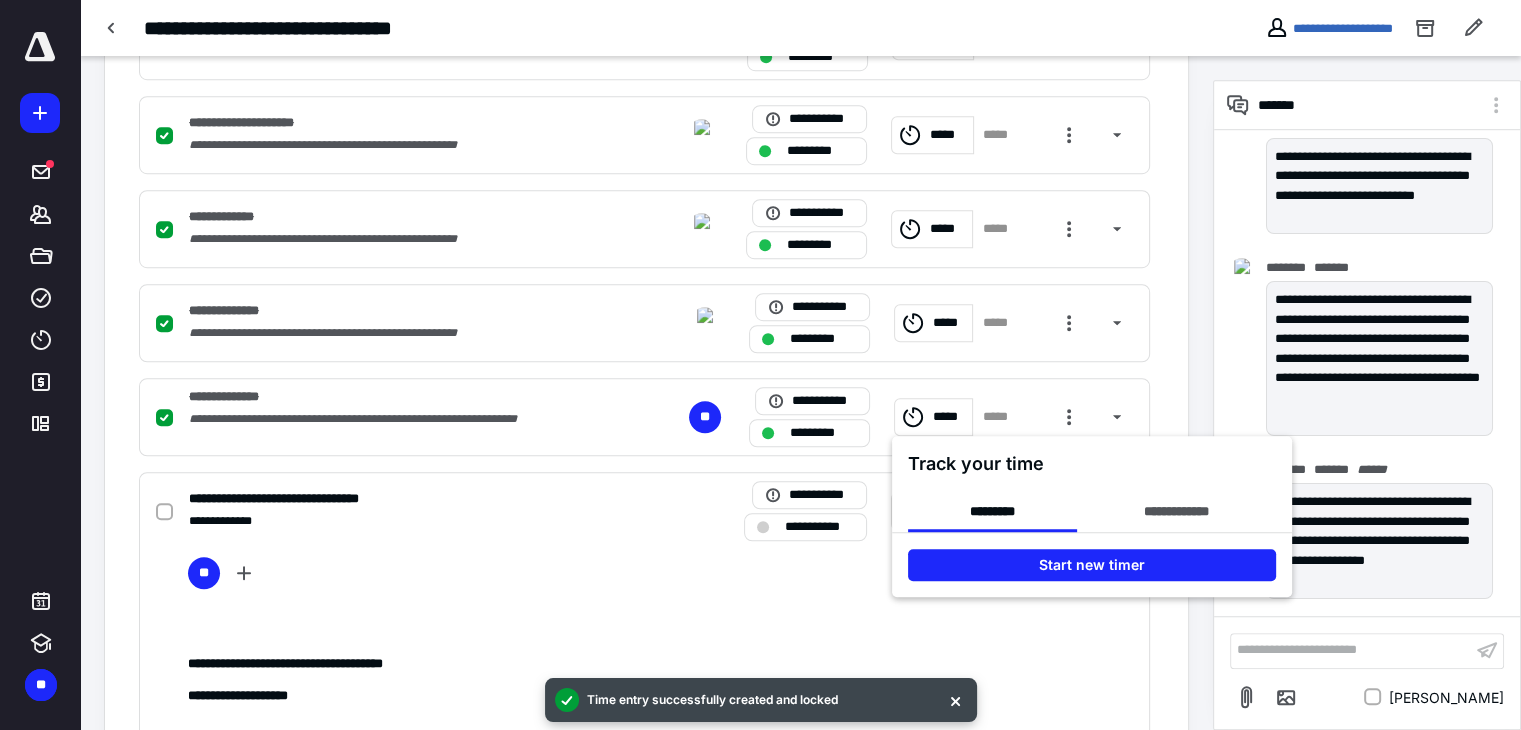 click at bounding box center [760, 365] 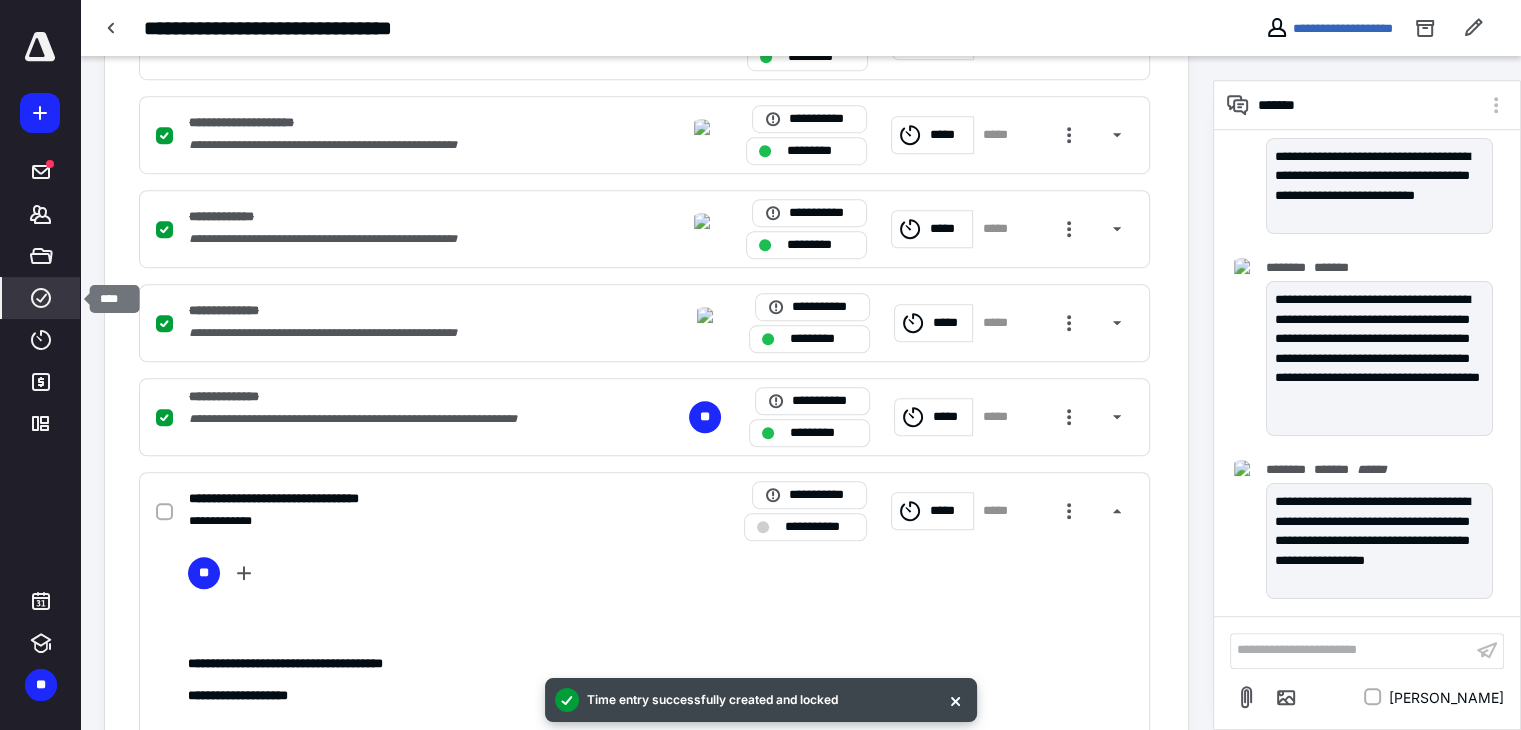 click 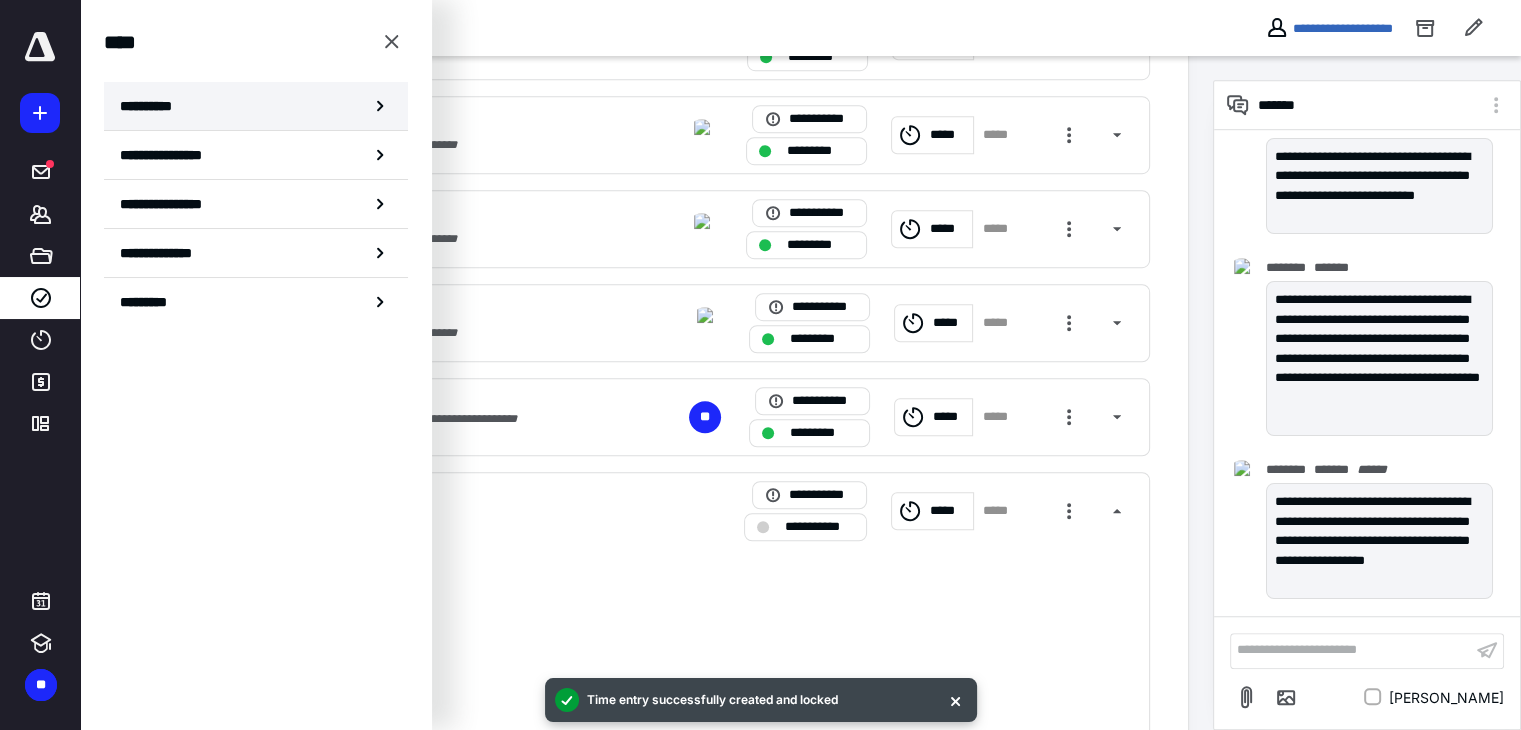 click on "**********" at bounding box center (153, 106) 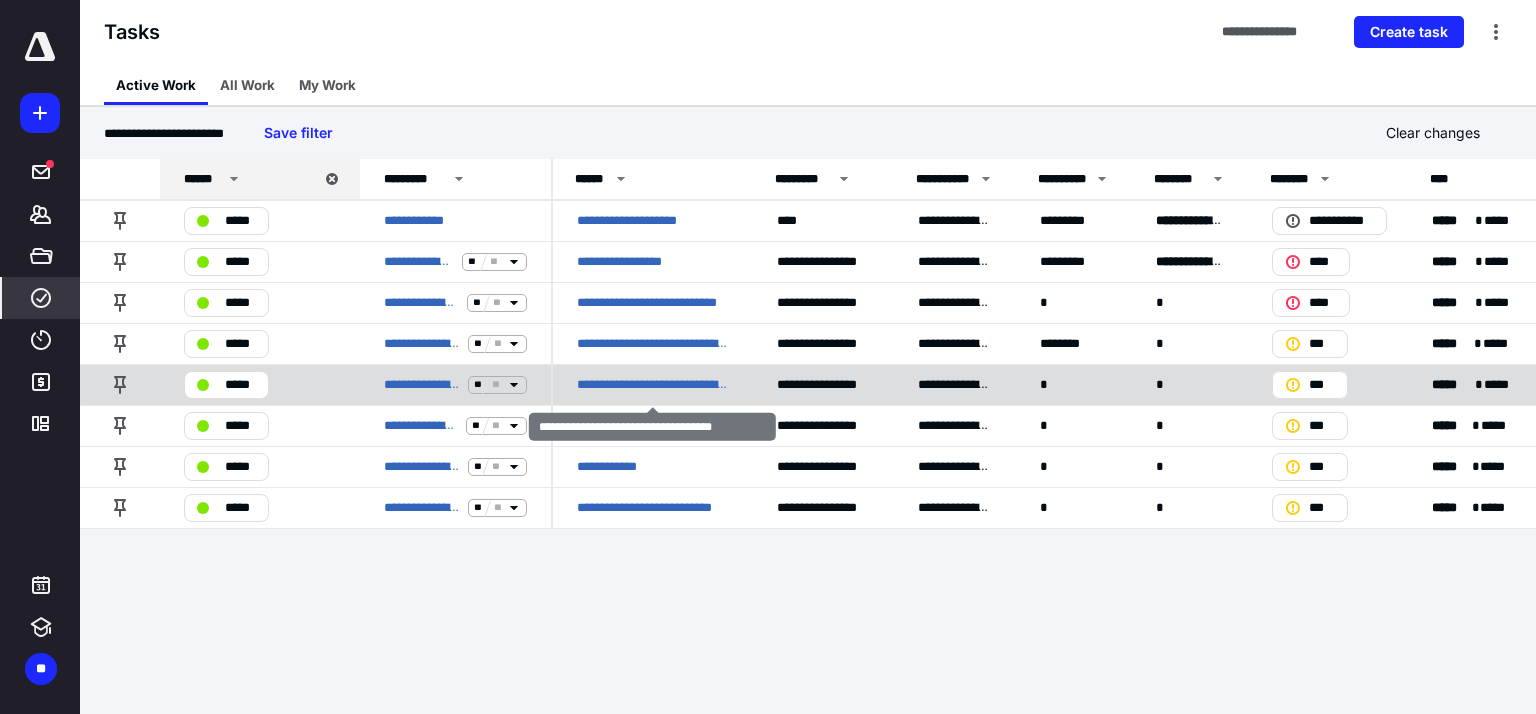 click on "**********" at bounding box center [653, 385] 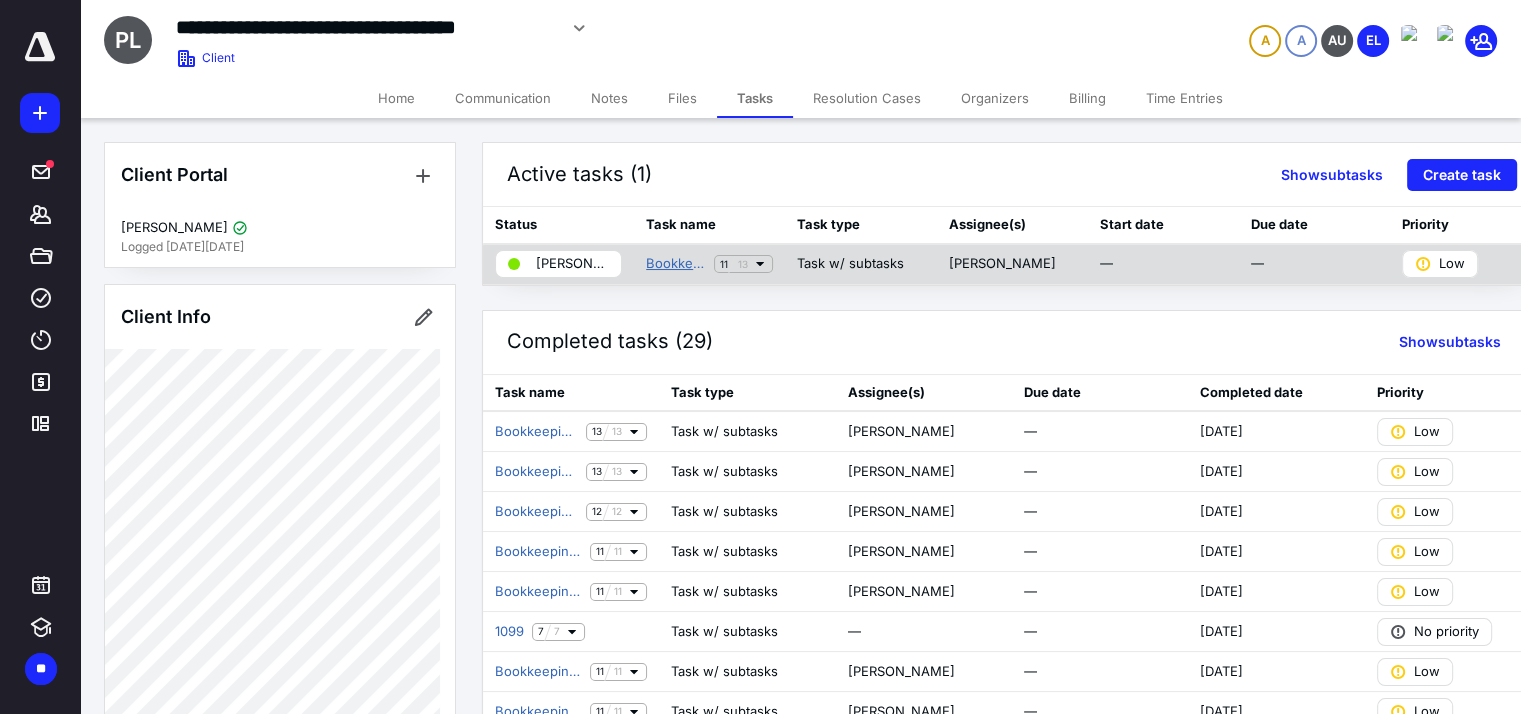 click on "Bookkeeping Workflows (Non ABA)" at bounding box center (676, 264) 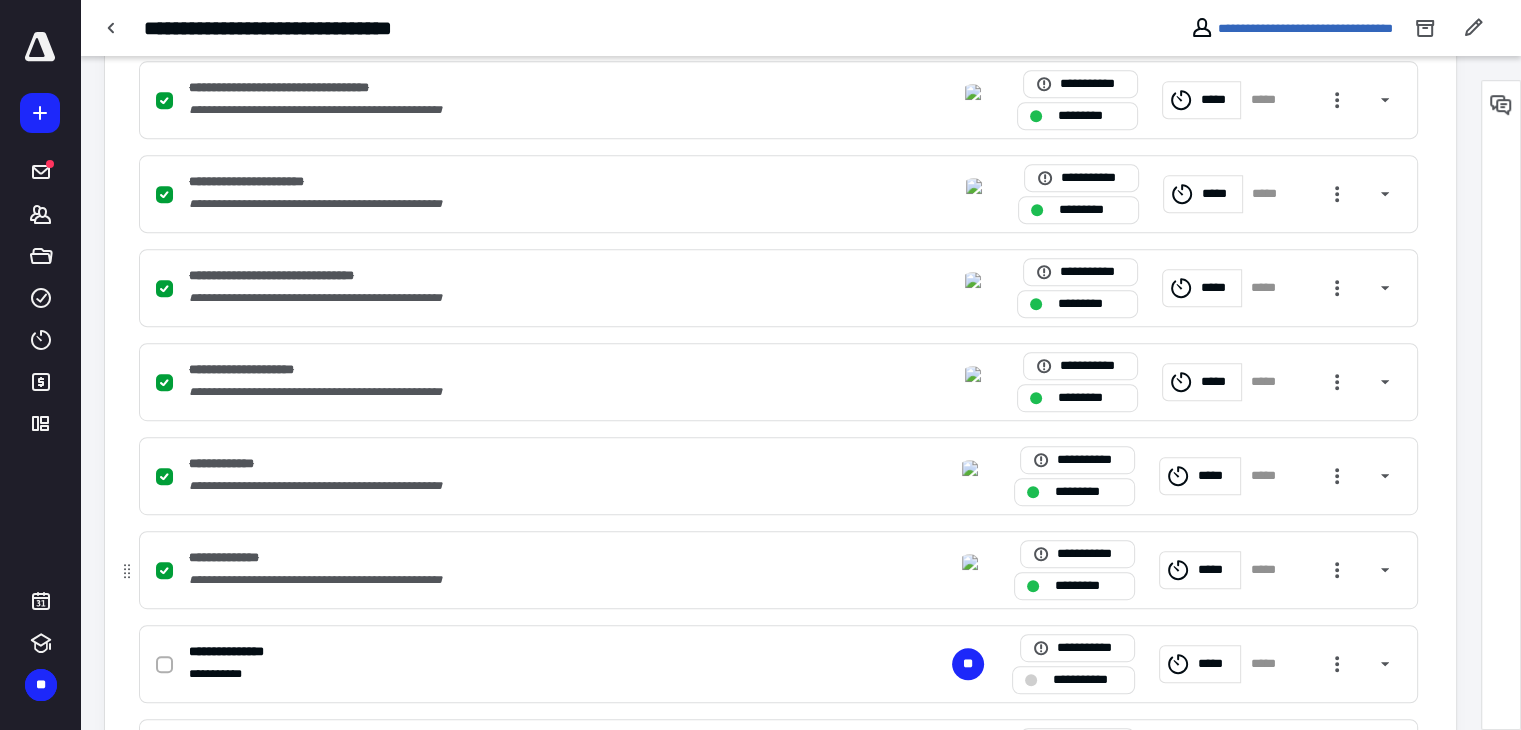 scroll, scrollTop: 1103, scrollLeft: 0, axis: vertical 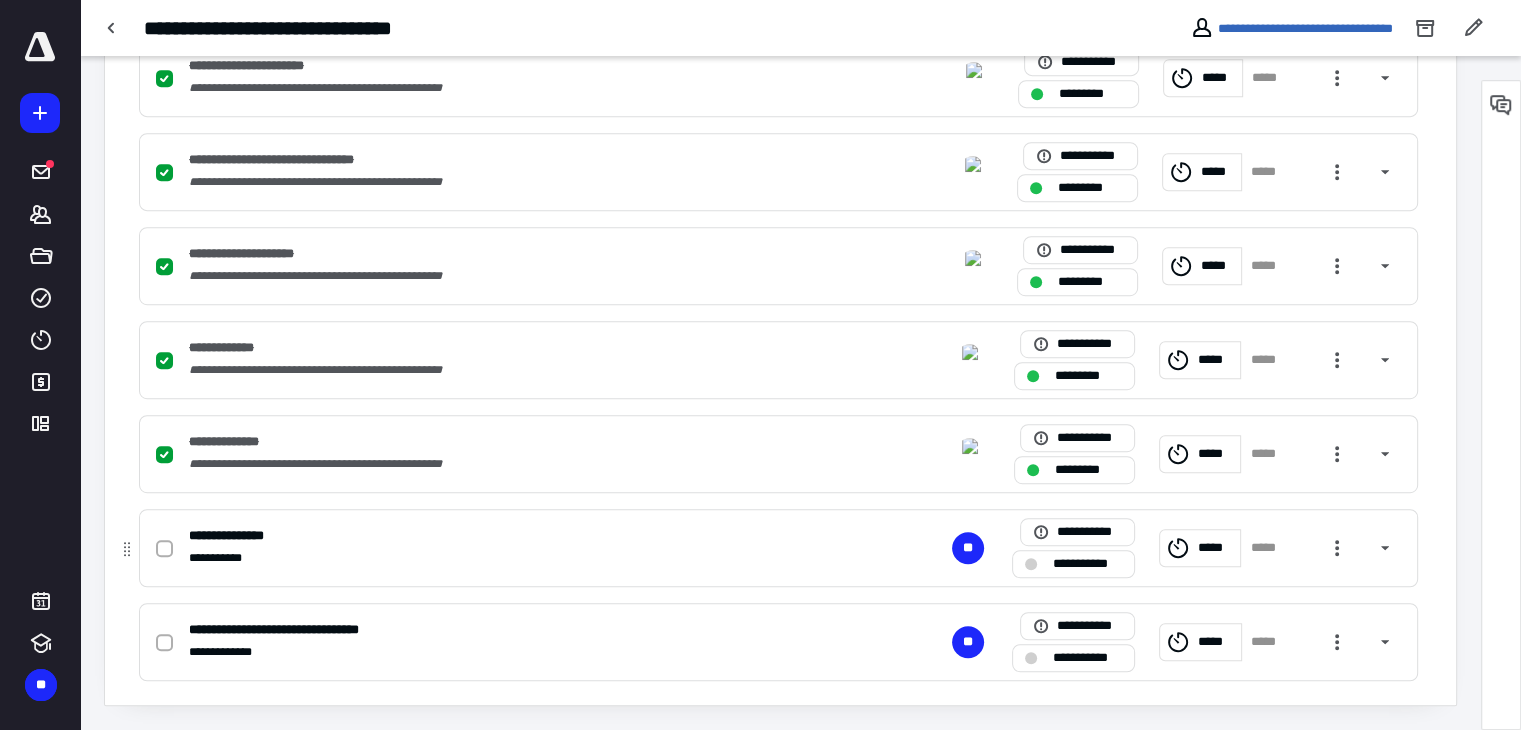 click on "*****" at bounding box center [1216, 548] 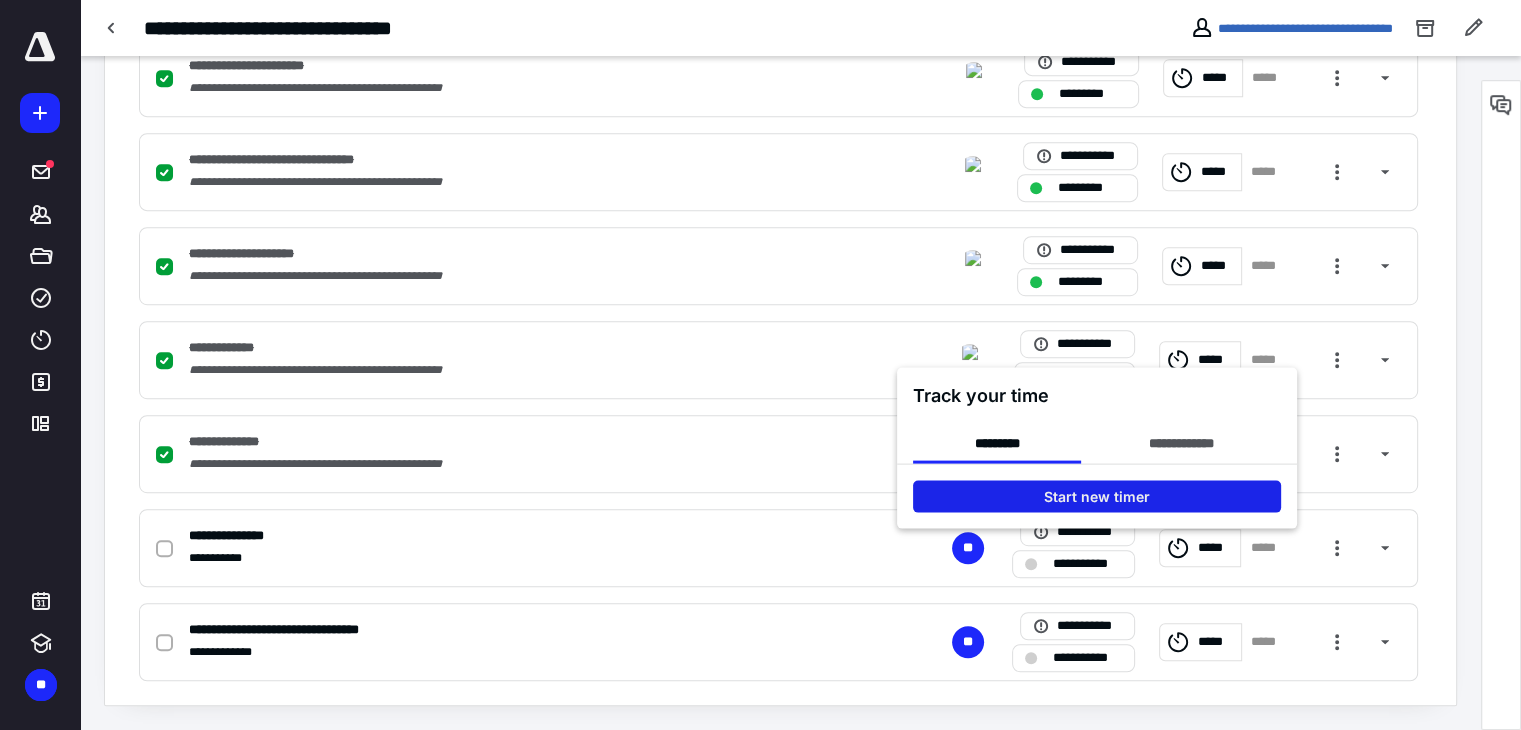 click on "Start new timer" at bounding box center (1097, 496) 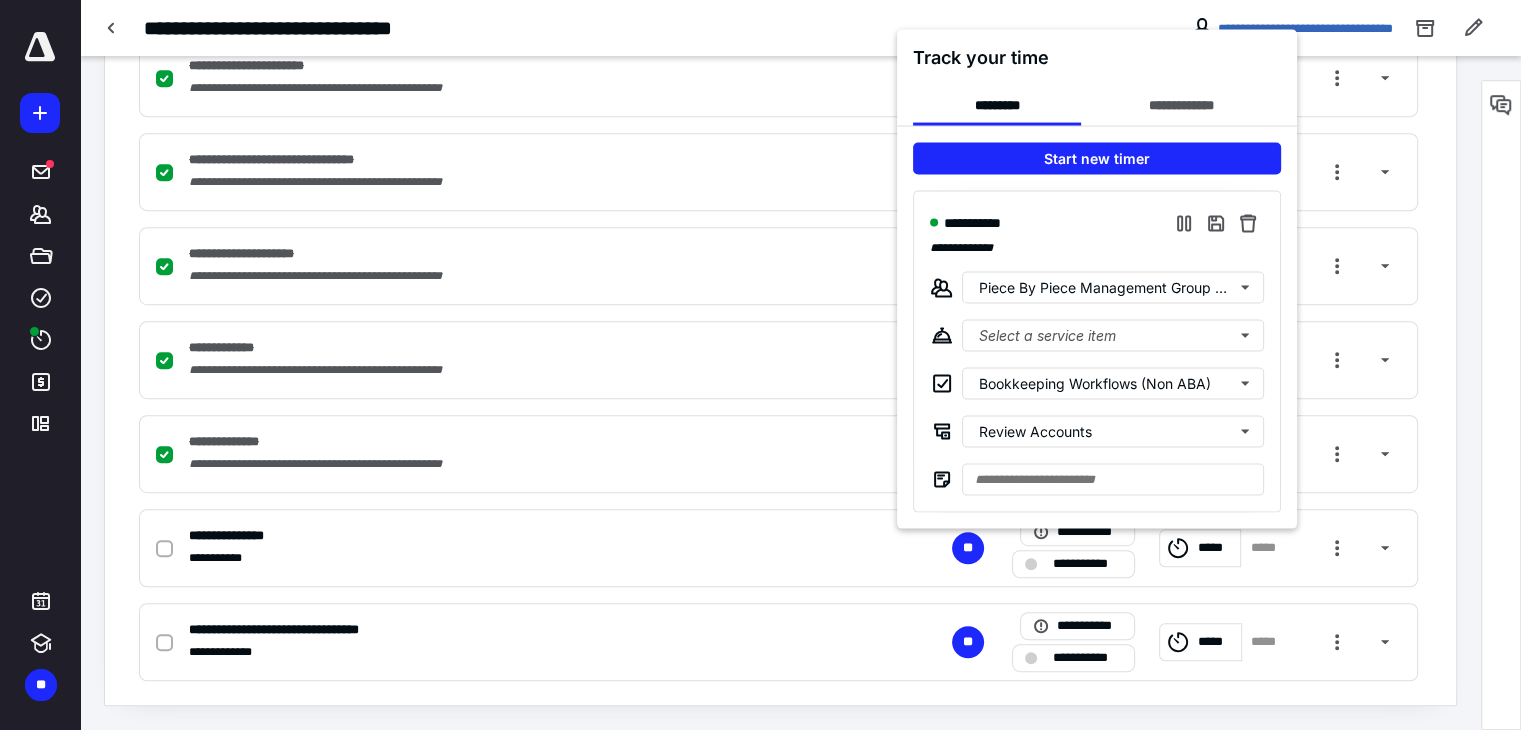 click at bounding box center [760, 365] 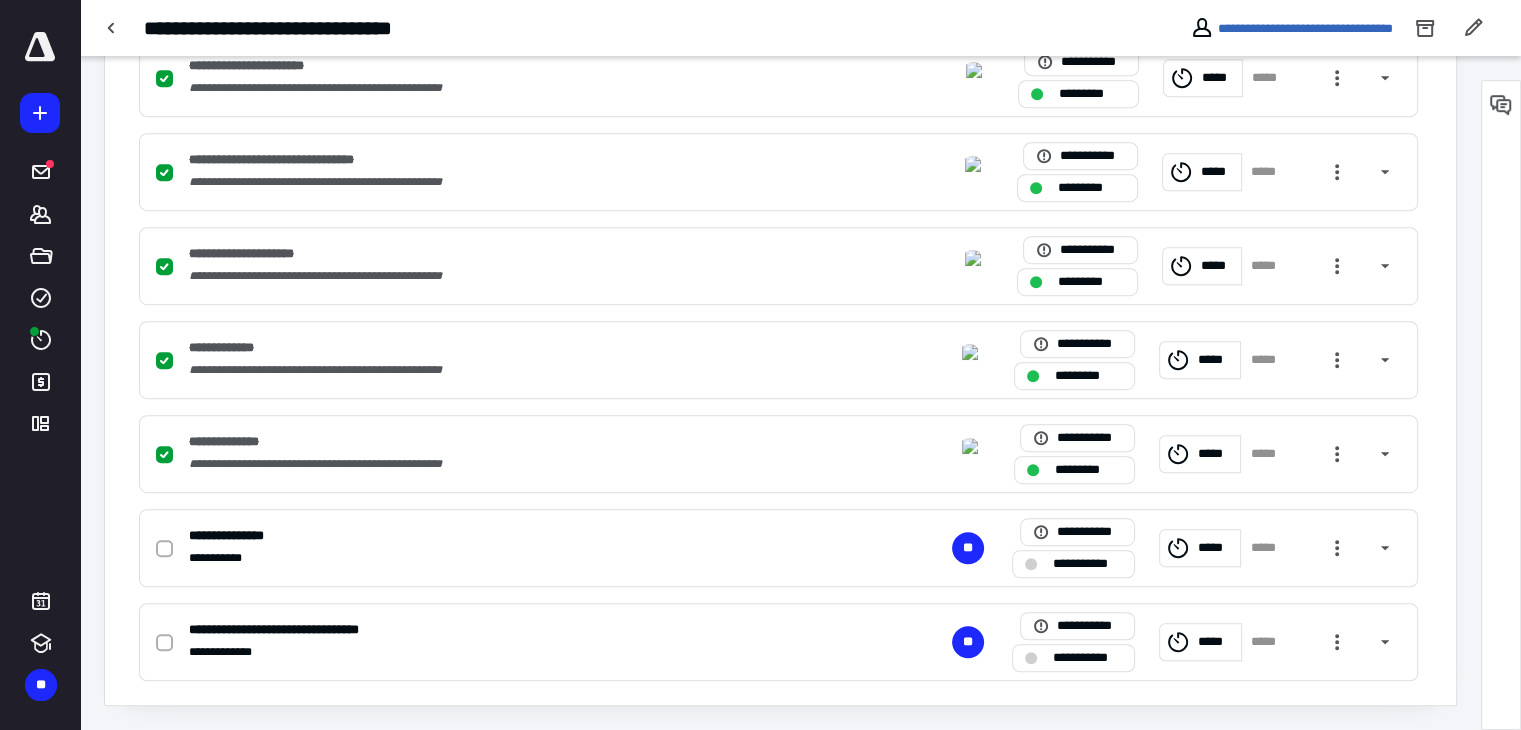 click at bounding box center (1501, 105) 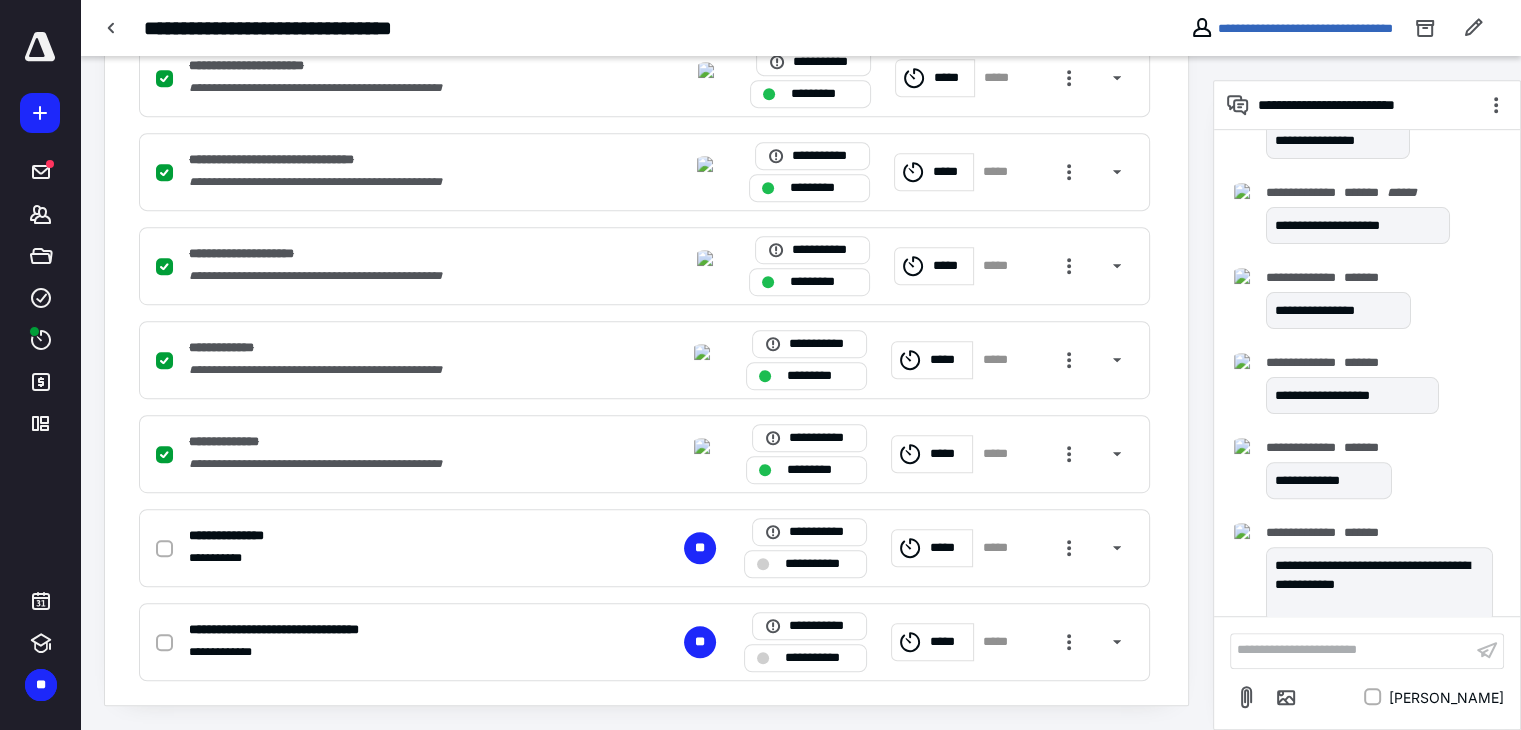 scroll, scrollTop: 641, scrollLeft: 0, axis: vertical 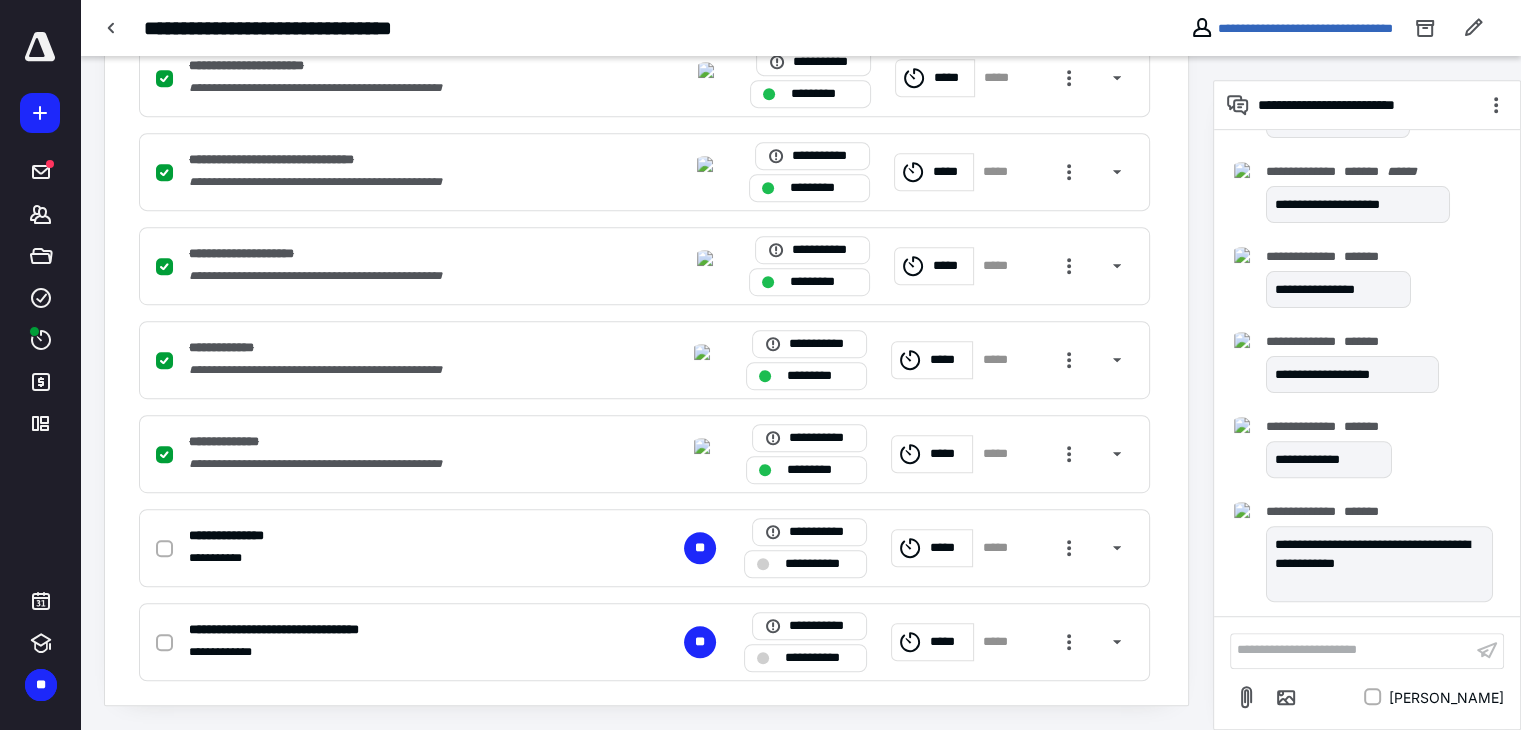 click on "**********" at bounding box center (1351, 650) 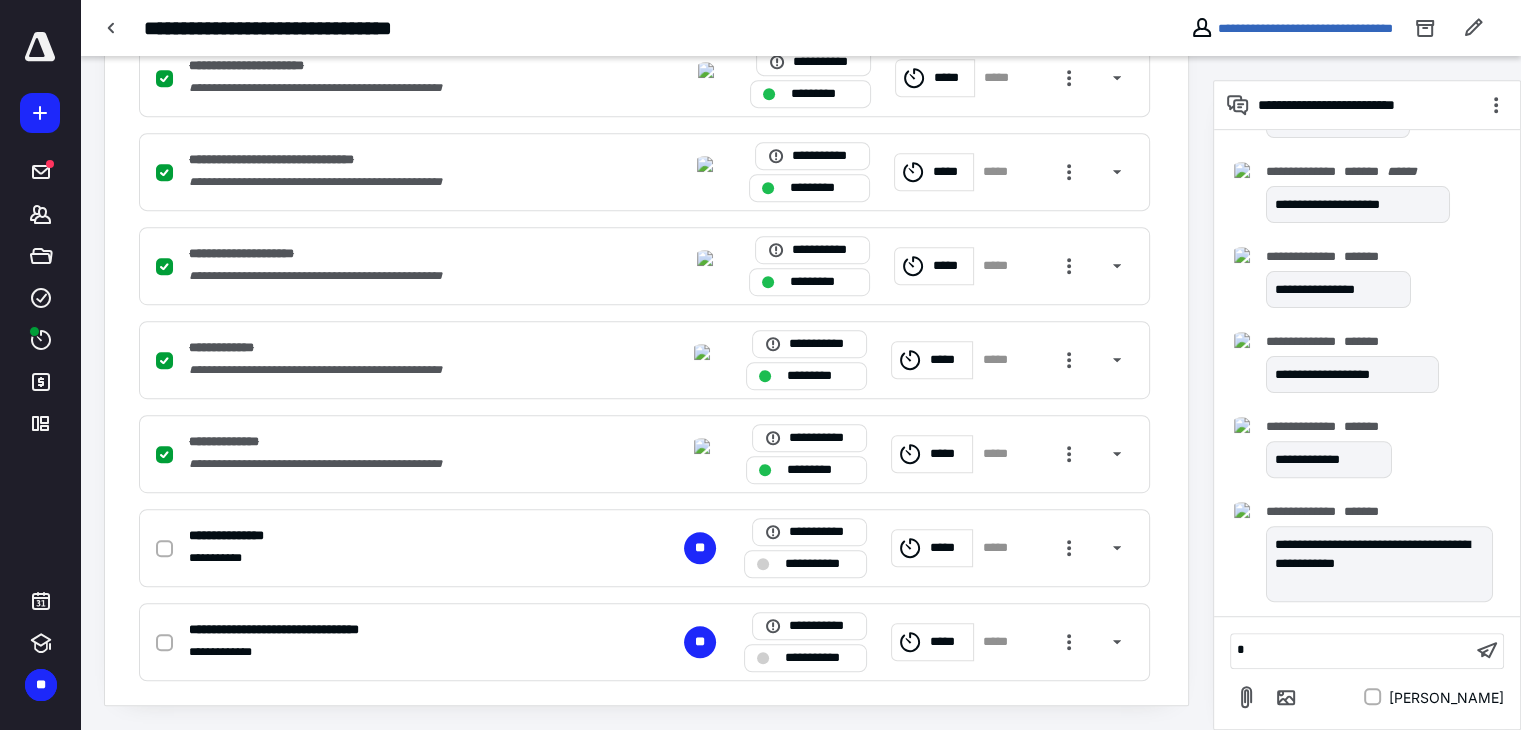 type 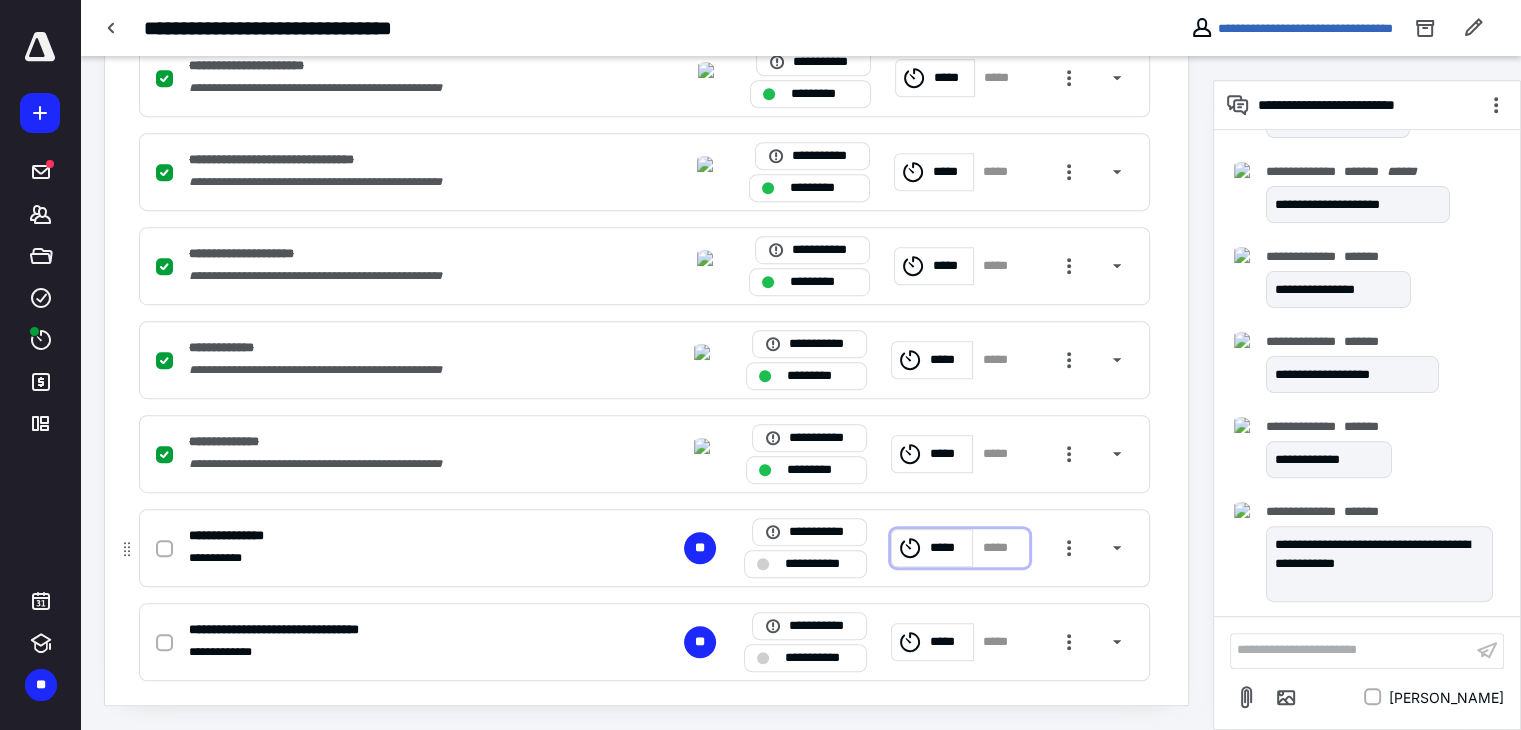 click on "*****" at bounding box center (948, 548) 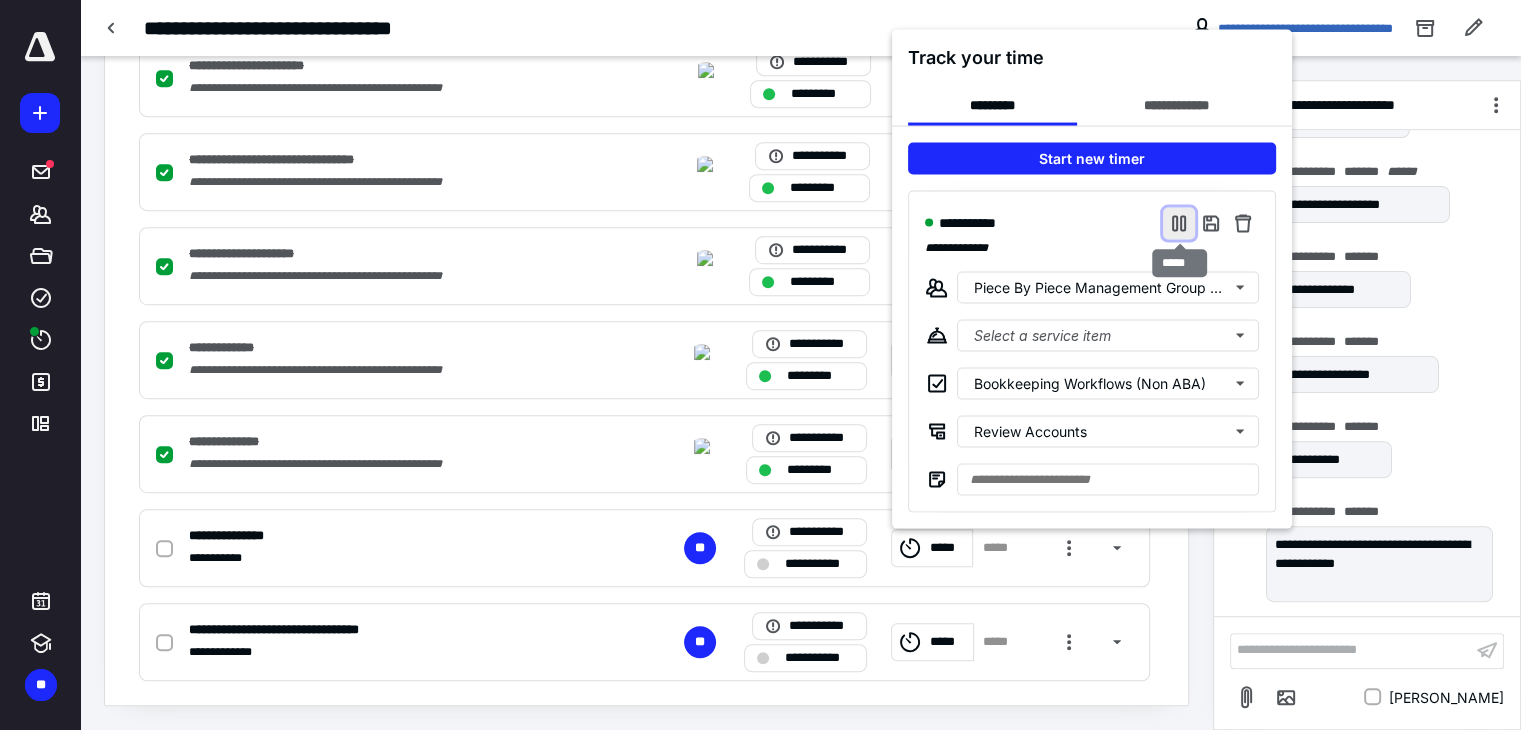 click at bounding box center [1179, 223] 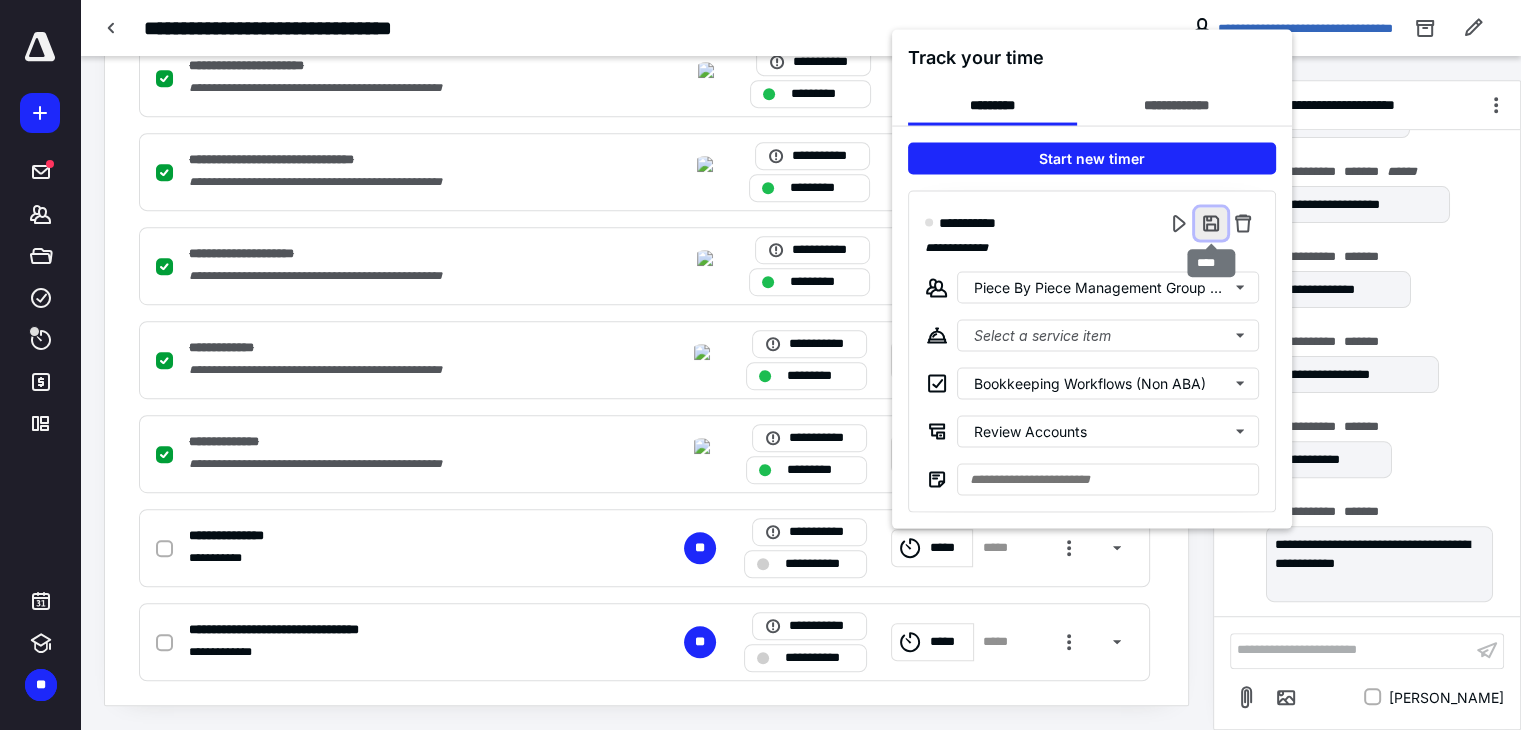 click at bounding box center (1211, 223) 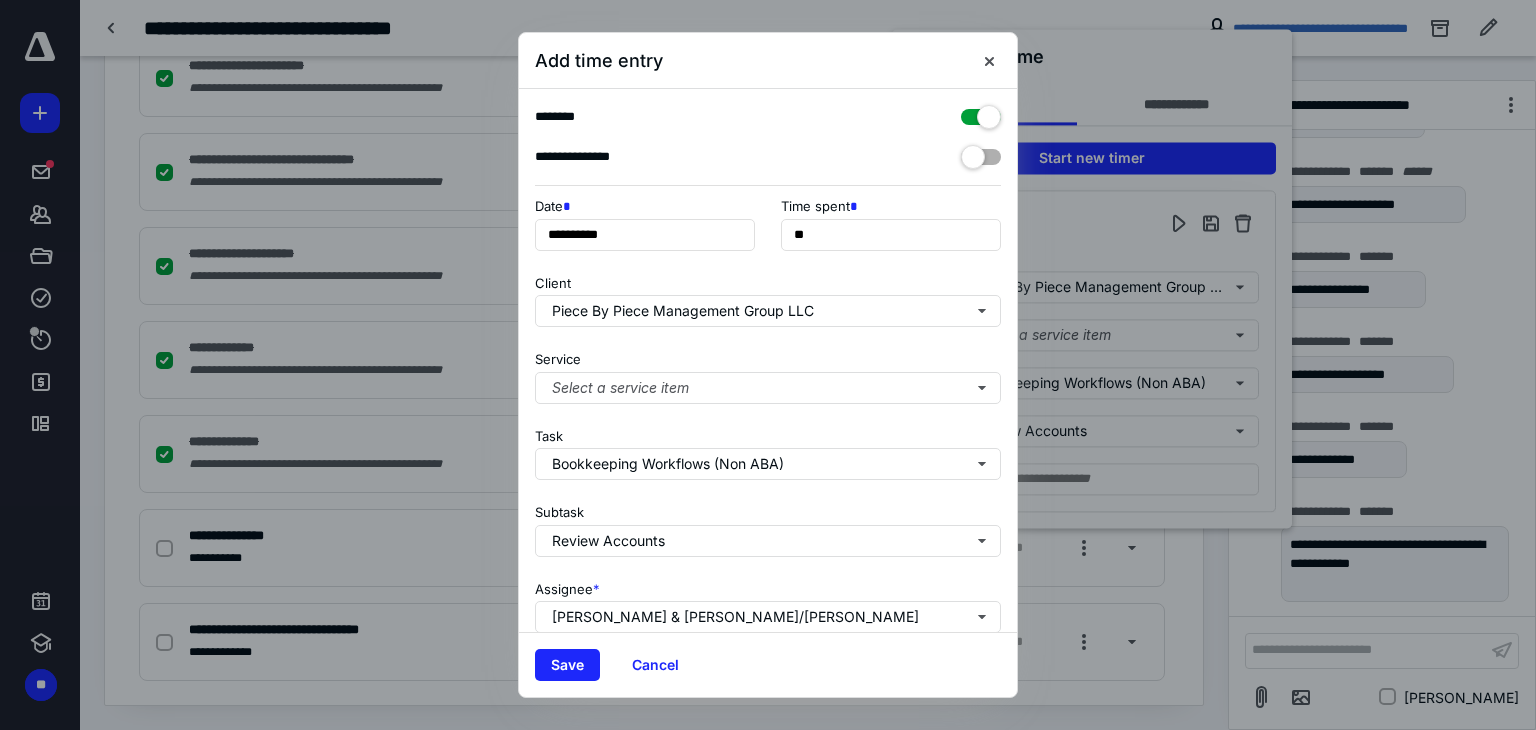 click at bounding box center [981, 113] 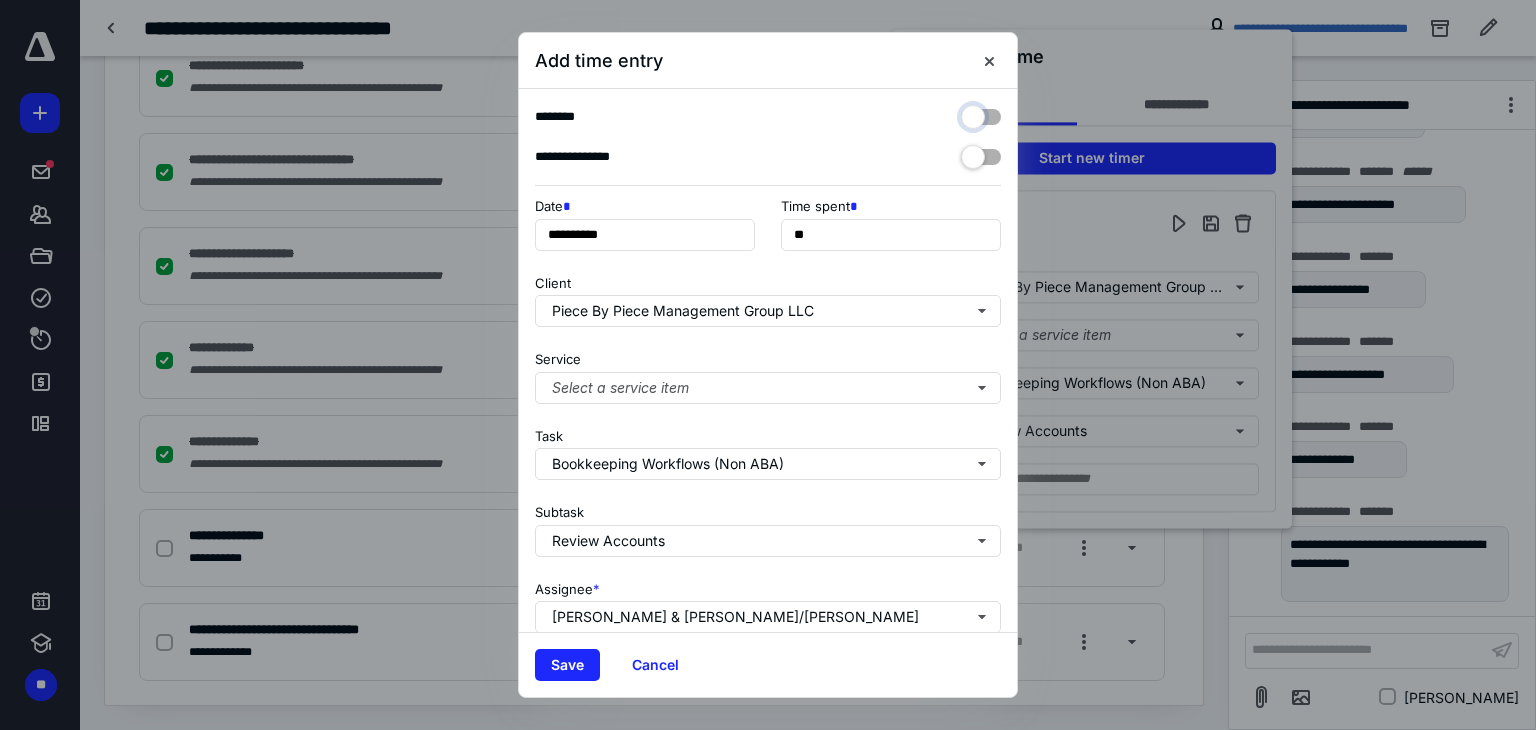 checkbox on "false" 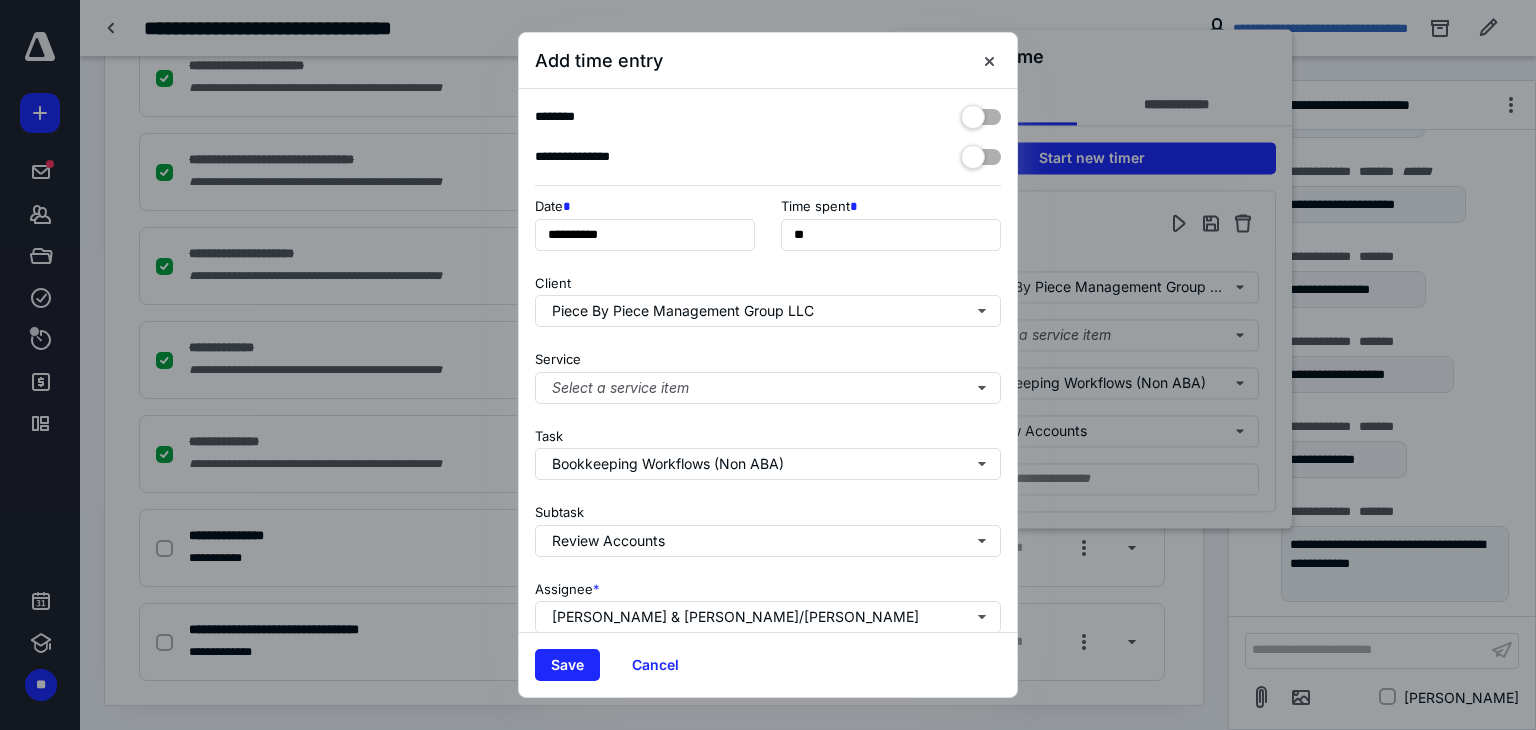 click at bounding box center (981, 153) 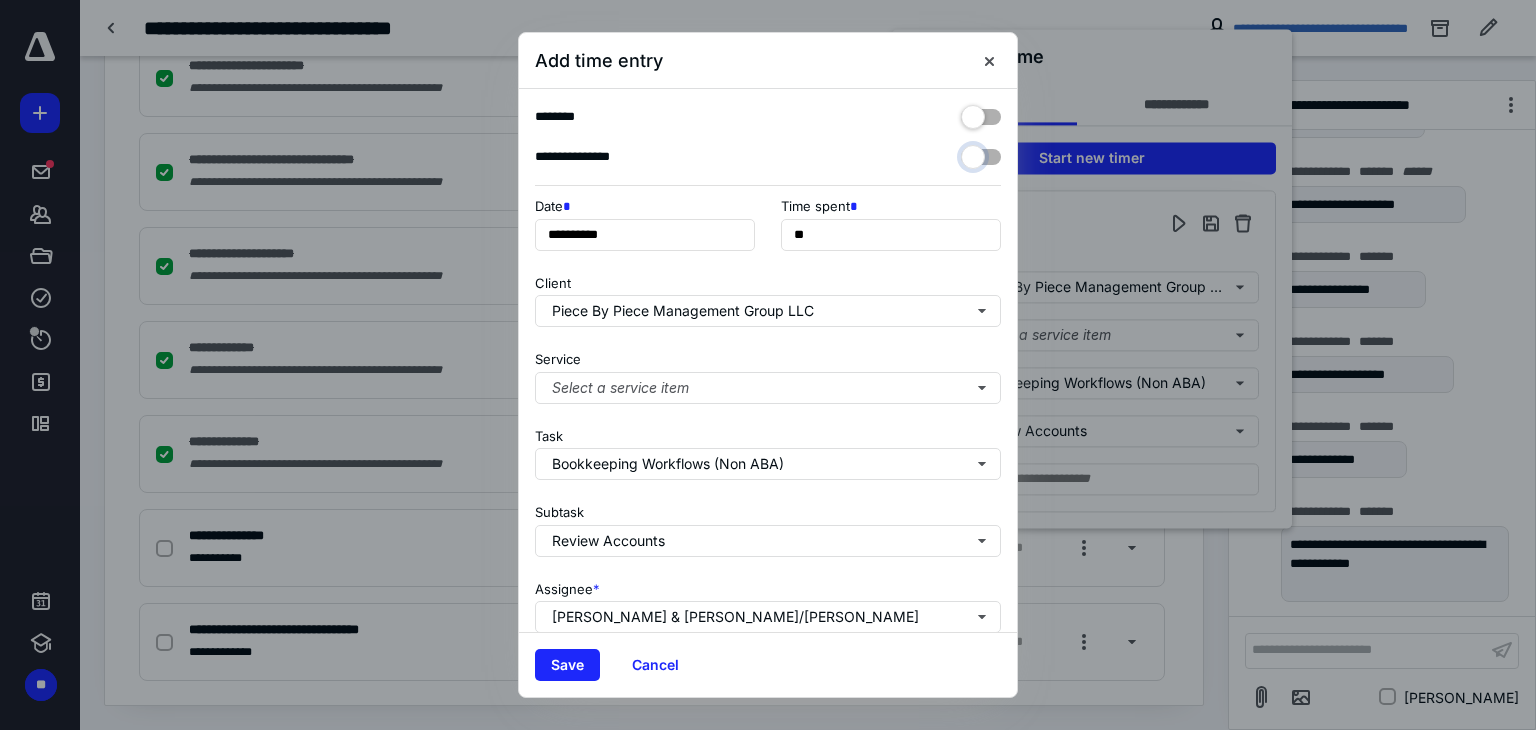 click at bounding box center (971, 154) 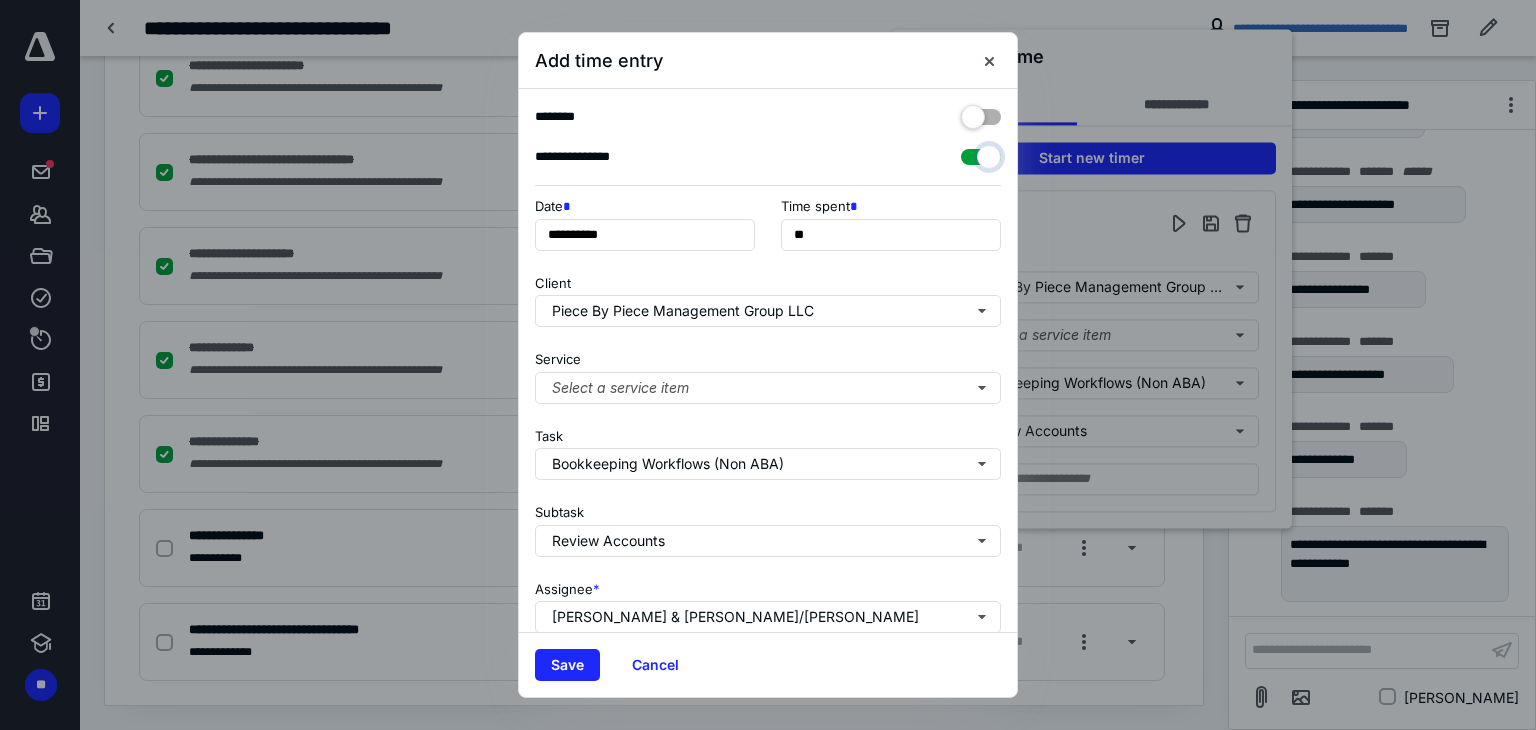 checkbox on "true" 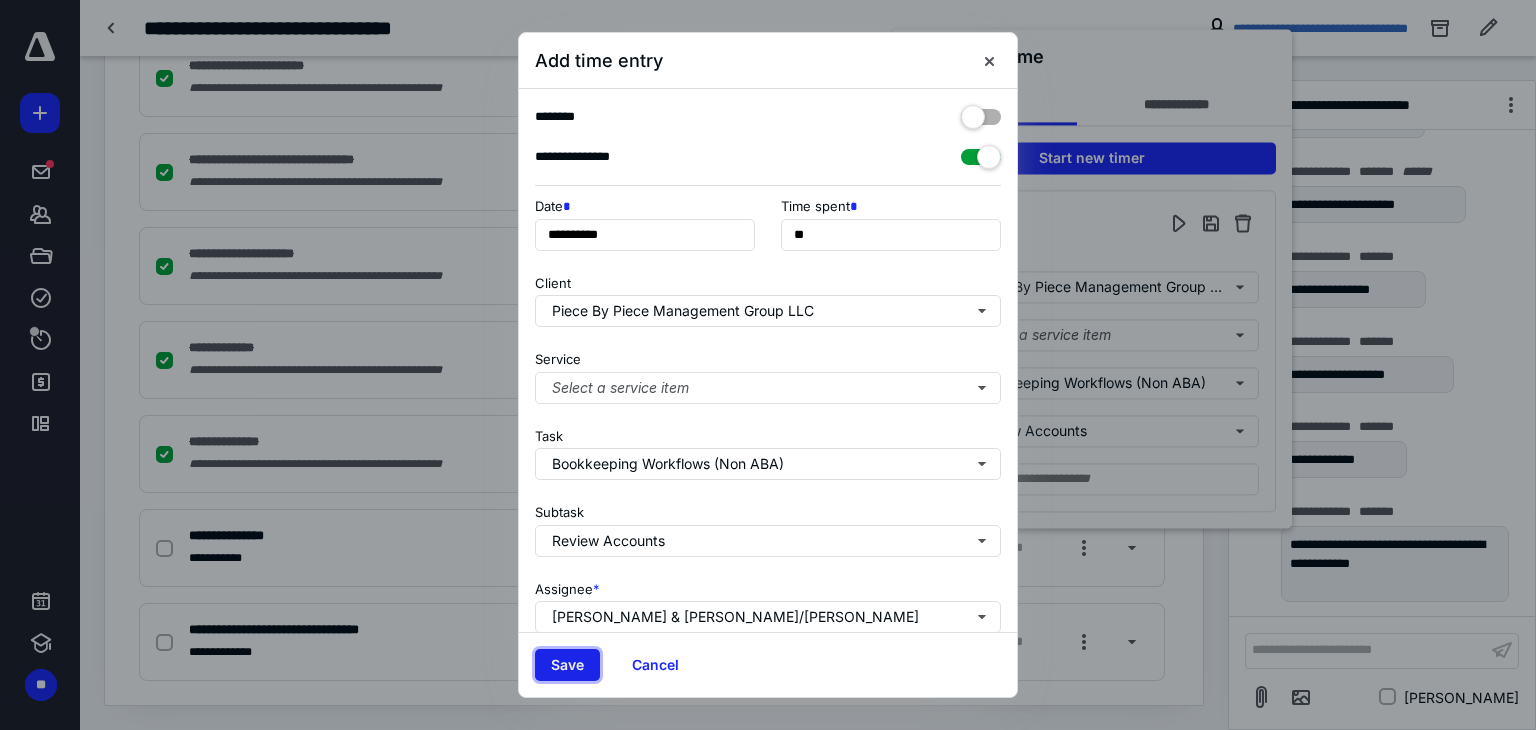 click on "Save" at bounding box center (567, 665) 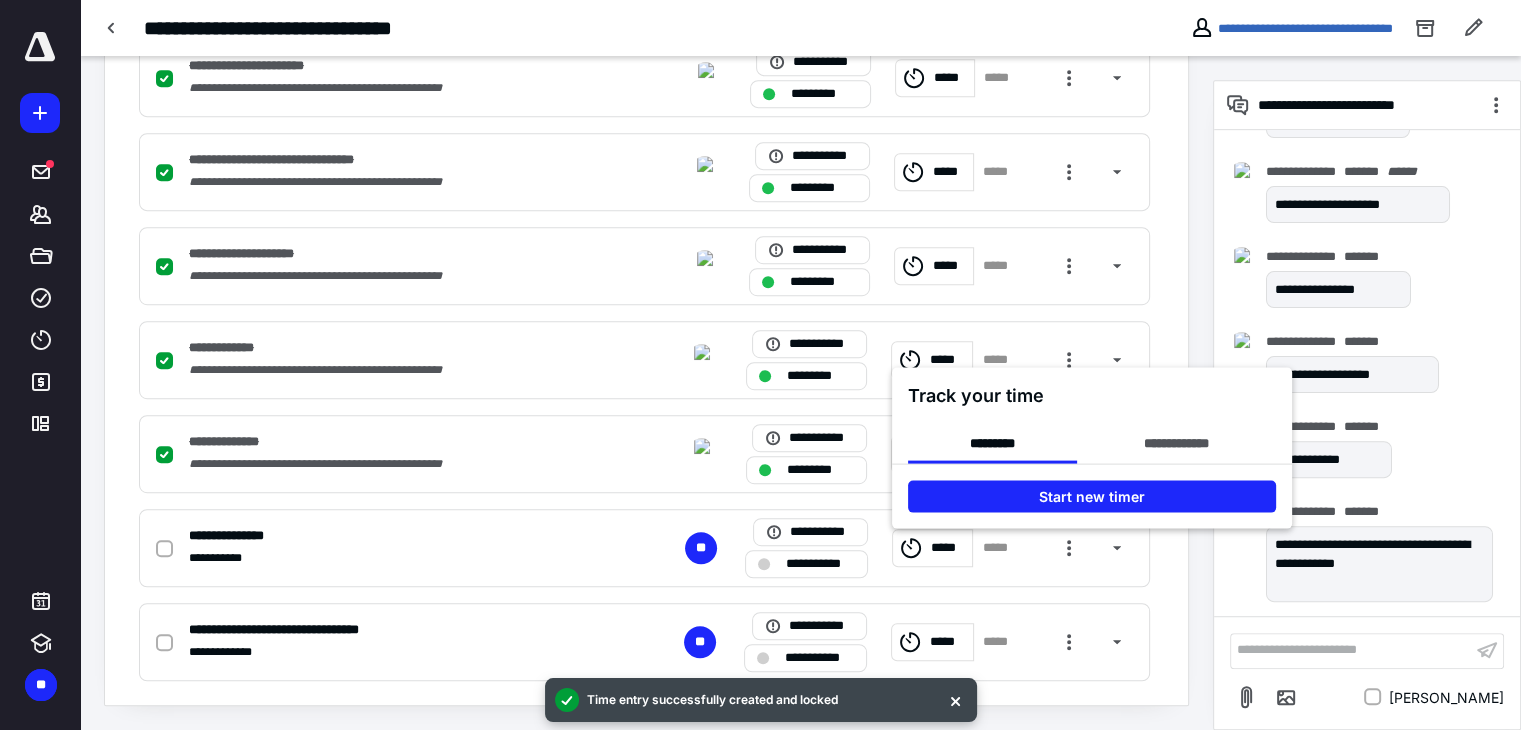 click at bounding box center [760, 365] 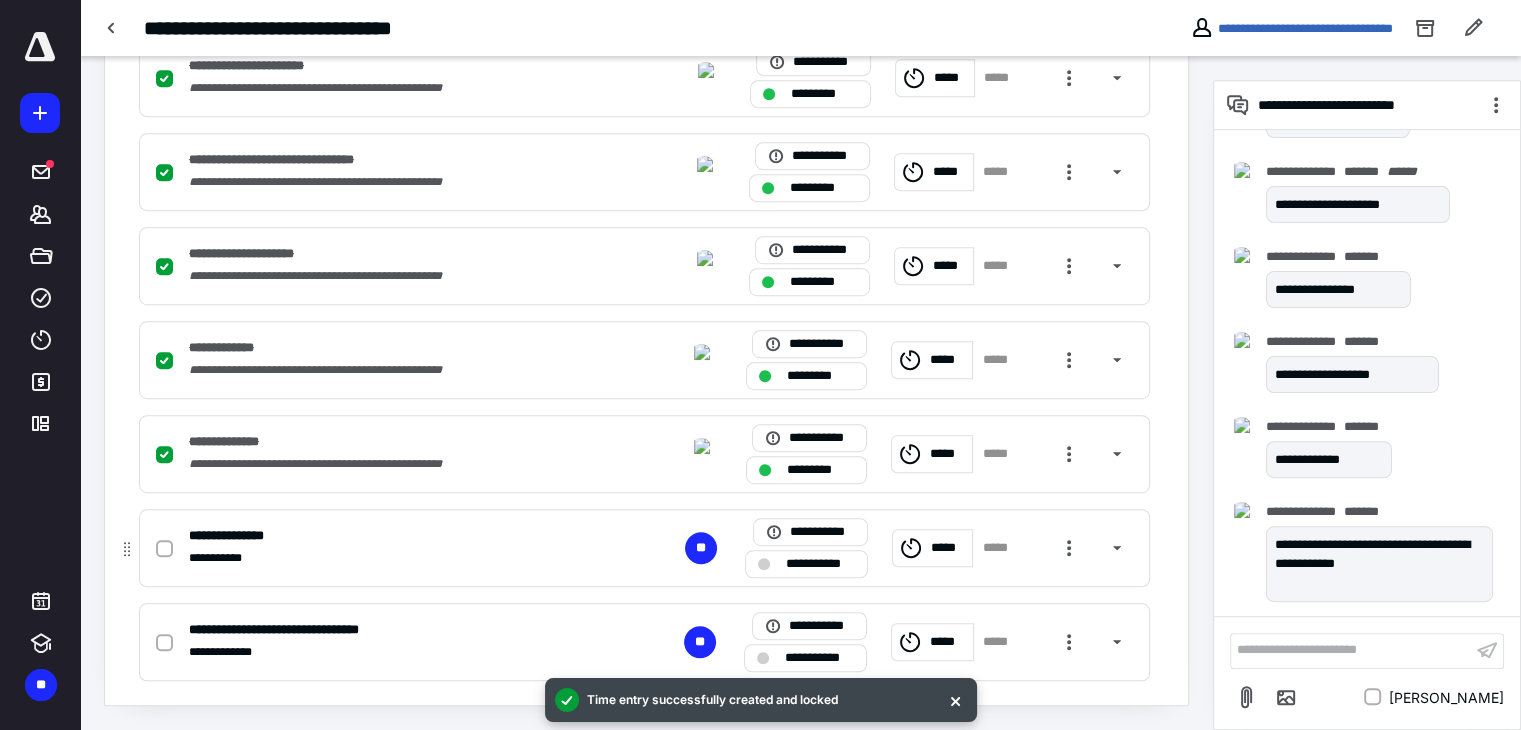 click 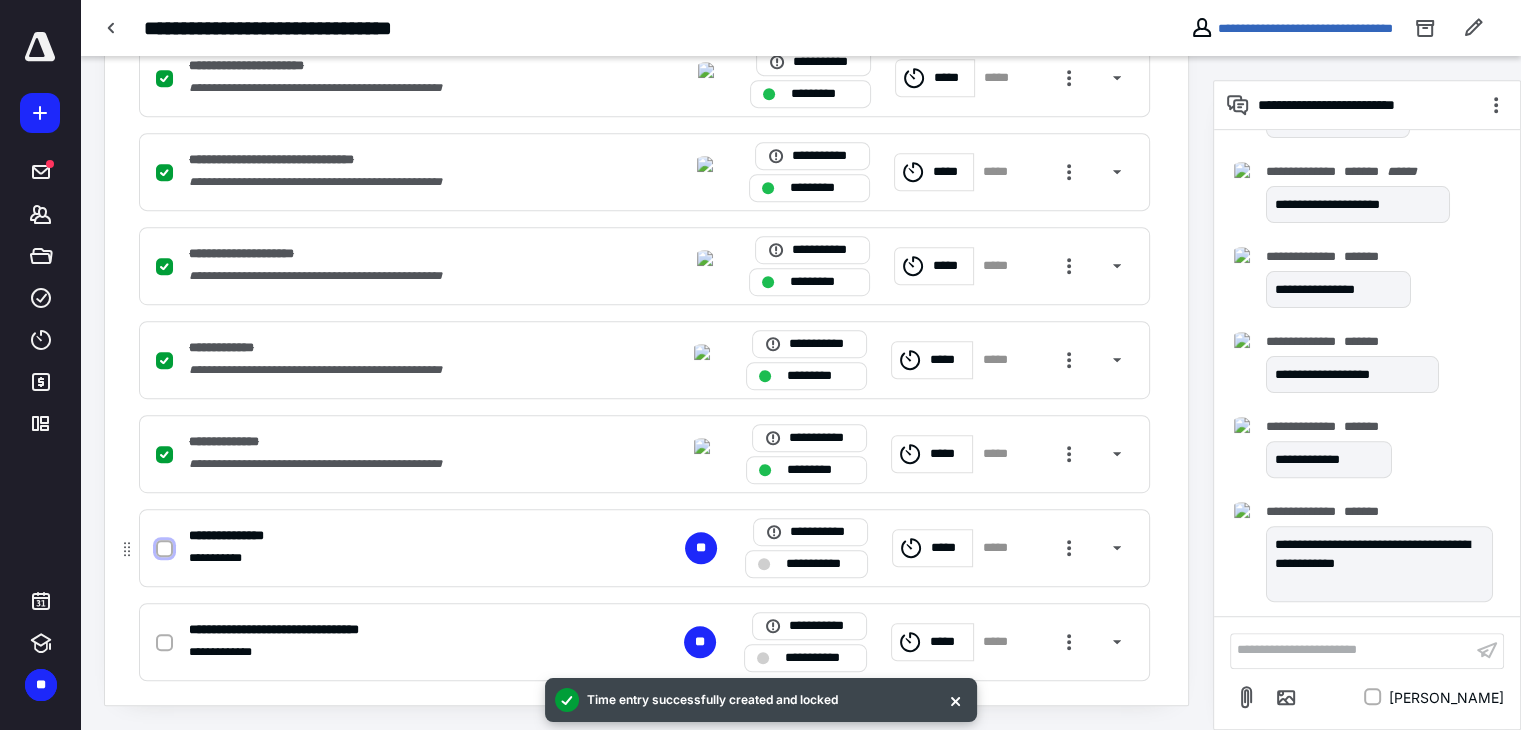 click at bounding box center [164, 549] 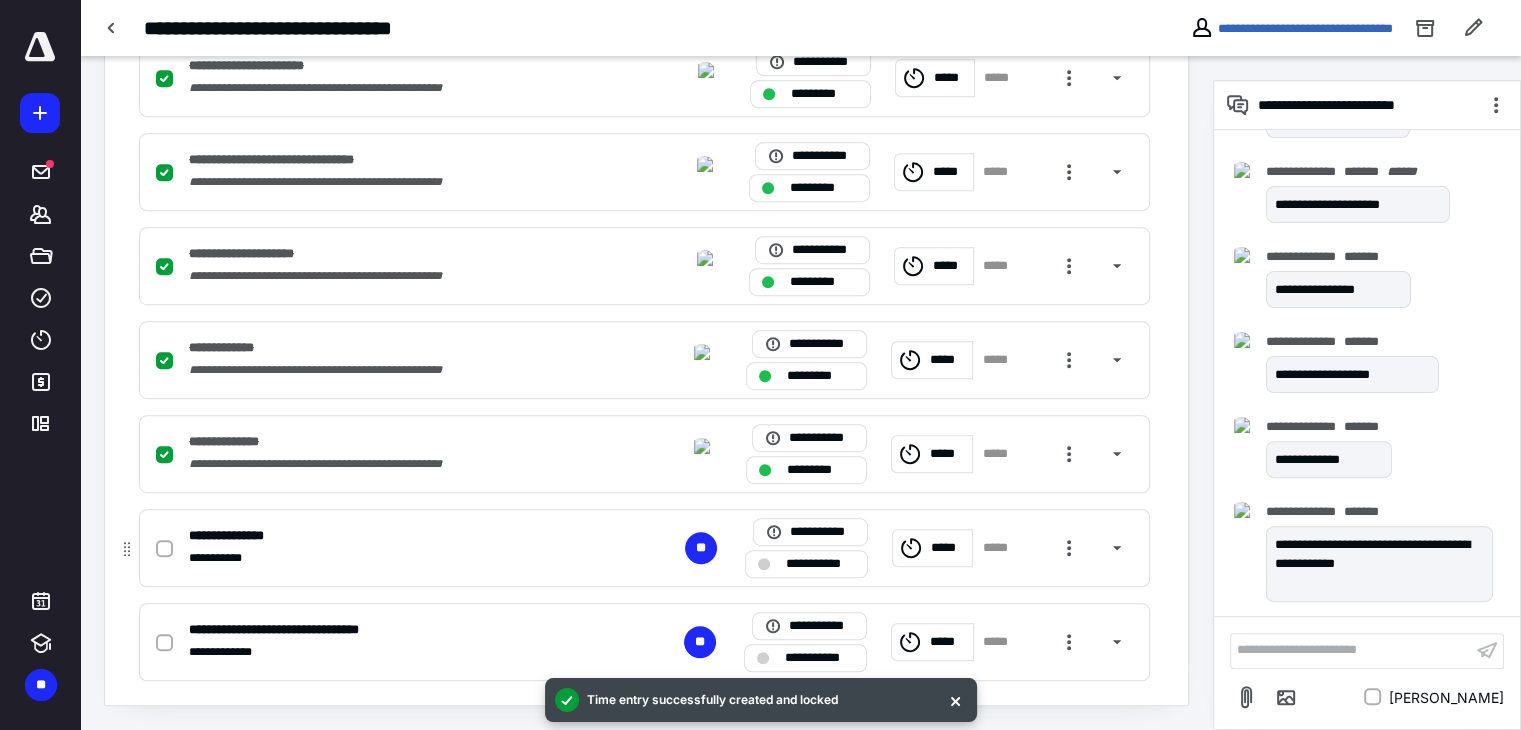 checkbox on "true" 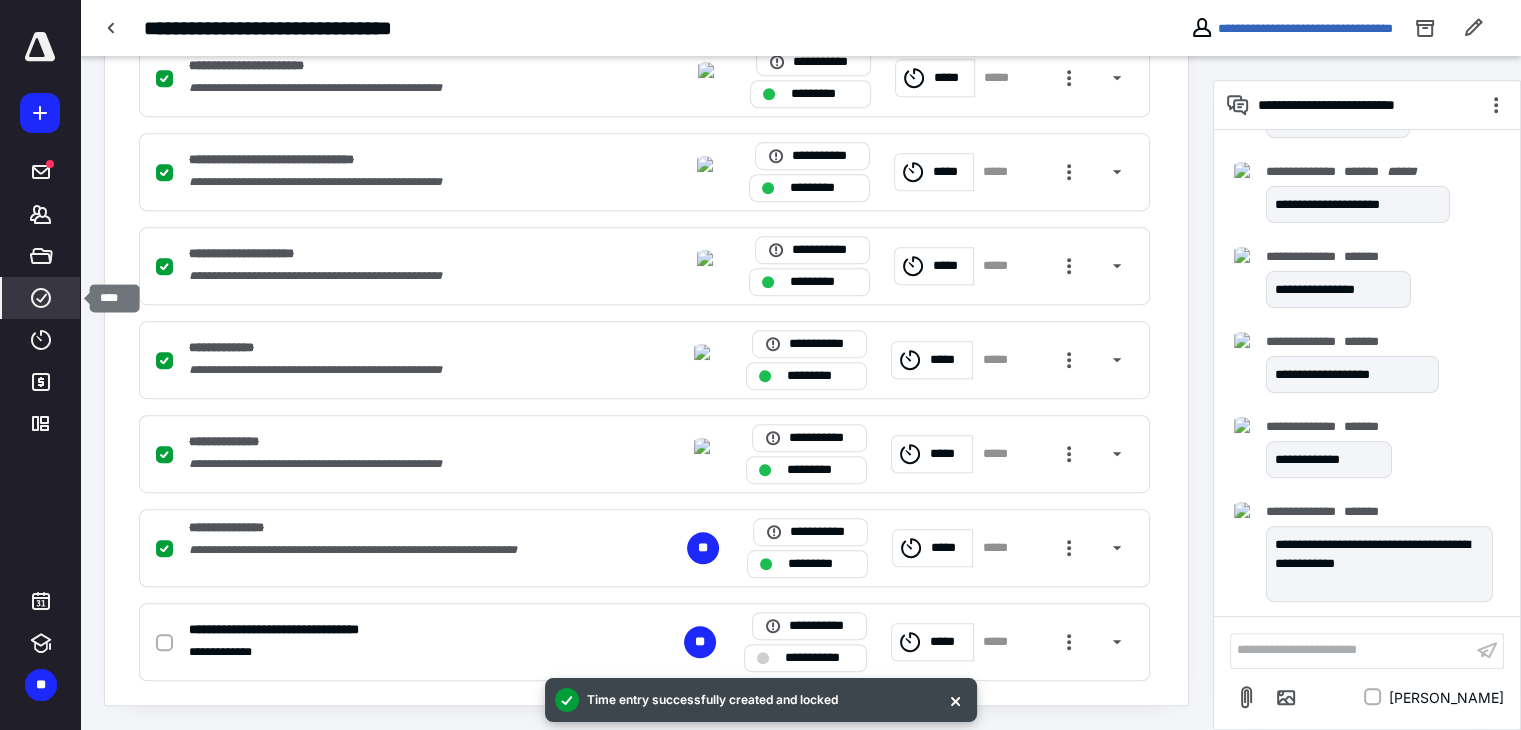 click 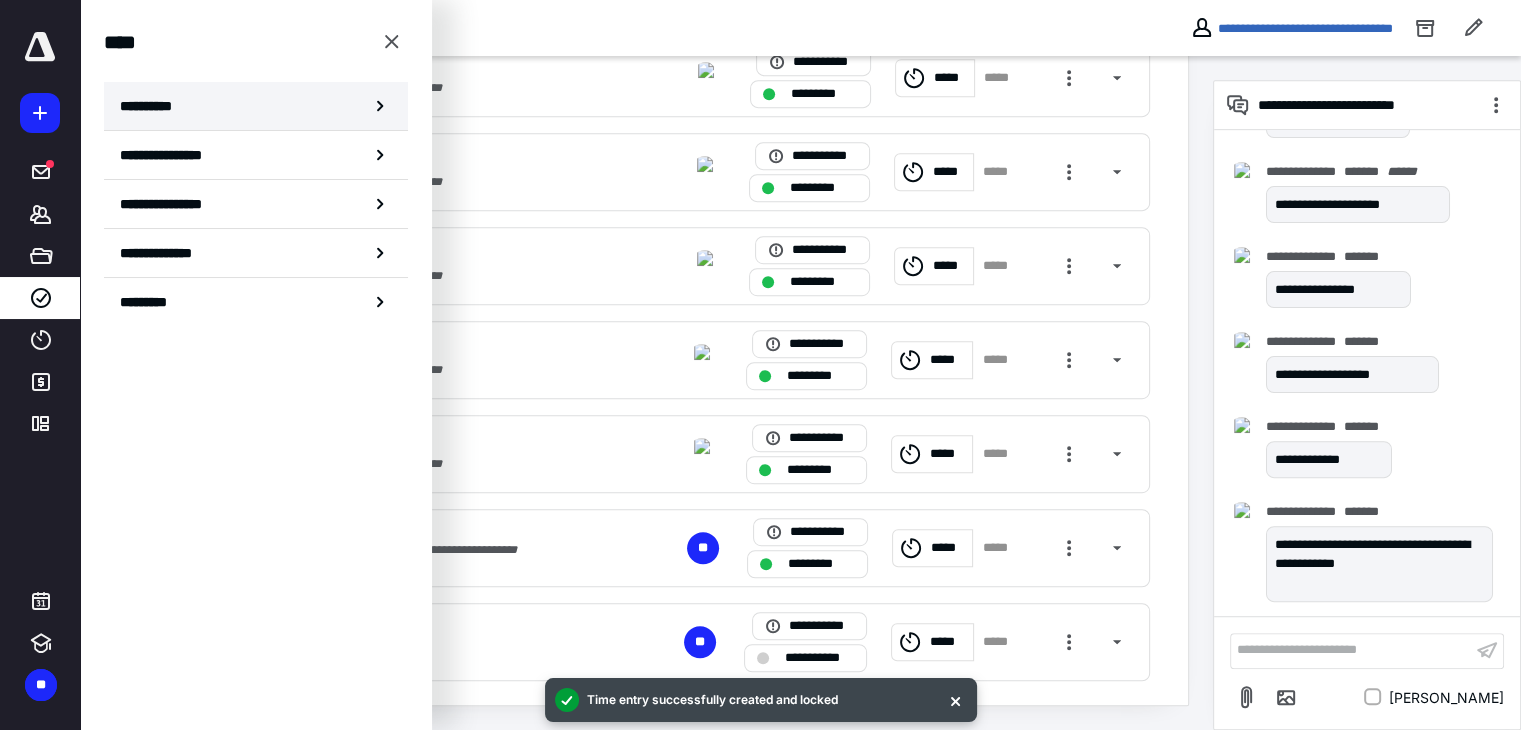 click on "**********" at bounding box center [256, 106] 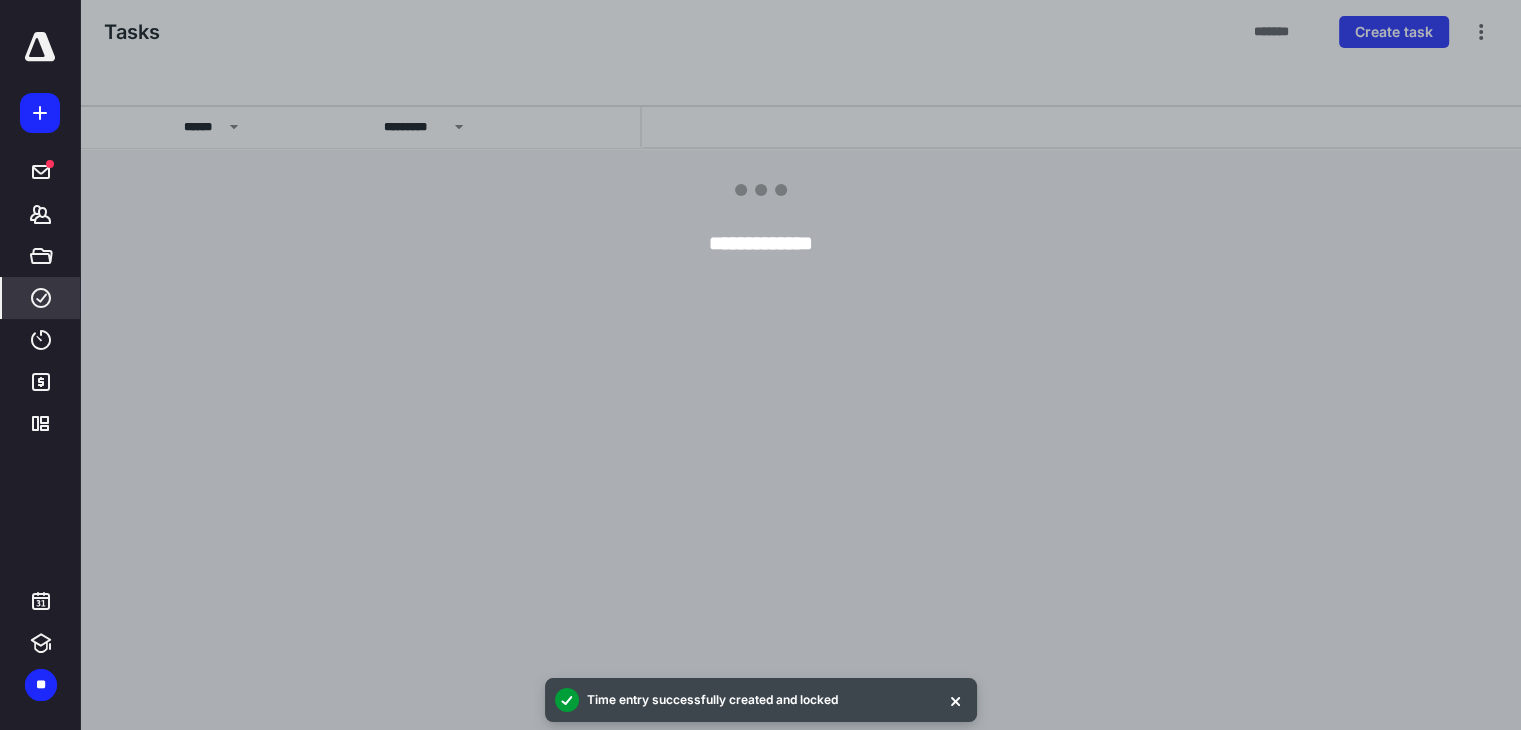 scroll, scrollTop: 0, scrollLeft: 0, axis: both 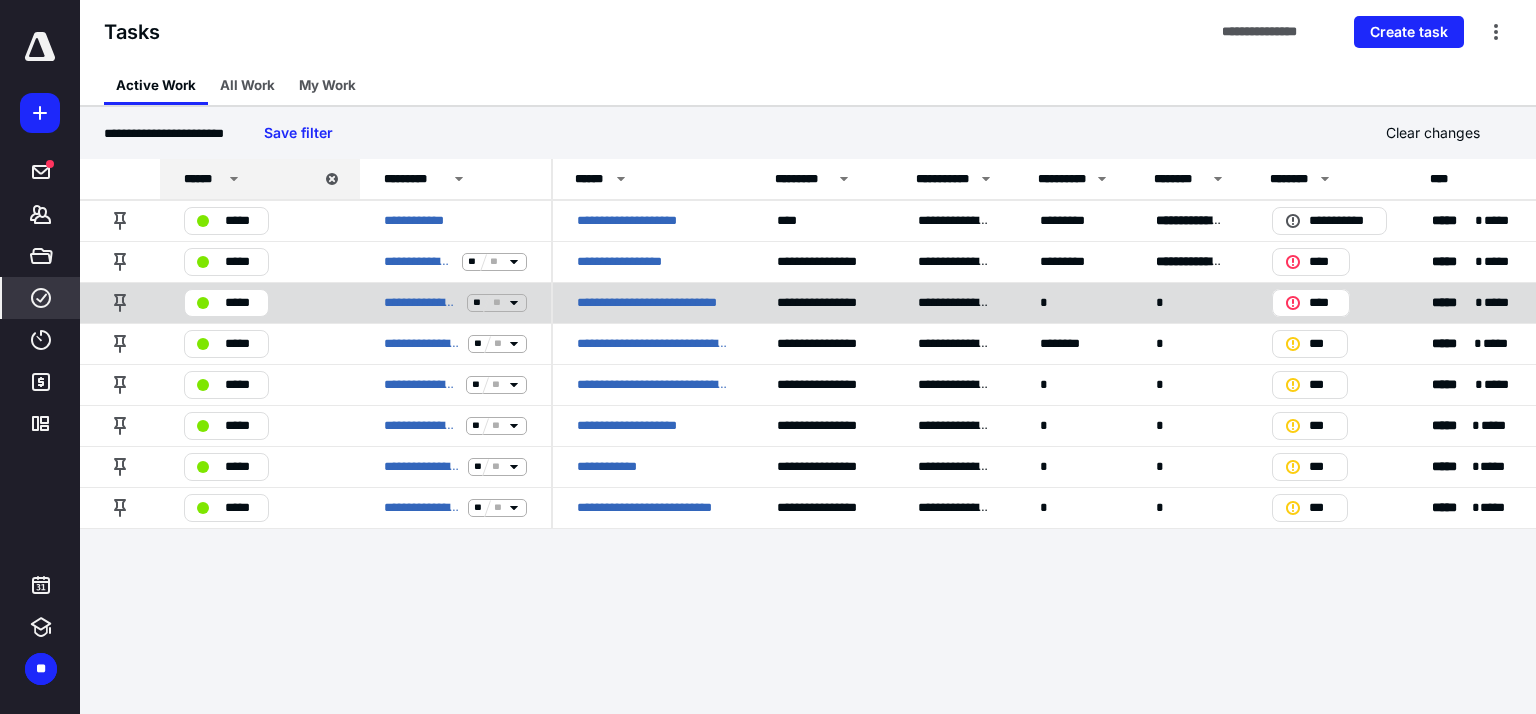 click on "**********" at bounding box center (653, 303) 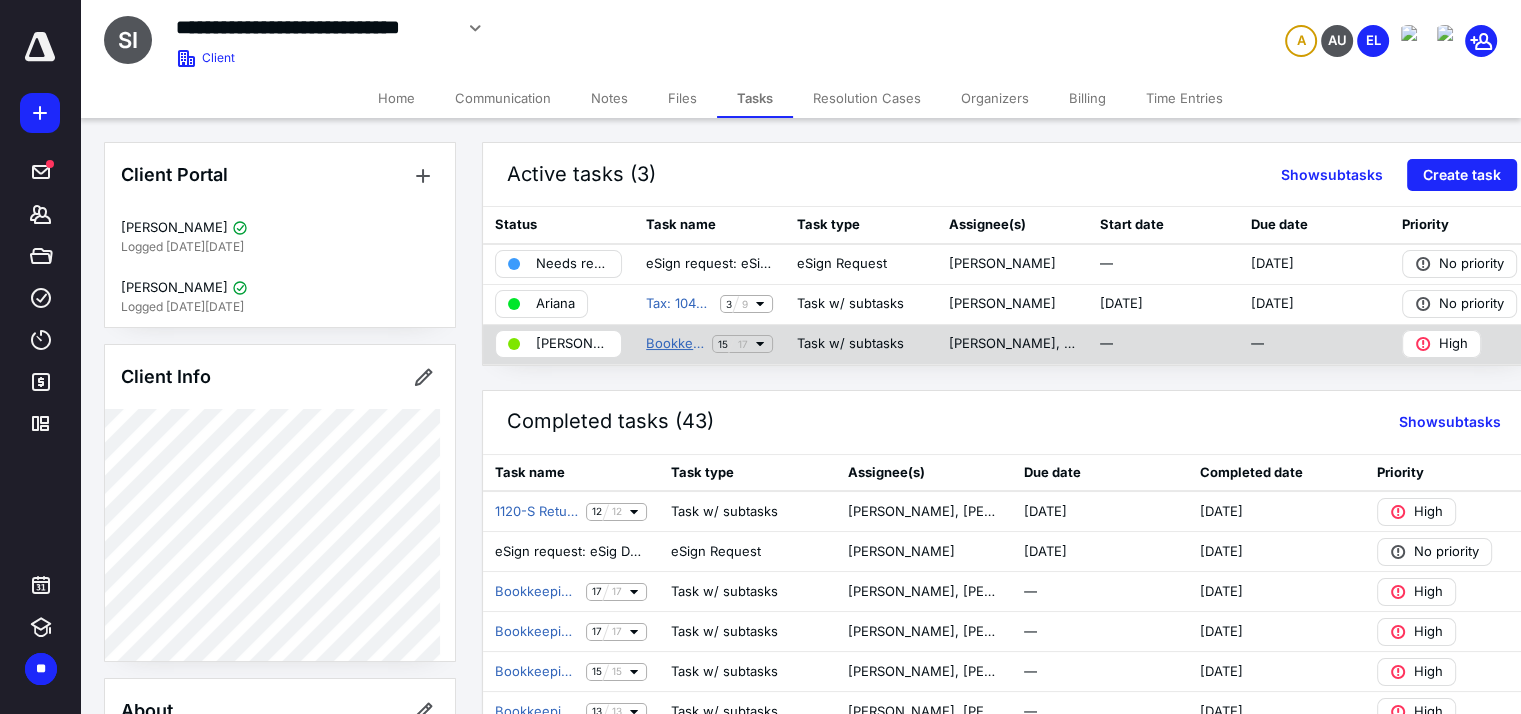 click on "Bookkeeping Workflows (Non ABA)" at bounding box center (675, 344) 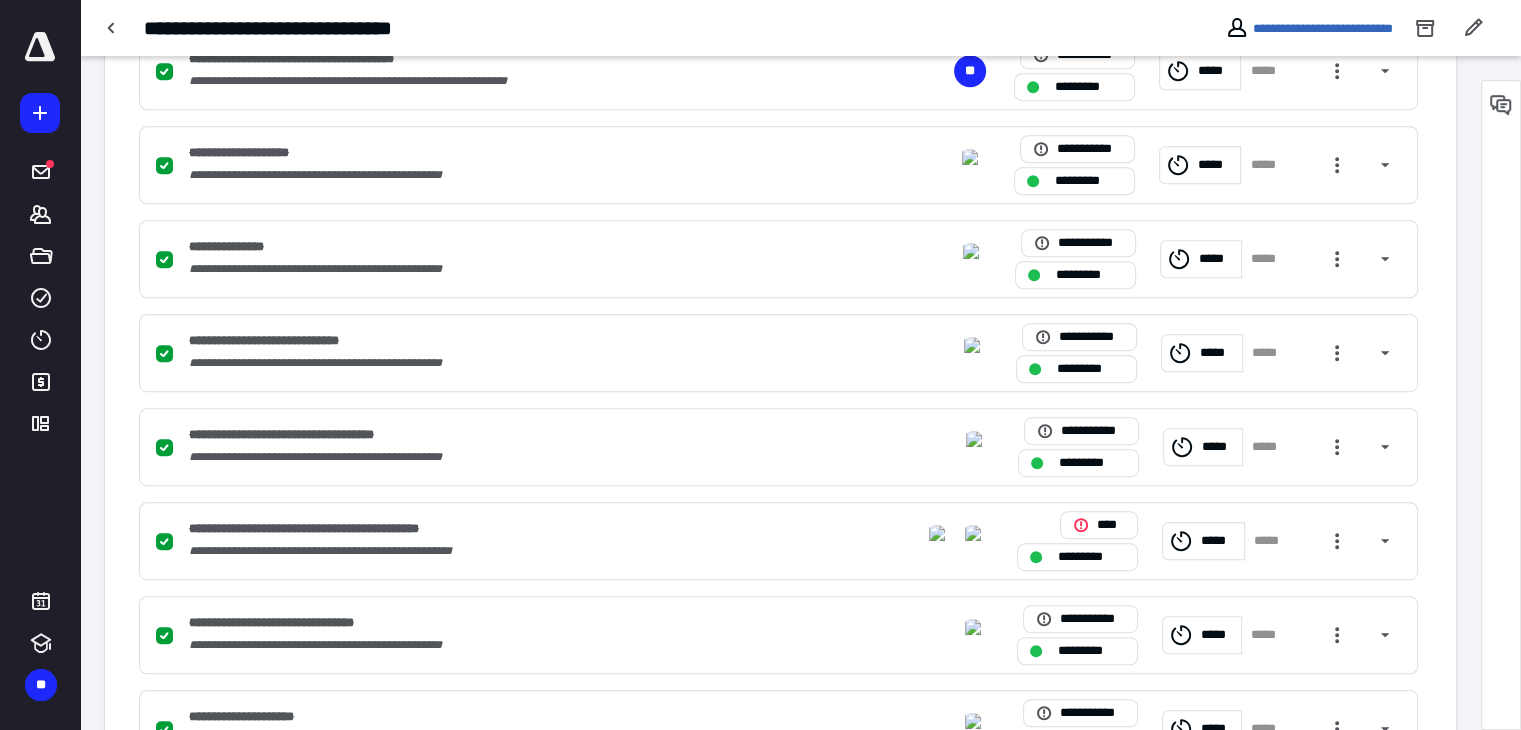 scroll, scrollTop: 1479, scrollLeft: 0, axis: vertical 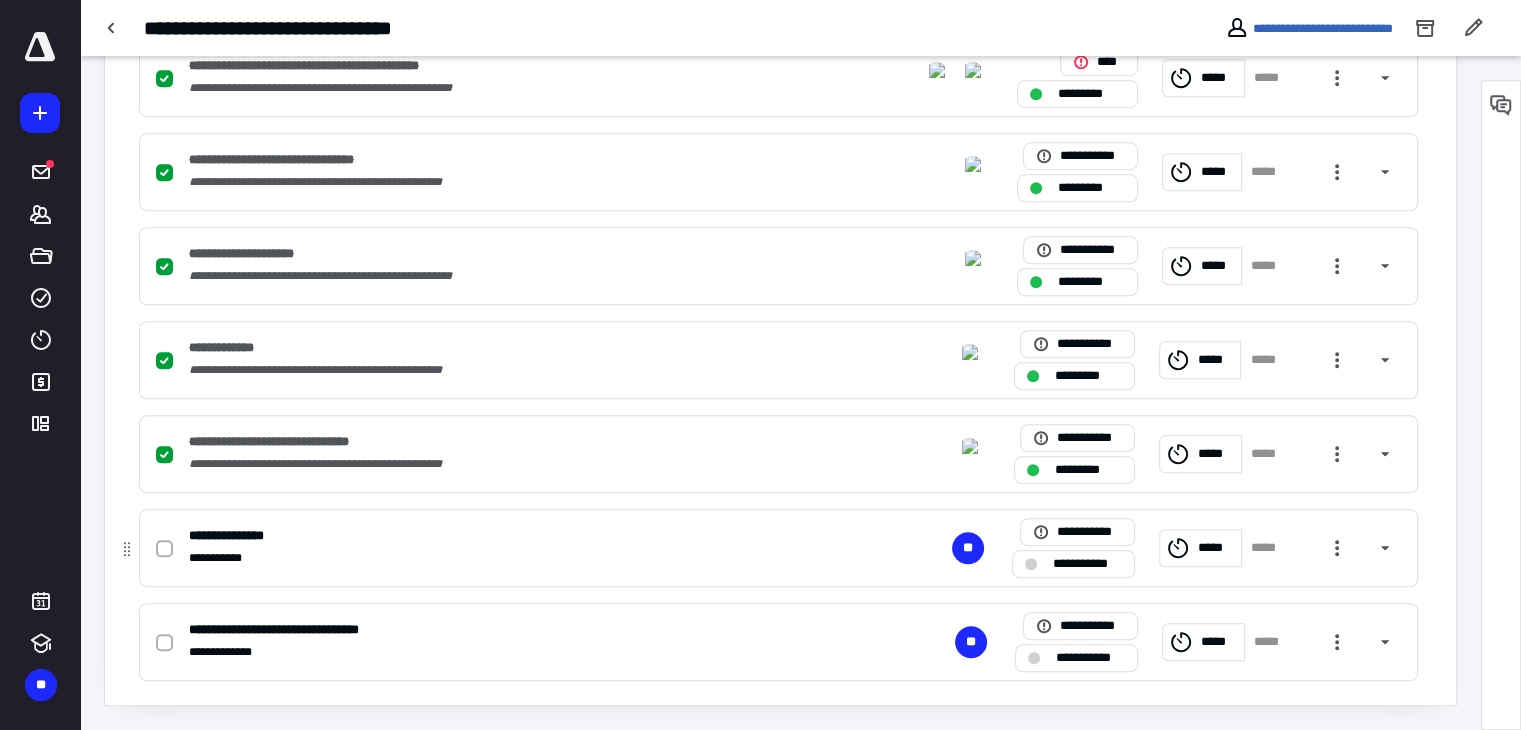 click on "*****" at bounding box center (1216, 548) 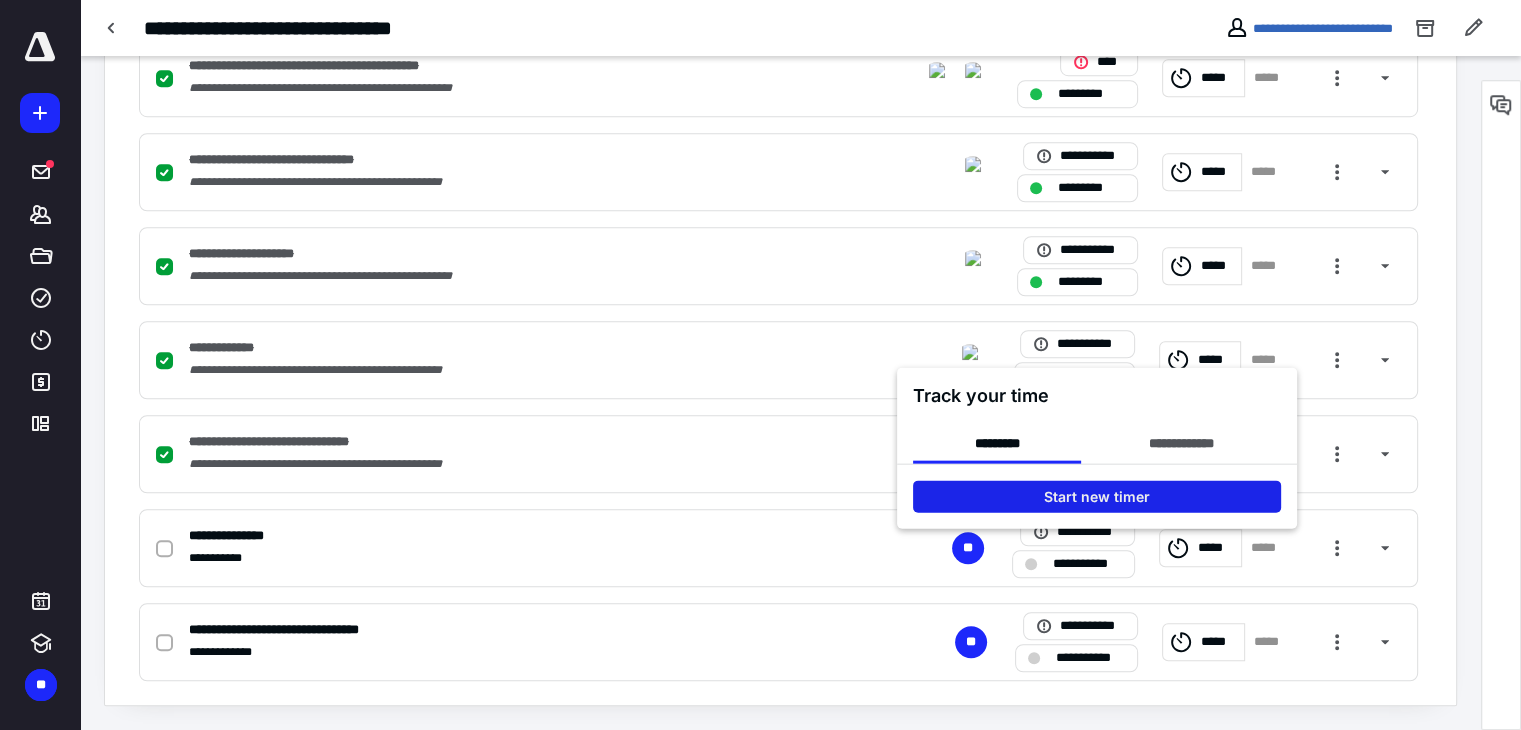 click on "Start new timer" at bounding box center (1097, 496) 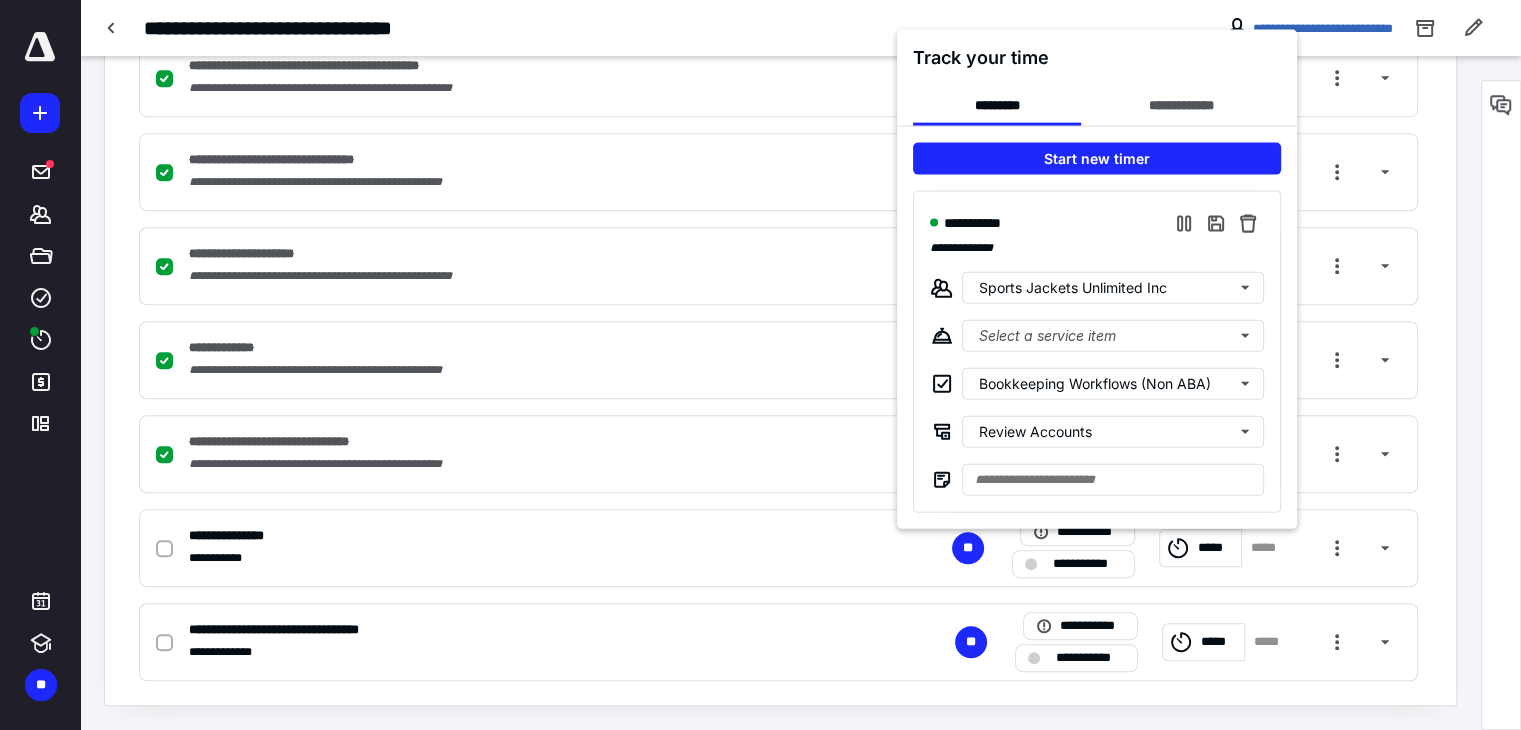 click at bounding box center [760, 365] 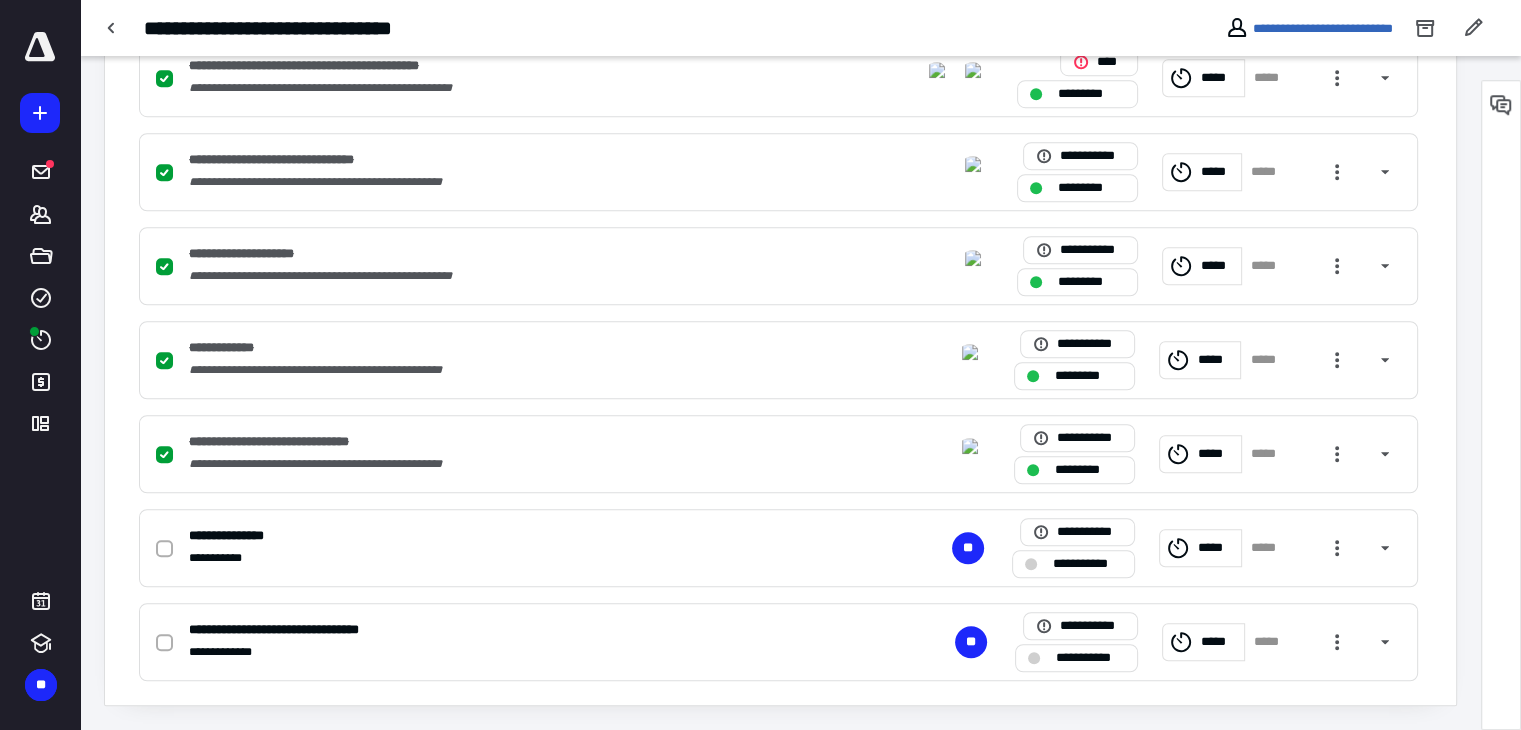click at bounding box center [1501, 105] 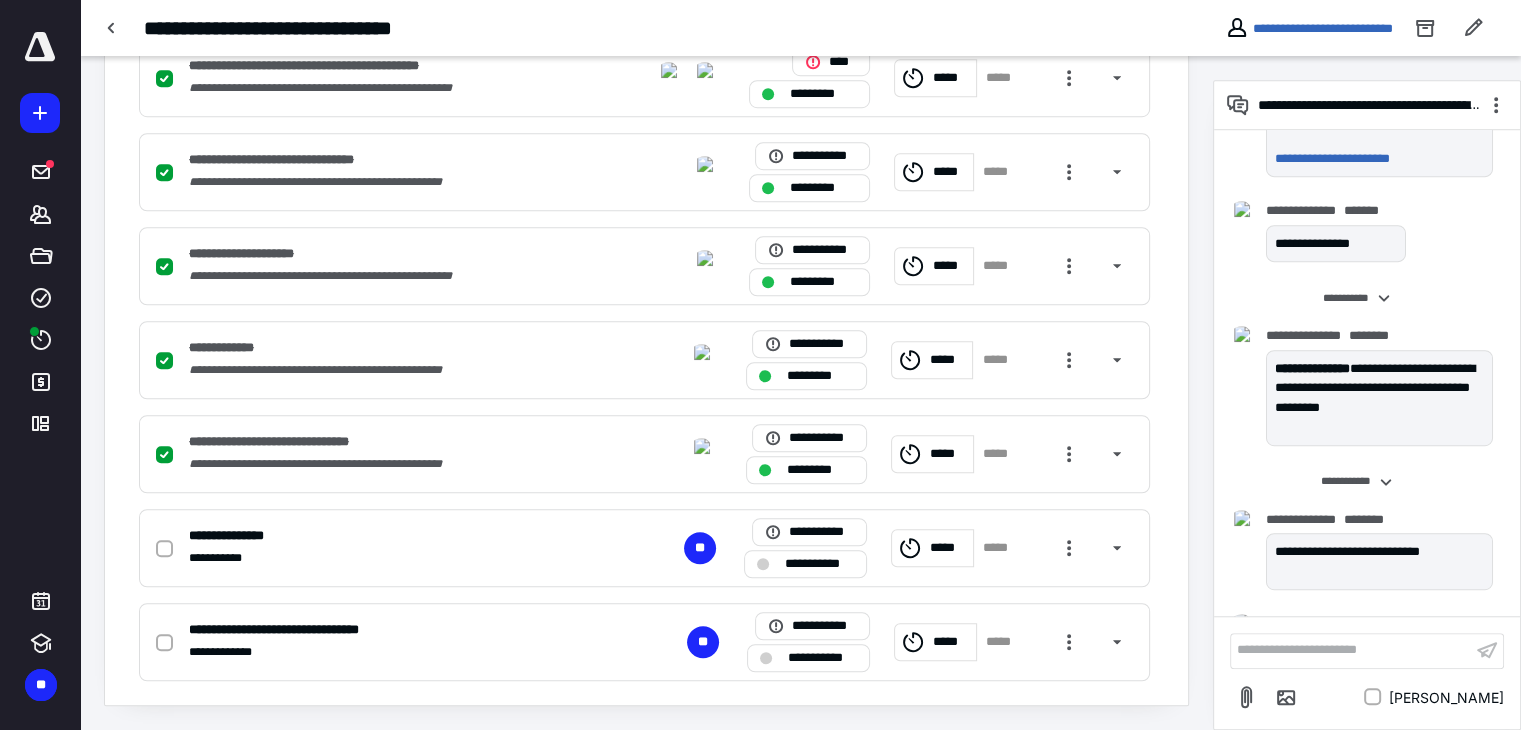 scroll, scrollTop: 1295, scrollLeft: 0, axis: vertical 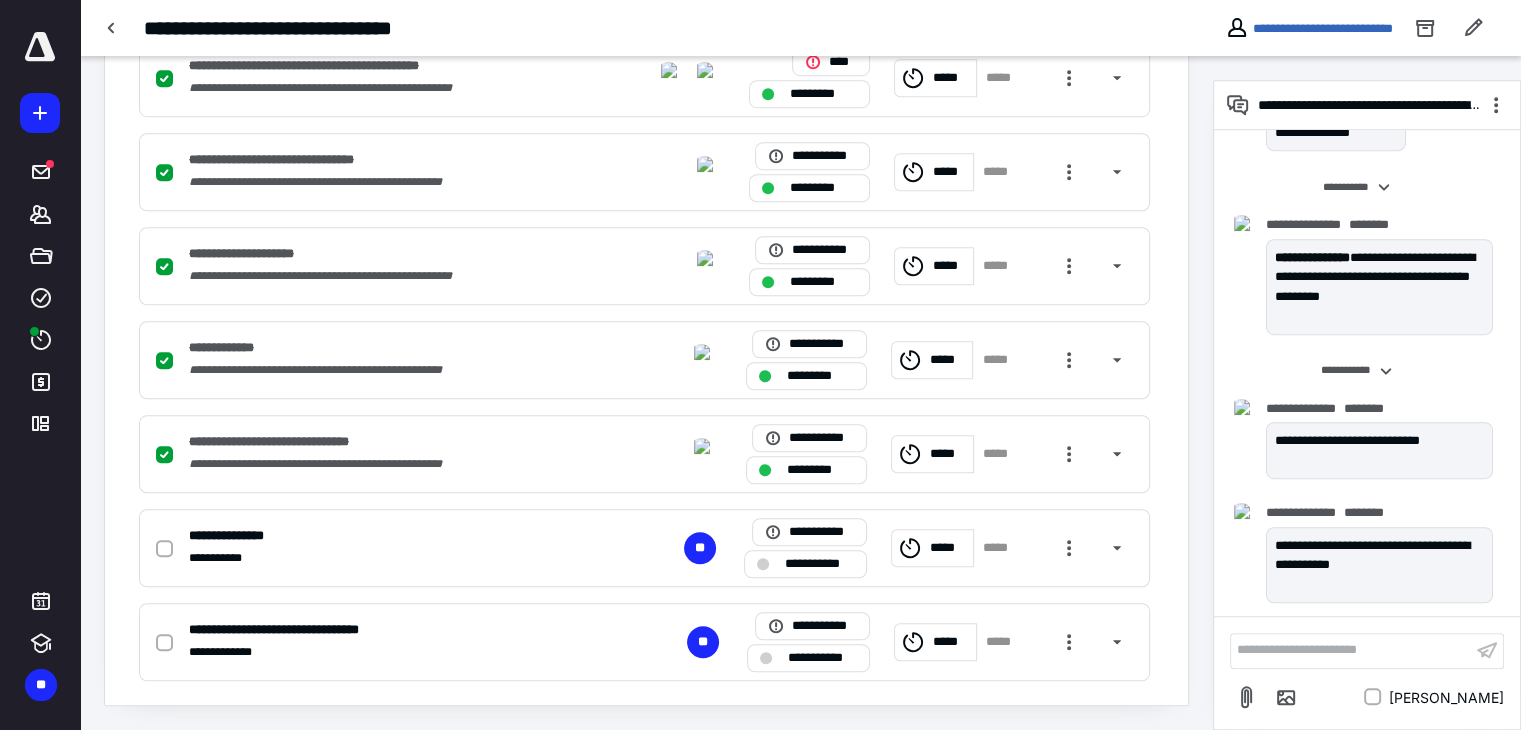 click on "**********" at bounding box center [1351, 650] 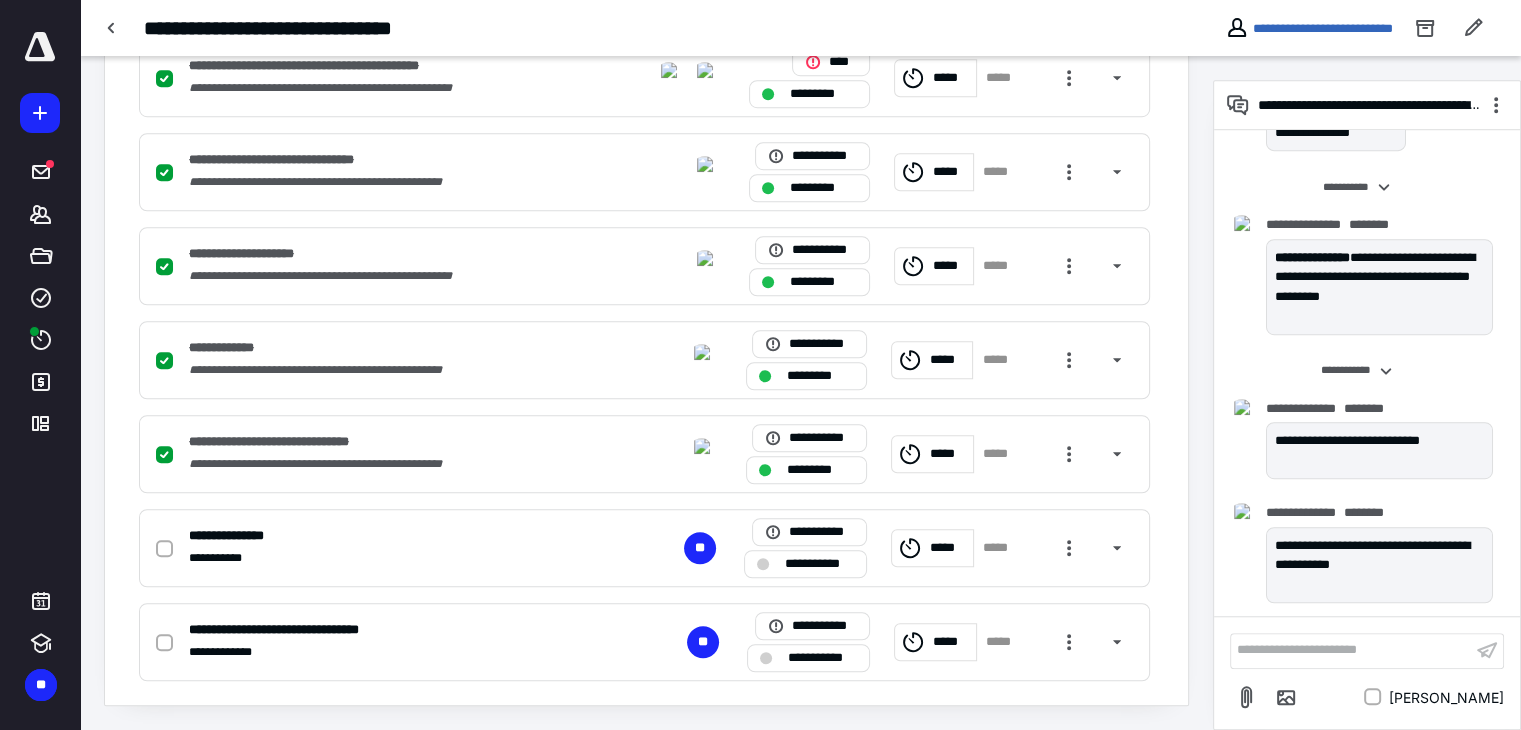 type 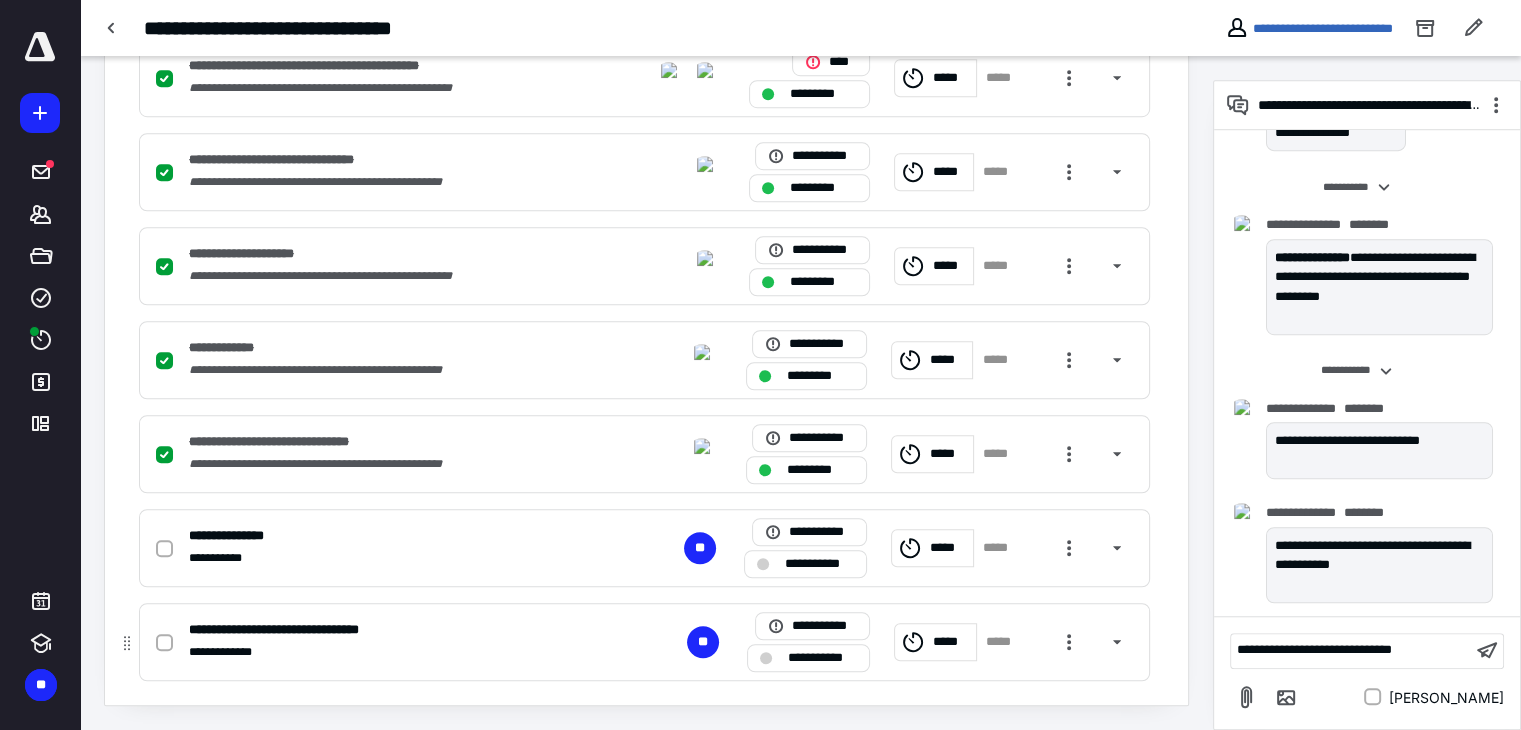 click on "**********" at bounding box center (644, 642) 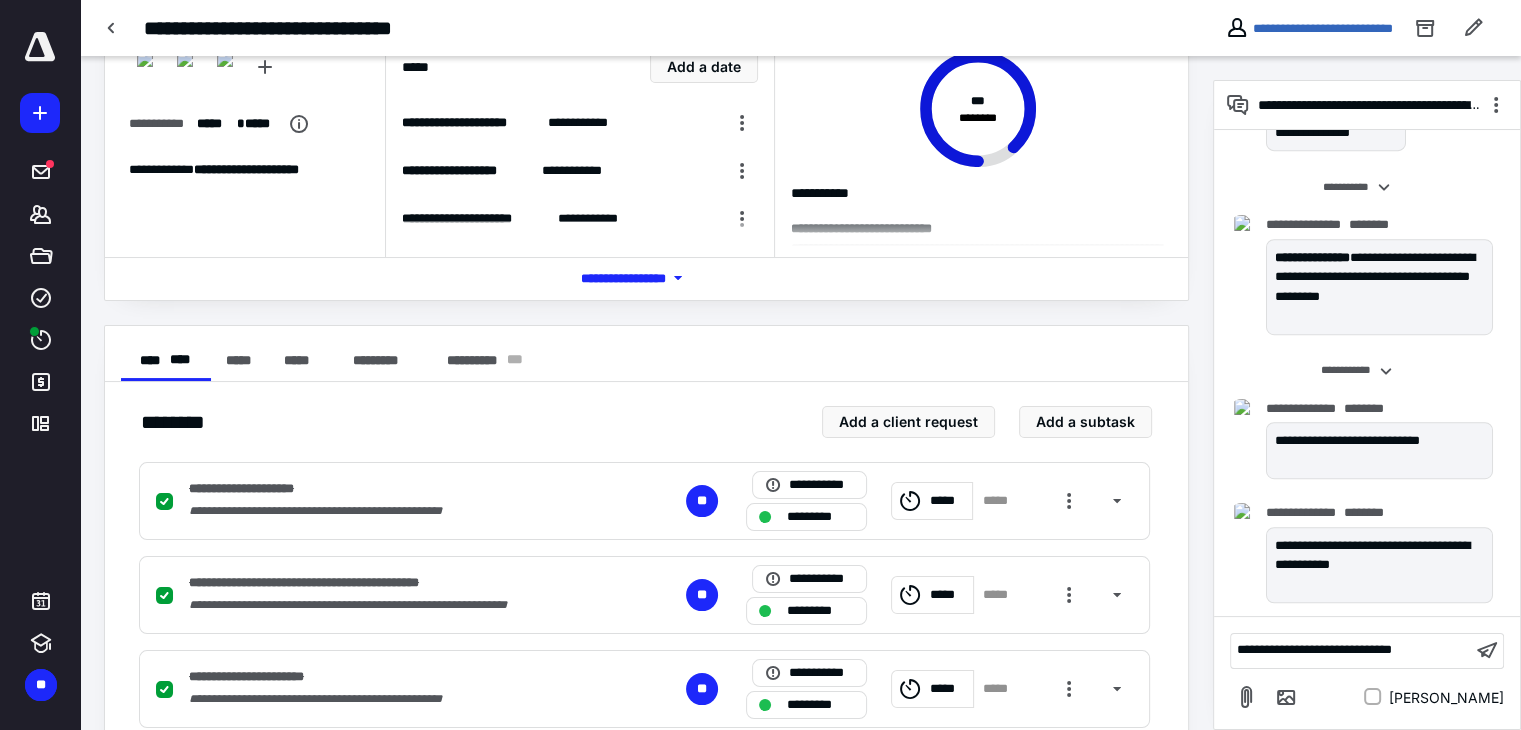 scroll, scrollTop: 79, scrollLeft: 0, axis: vertical 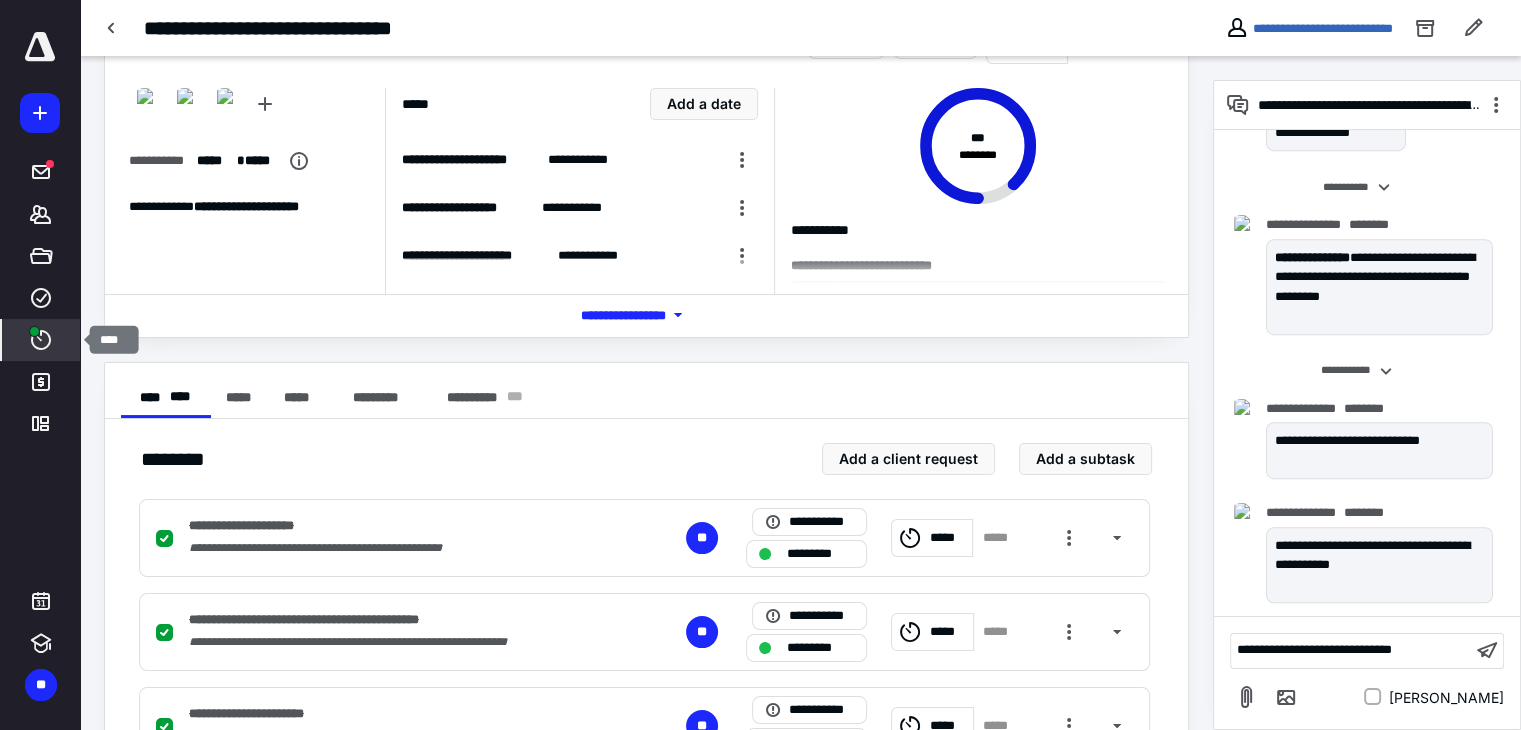click on "****" at bounding box center [41, 340] 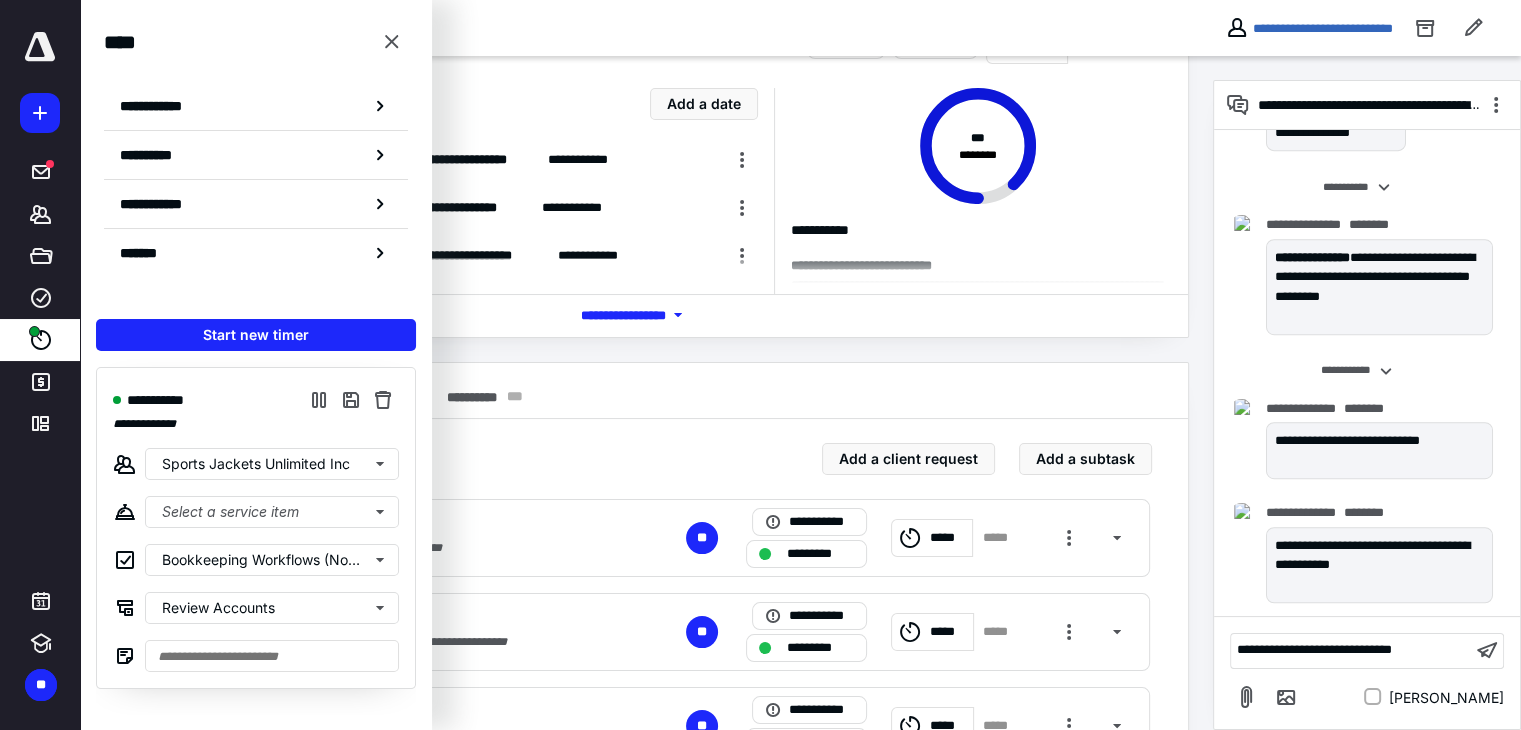 click on "**********" at bounding box center (595, 28) 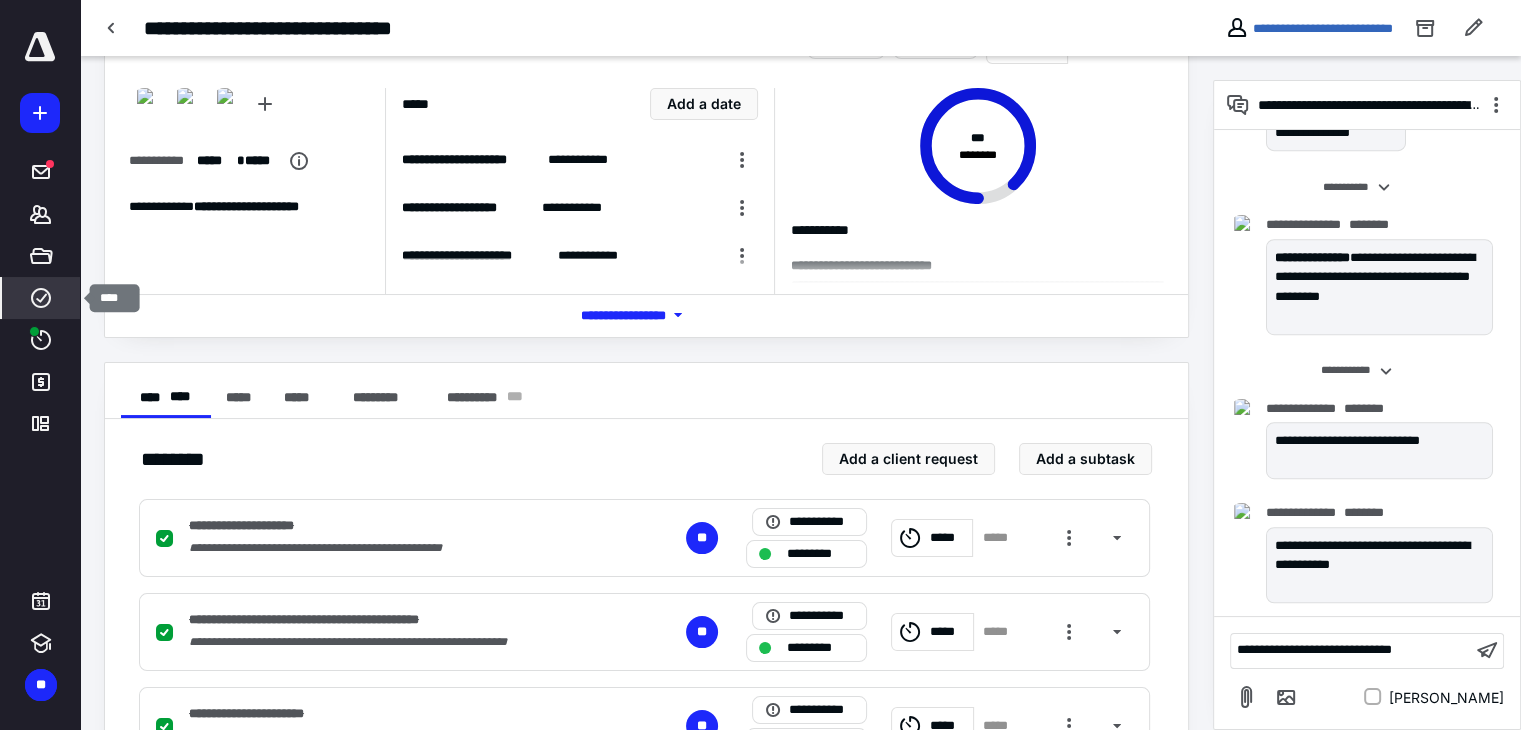 click 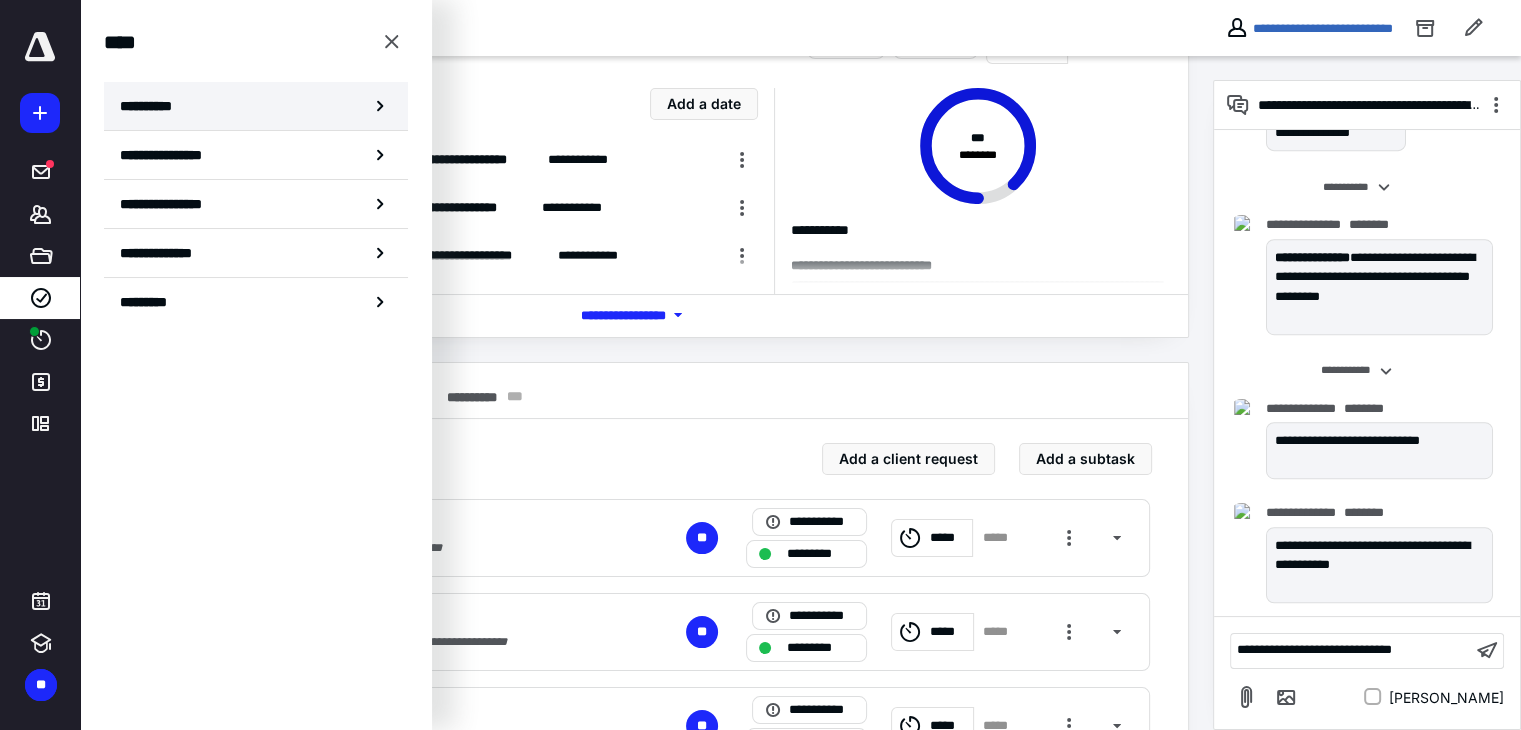 click on "**********" at bounding box center [256, 106] 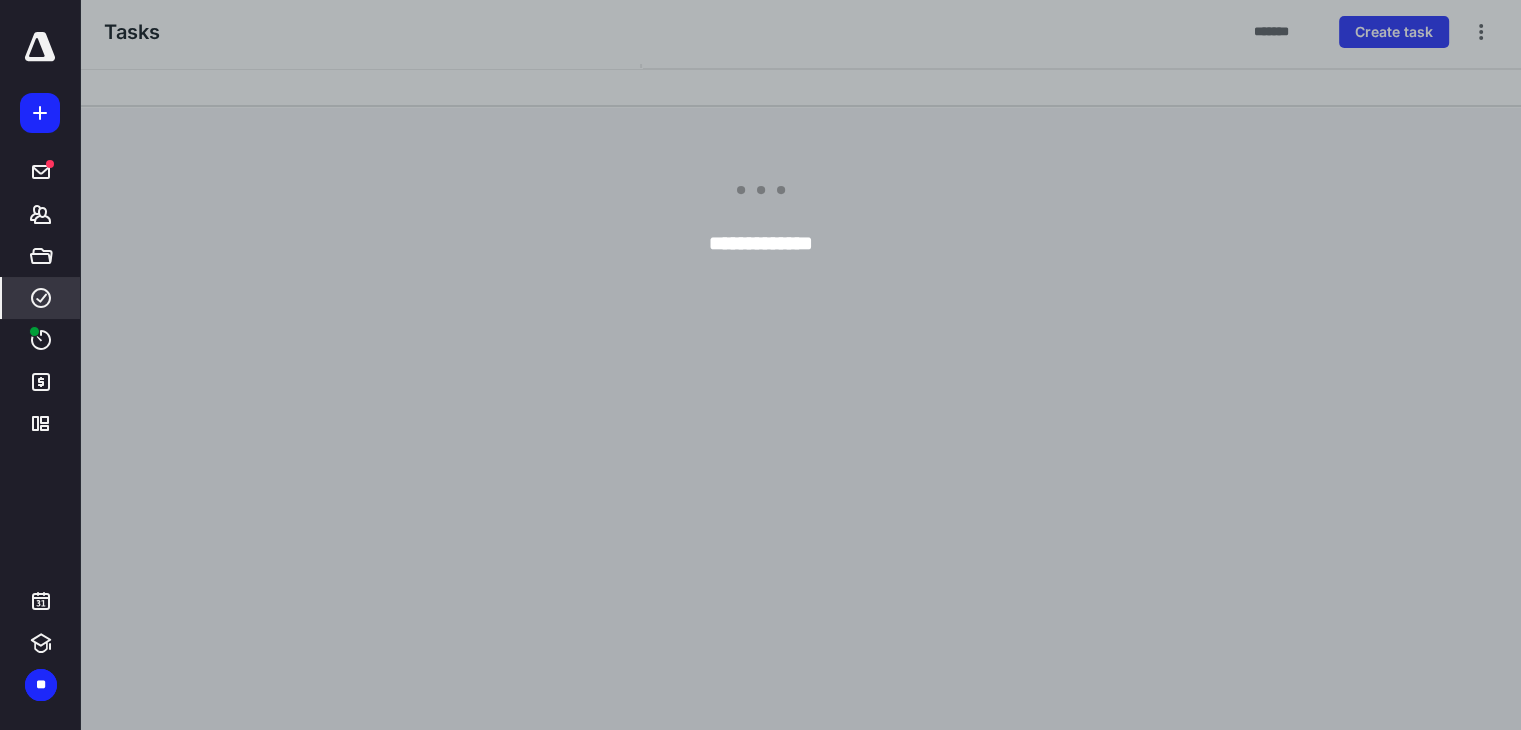 scroll, scrollTop: 0, scrollLeft: 0, axis: both 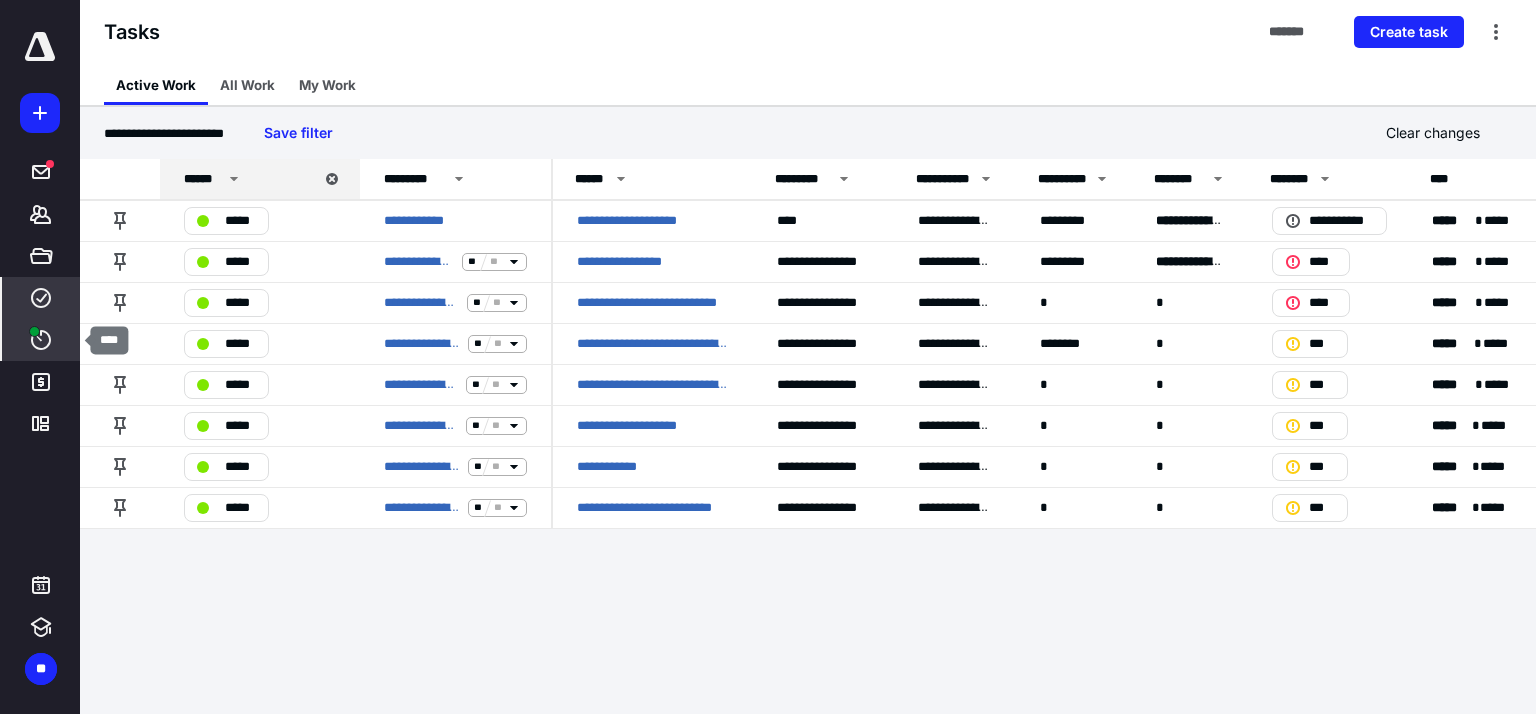 click on "****" at bounding box center (41, 340) 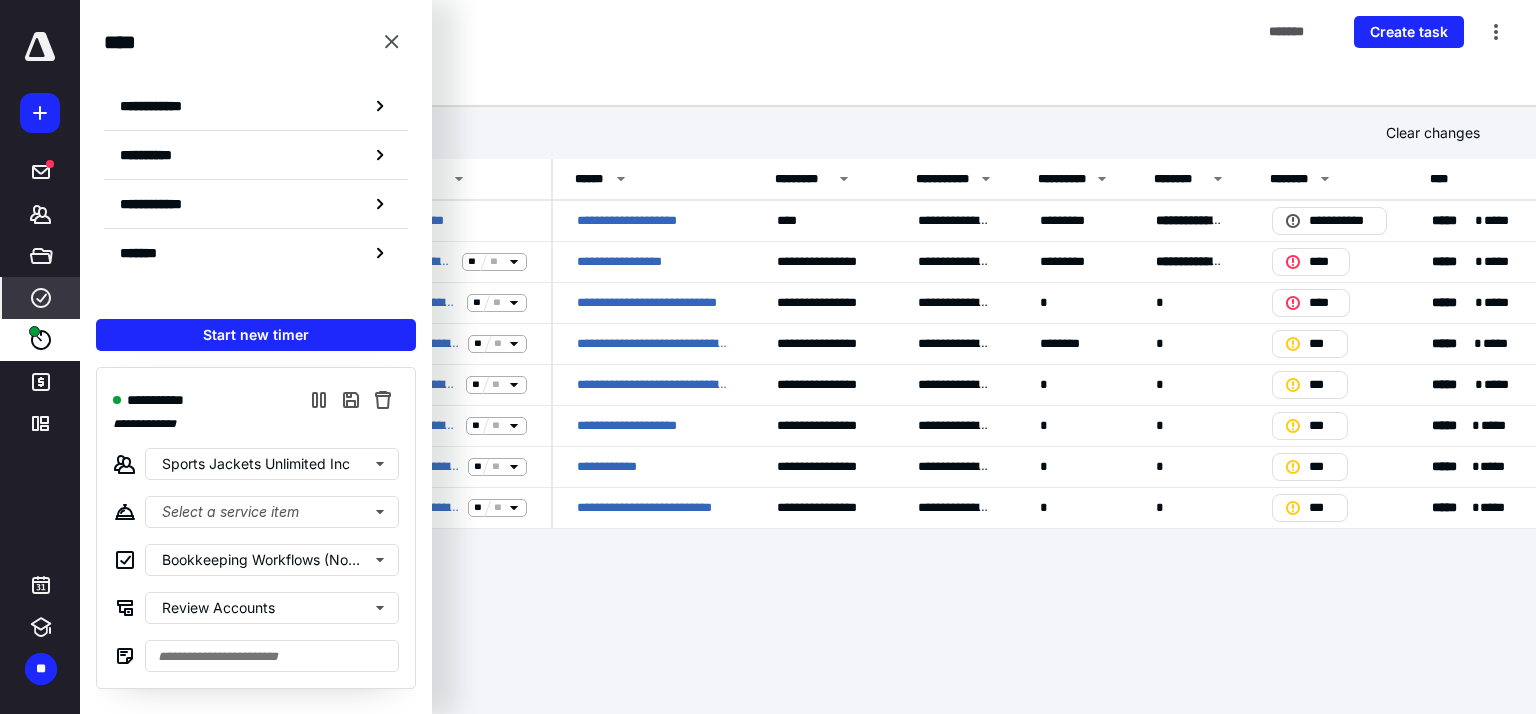 click on "Active Work All Work My Work" at bounding box center [808, 85] 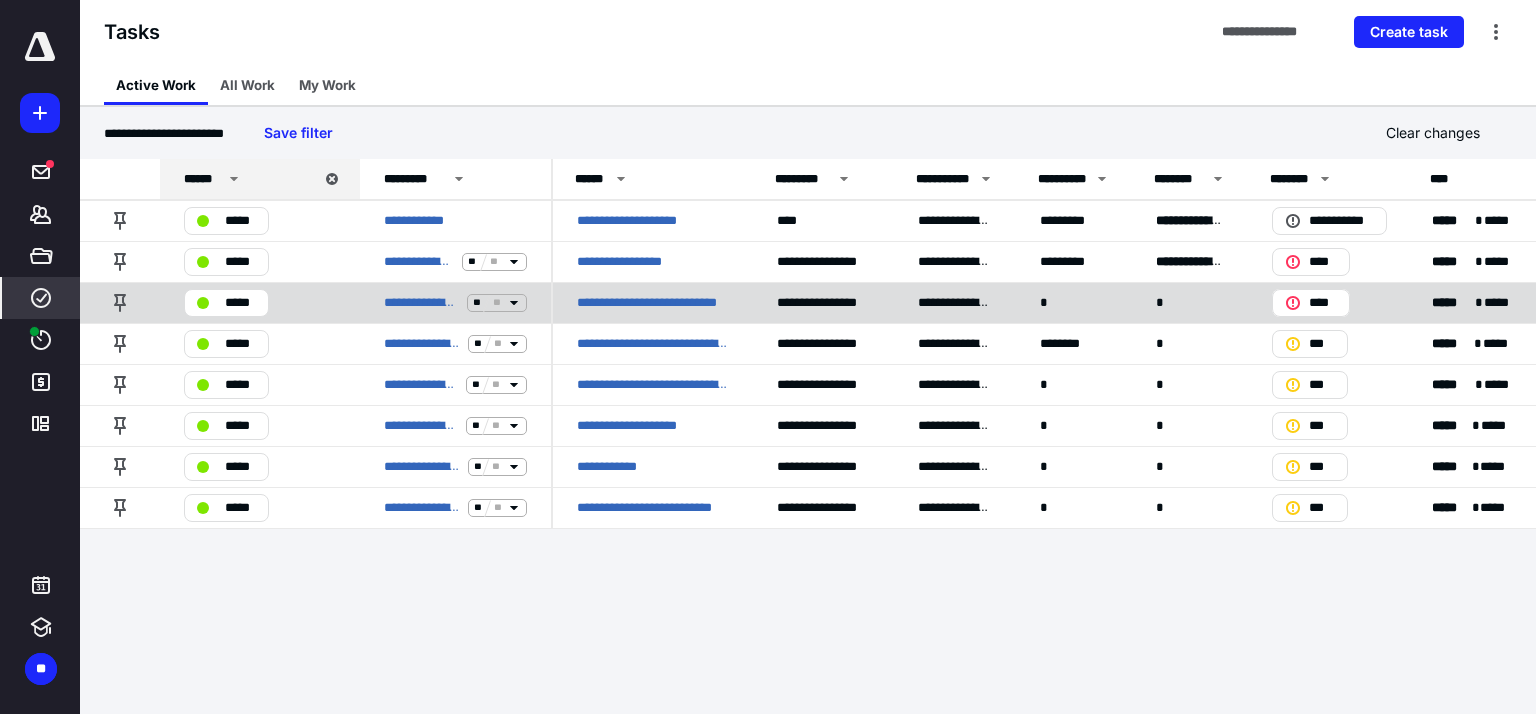 click on "**********" at bounding box center (653, 303) 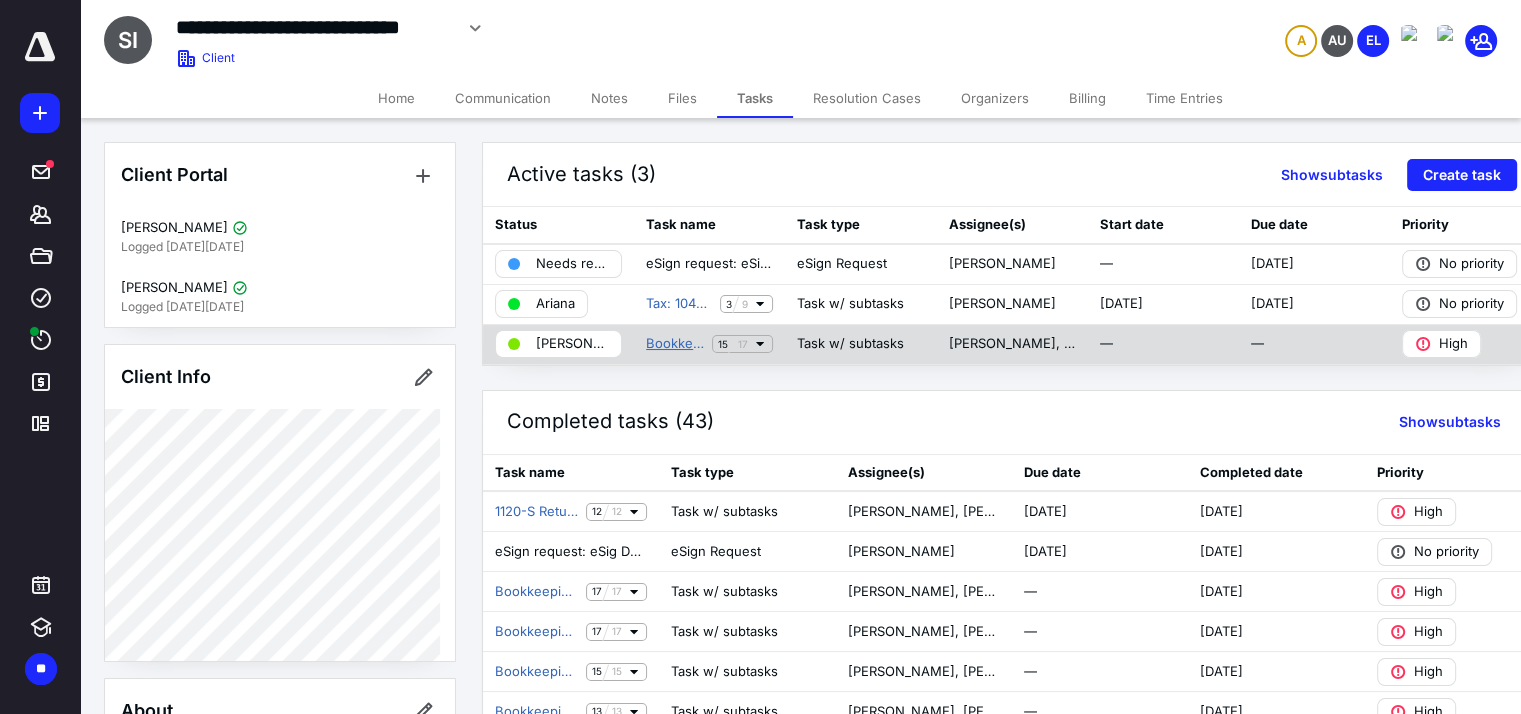 click on "Bookkeeping Workflows (Non ABA)" at bounding box center (675, 344) 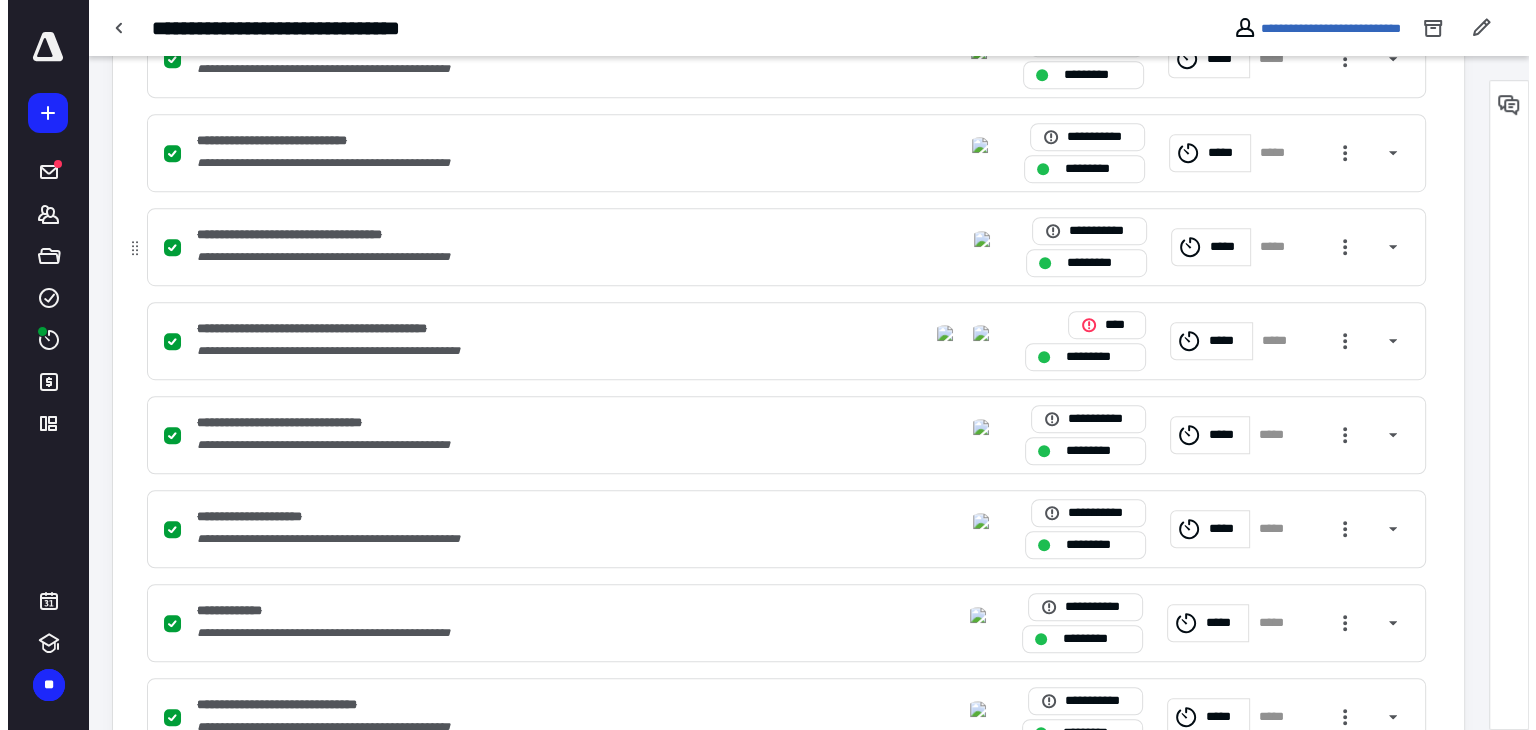 scroll, scrollTop: 1479, scrollLeft: 0, axis: vertical 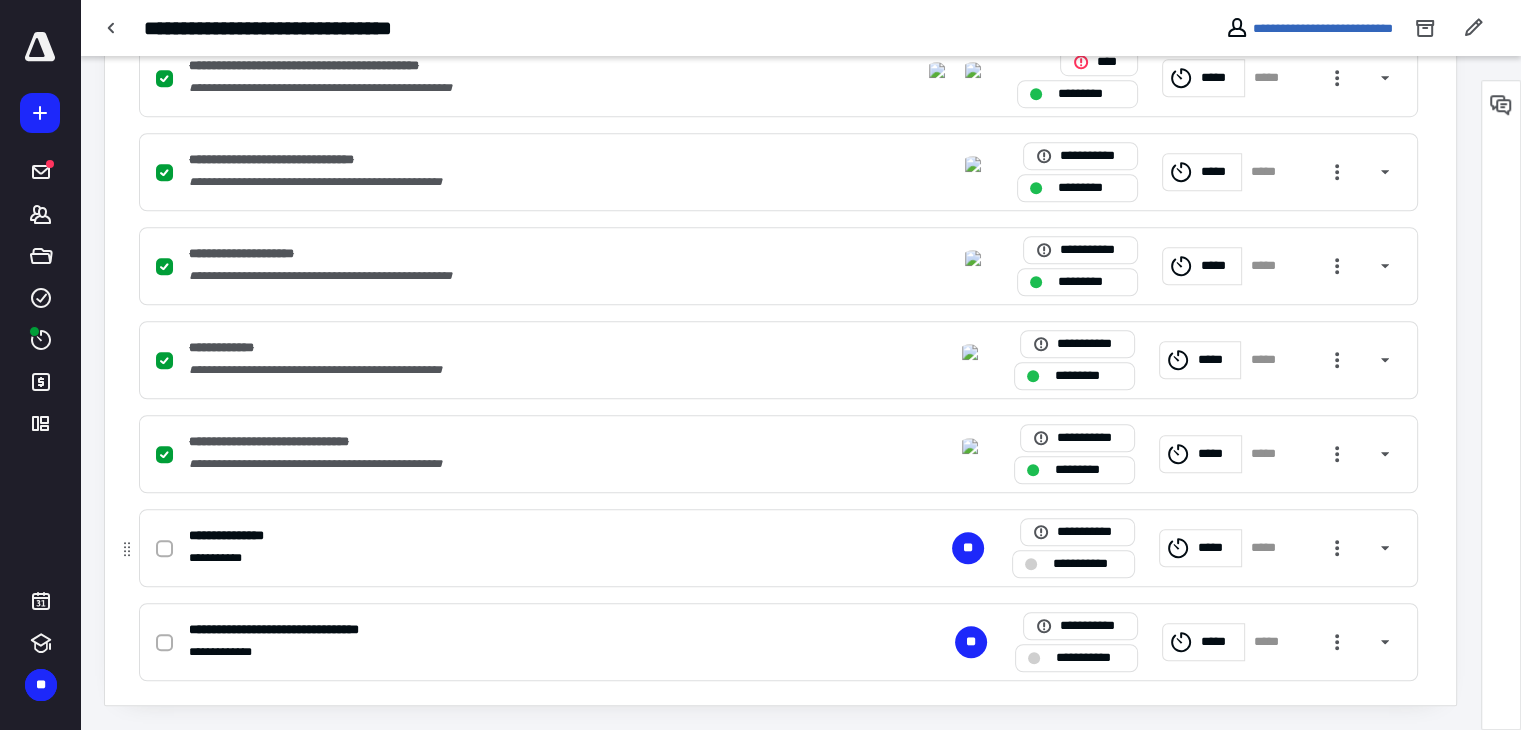 click 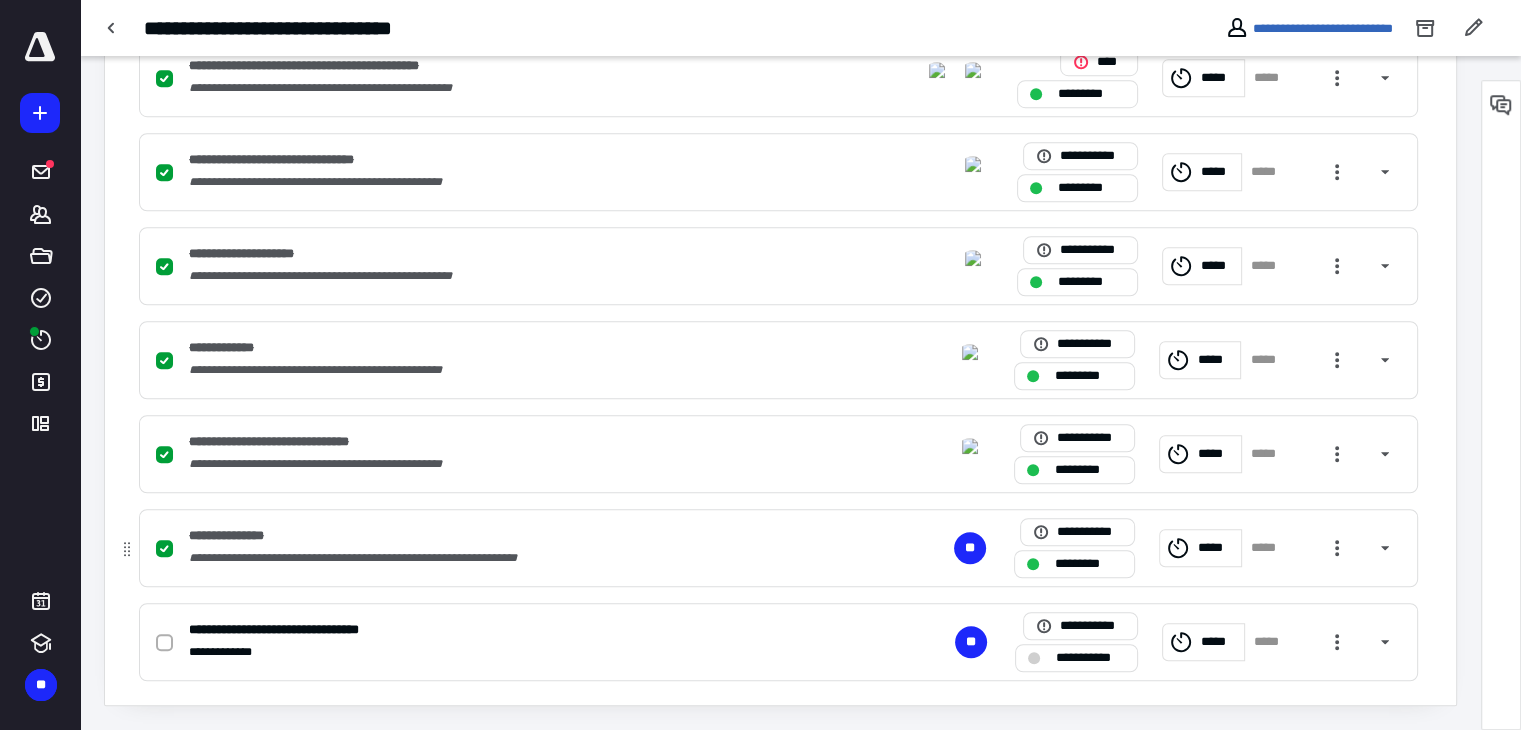 click on "*****" at bounding box center (1216, 548) 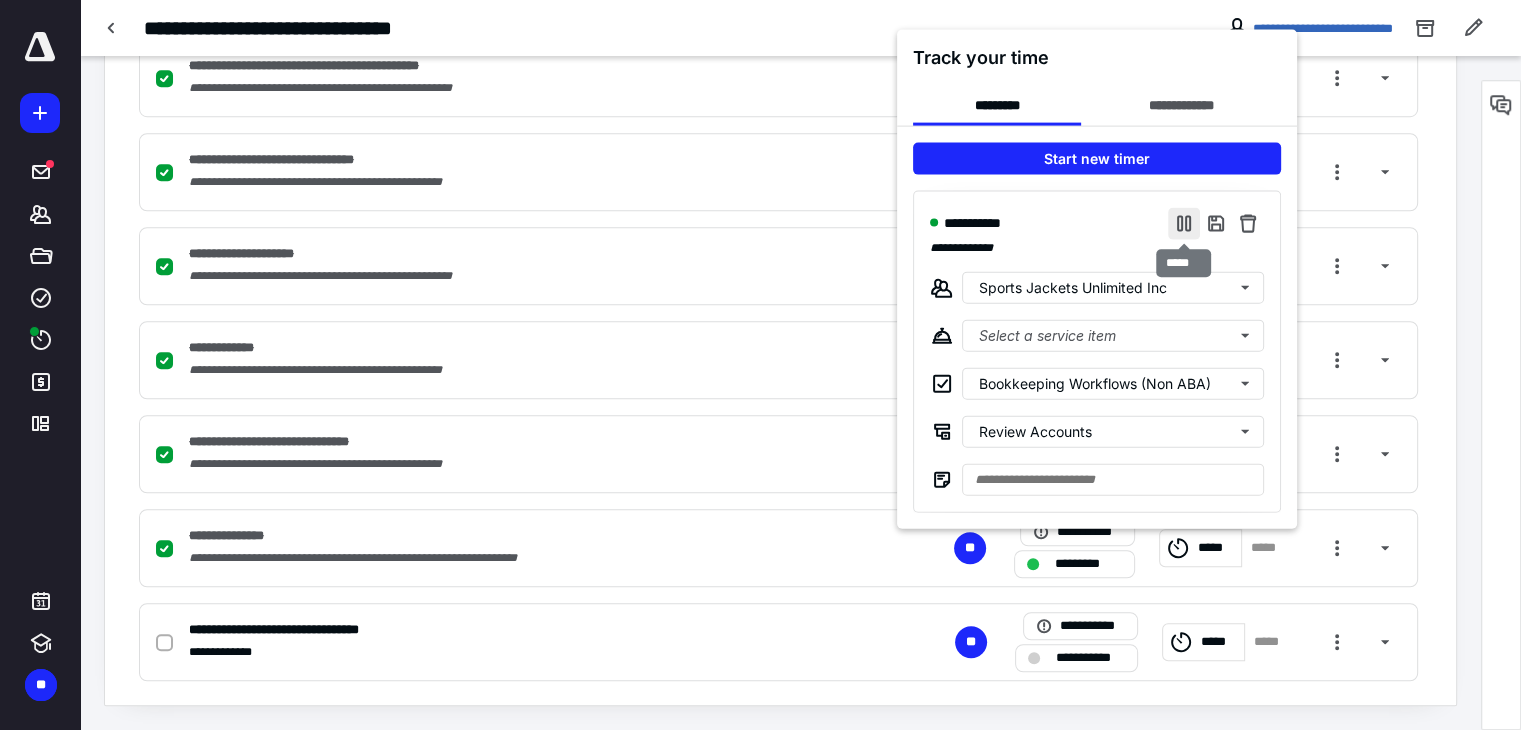 click at bounding box center (1184, 223) 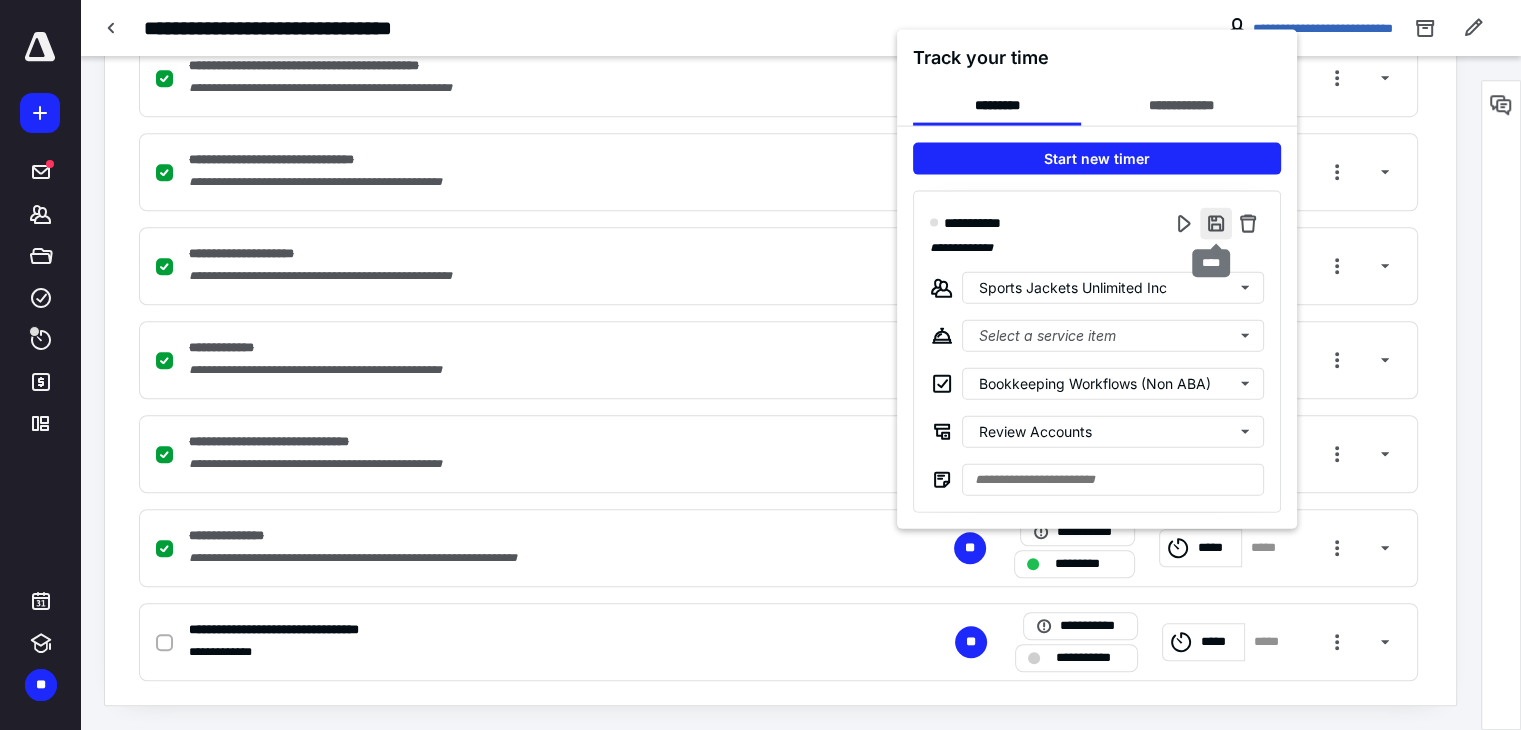 click at bounding box center (1216, 223) 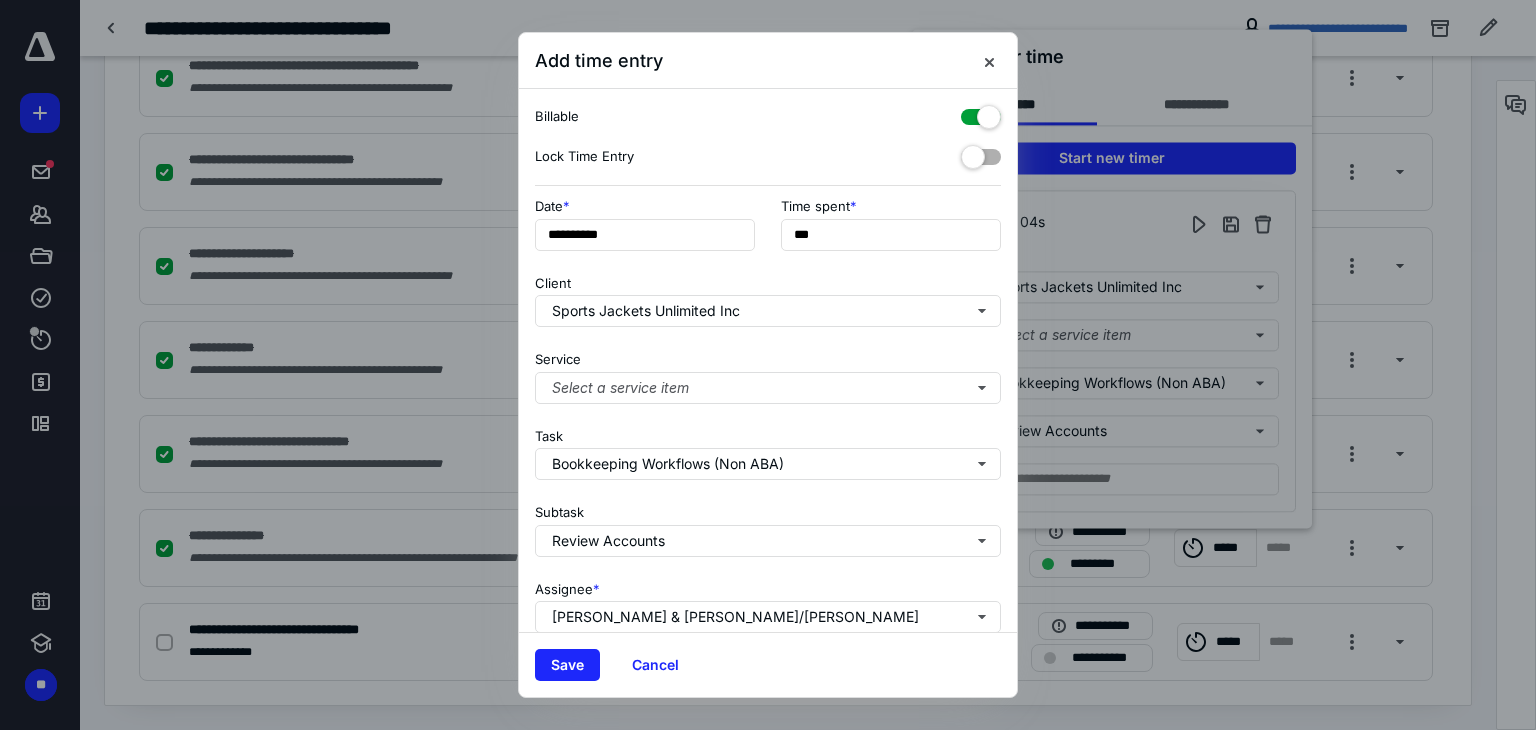 click at bounding box center [981, 113] 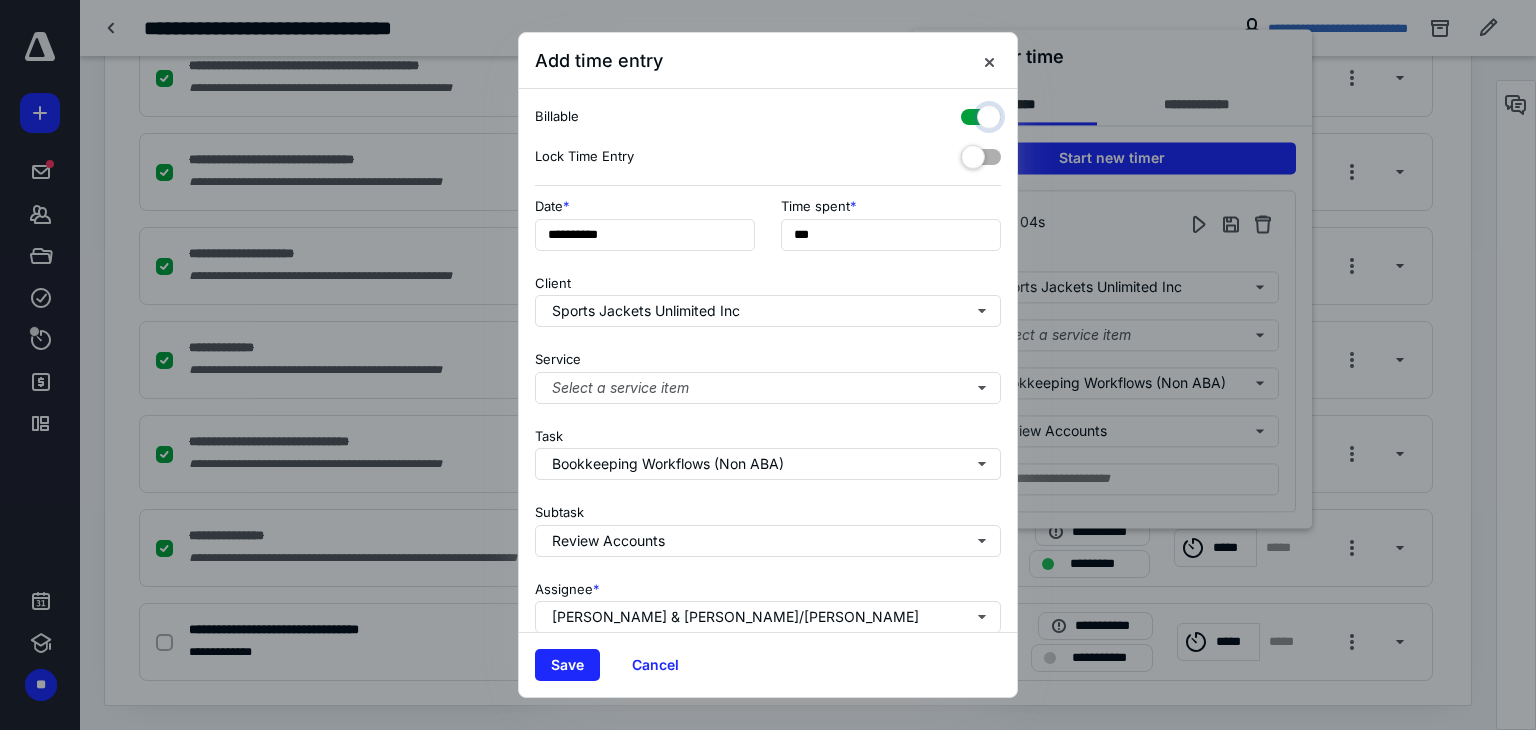 click at bounding box center (971, 114) 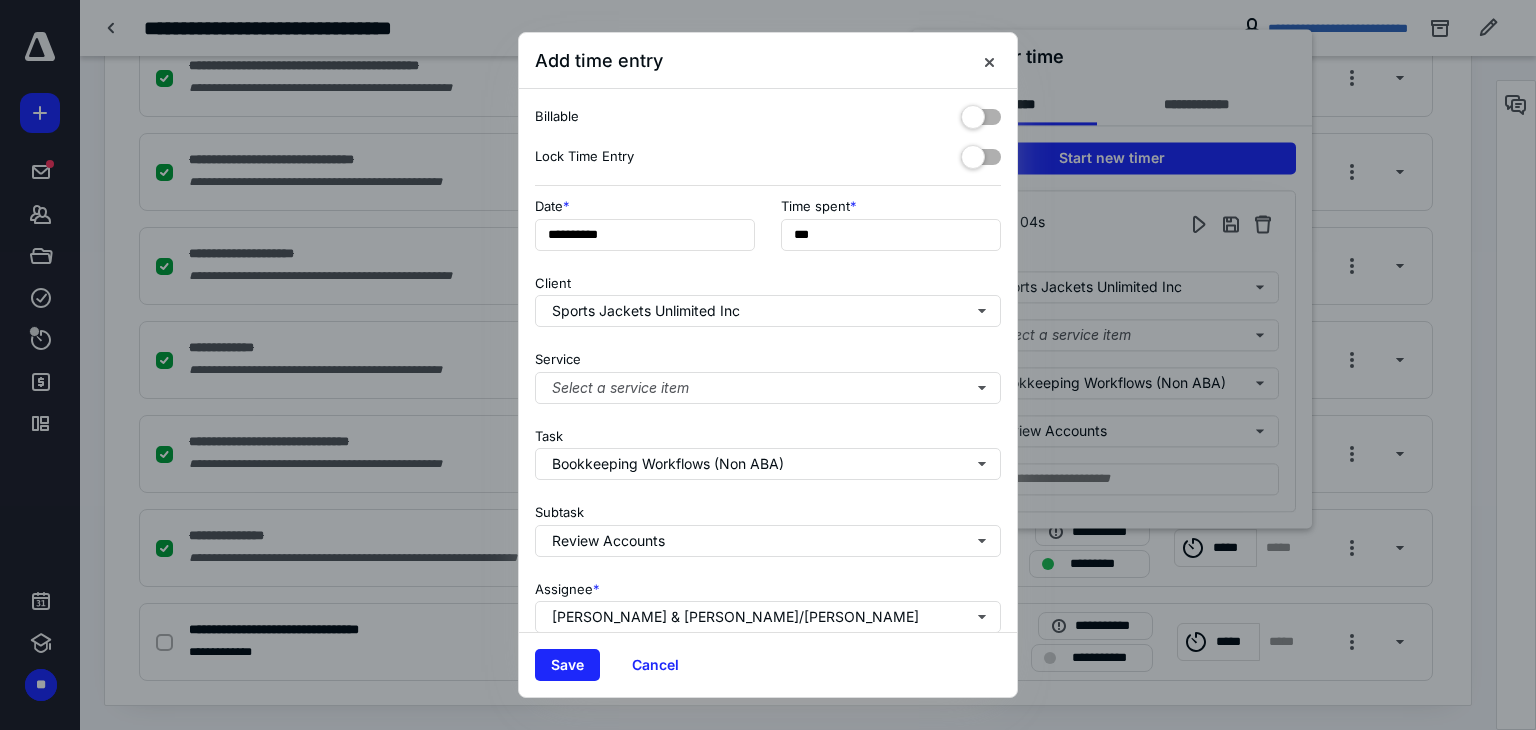 click at bounding box center (981, 157) 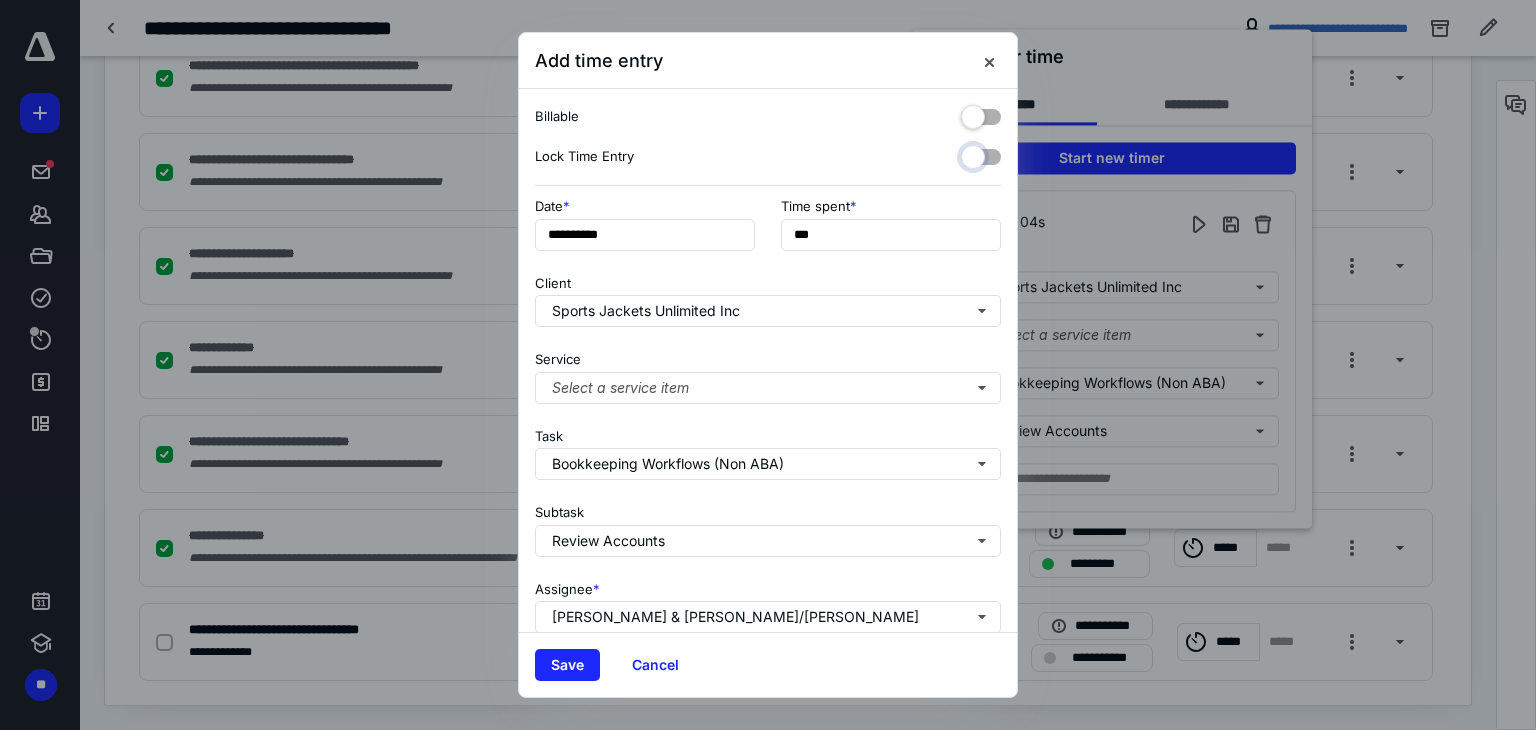 click at bounding box center (971, 154) 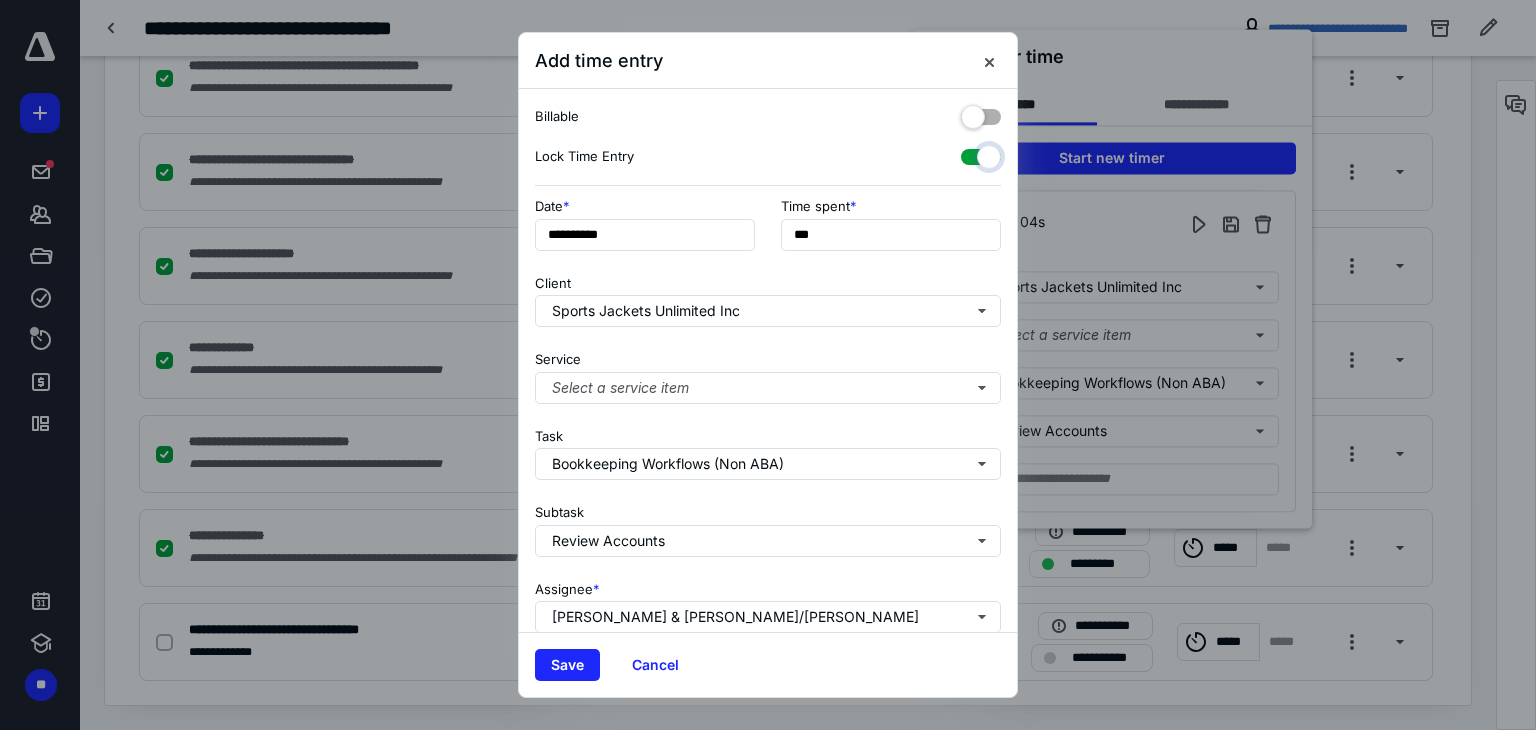checkbox on "true" 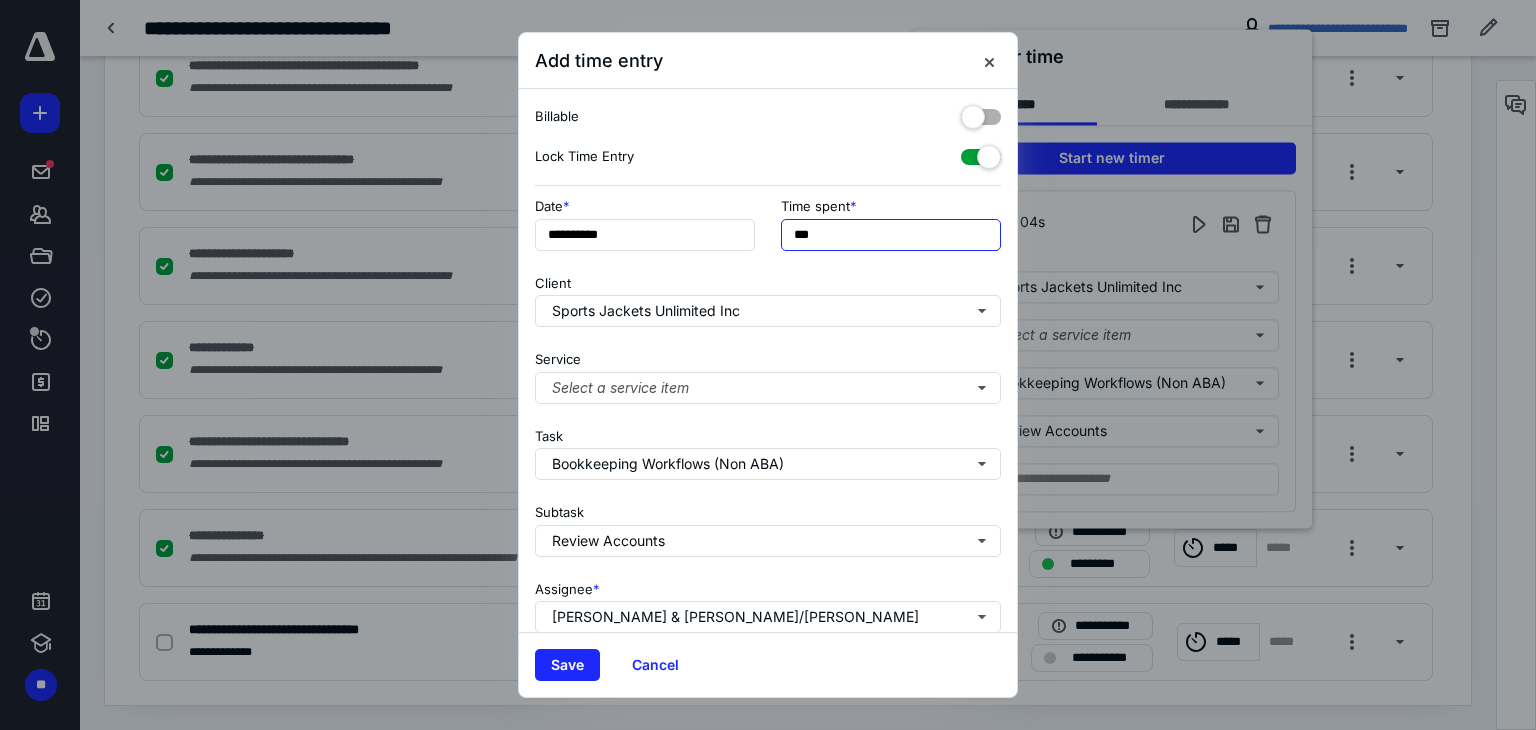 click on "***" at bounding box center [891, 235] 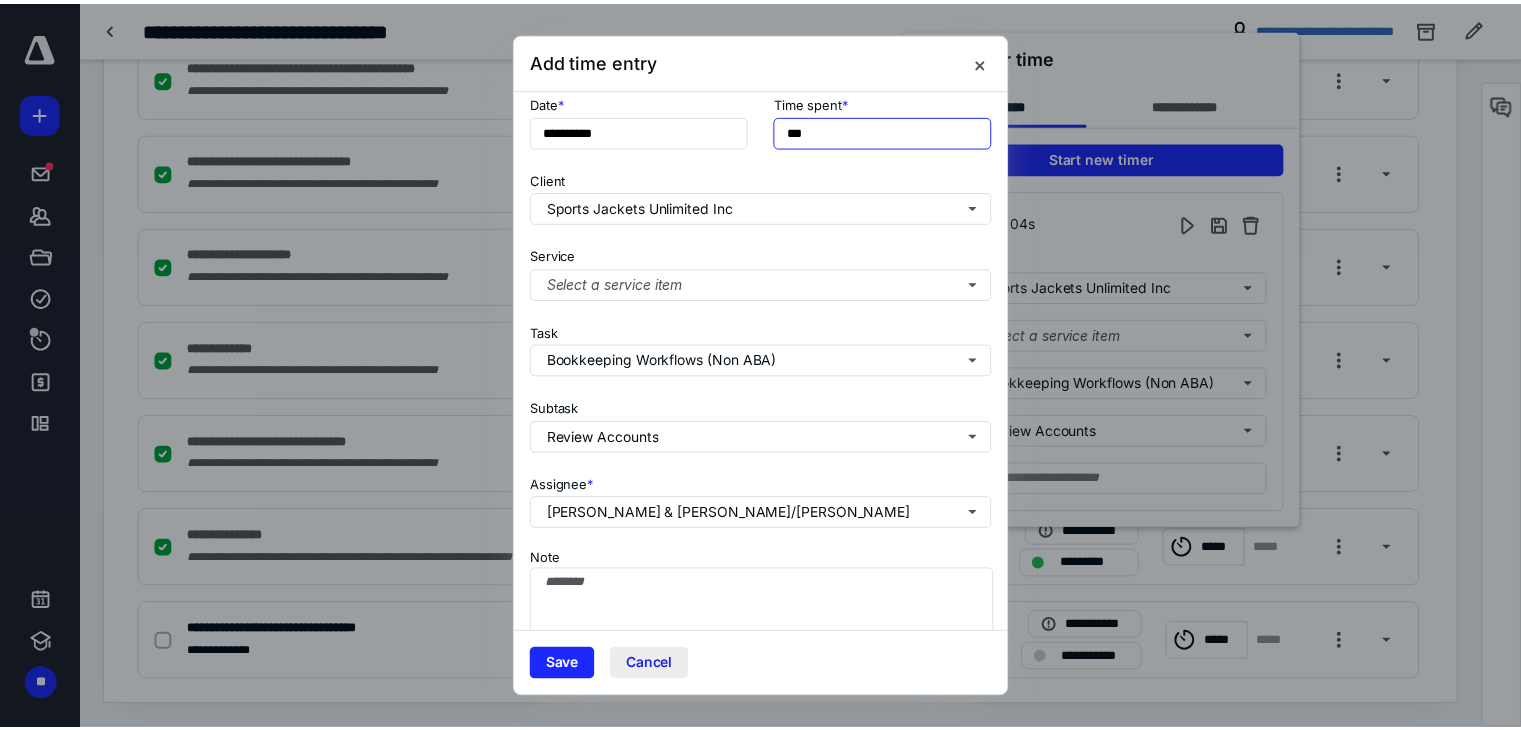 scroll, scrollTop: 71, scrollLeft: 0, axis: vertical 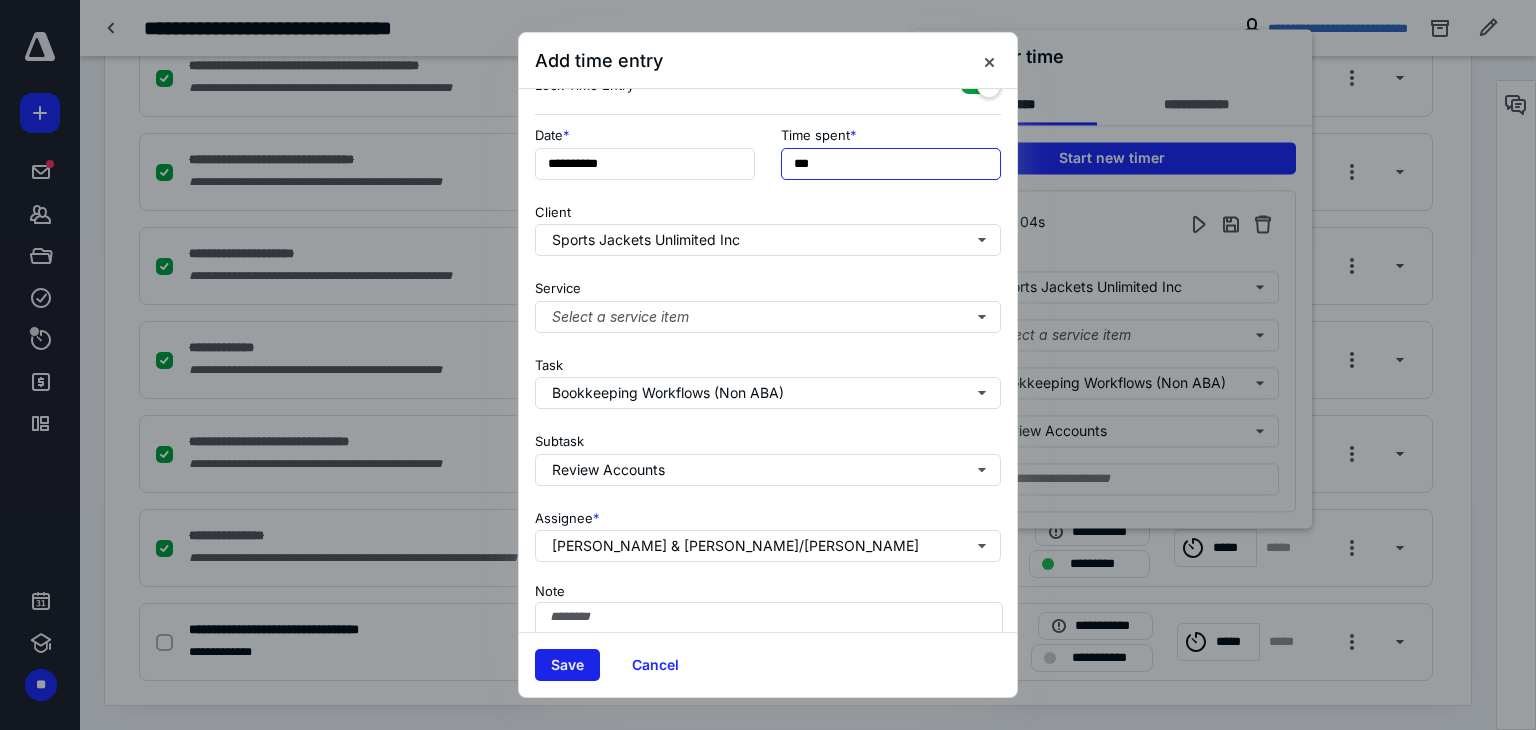 type on "***" 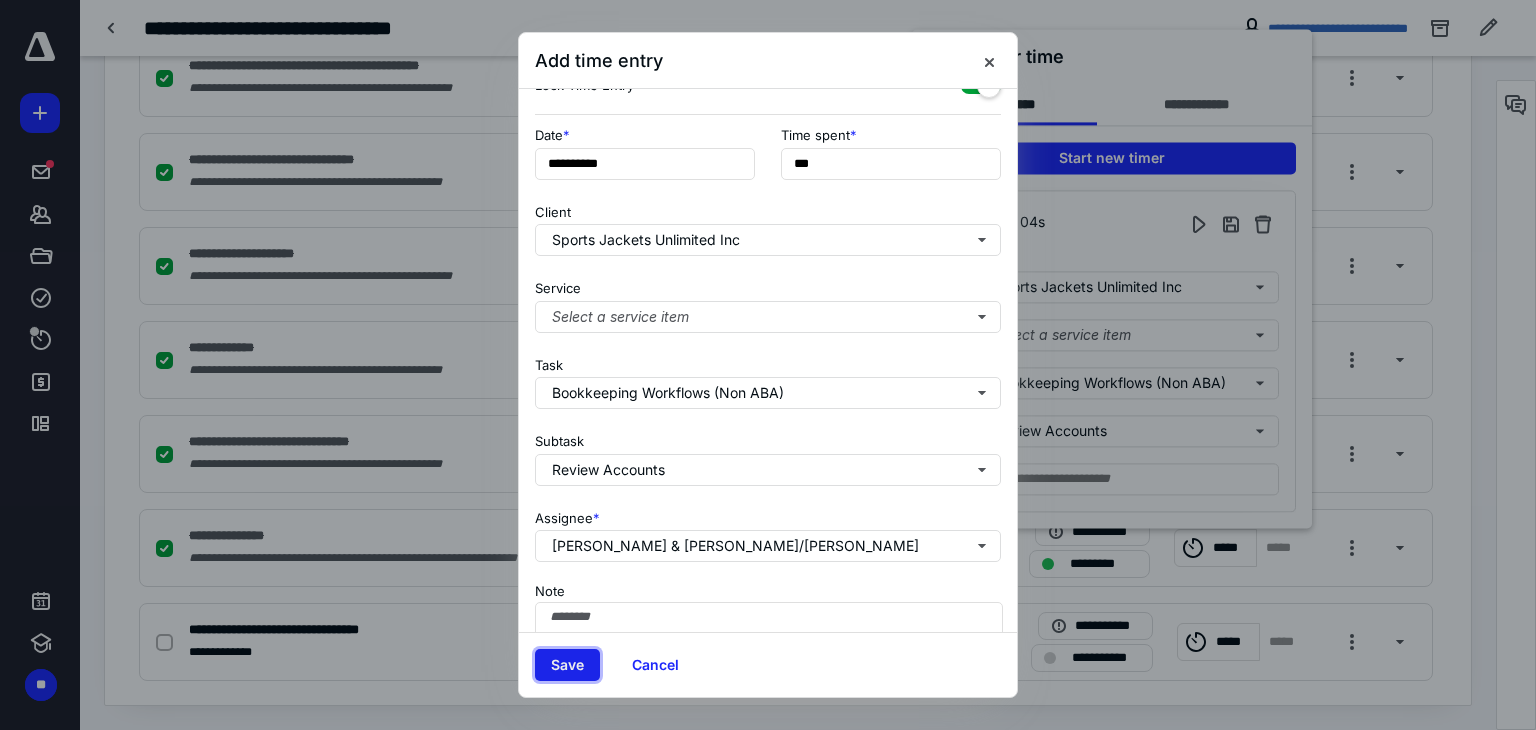 click on "Save" at bounding box center [567, 665] 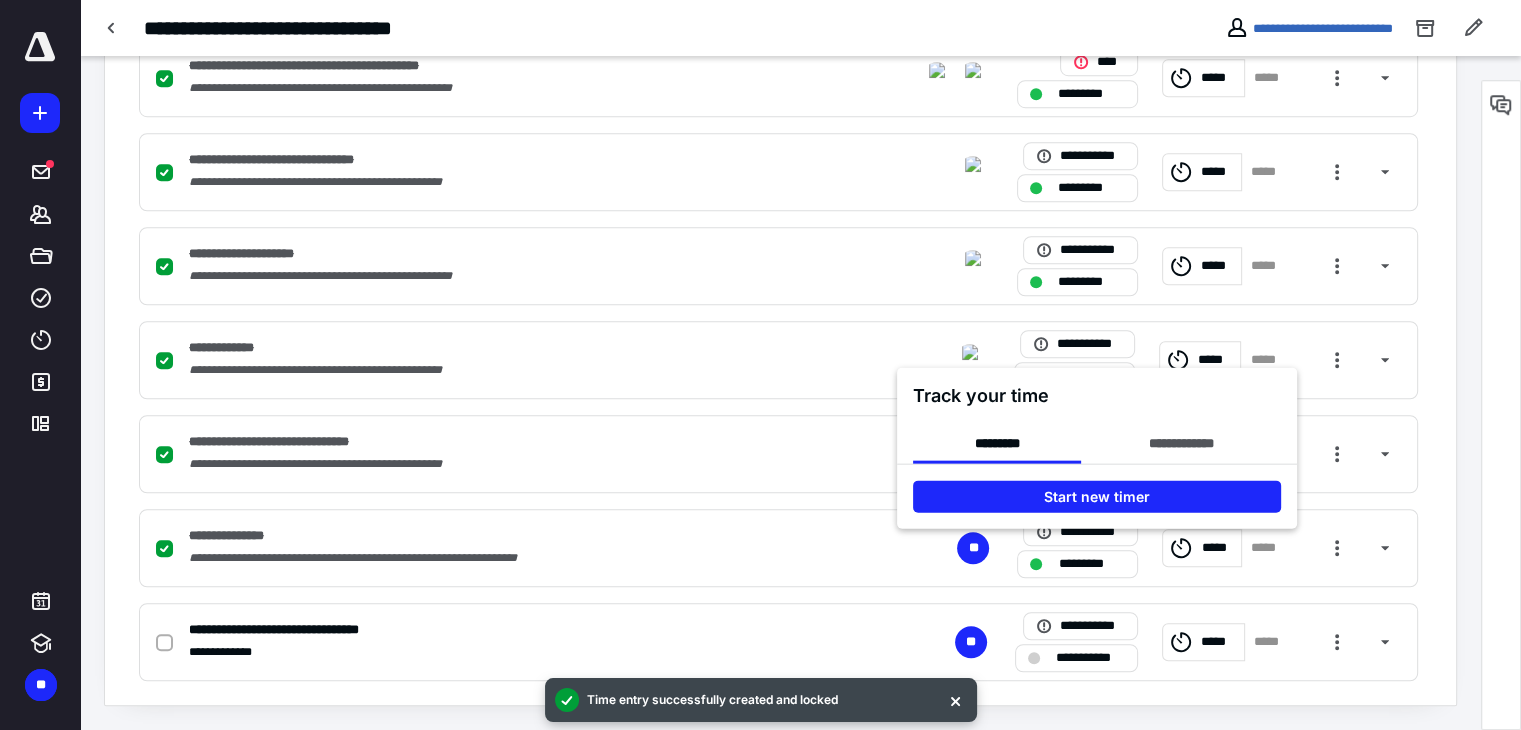 click at bounding box center [760, 365] 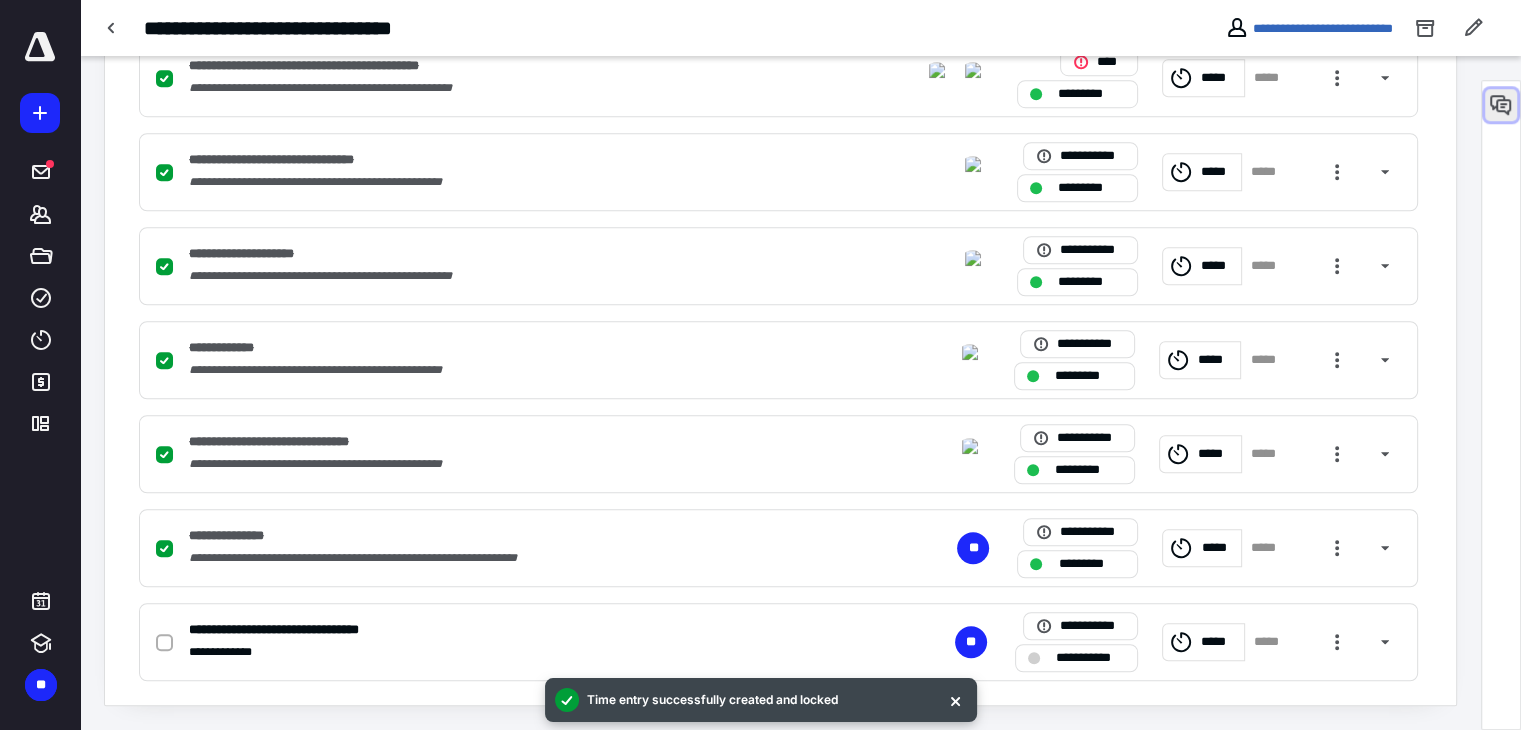 click at bounding box center (1501, 105) 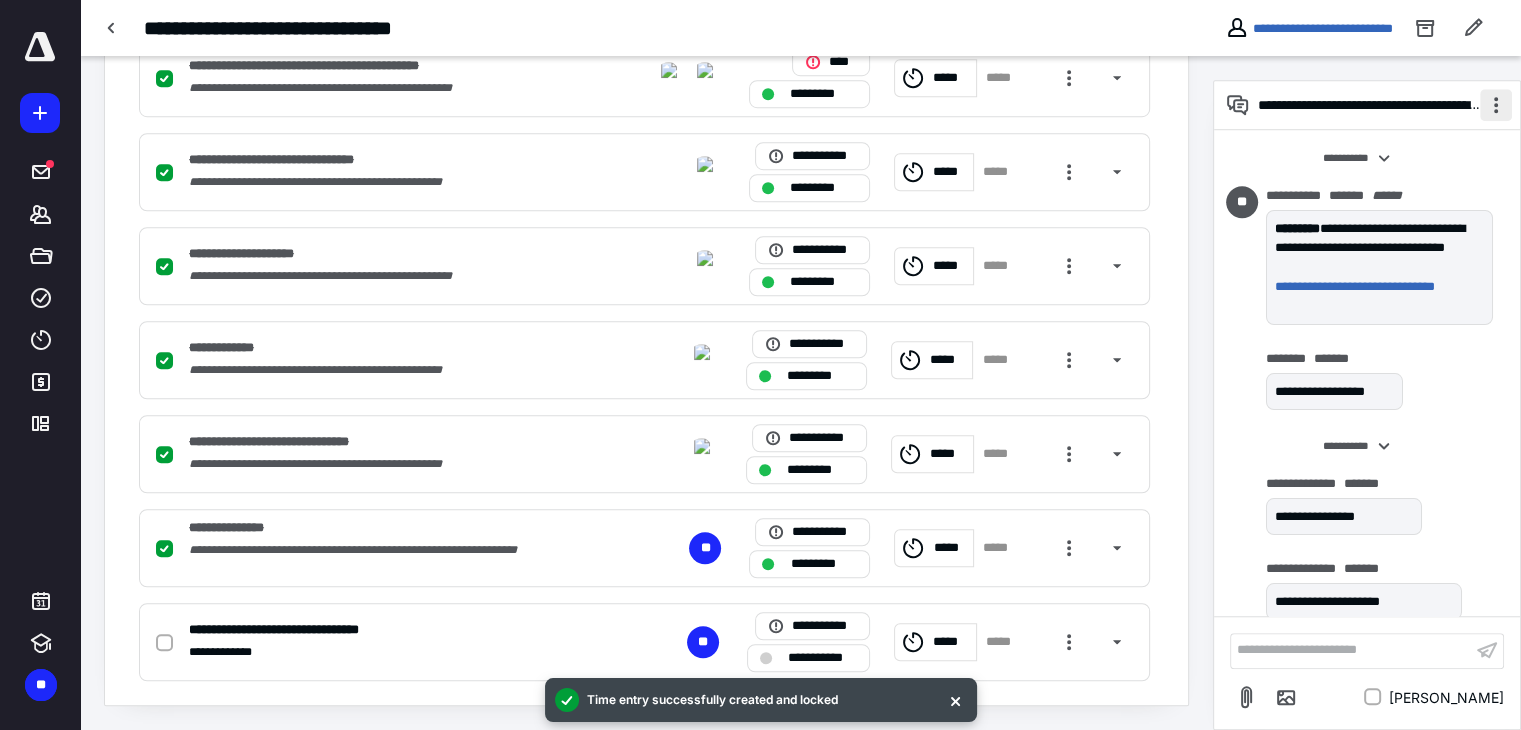 scroll, scrollTop: 1278, scrollLeft: 0, axis: vertical 